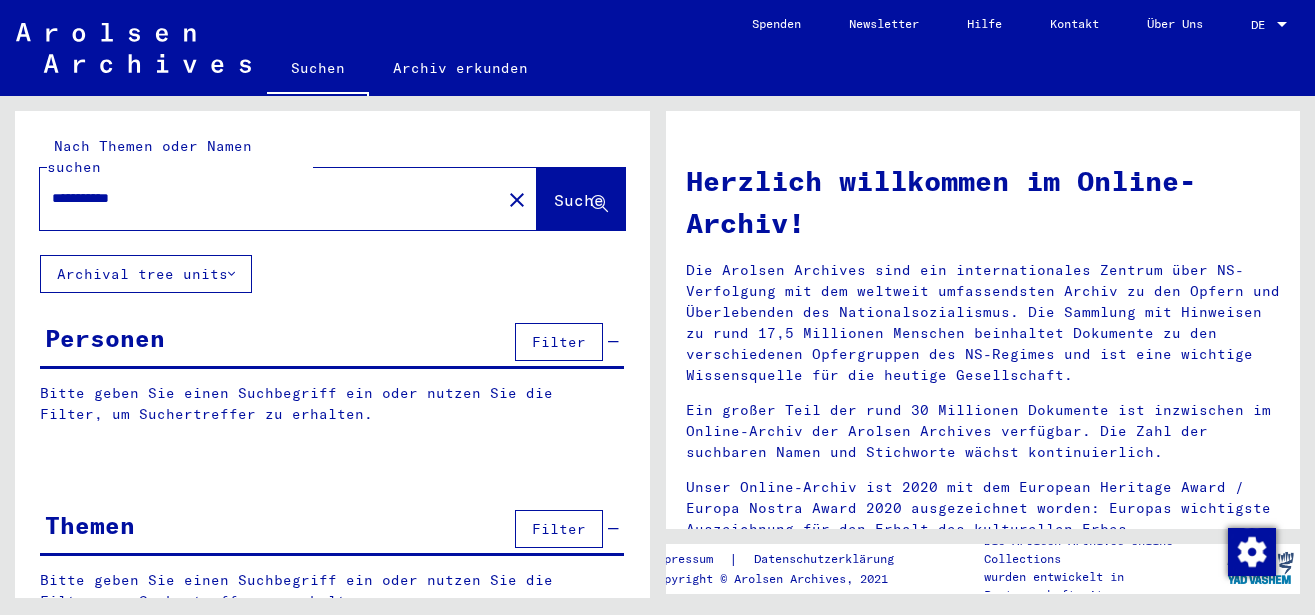 scroll, scrollTop: 0, scrollLeft: 0, axis: both 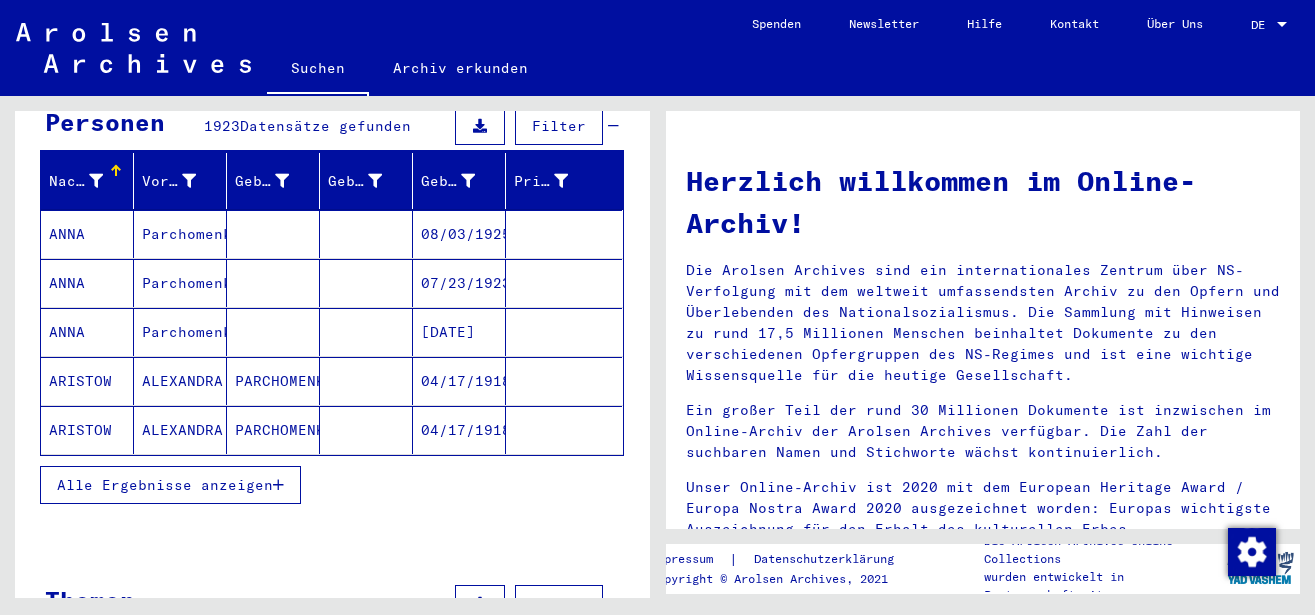 click on "Alle Ergebnisse anzeigen" at bounding box center (165, 485) 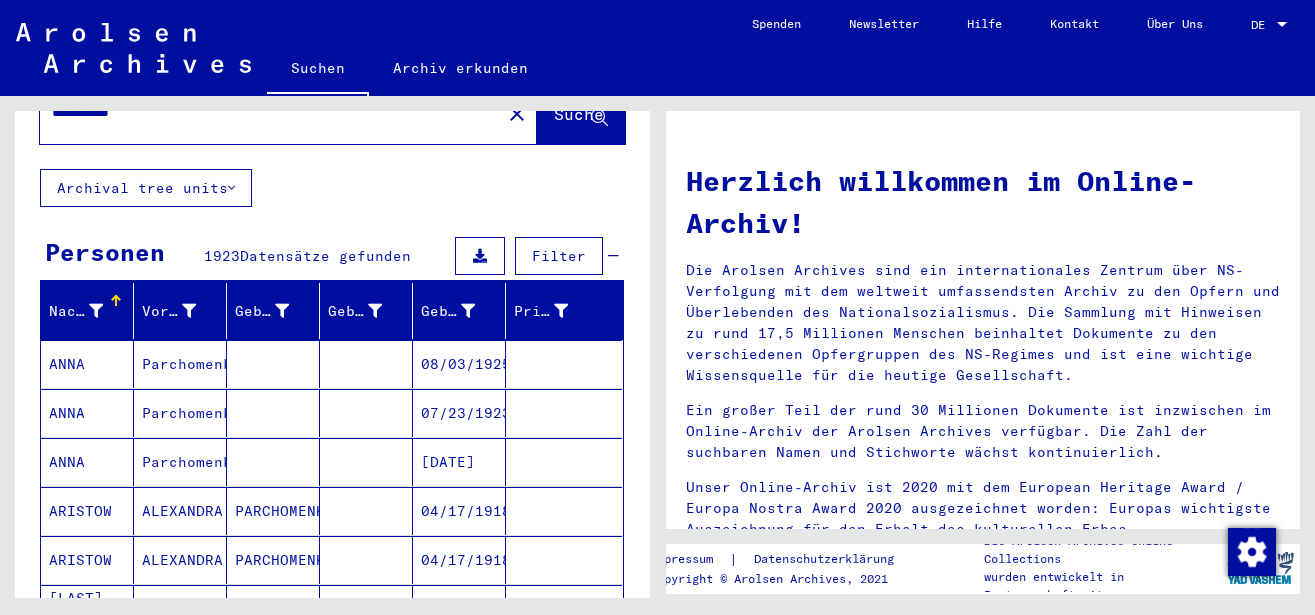 scroll, scrollTop: 0, scrollLeft: 0, axis: both 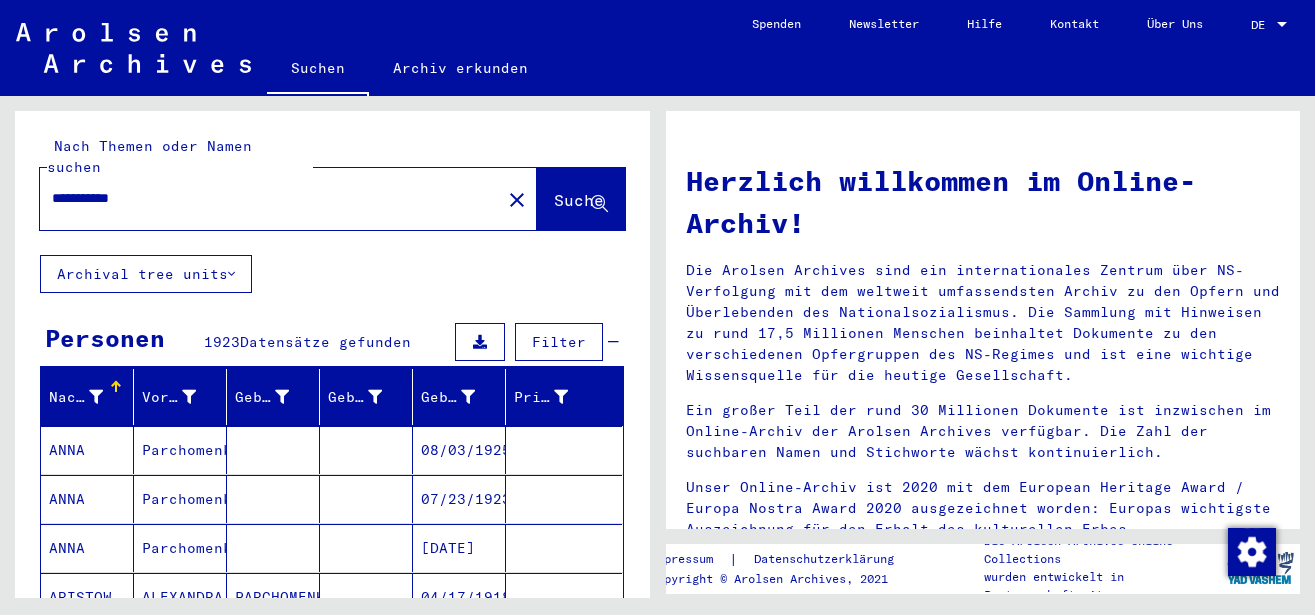 click on "**********" at bounding box center (264, 198) 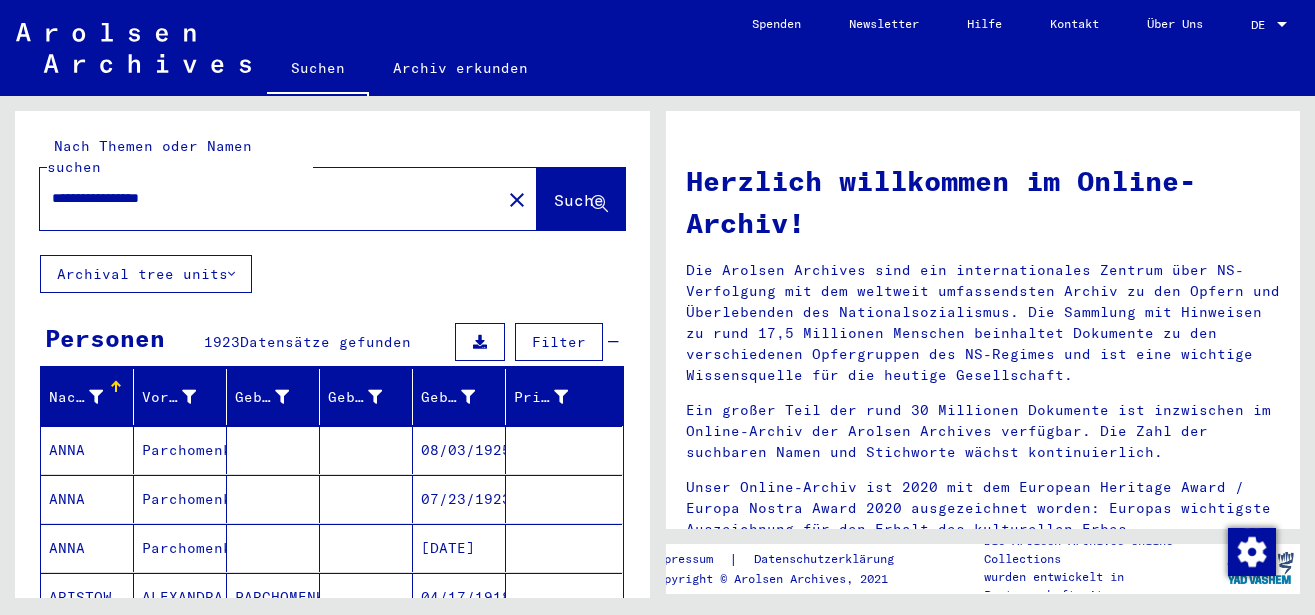 type on "**********" 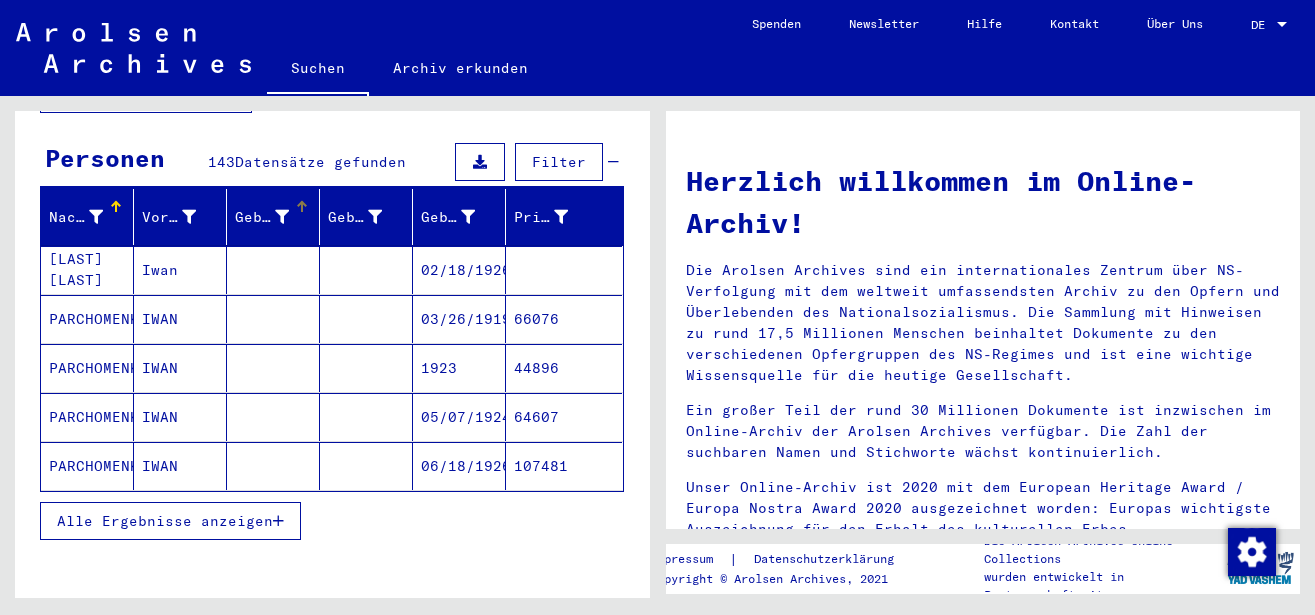 scroll, scrollTop: 216, scrollLeft: 0, axis: vertical 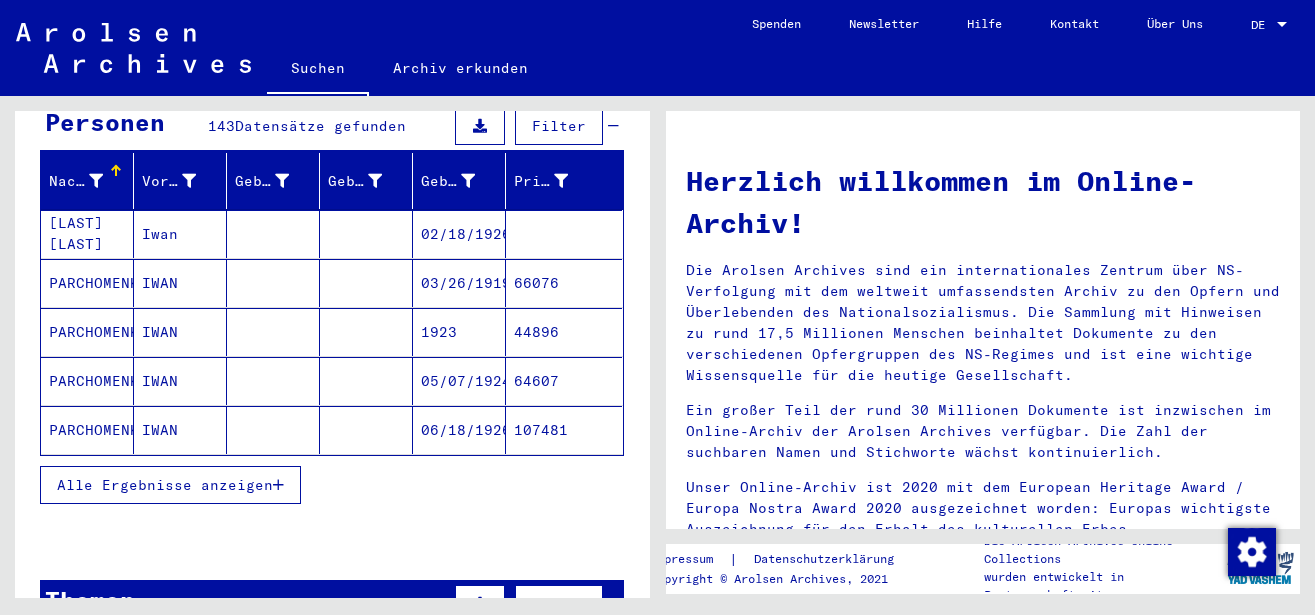 click at bounding box center (278, 485) 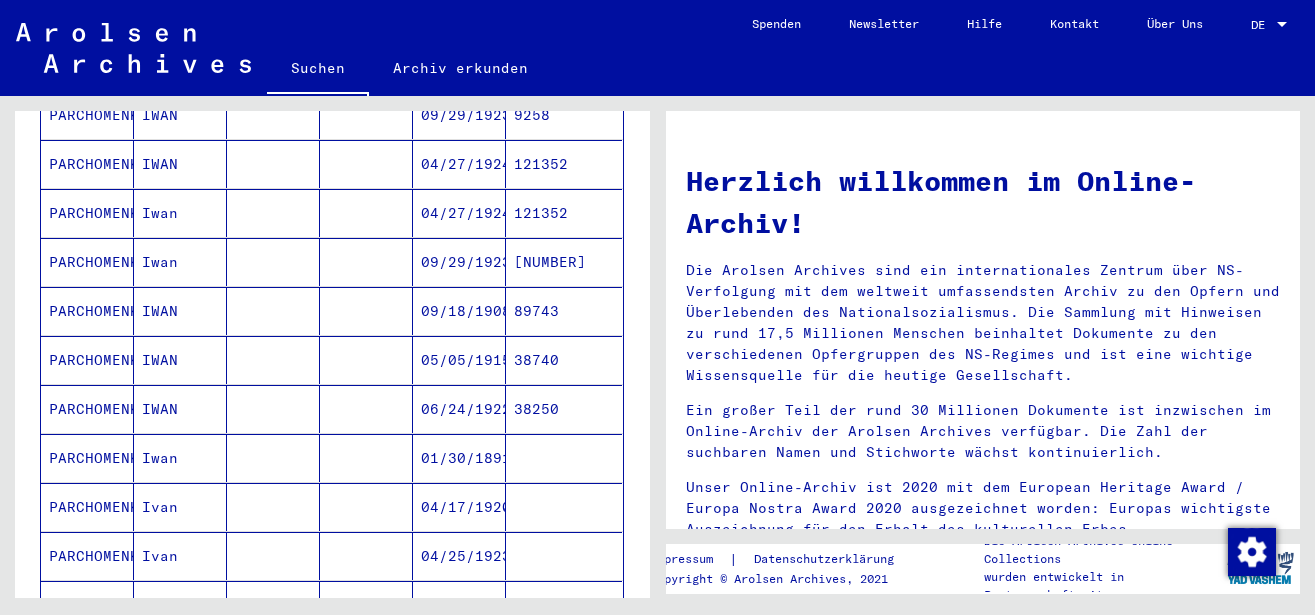 scroll, scrollTop: 1188, scrollLeft: 0, axis: vertical 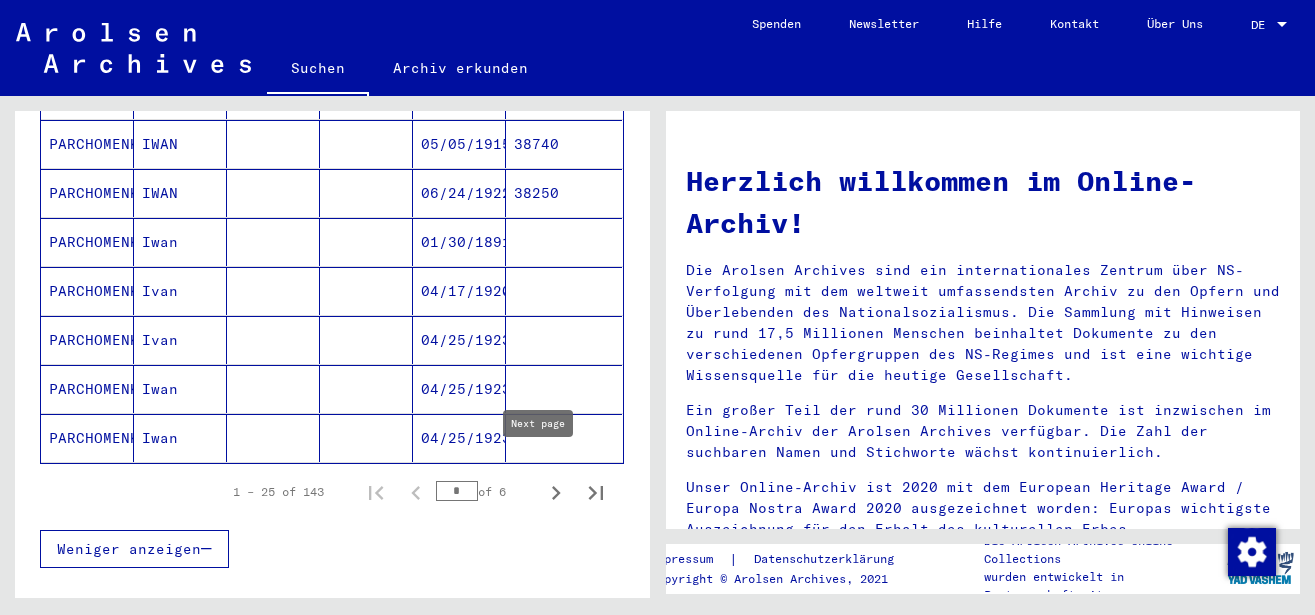 click 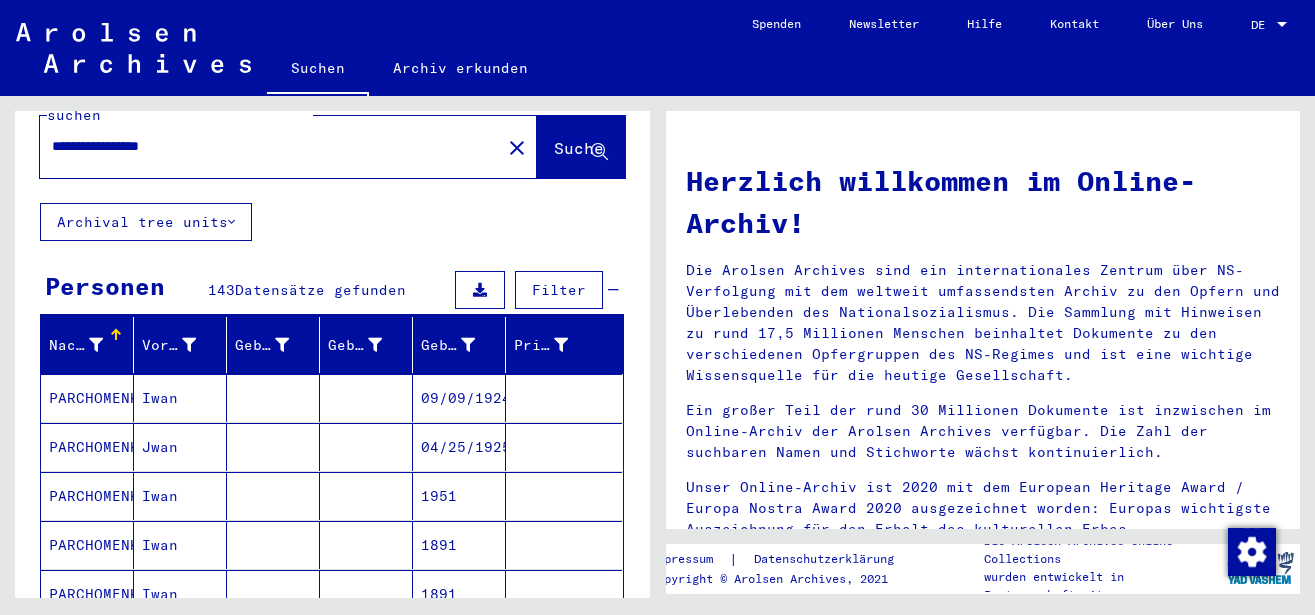 scroll, scrollTop: 0, scrollLeft: 0, axis: both 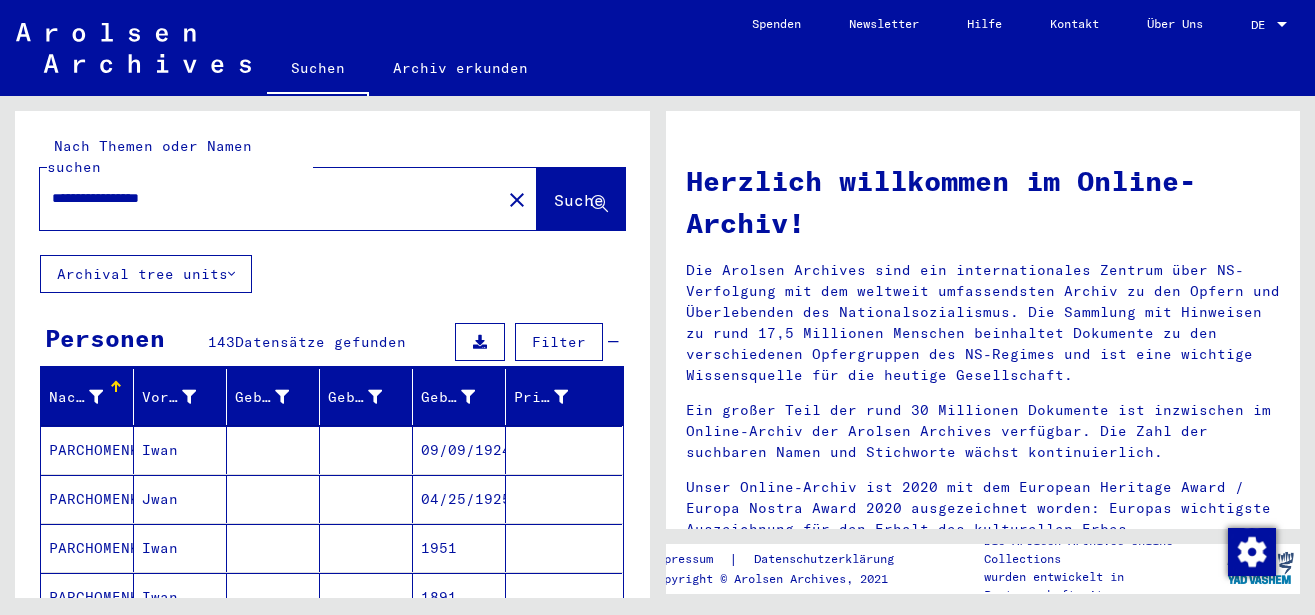 drag, startPoint x: 202, startPoint y: 184, endPoint x: -5, endPoint y: 184, distance: 207 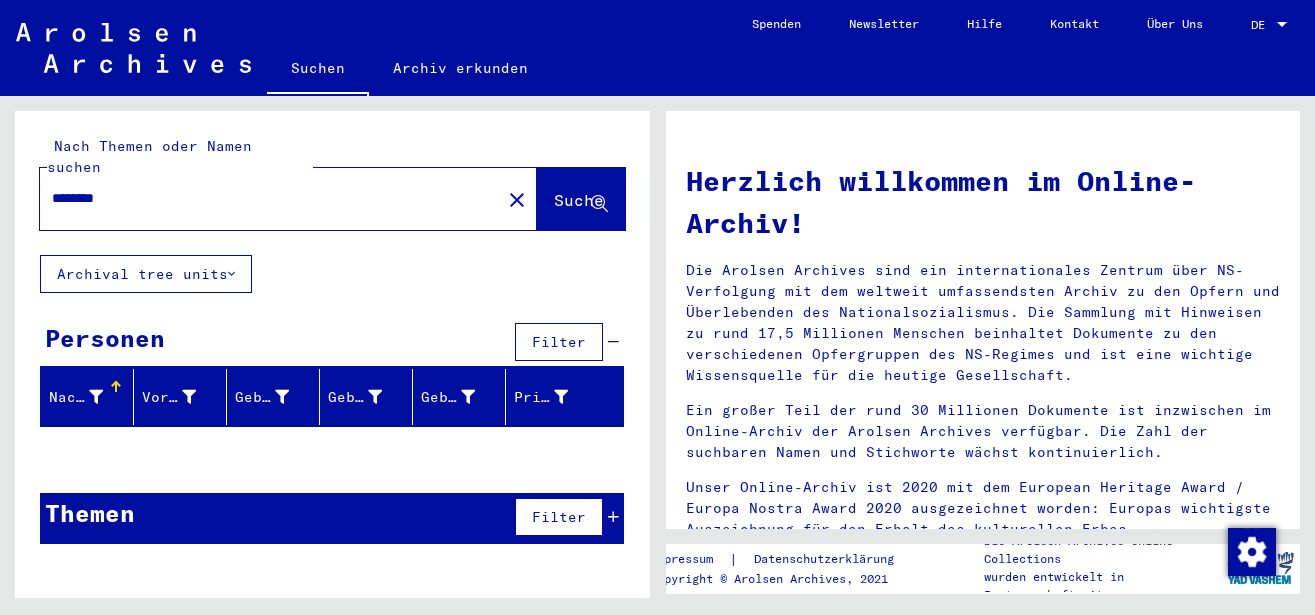 click on "Nach Themen oder Namen suchen ******** close  Suche     Archival tree units  Personen  Filter   Nachname   Vorname   Geburtsname   Geburt‏   Geburtsdatum   Prisoner #  Signature Nachname Vorname Geburtsname Geburt‏ Geburtsdatum Prisoner # Vater (Adoptivvater) Mutter (Adoptivmutter) Religion Nationalität Beruf Haftstätte Sterbedatum Letzter Wohnort Letzter Wohnort (Land) Haftstätte Letzter Wohnort (Provinz) Letzter Wohnort (Ort) Letzter Wohnort (Stadtteil) Letzter Wohnort (Straße) Letzter Wohnort (Hausnummer) Signature Nachname Vorname Geburtsname Geburt‏ Geburtsdatum Prisoner # Themen  Filter   Signature   Titel  Signatur Signature Titel hierarchy list" 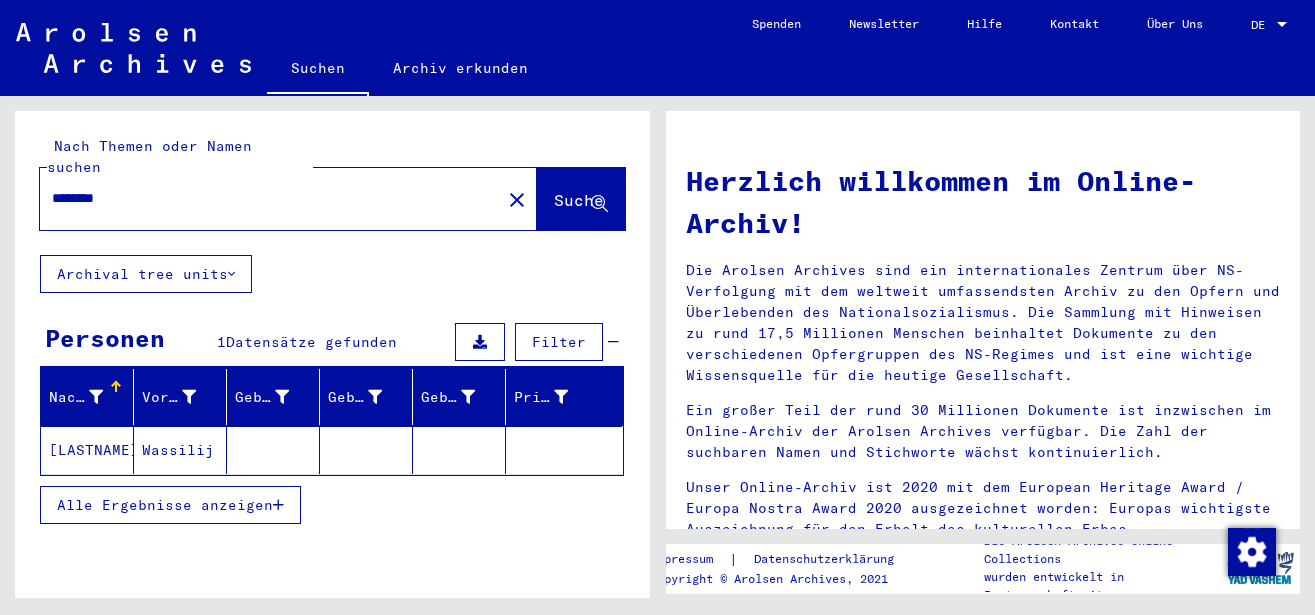 click on "Wassilij" 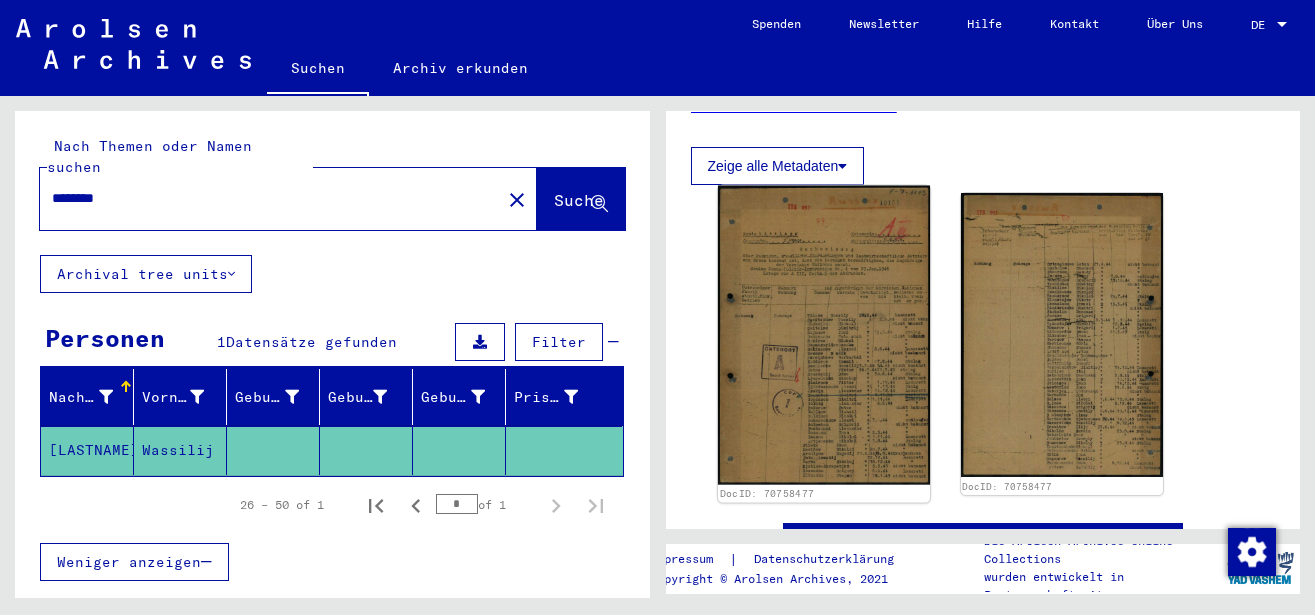 scroll, scrollTop: 432, scrollLeft: 0, axis: vertical 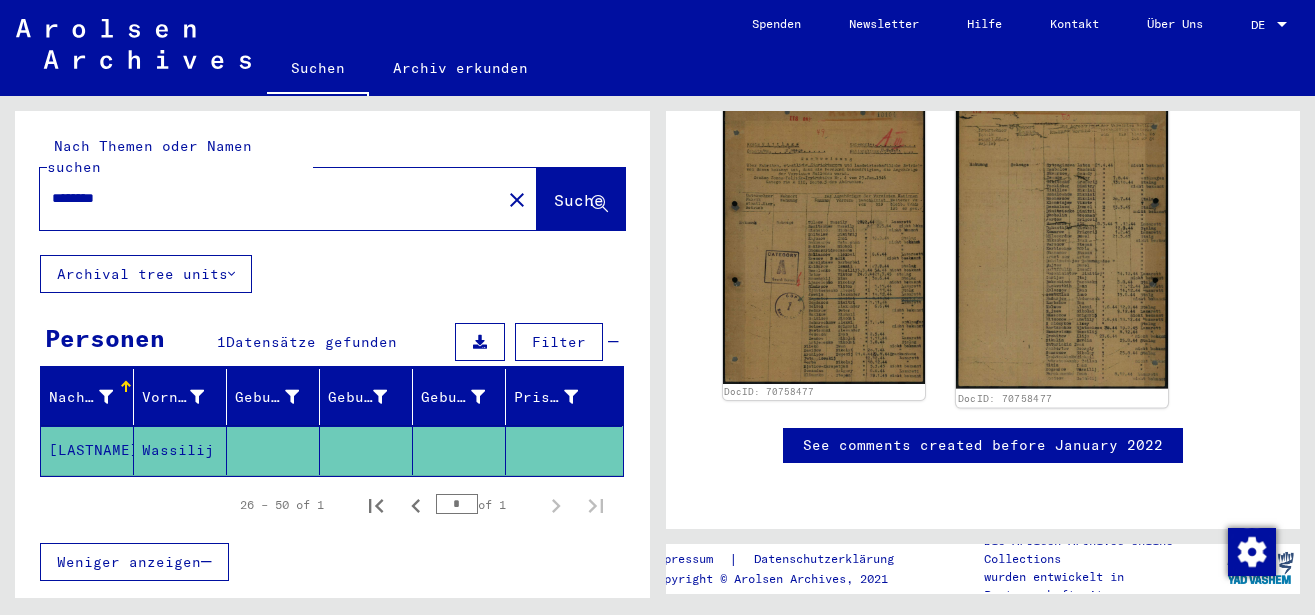 click 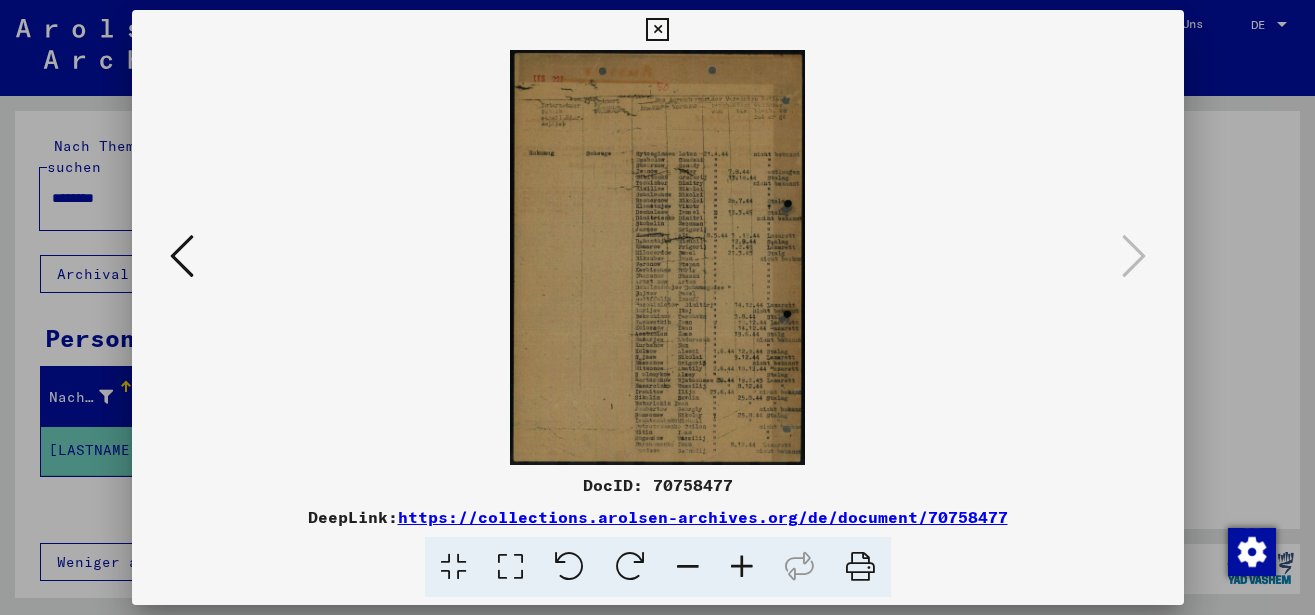 click at bounding box center (742, 567) 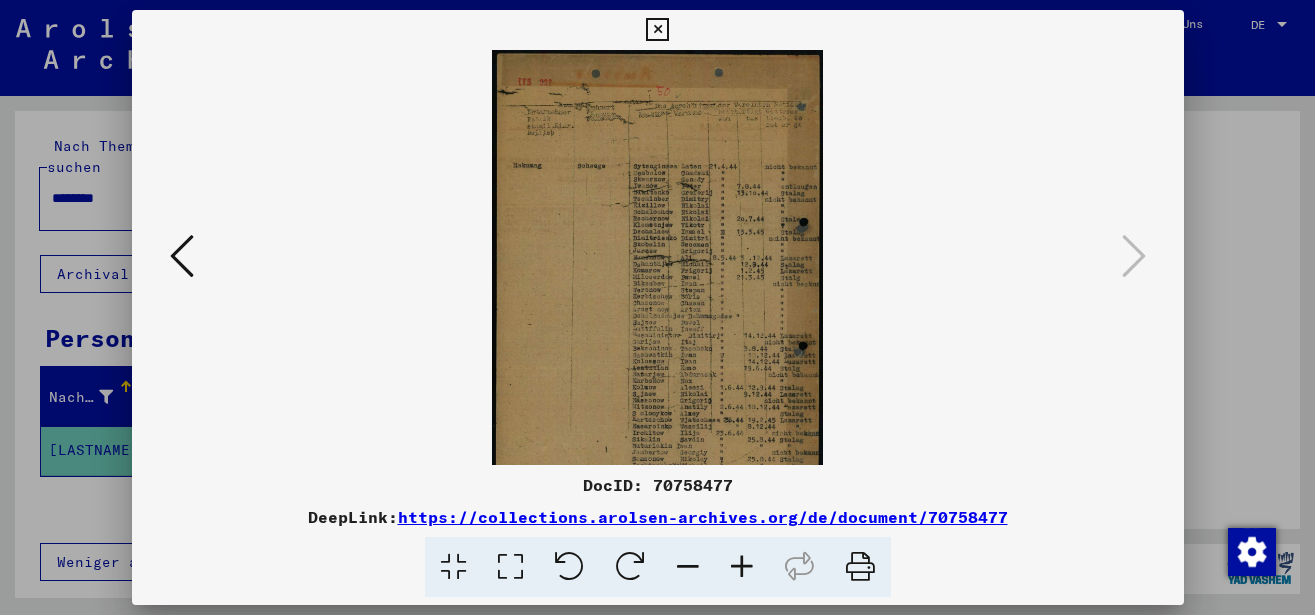 click at bounding box center (742, 567) 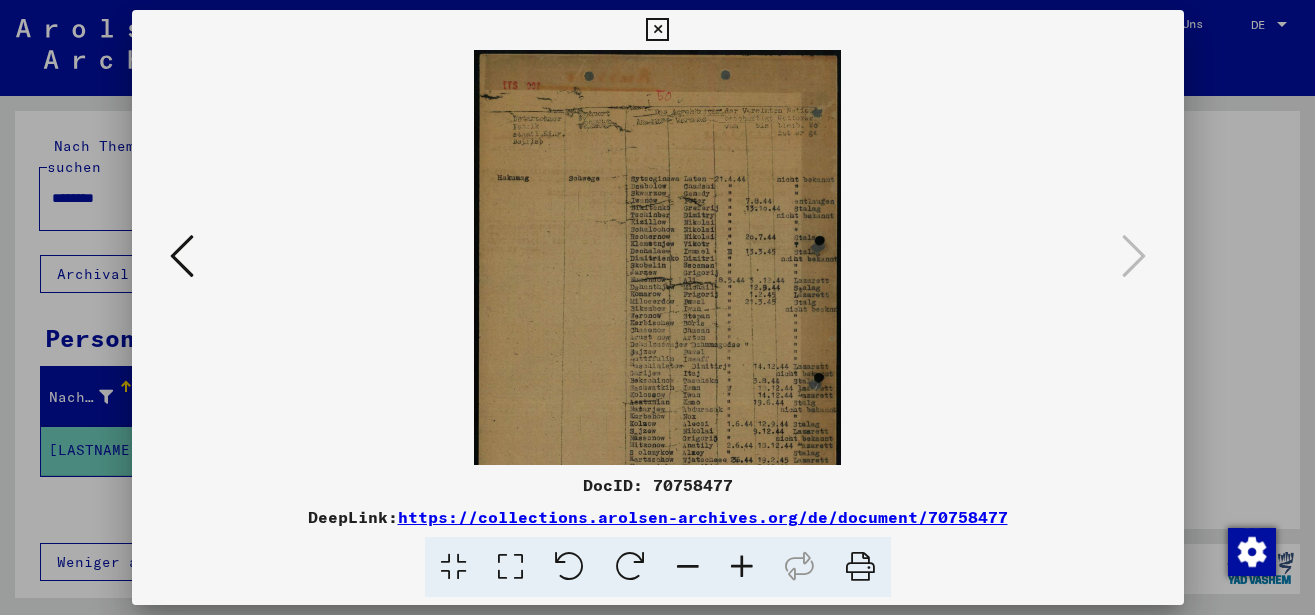 click at bounding box center (742, 567) 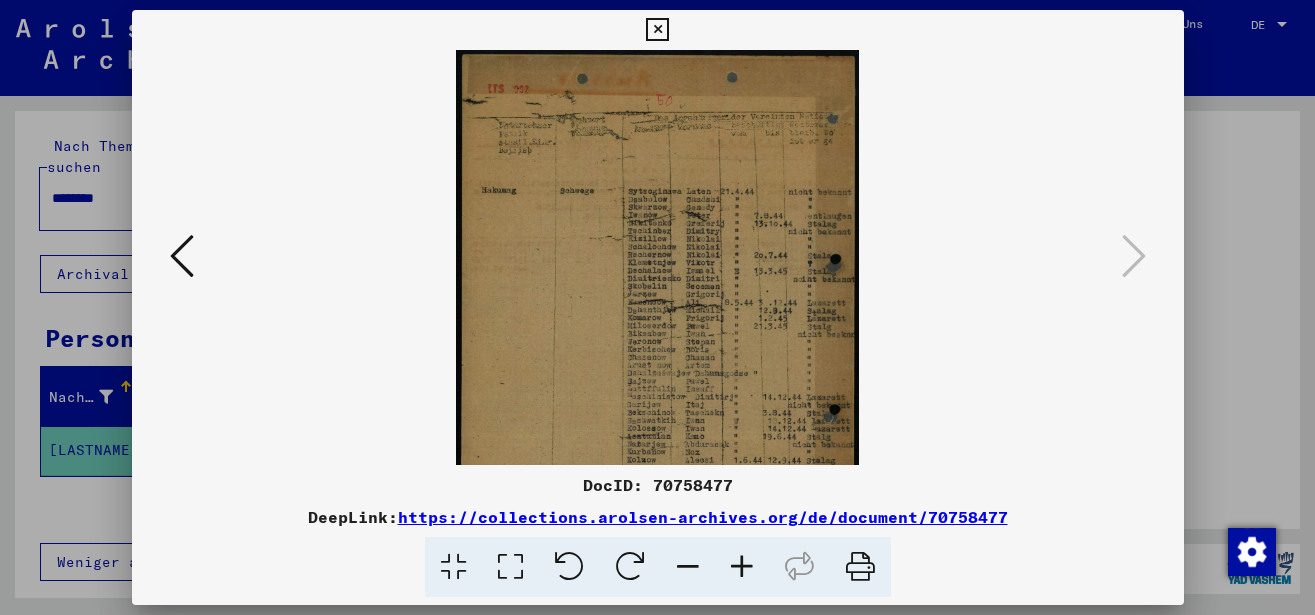 click at bounding box center (742, 567) 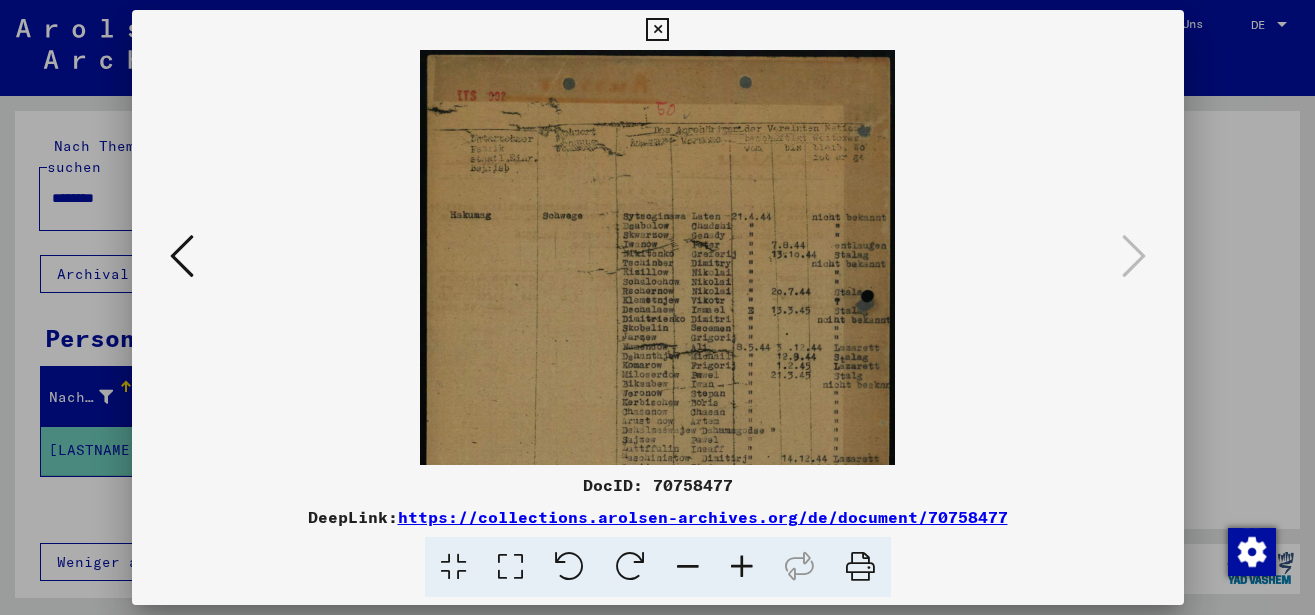 click at bounding box center [742, 567] 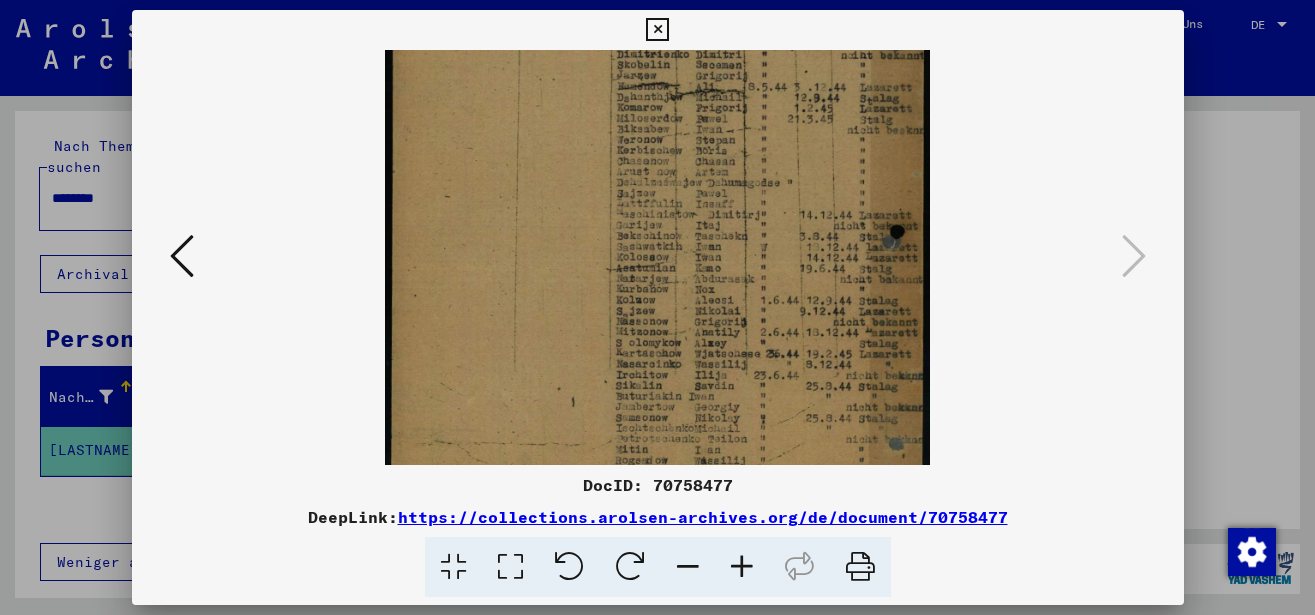 drag, startPoint x: 699, startPoint y: 395, endPoint x: 702, endPoint y: 89, distance: 306.0147 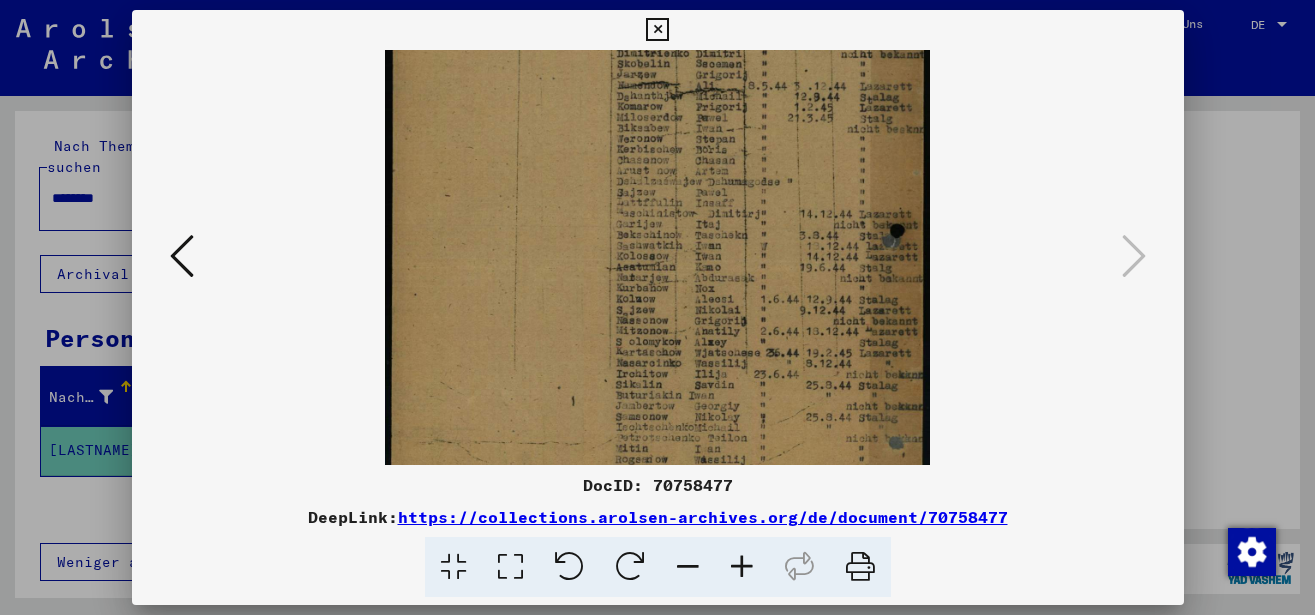 scroll, scrollTop: 350, scrollLeft: 0, axis: vertical 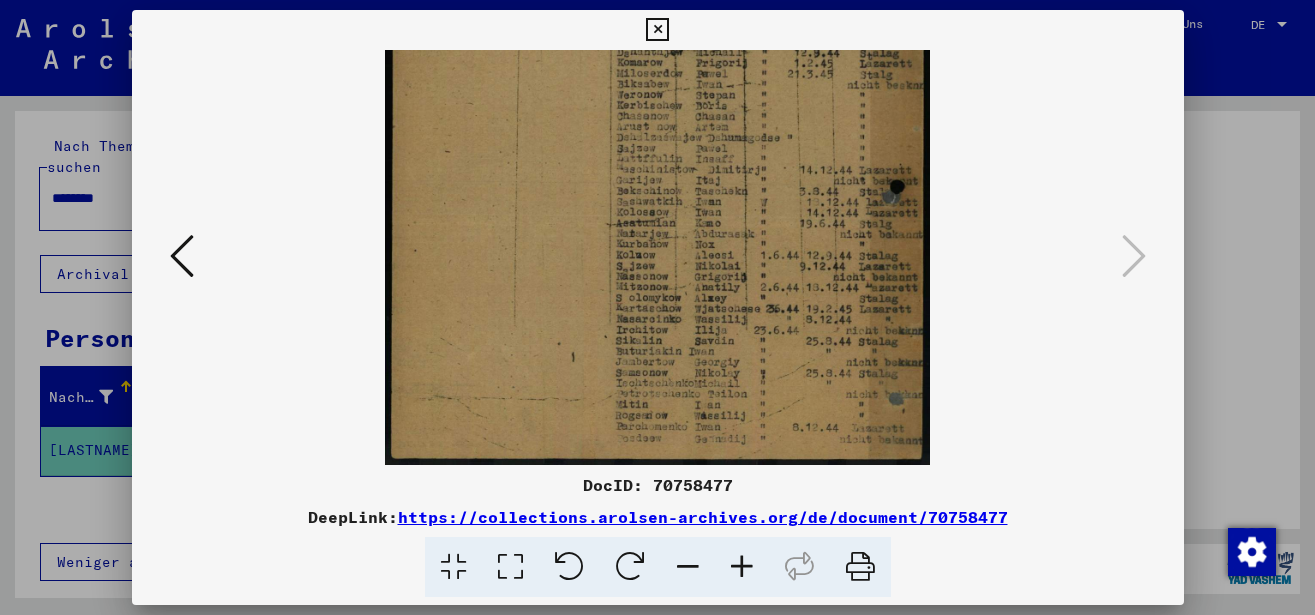 drag, startPoint x: 702, startPoint y: 176, endPoint x: 705, endPoint y: 136, distance: 40.112343 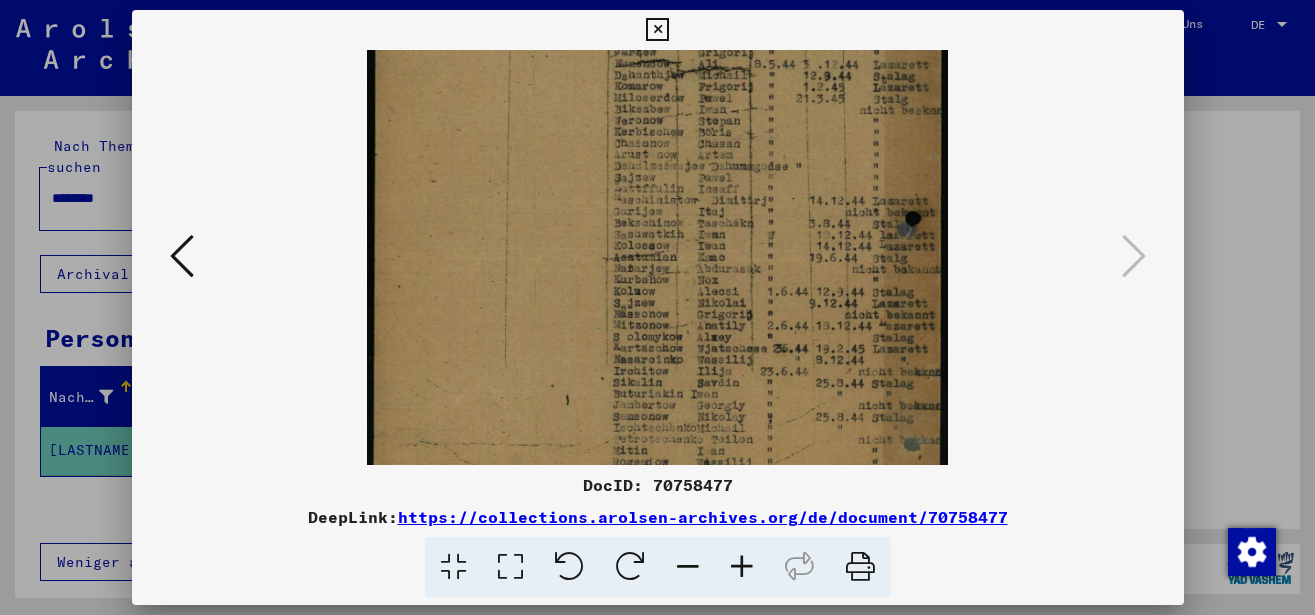 click at bounding box center (742, 567) 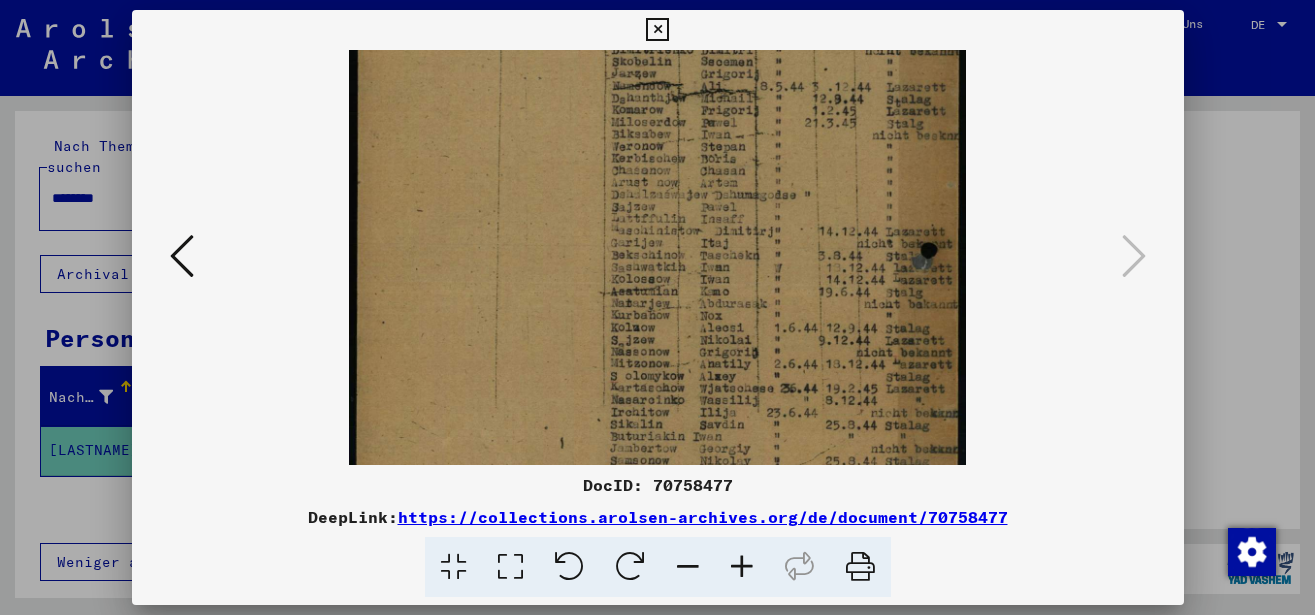 click at bounding box center [742, 567] 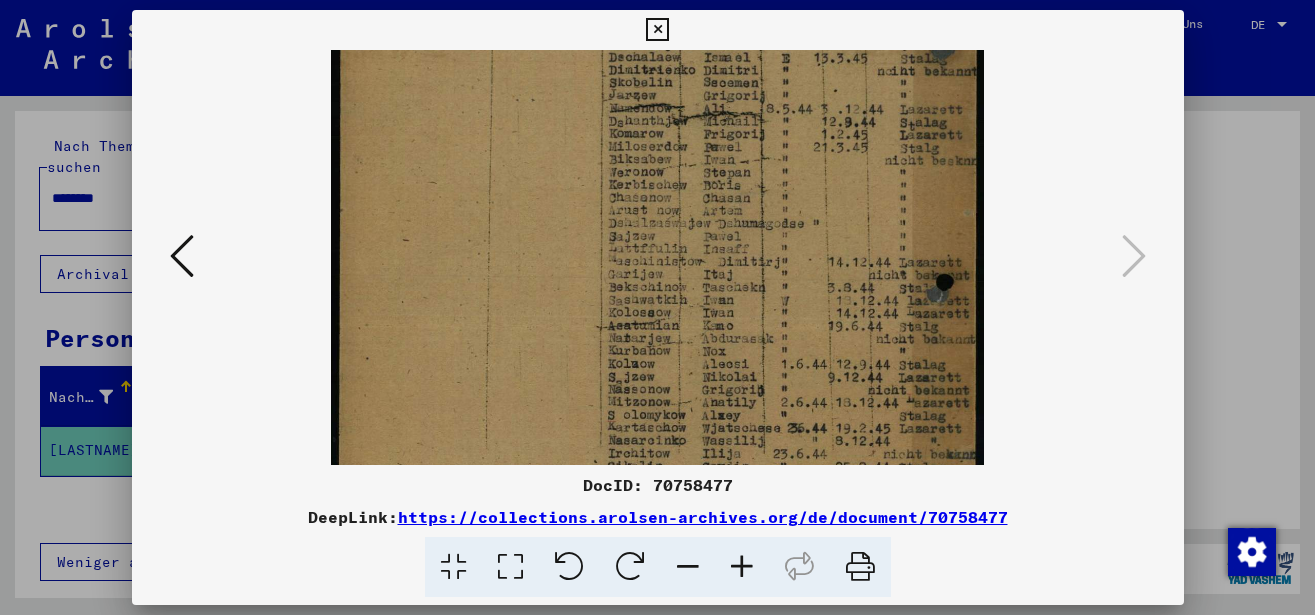 click at bounding box center (742, 567) 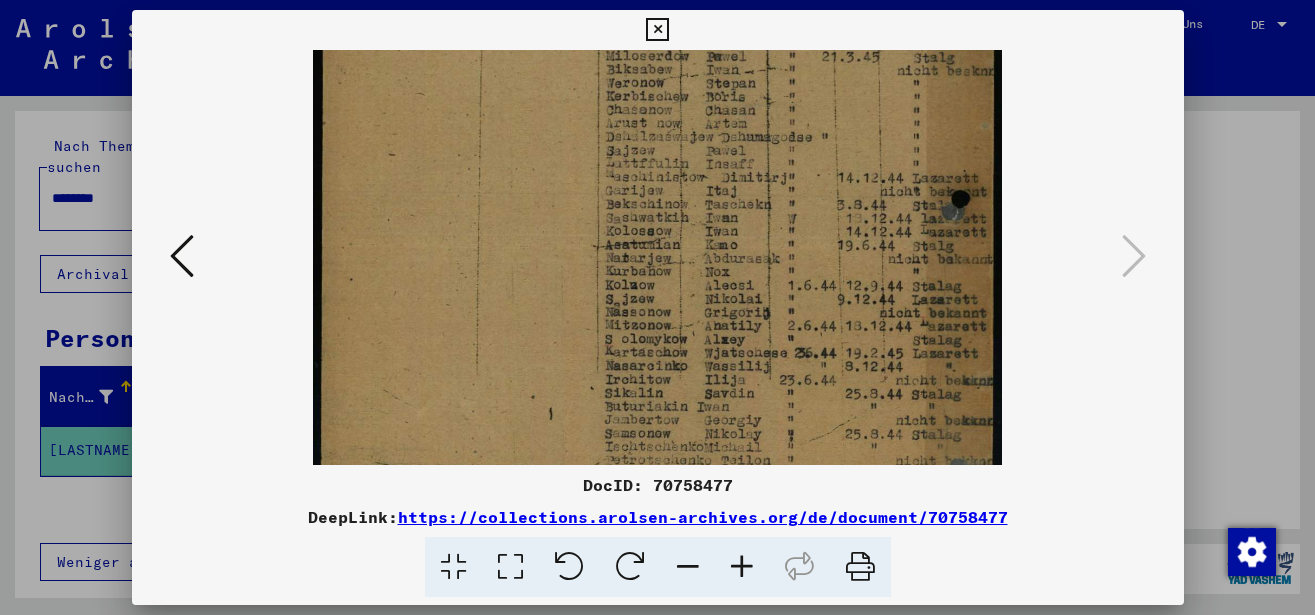 scroll, scrollTop: 550, scrollLeft: 0, axis: vertical 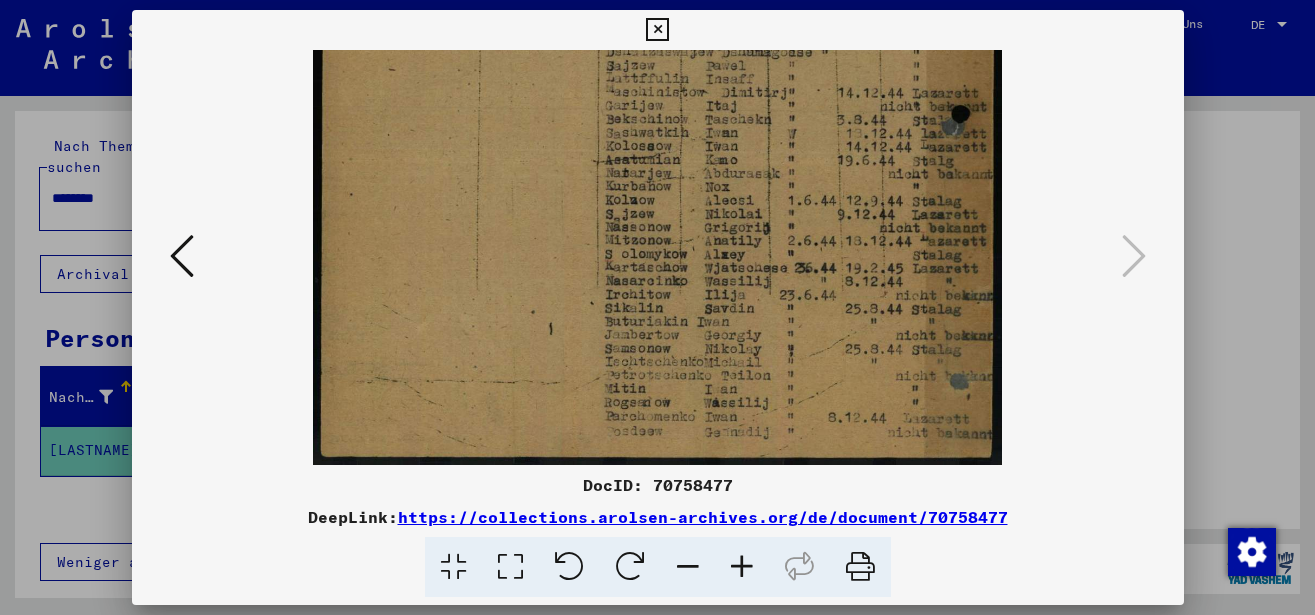 drag, startPoint x: 707, startPoint y: 299, endPoint x: 710, endPoint y: 150, distance: 149.0302 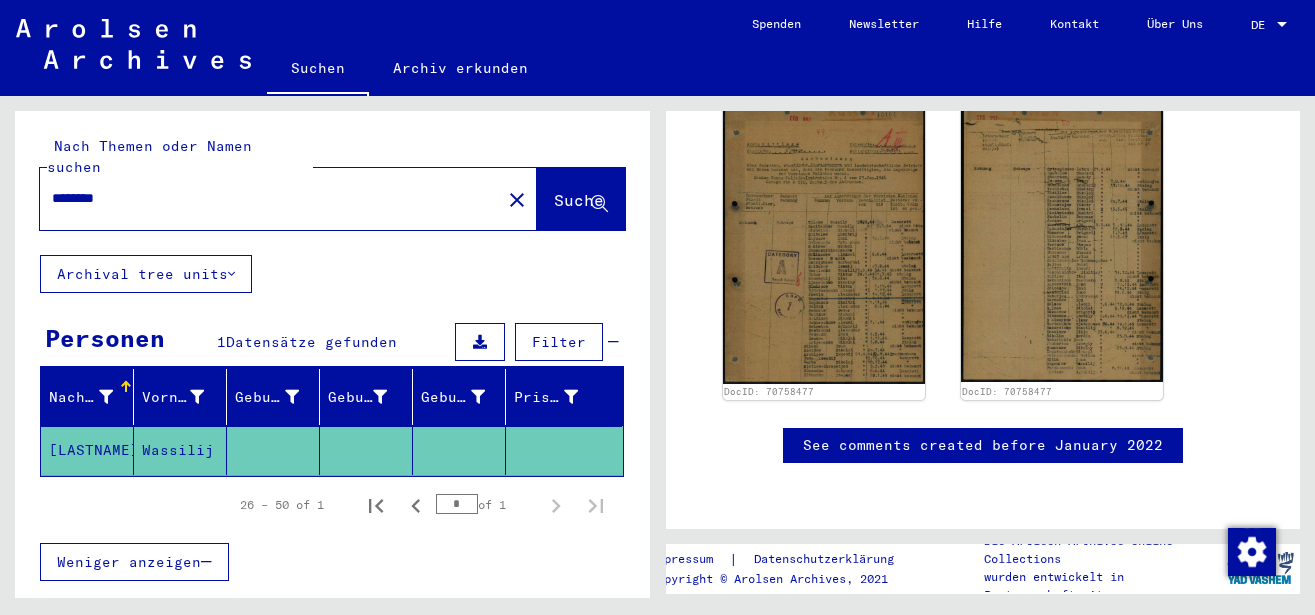 click on "********" at bounding box center [270, 198] 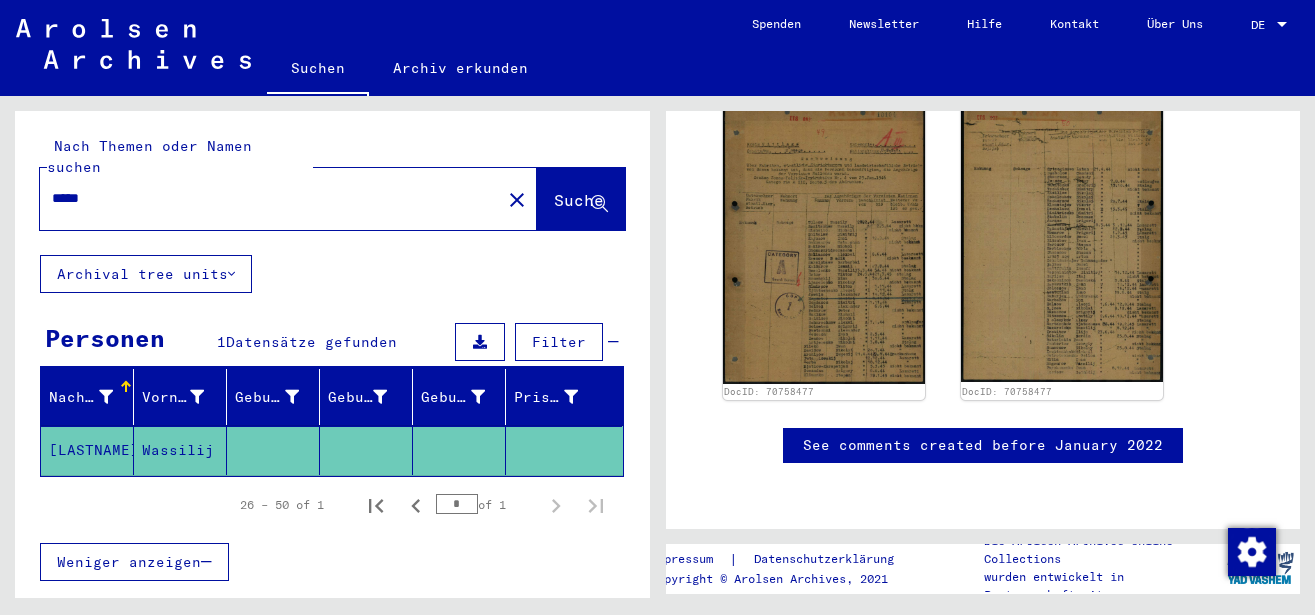 scroll, scrollTop: 0, scrollLeft: 0, axis: both 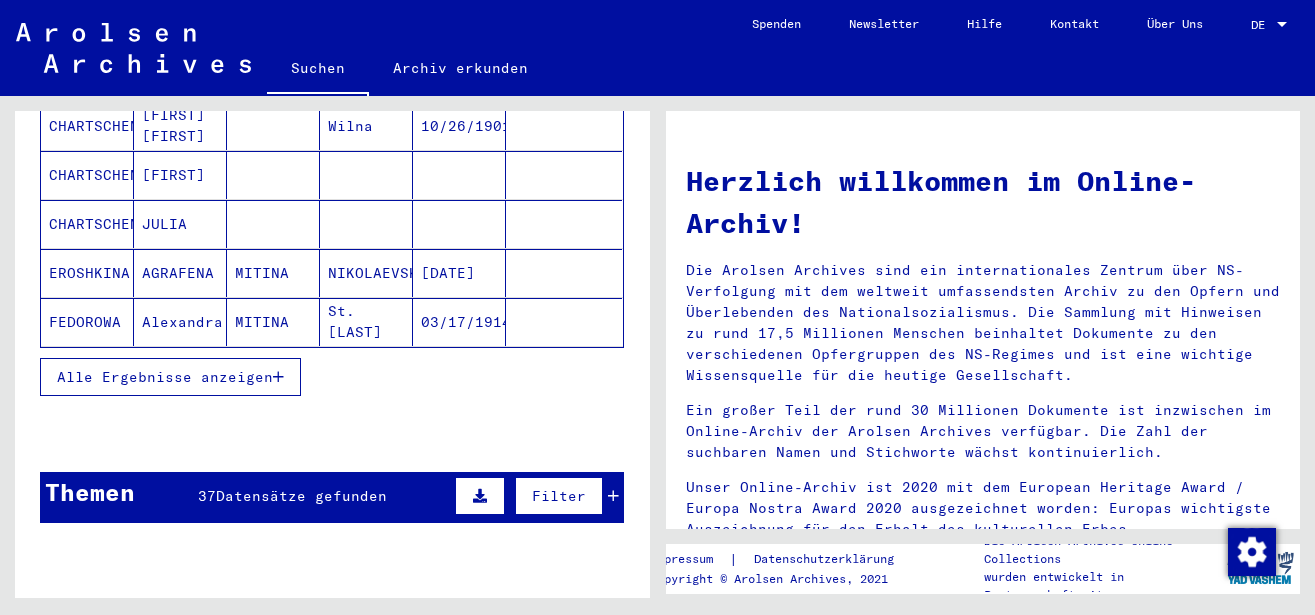 click on "Alle Ergebnisse anzeigen" at bounding box center [170, 377] 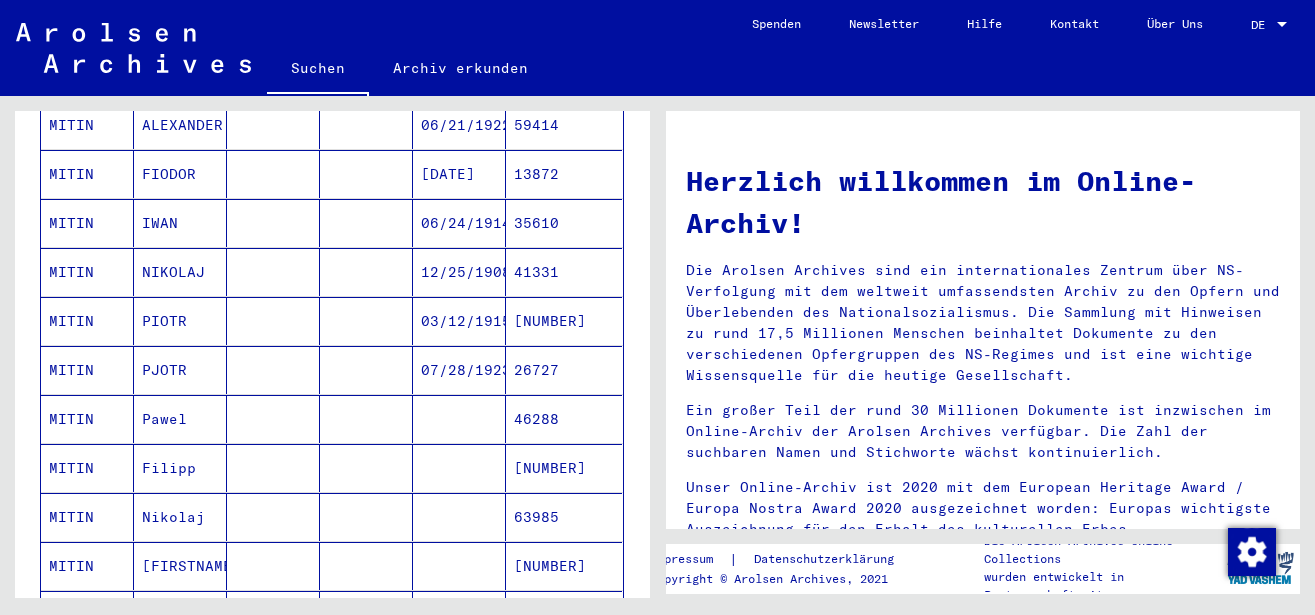 scroll, scrollTop: 972, scrollLeft: 0, axis: vertical 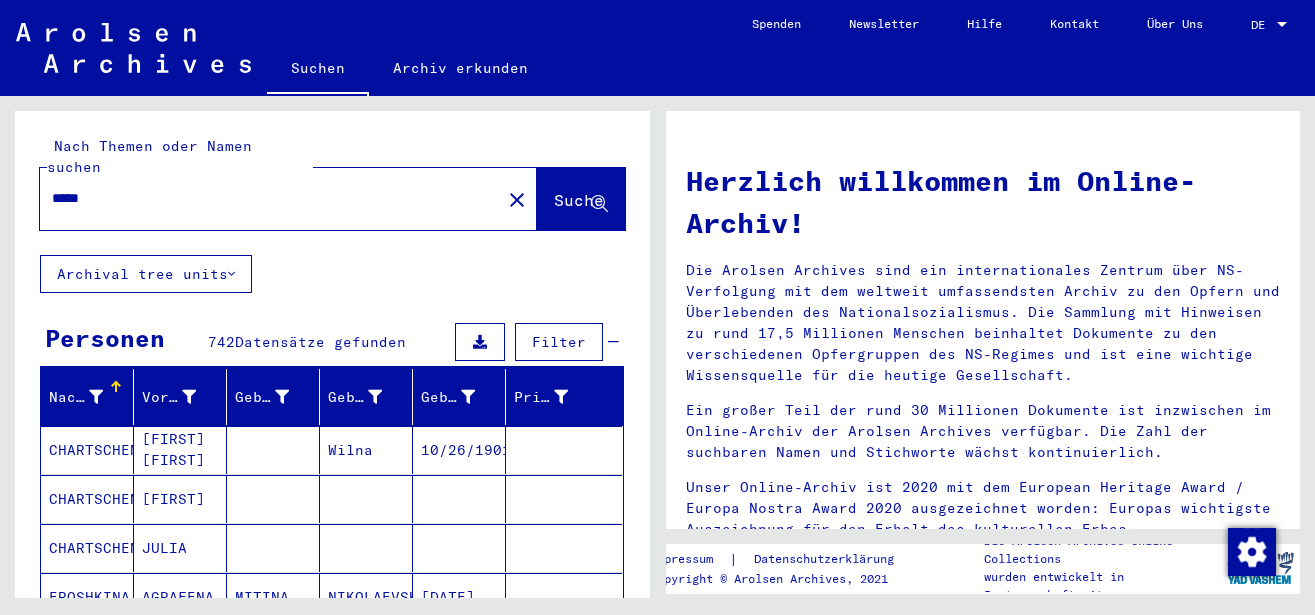 click on "*****" at bounding box center [264, 198] 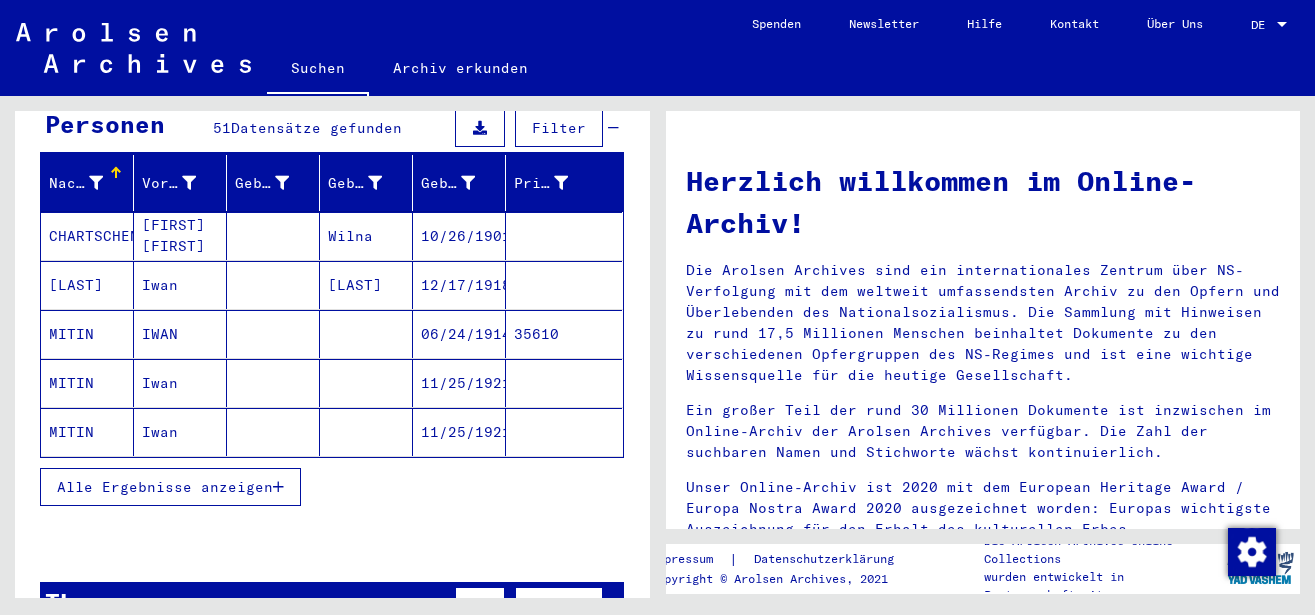 scroll, scrollTop: 216, scrollLeft: 0, axis: vertical 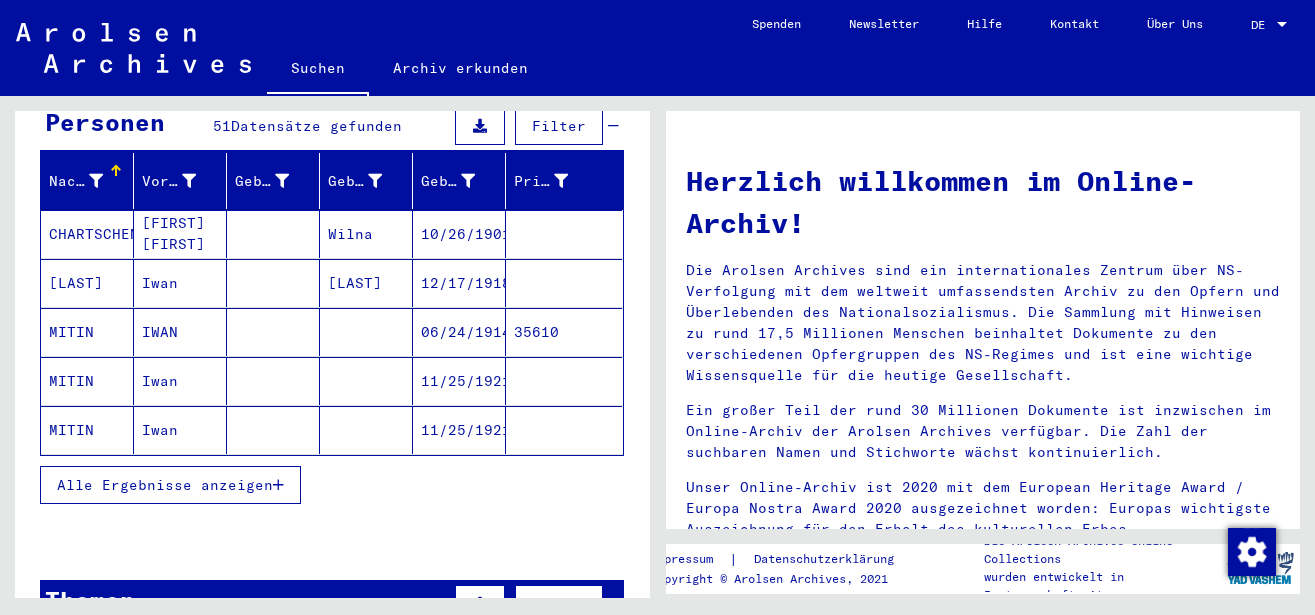 click on "Alle Ergebnisse anzeigen" at bounding box center (165, 485) 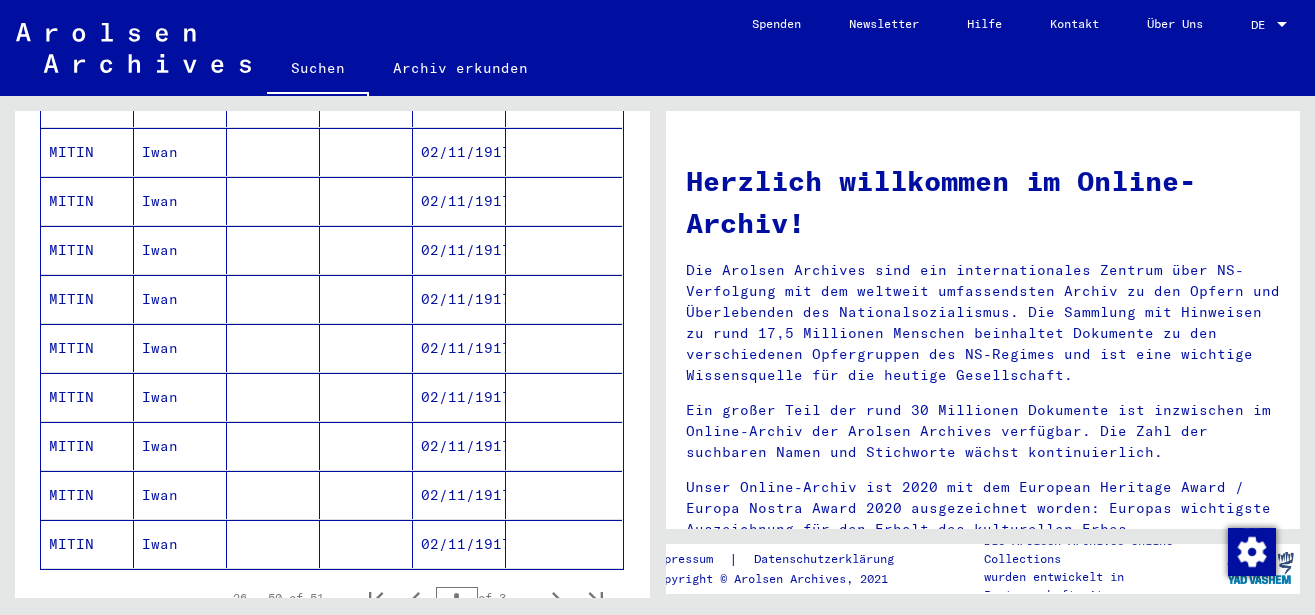 scroll, scrollTop: 1080, scrollLeft: 0, axis: vertical 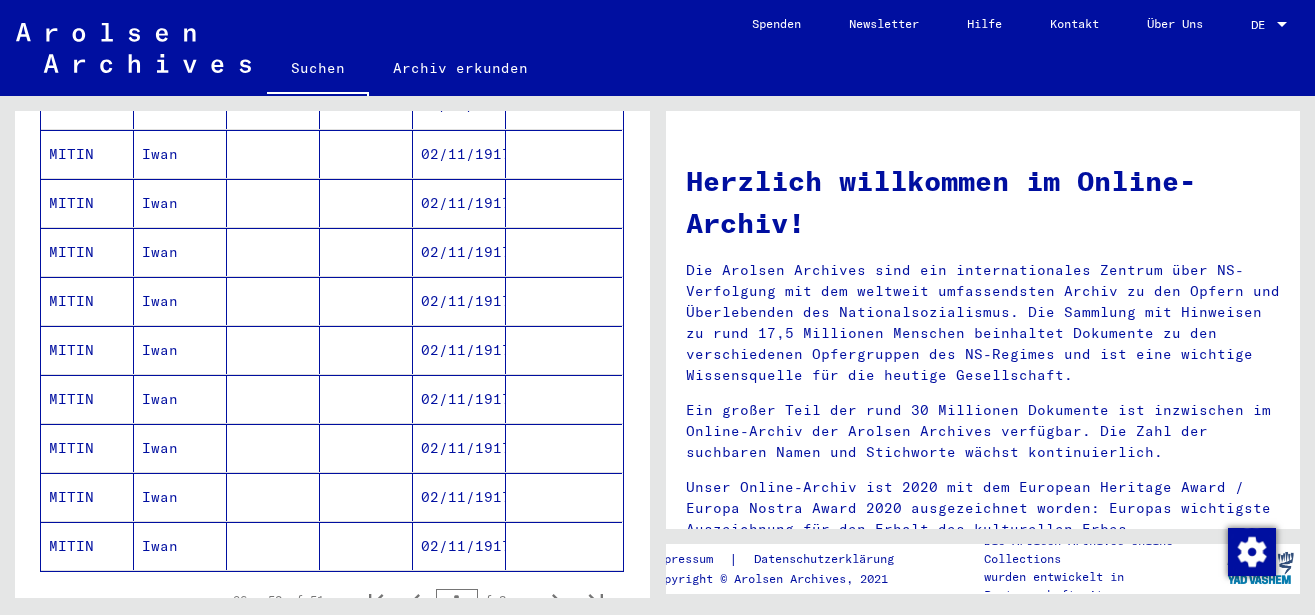 click on "Iwan" at bounding box center (180, 448) 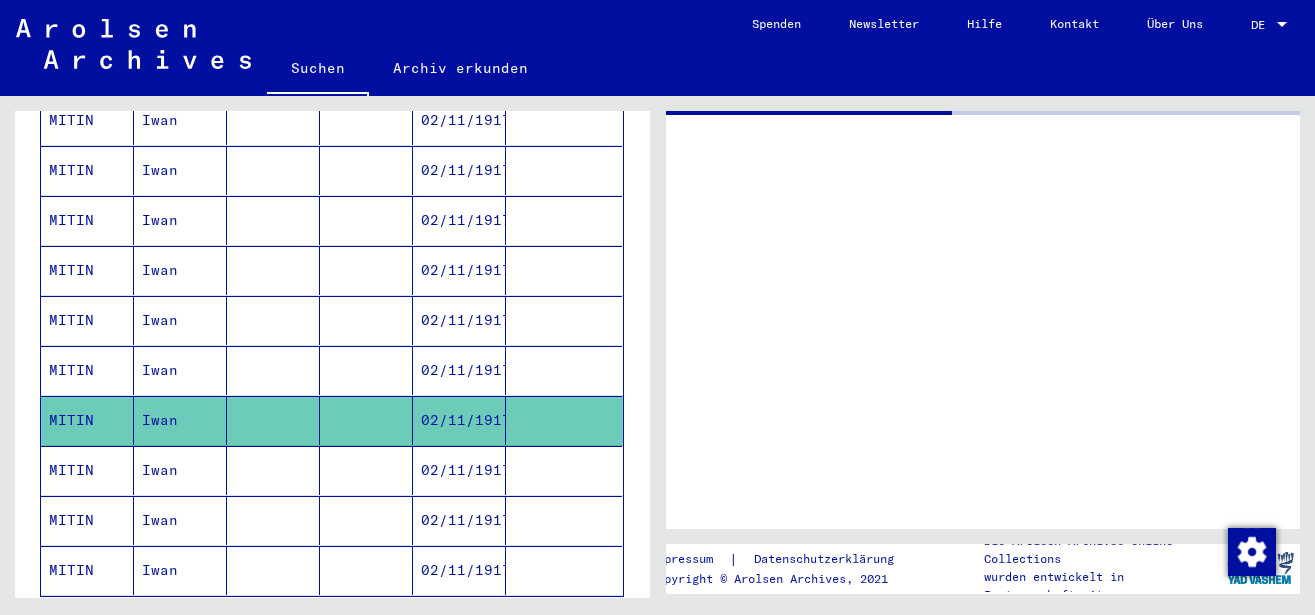 scroll, scrollTop: 1096, scrollLeft: 0, axis: vertical 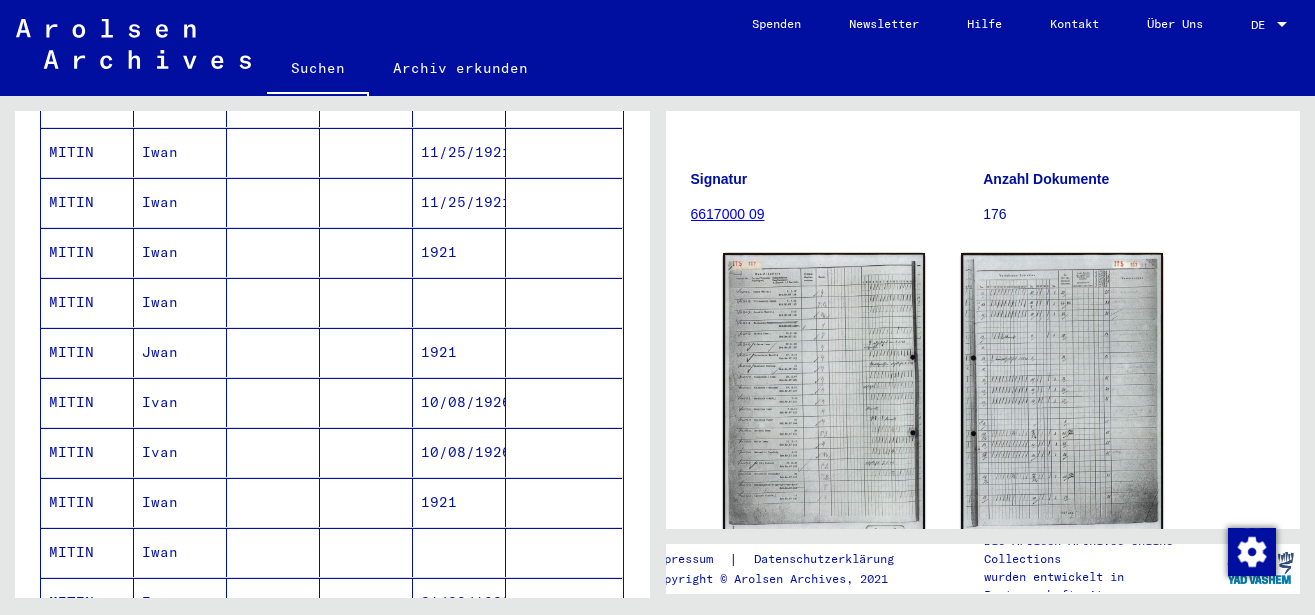 click on "Iwan" at bounding box center [180, 352] 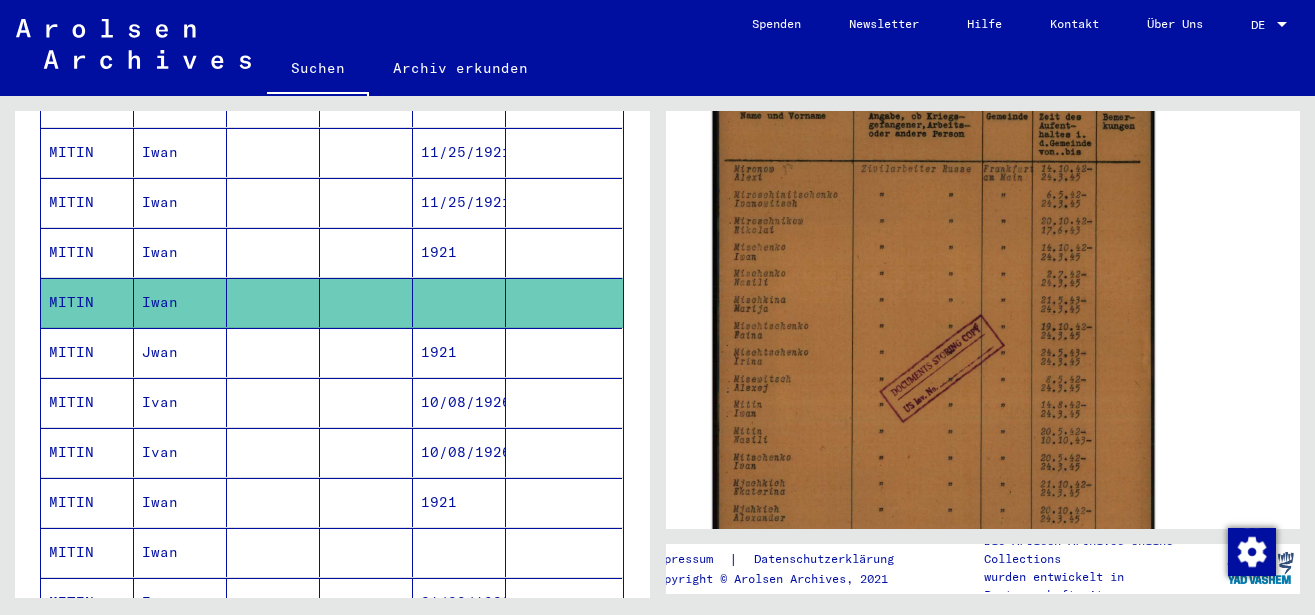 scroll, scrollTop: 432, scrollLeft: 0, axis: vertical 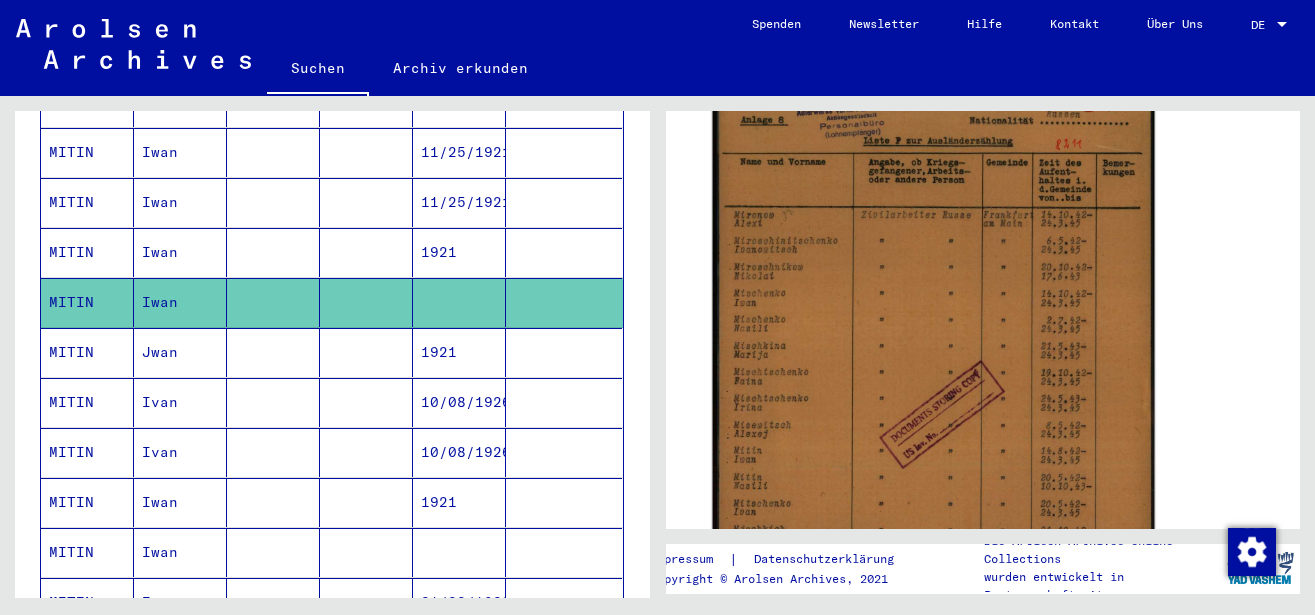 click 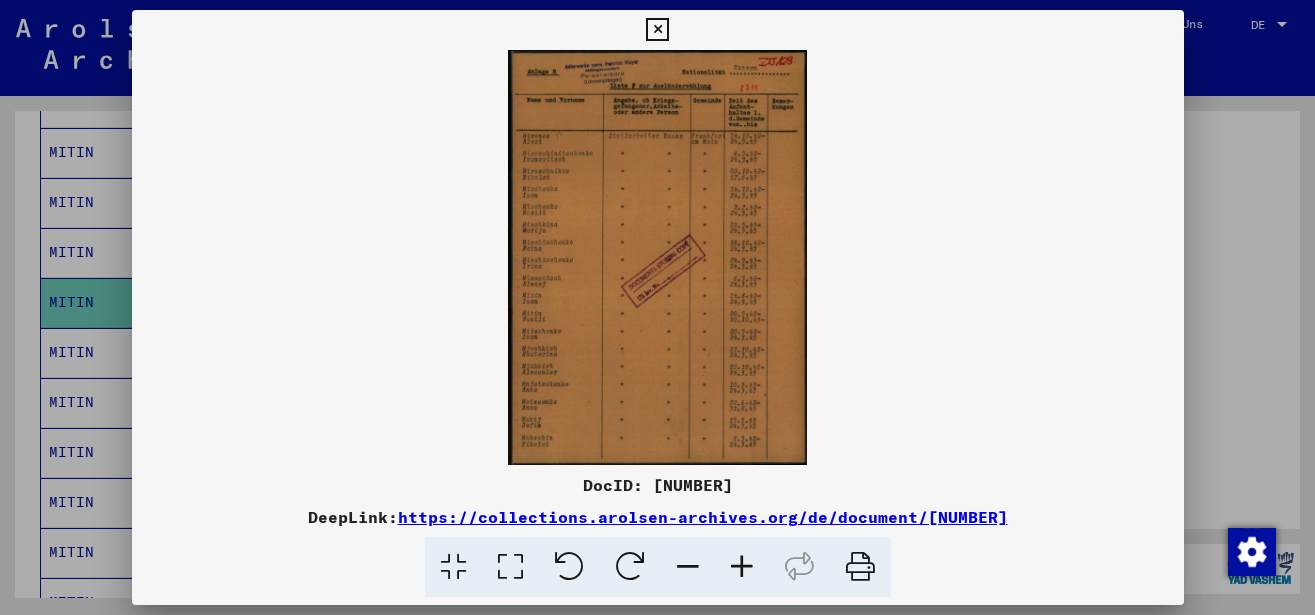 click at bounding box center (742, 567) 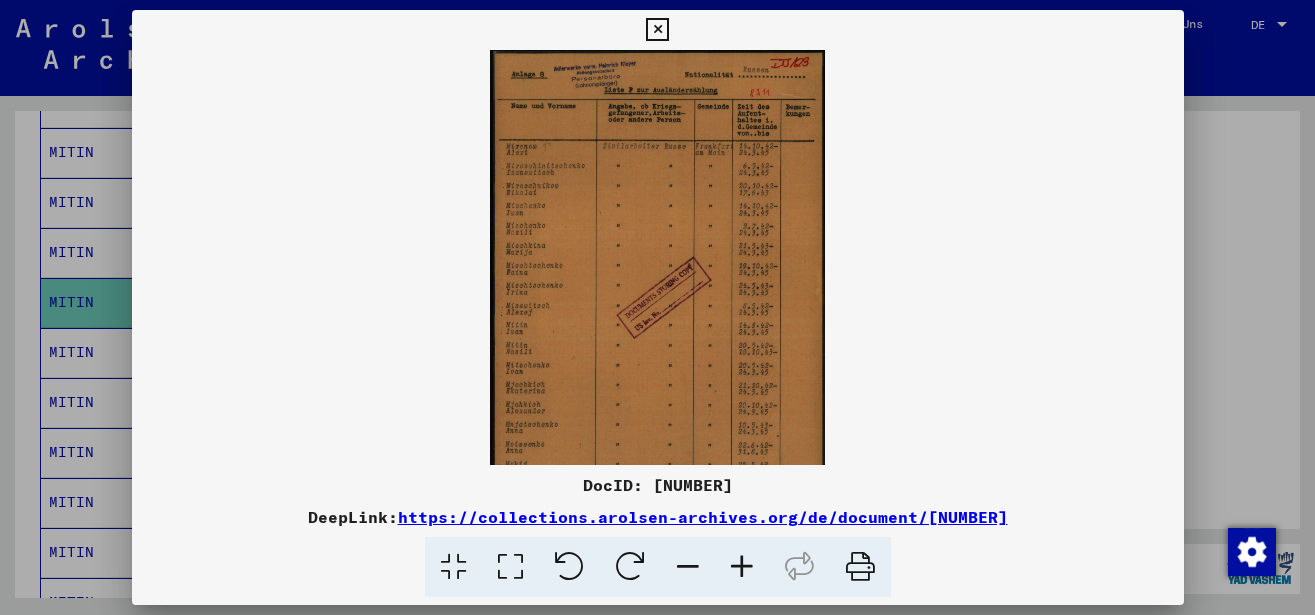 click at bounding box center (742, 567) 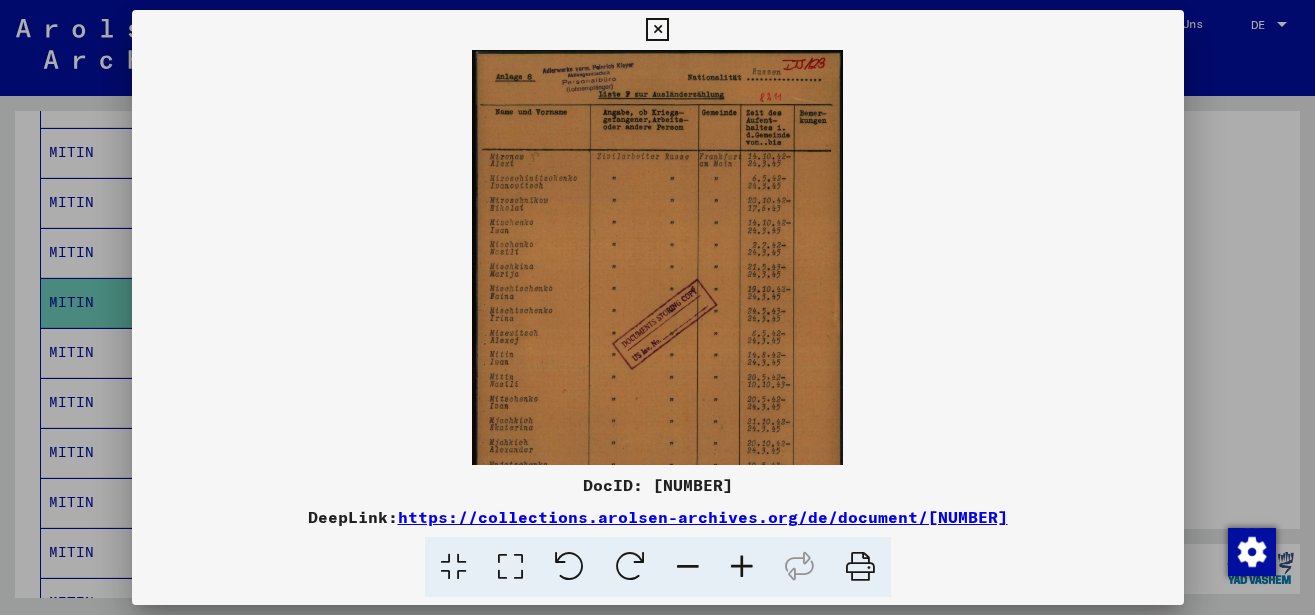 click at bounding box center (742, 567) 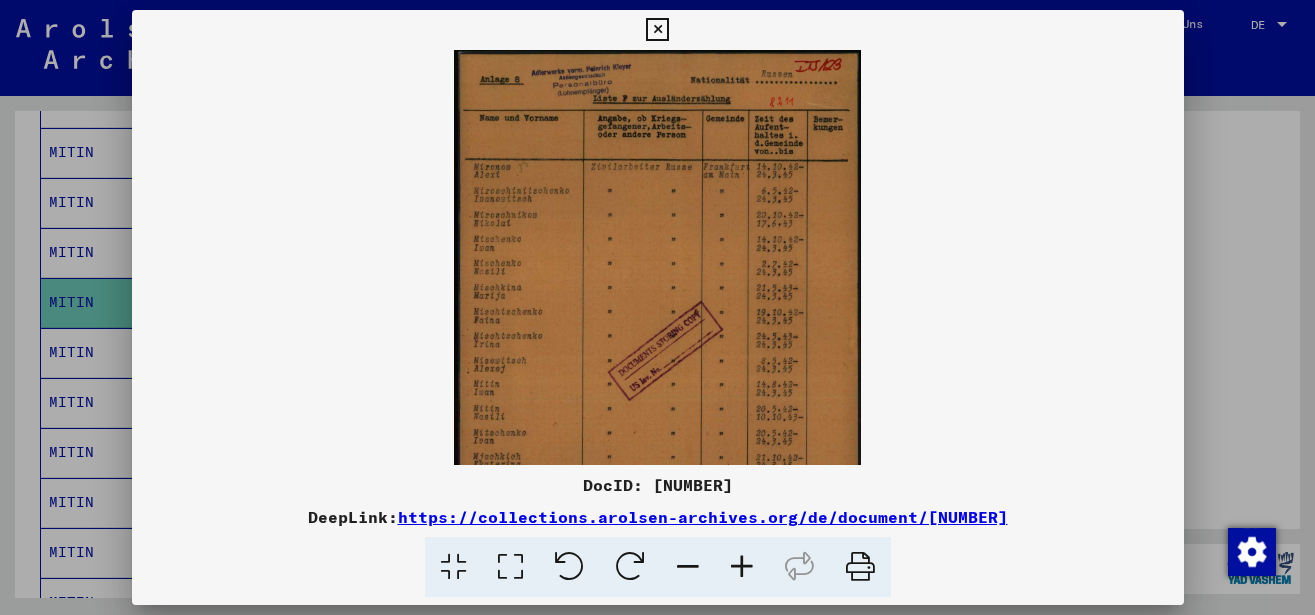 click at bounding box center (742, 567) 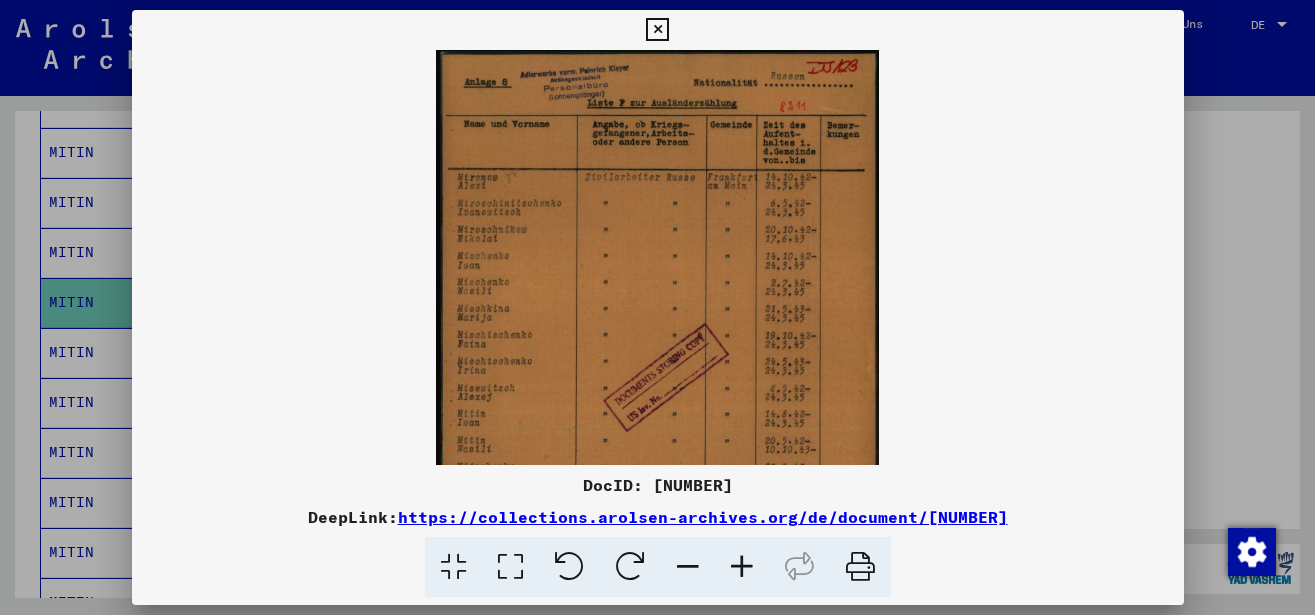 click at bounding box center [742, 567] 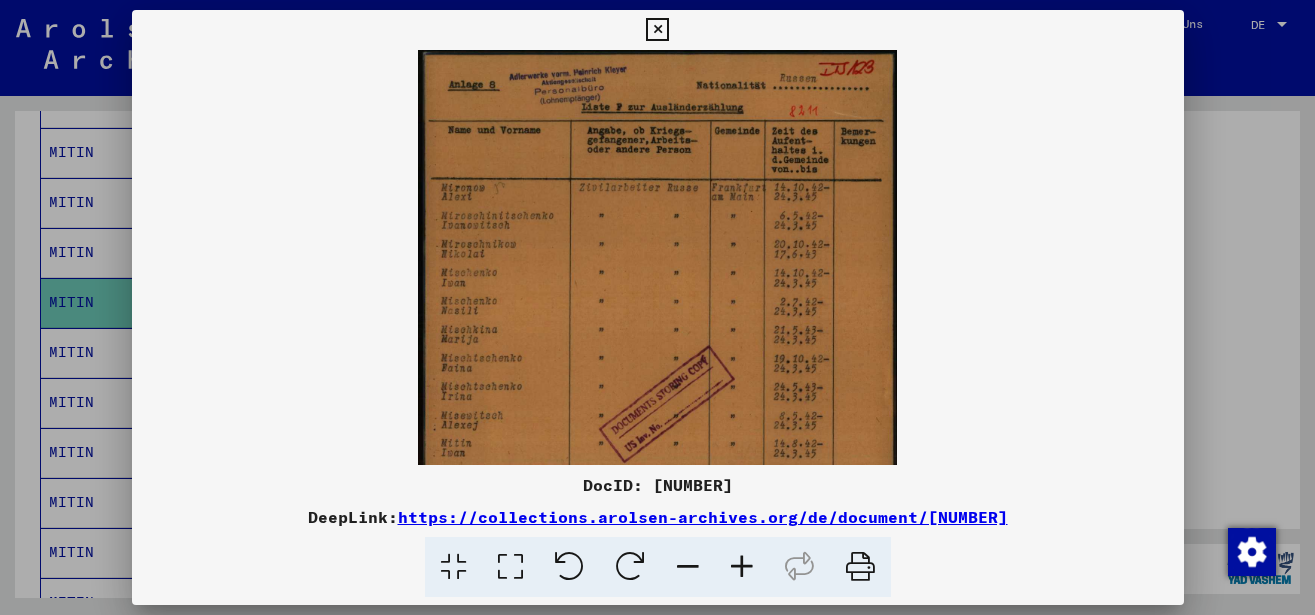 click at bounding box center [742, 567] 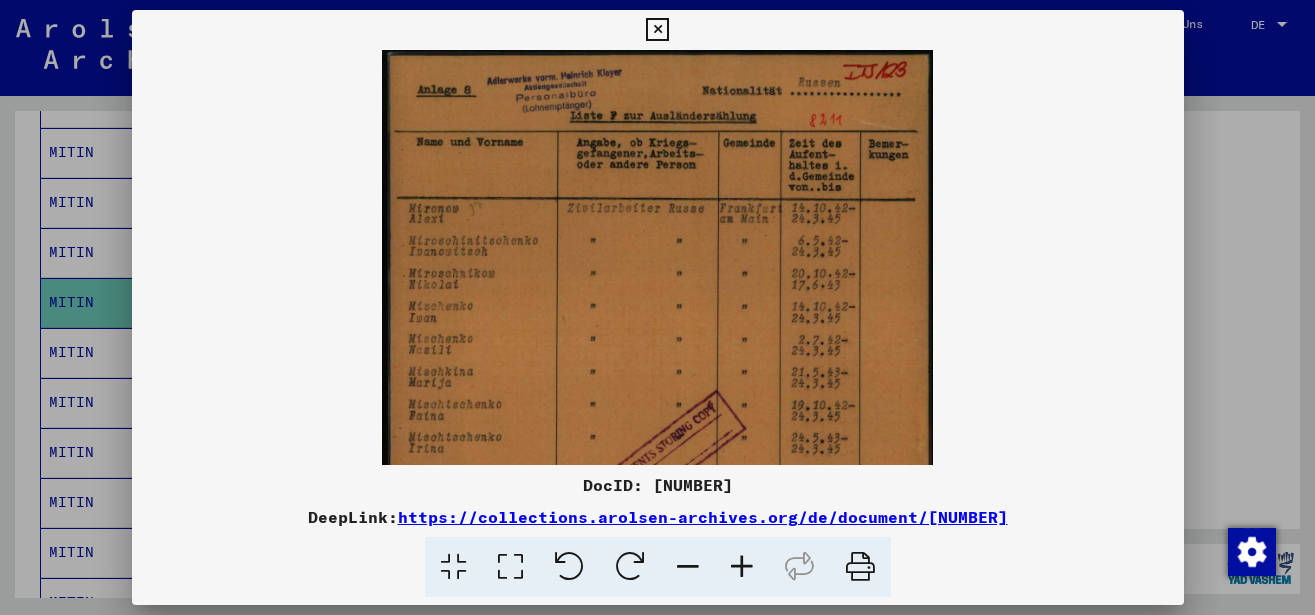 click at bounding box center [742, 567] 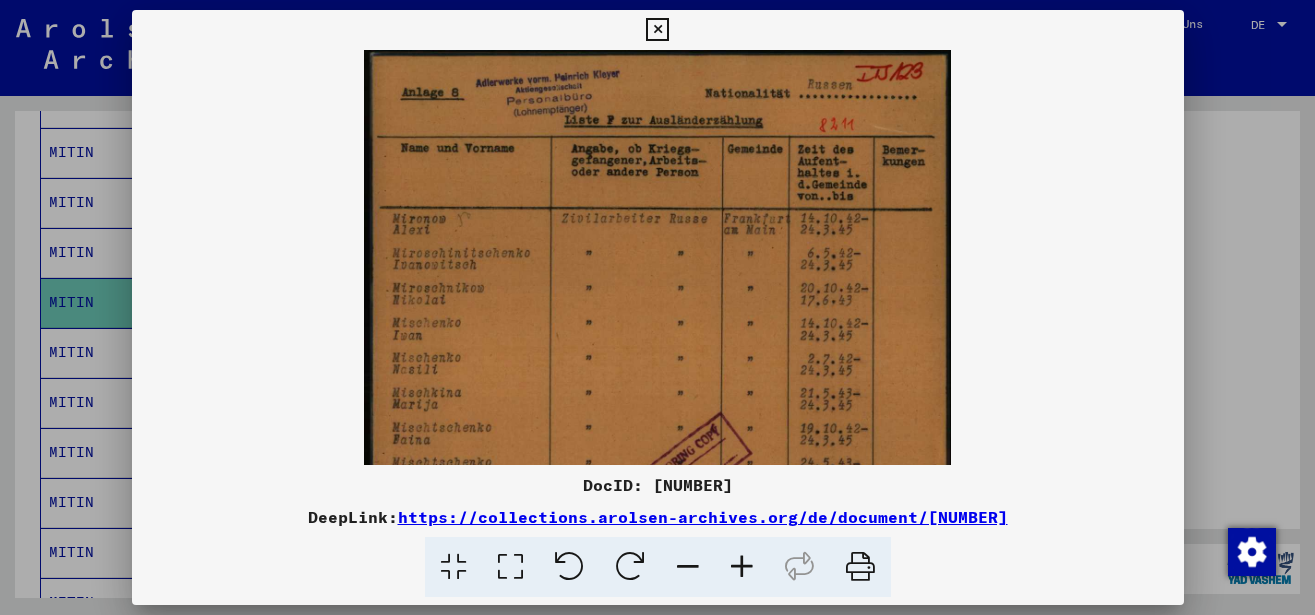 click at bounding box center [742, 567] 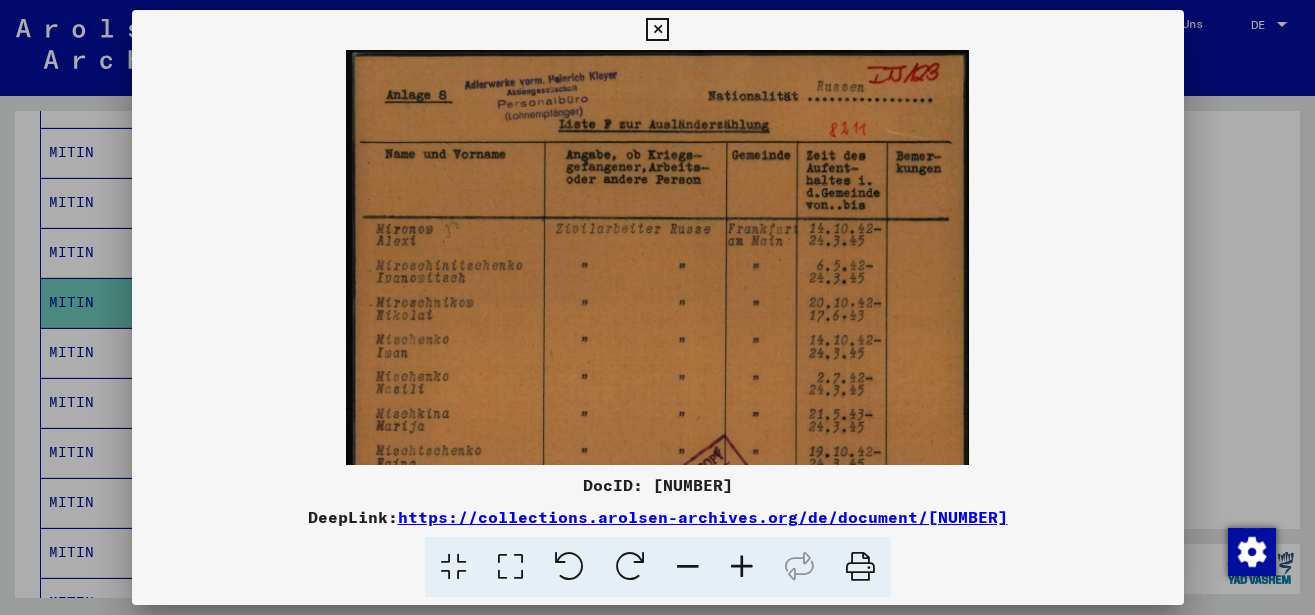 click at bounding box center (742, 567) 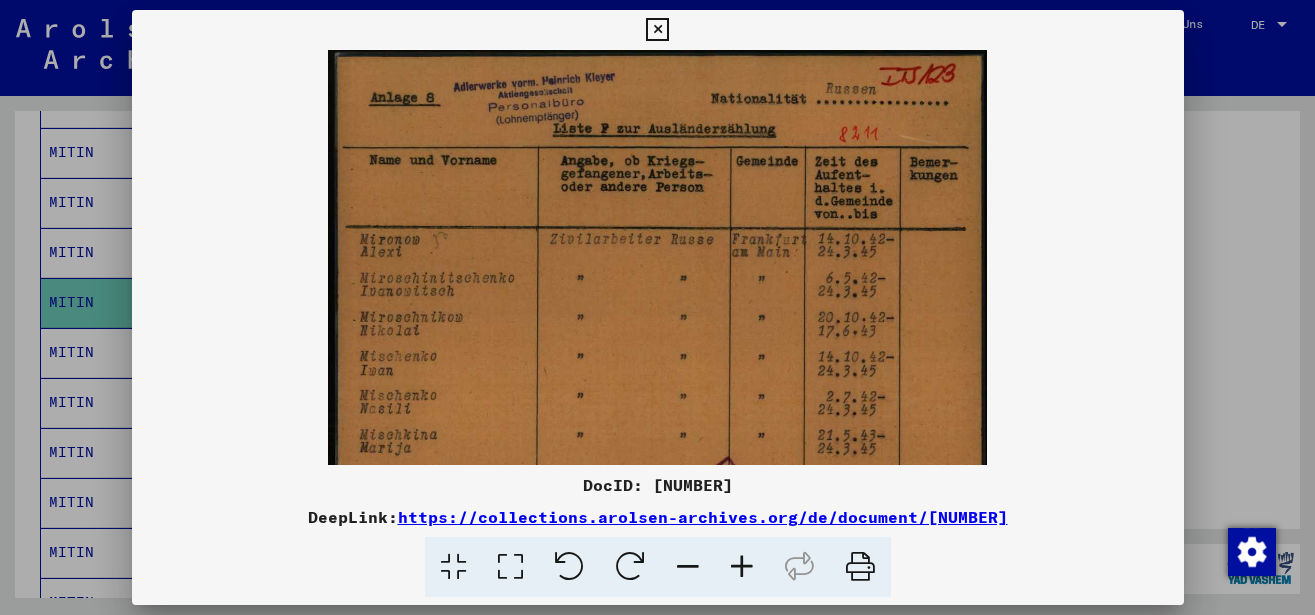 click at bounding box center (742, 567) 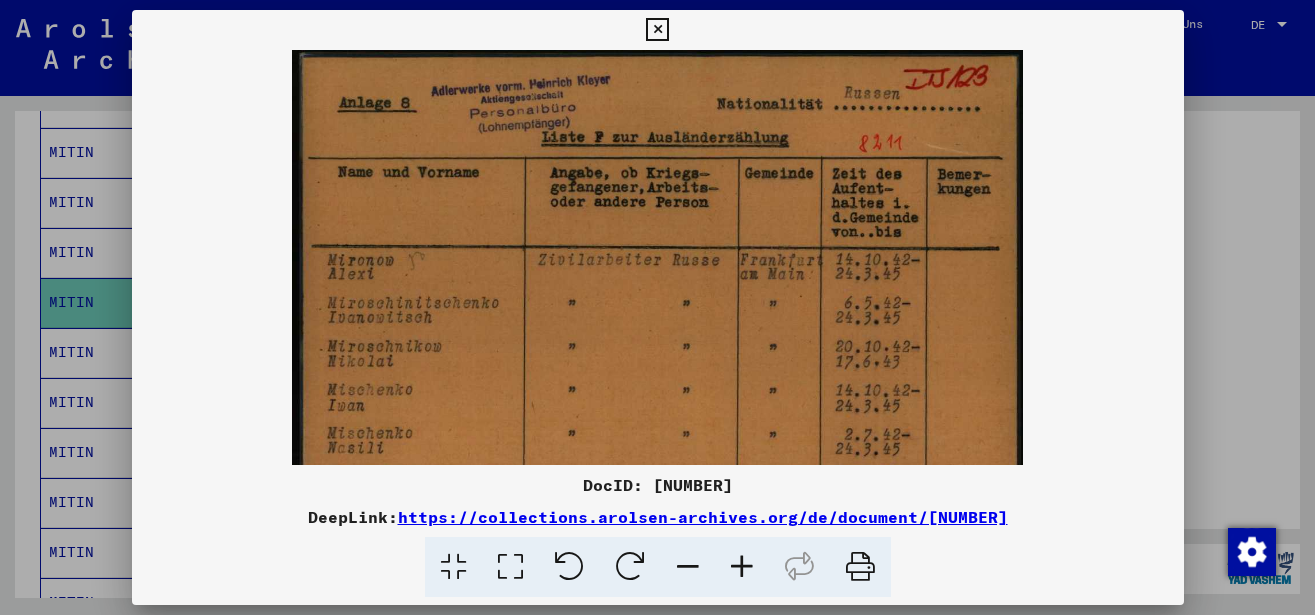 click at bounding box center [742, 567] 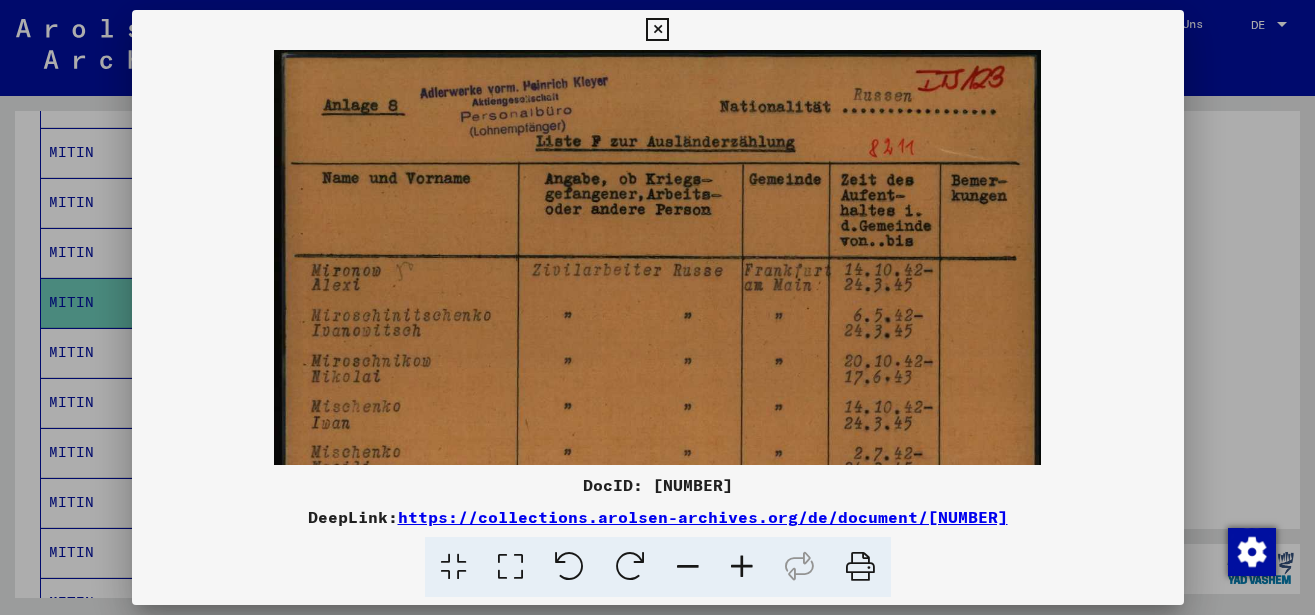 click at bounding box center [742, 567] 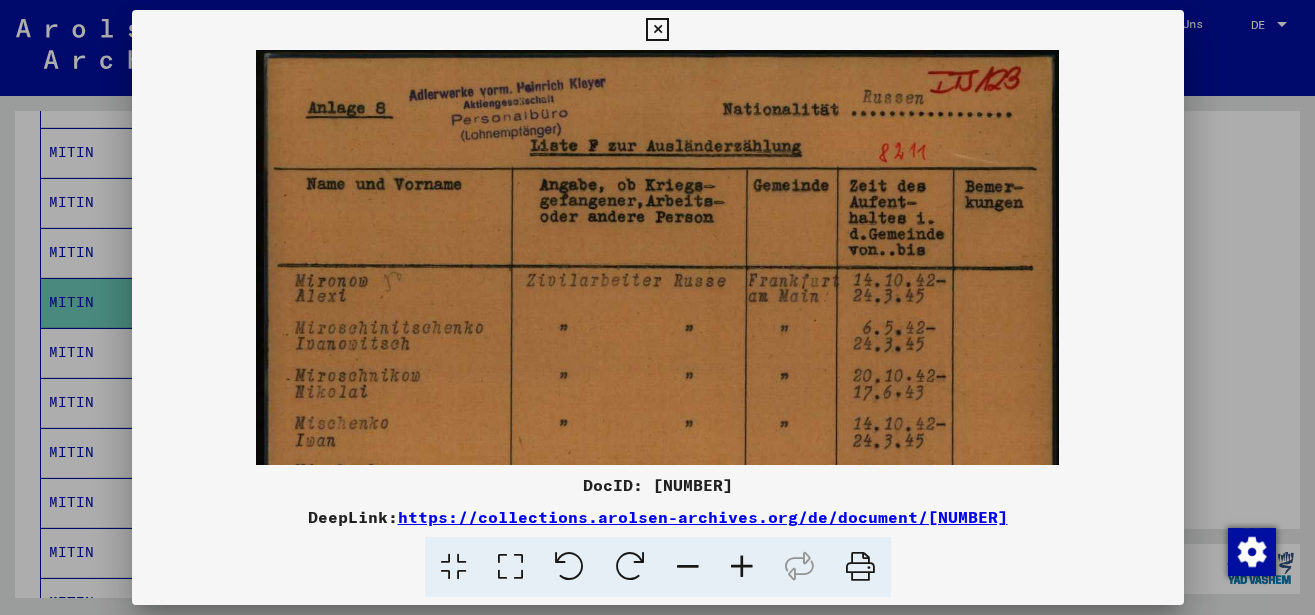 click at bounding box center (742, 567) 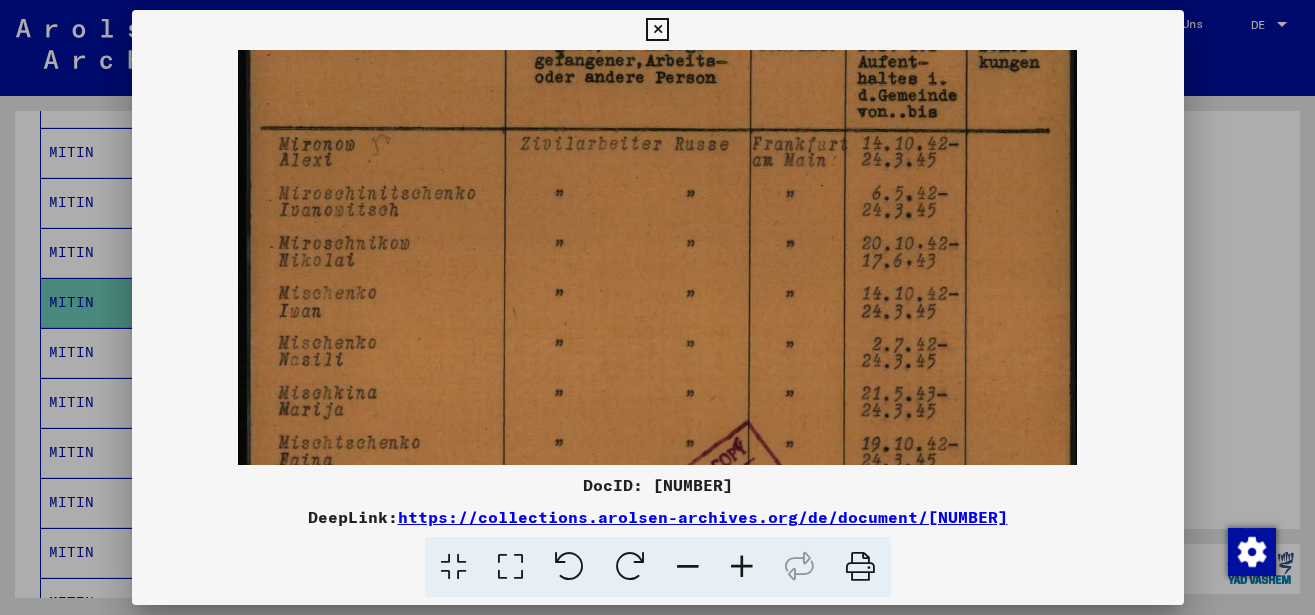 drag, startPoint x: 662, startPoint y: 389, endPoint x: 690, endPoint y: 242, distance: 149.64291 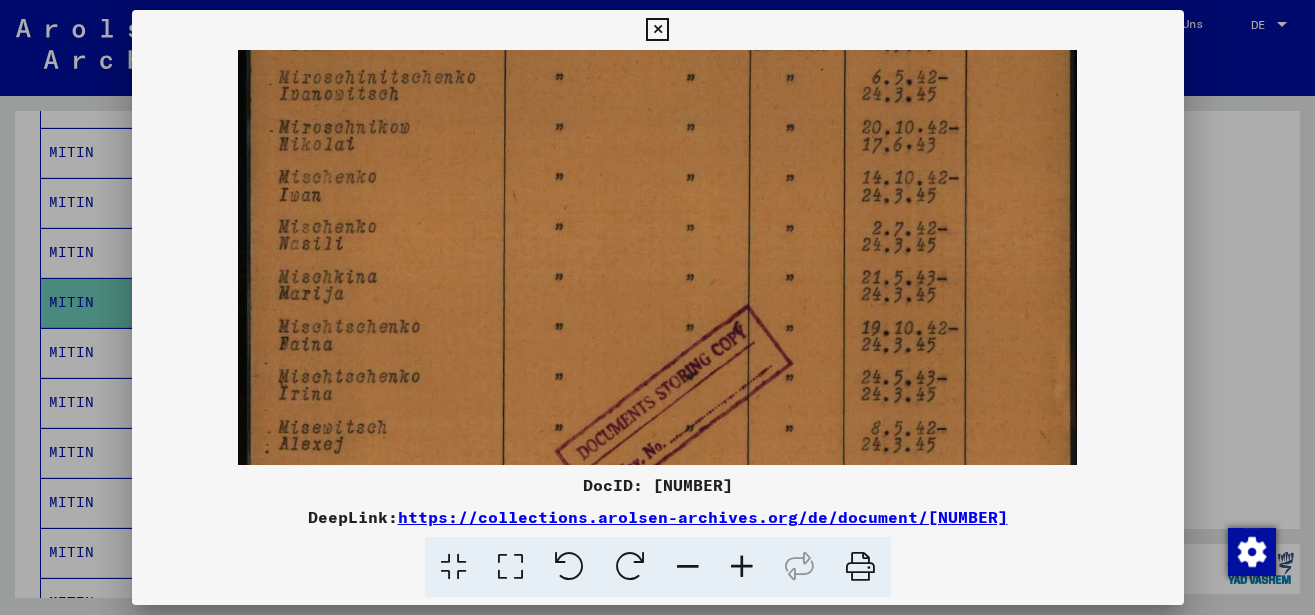 drag, startPoint x: 681, startPoint y: 328, endPoint x: 684, endPoint y: 212, distance: 116.03879 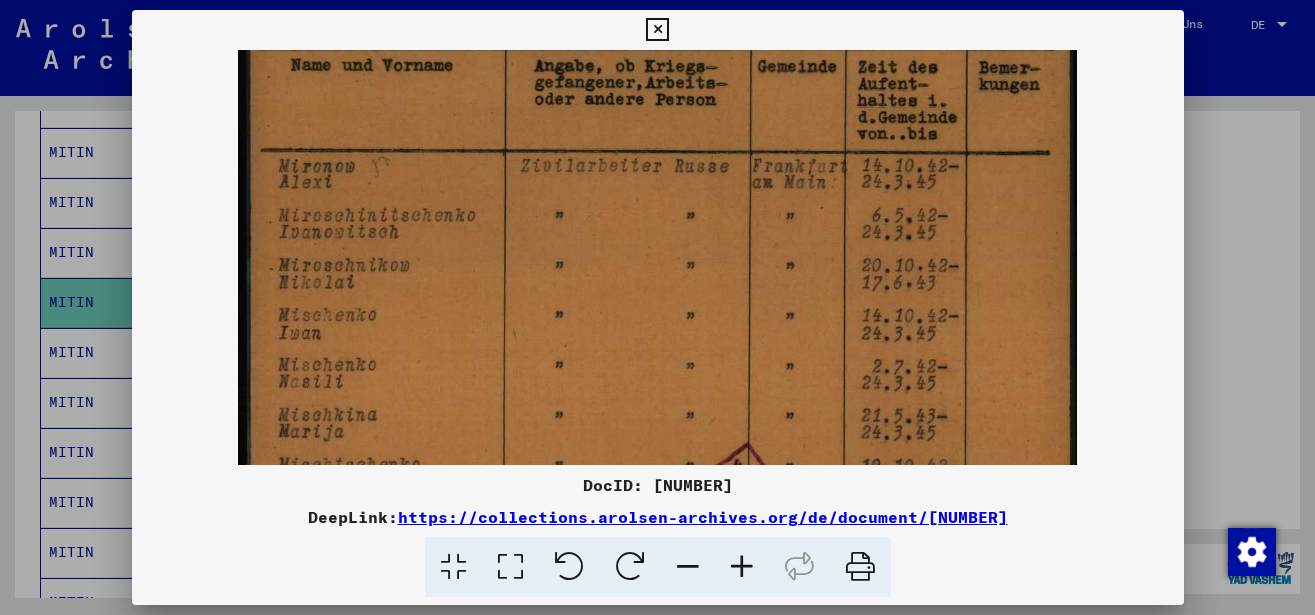 scroll, scrollTop: 89, scrollLeft: 0, axis: vertical 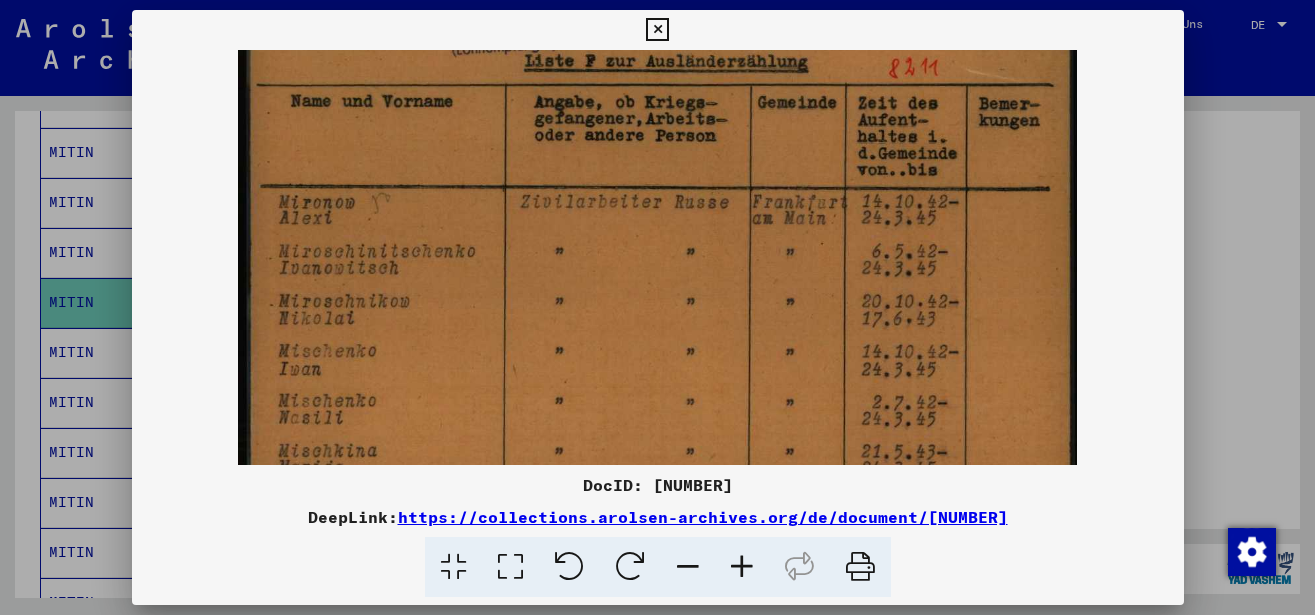 drag, startPoint x: 675, startPoint y: 344, endPoint x: 662, endPoint y: 406, distance: 63.348244 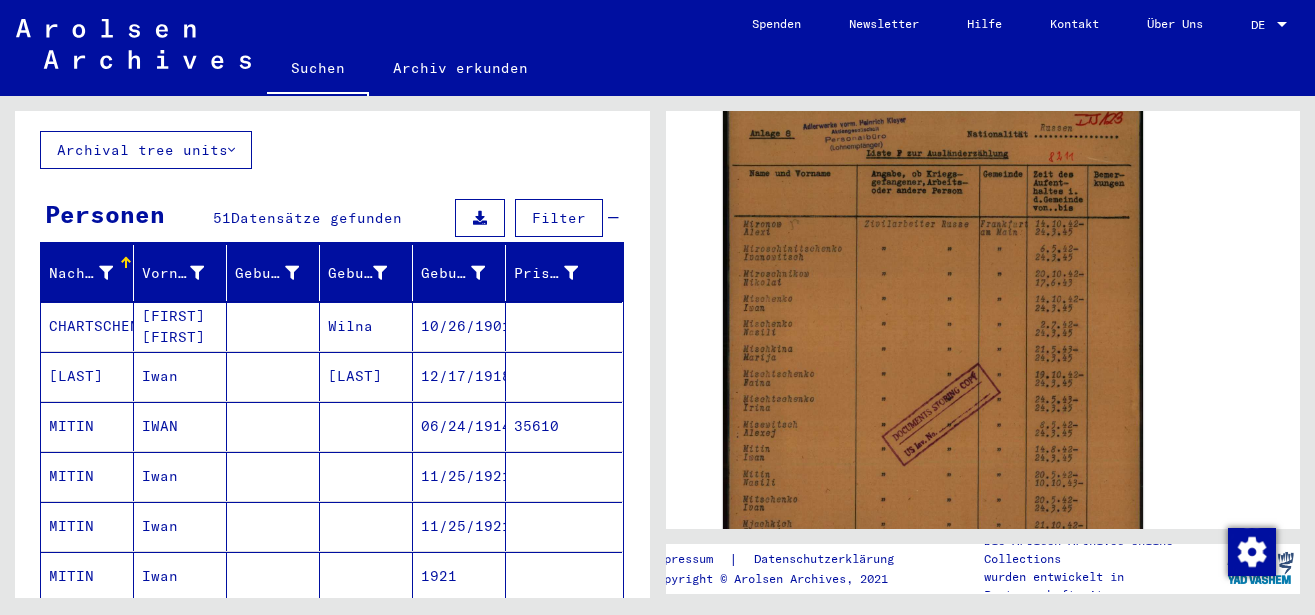 scroll, scrollTop: 0, scrollLeft: 0, axis: both 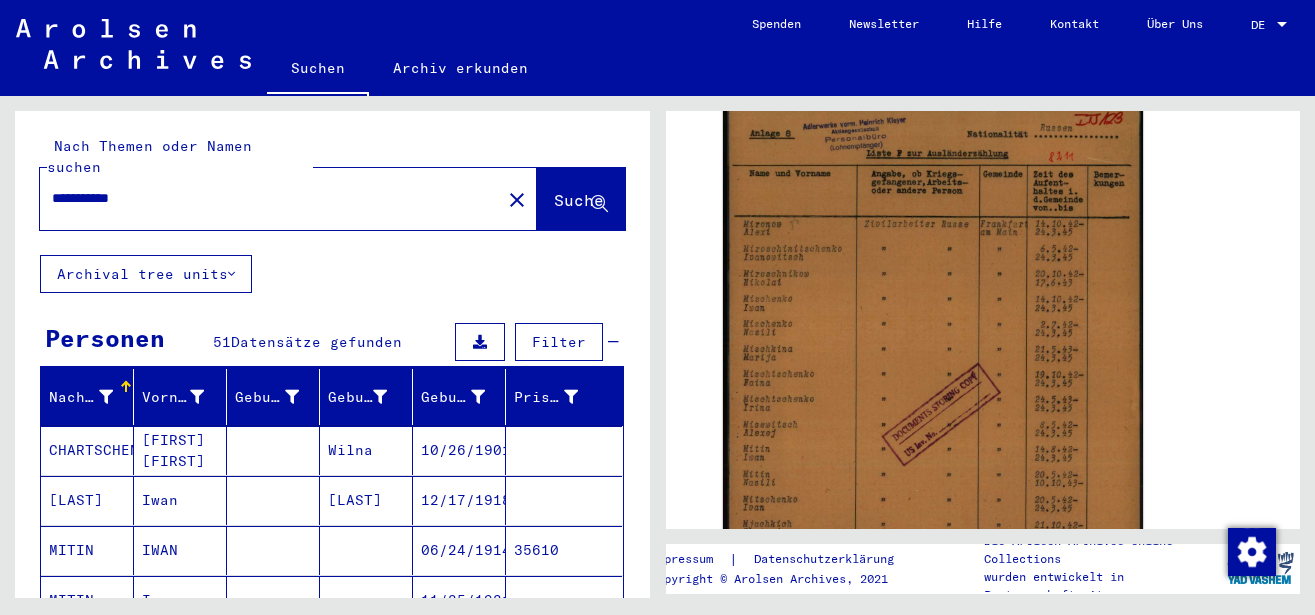 click on "**********" at bounding box center [270, 198] 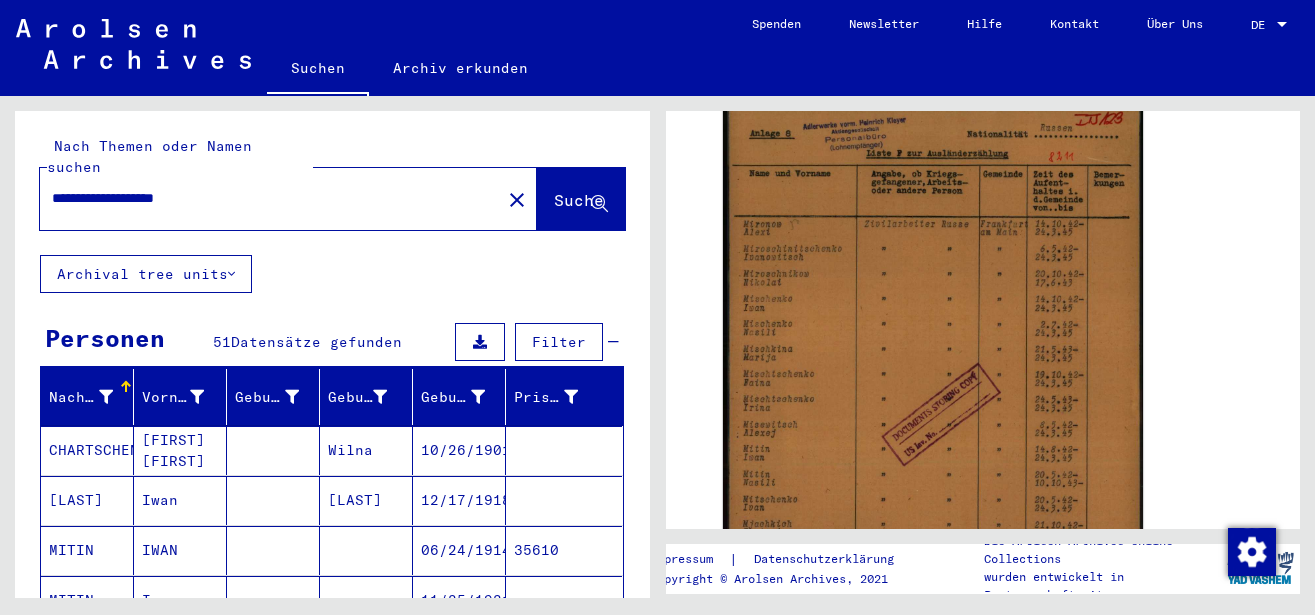 drag, startPoint x: 242, startPoint y: 187, endPoint x: 20, endPoint y: 190, distance: 222.02026 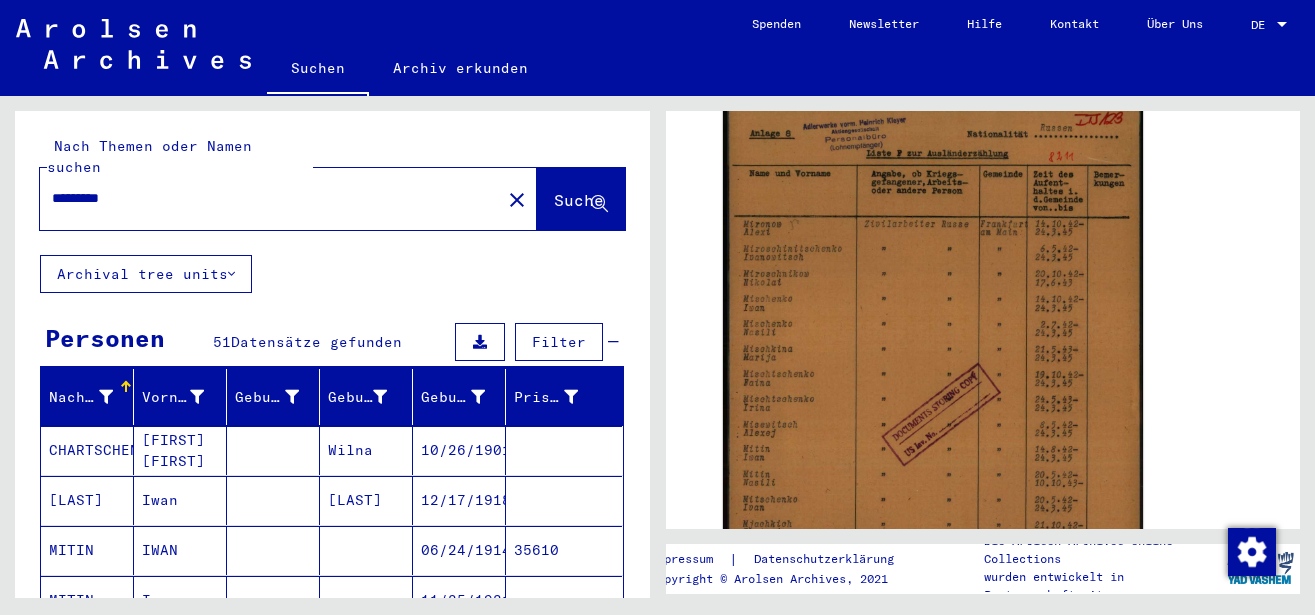 click on "Suche" 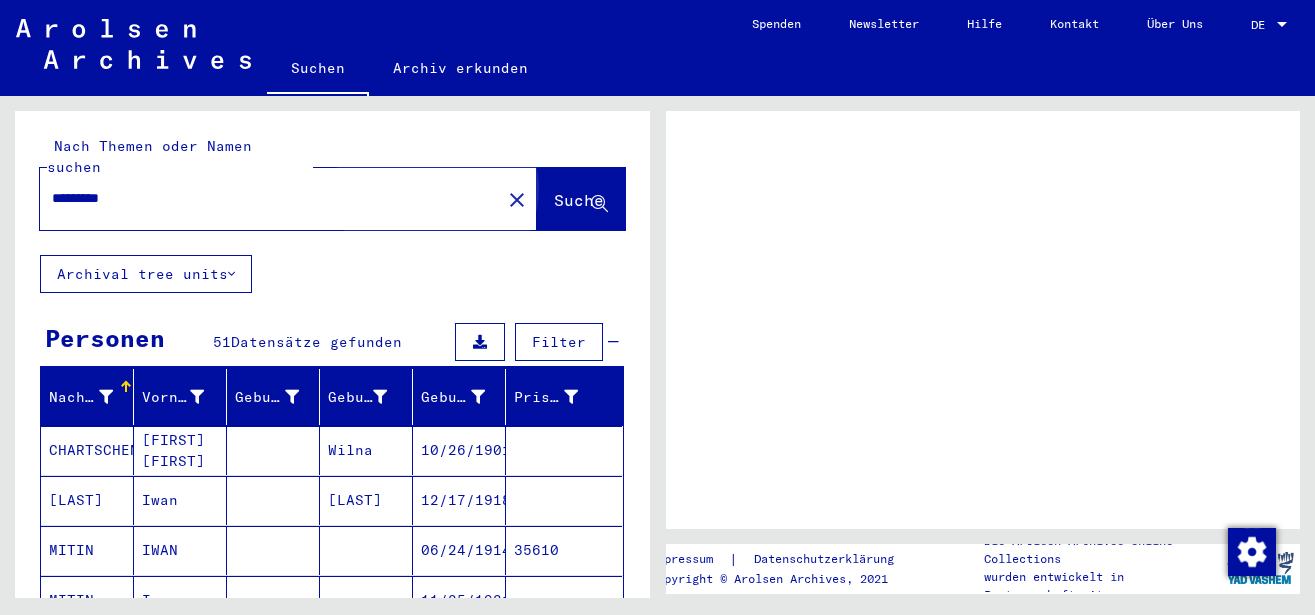 scroll, scrollTop: 0, scrollLeft: 0, axis: both 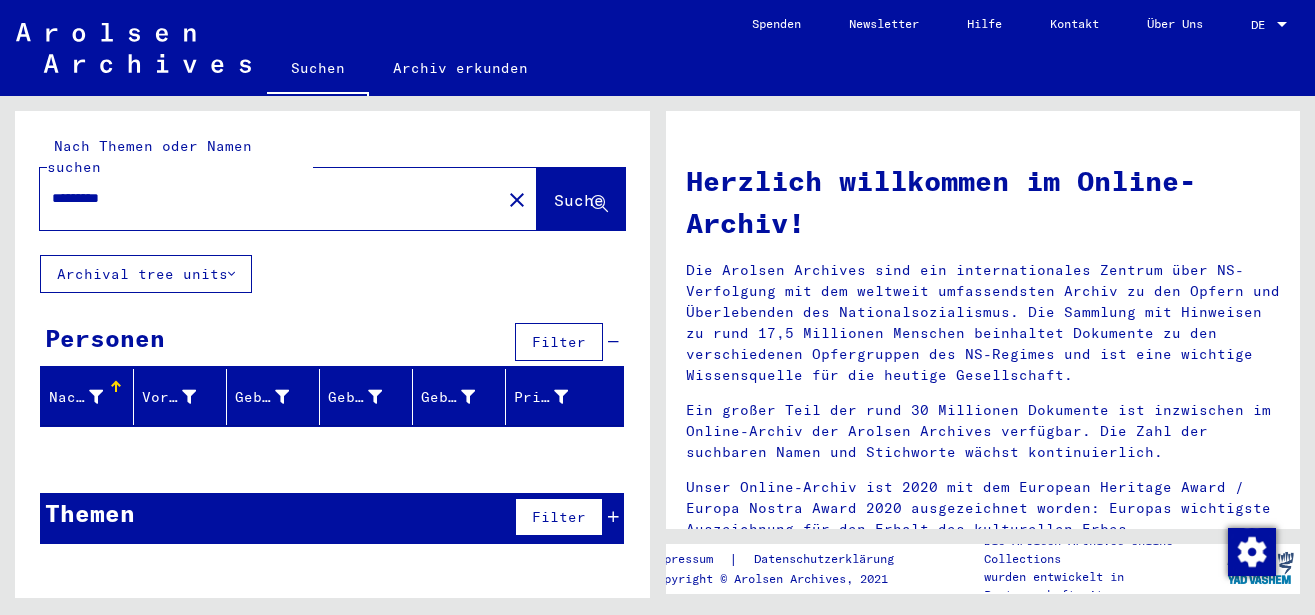 click on "*********" at bounding box center (264, 198) 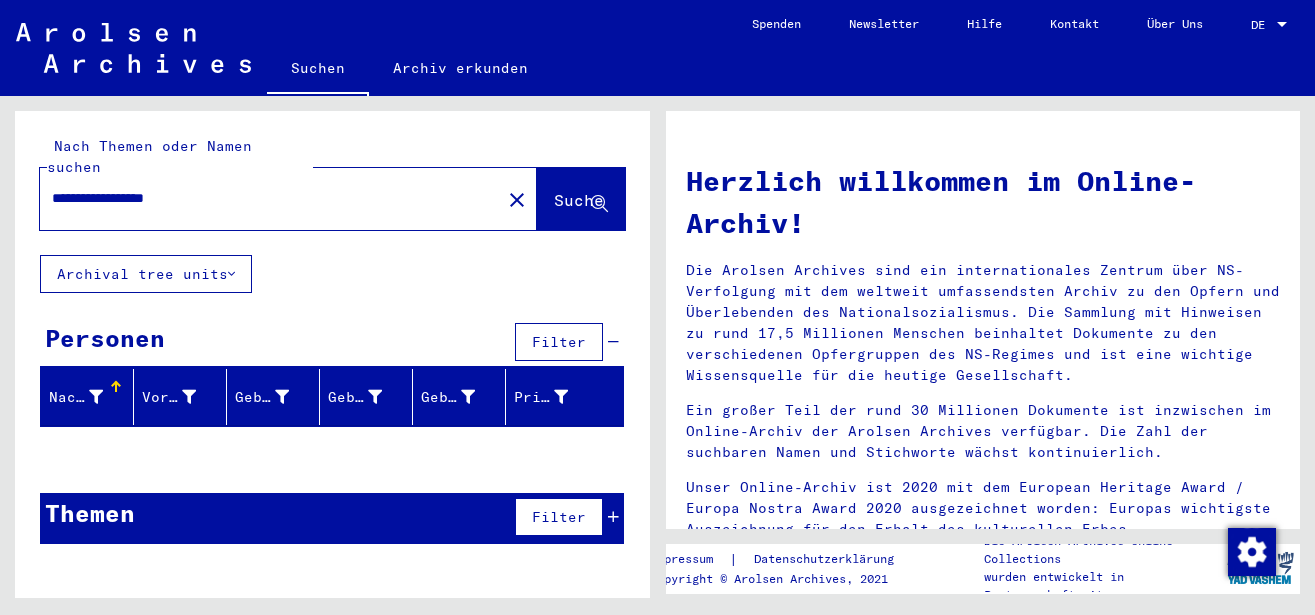 click on "Suche" 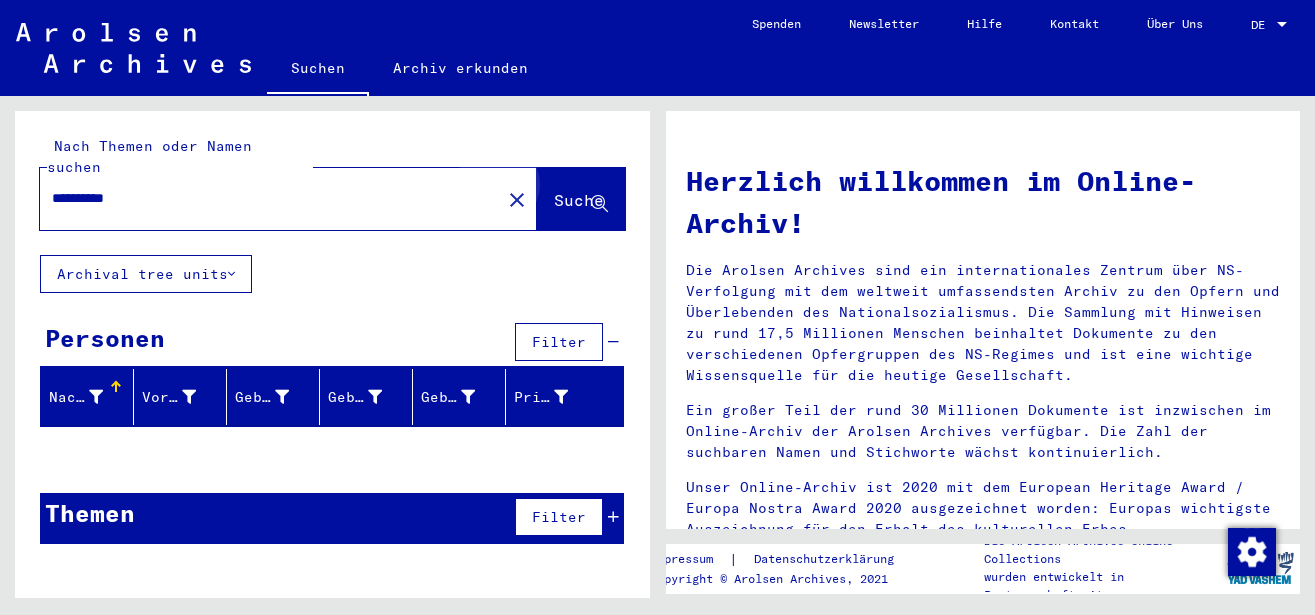 click on "Suche" 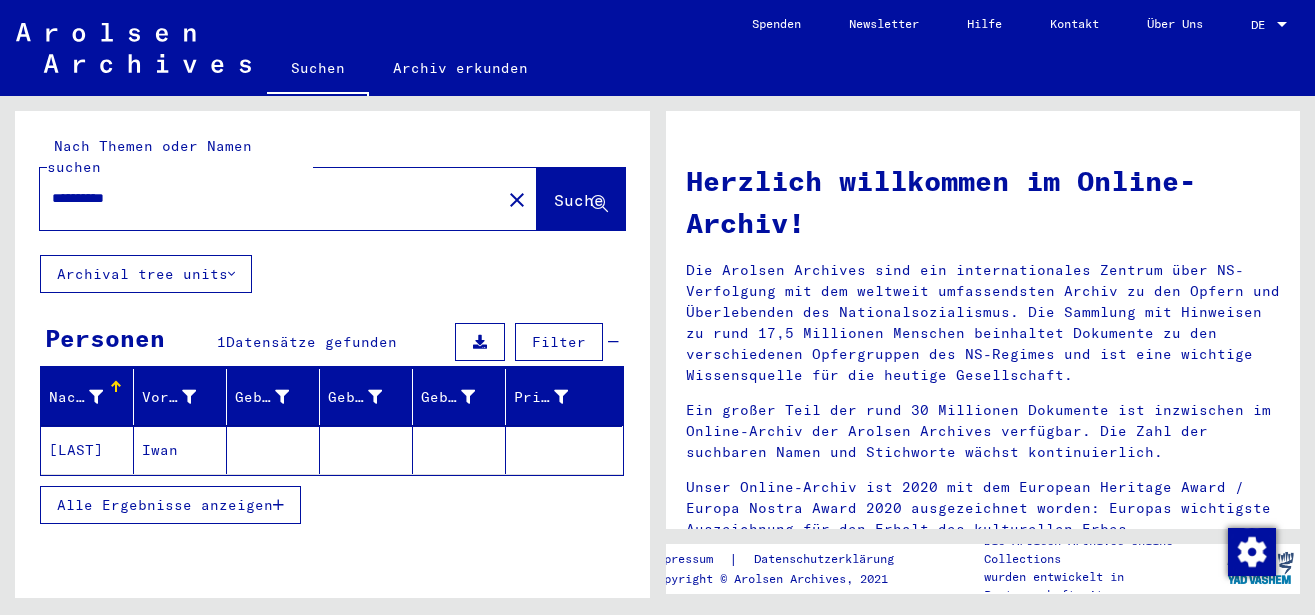 click on "Iwan" 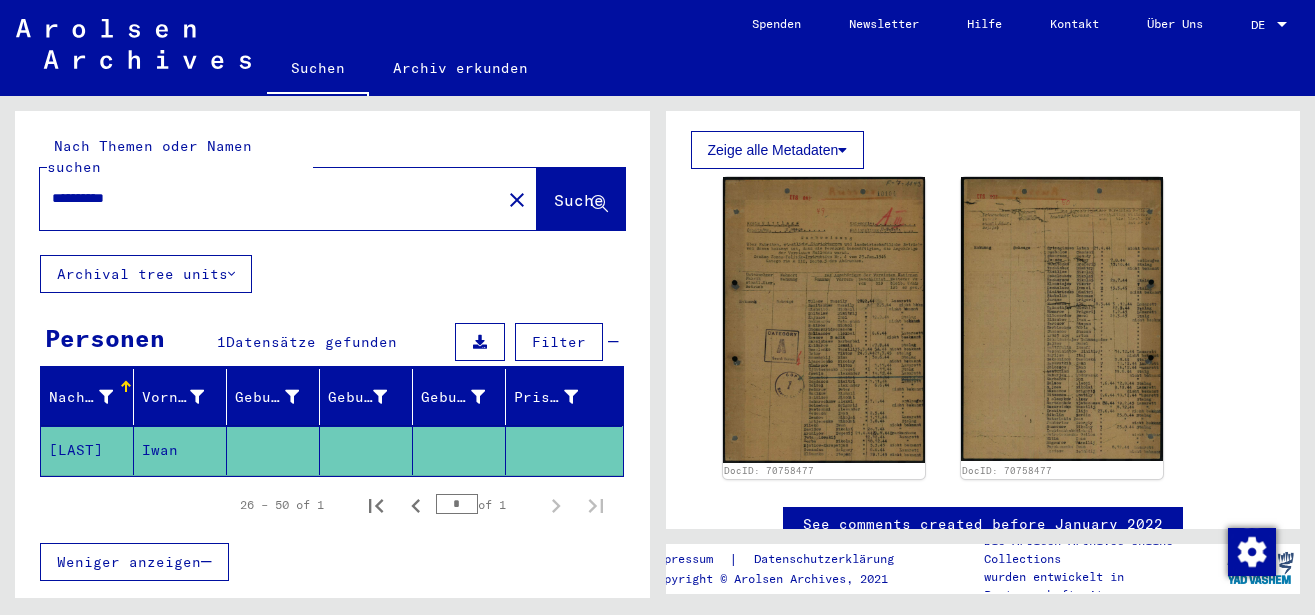 scroll, scrollTop: 432, scrollLeft: 0, axis: vertical 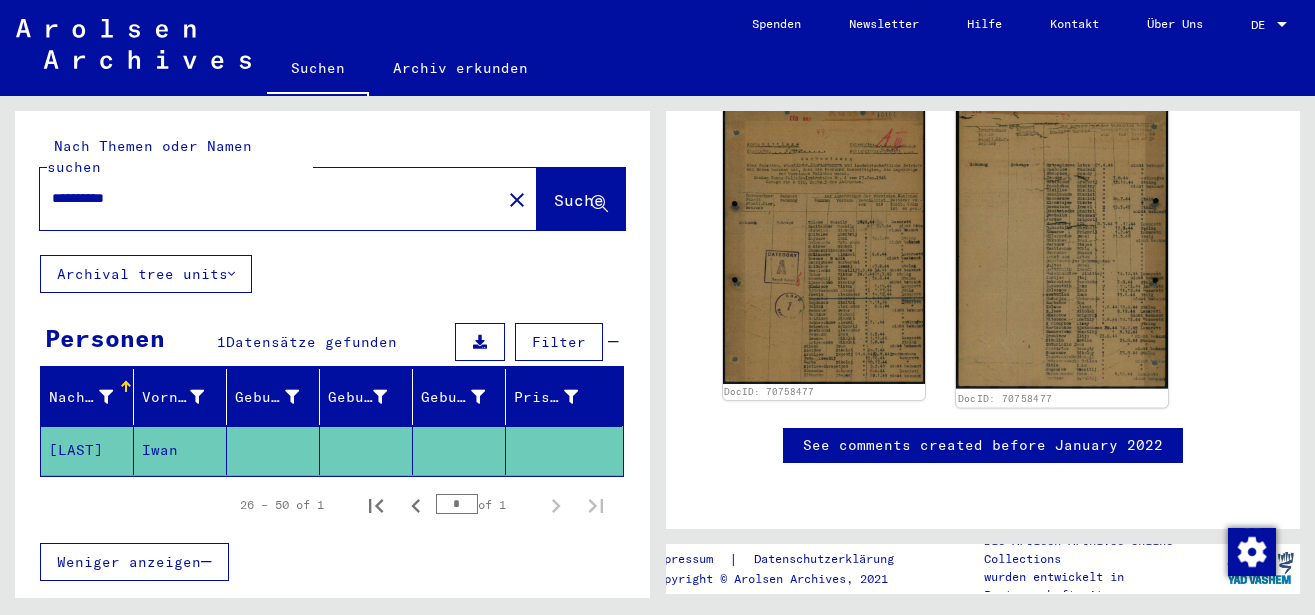 click 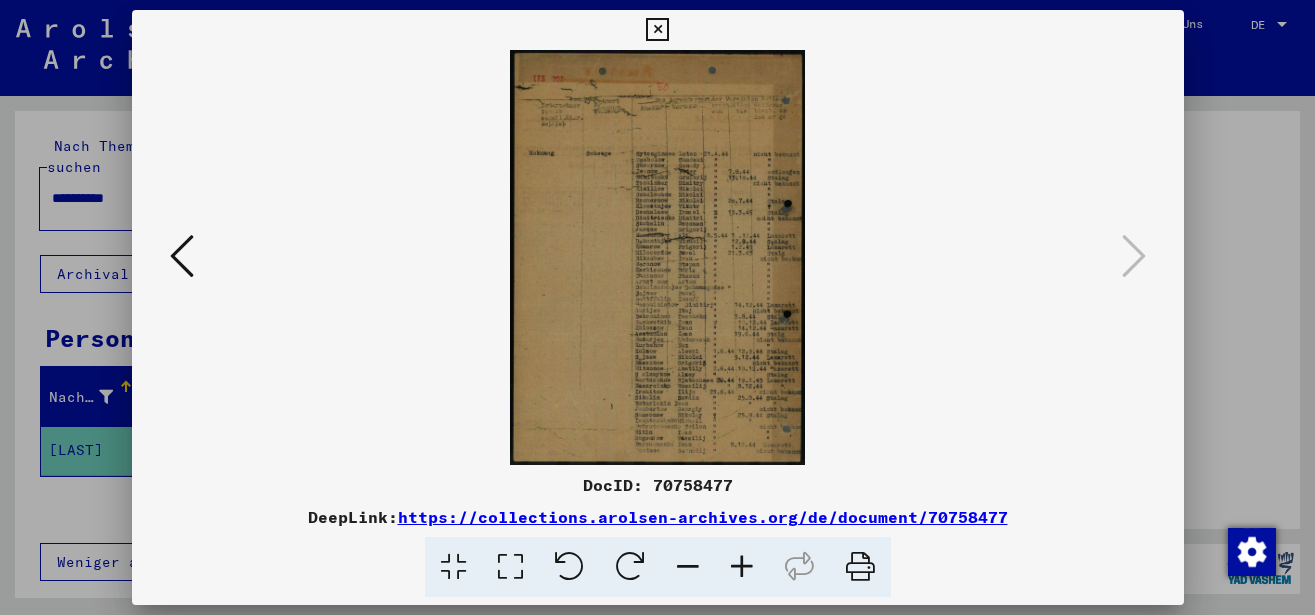 click at bounding box center (742, 567) 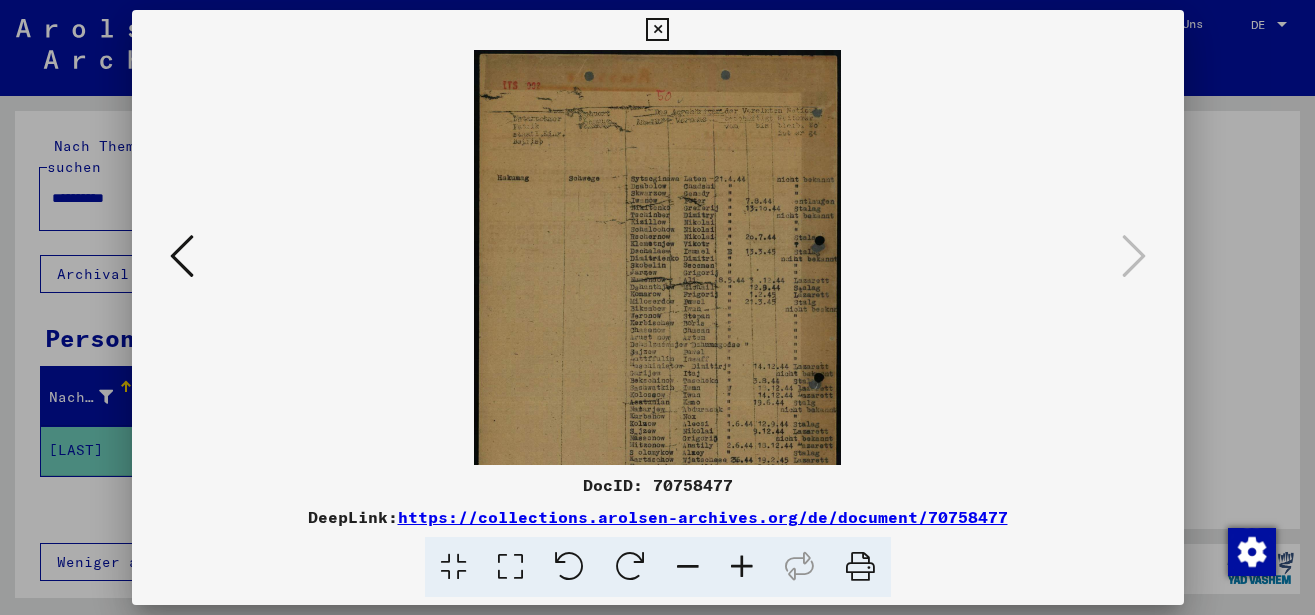 click at bounding box center [742, 567] 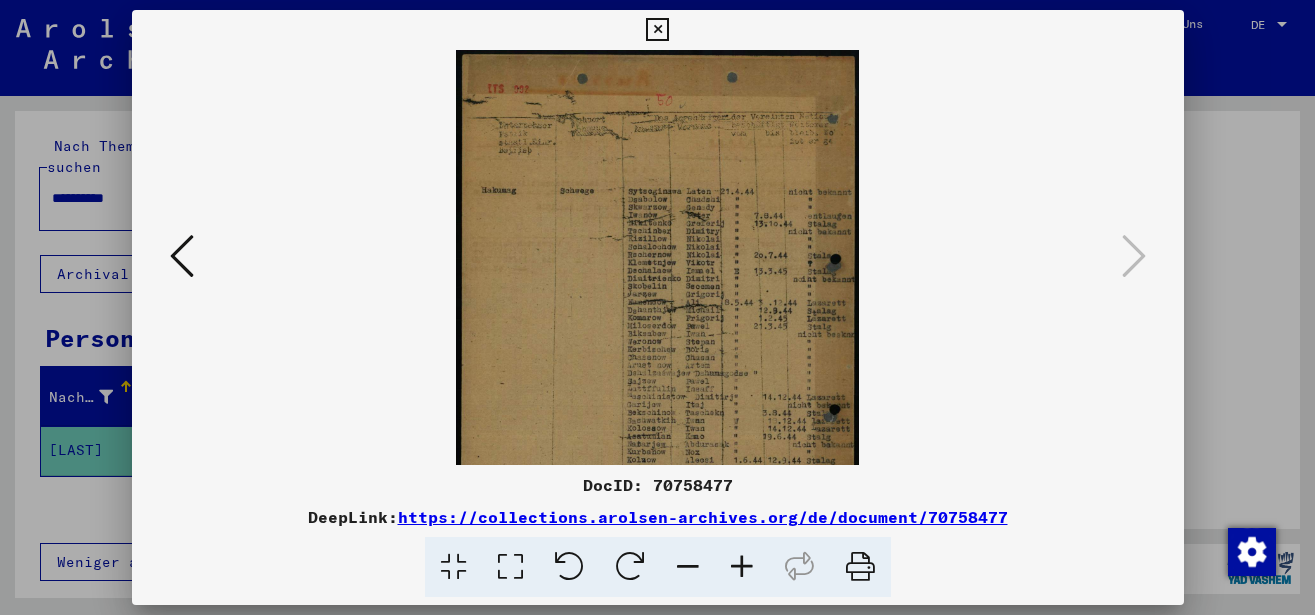 click at bounding box center [742, 567] 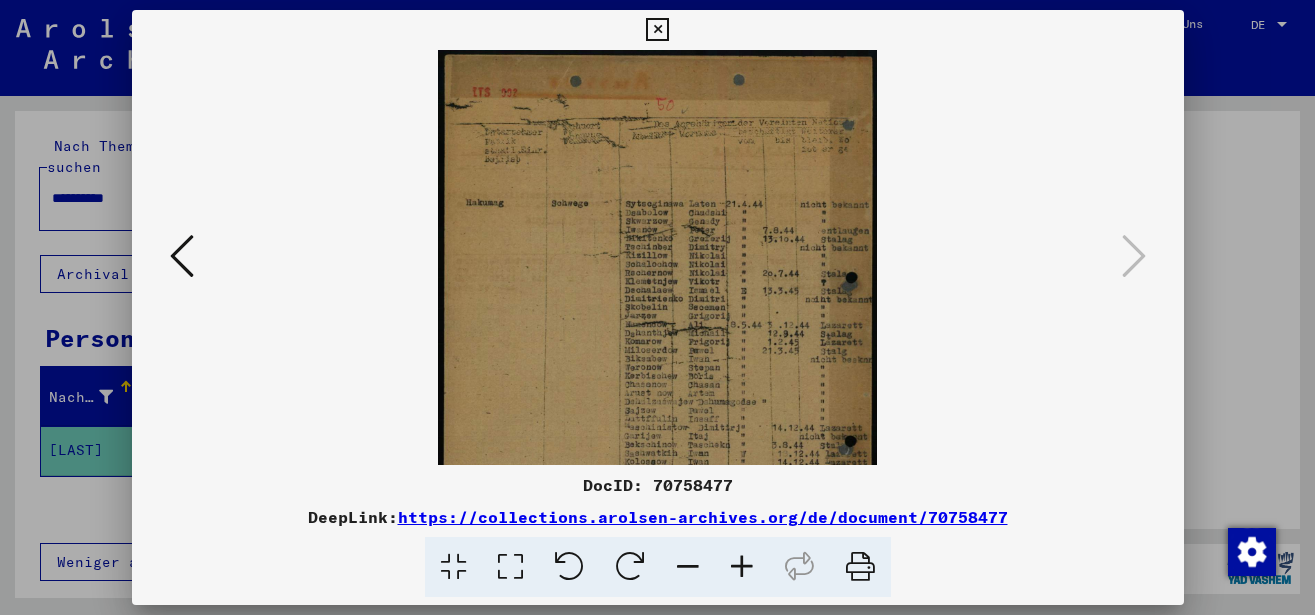 click at bounding box center [742, 567] 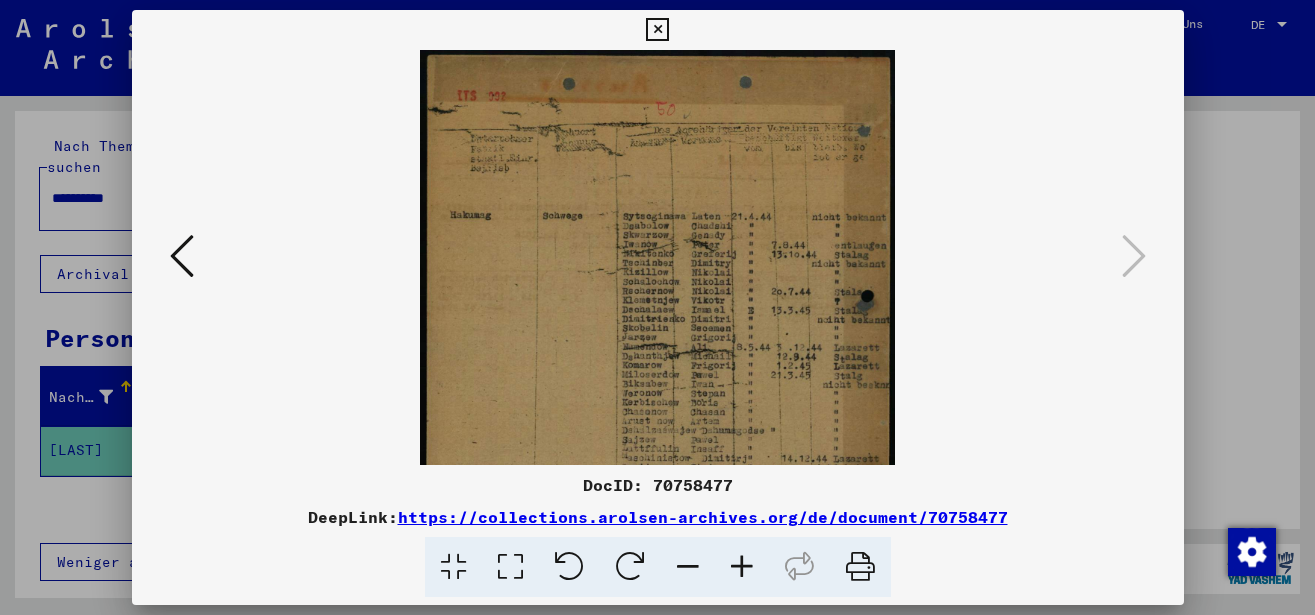 click at bounding box center (742, 567) 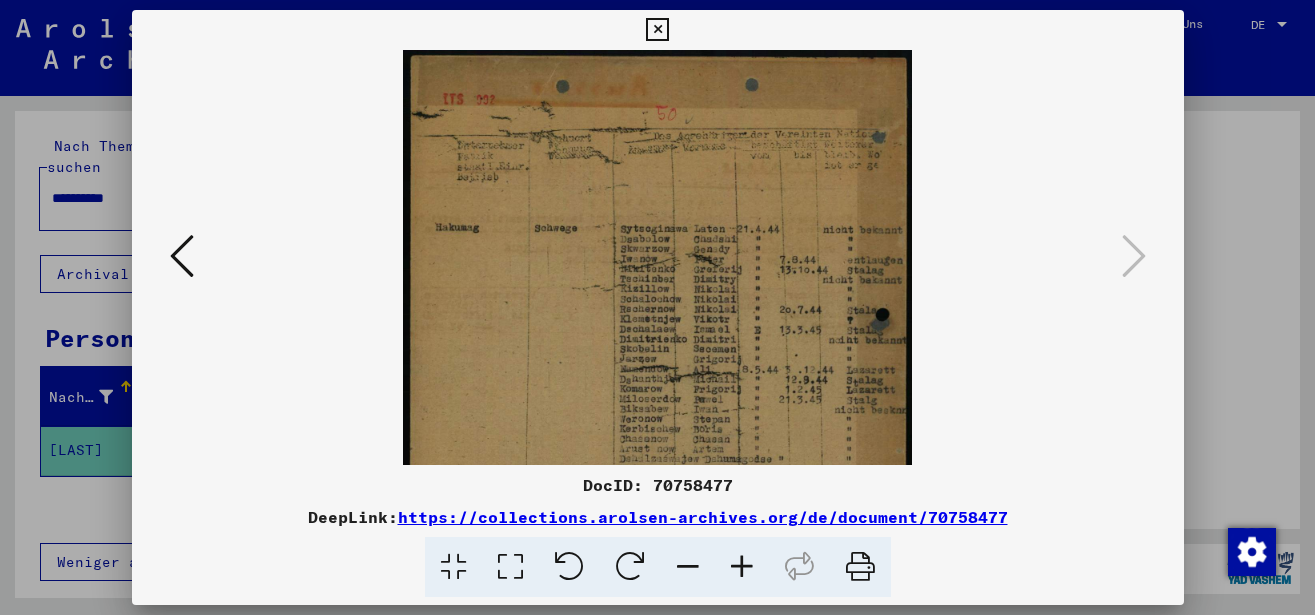 click at bounding box center (742, 567) 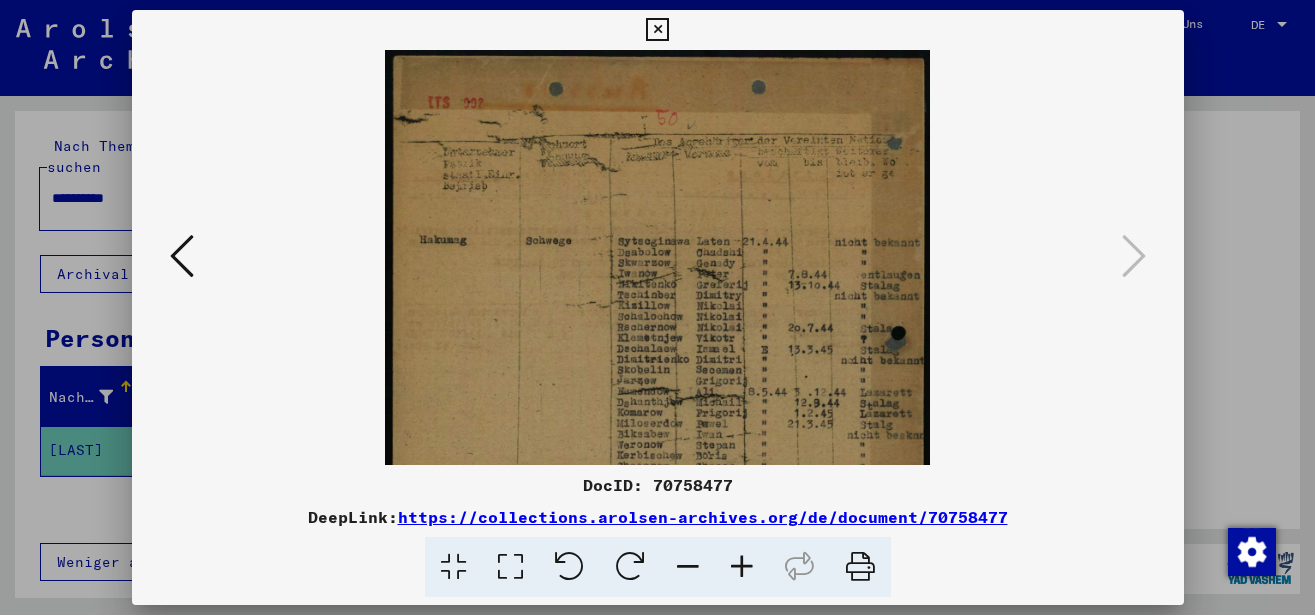click at bounding box center (742, 567) 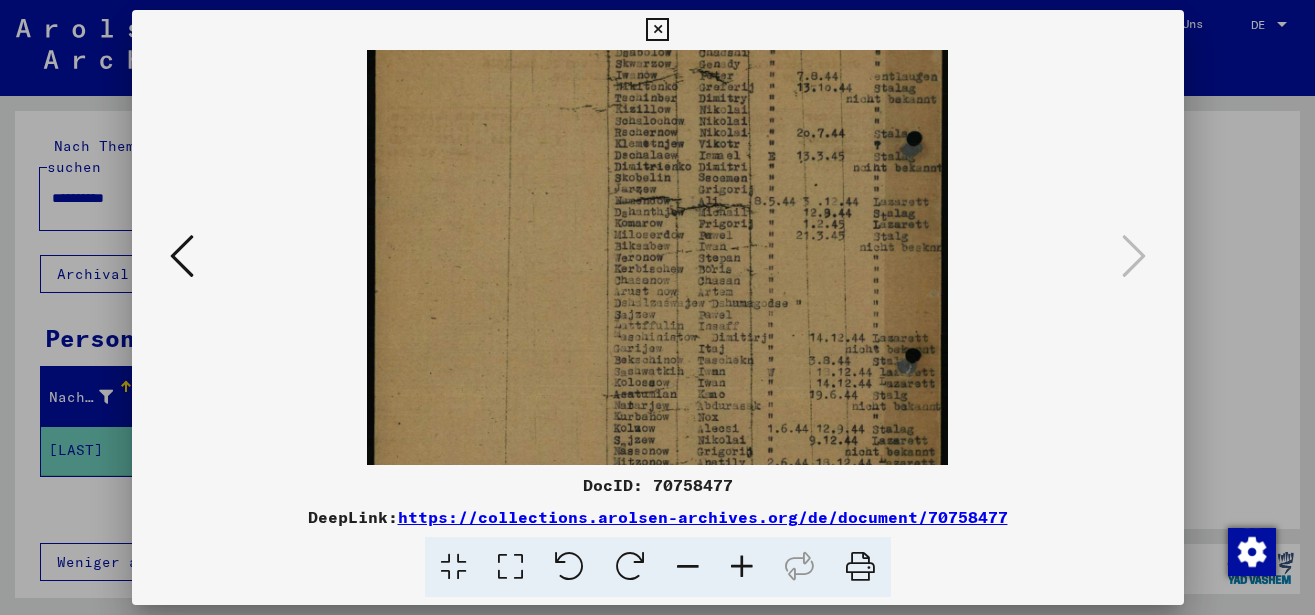 drag, startPoint x: 735, startPoint y: 391, endPoint x: 716, endPoint y: 145, distance: 246.73265 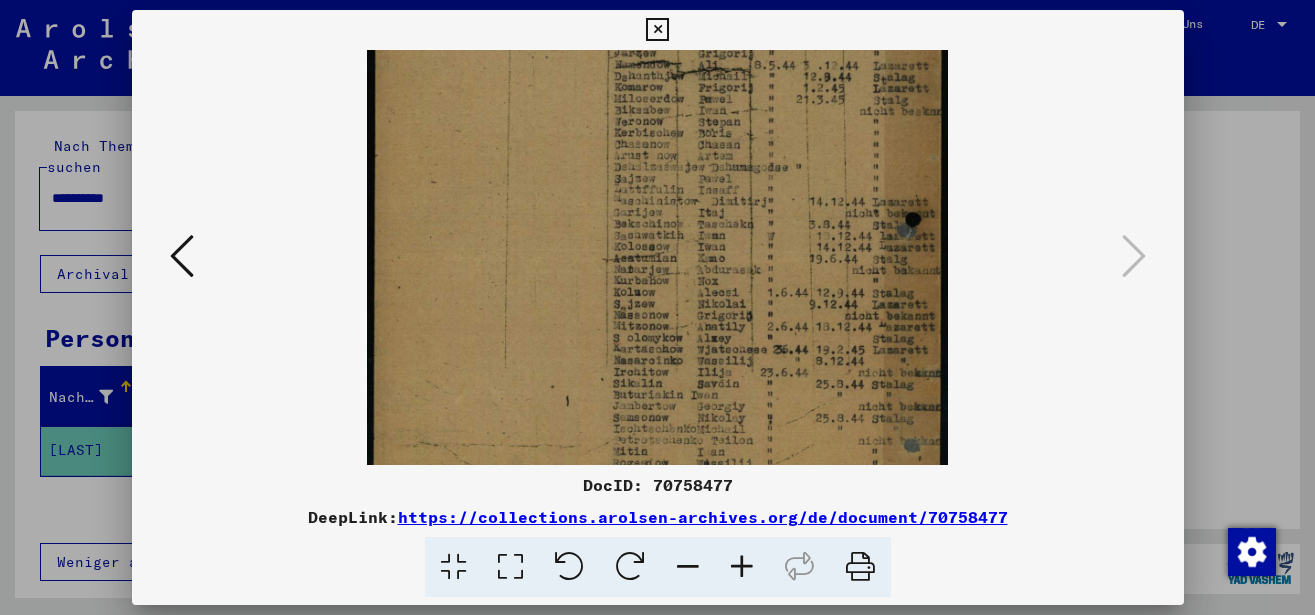 scroll, scrollTop: 400, scrollLeft: 0, axis: vertical 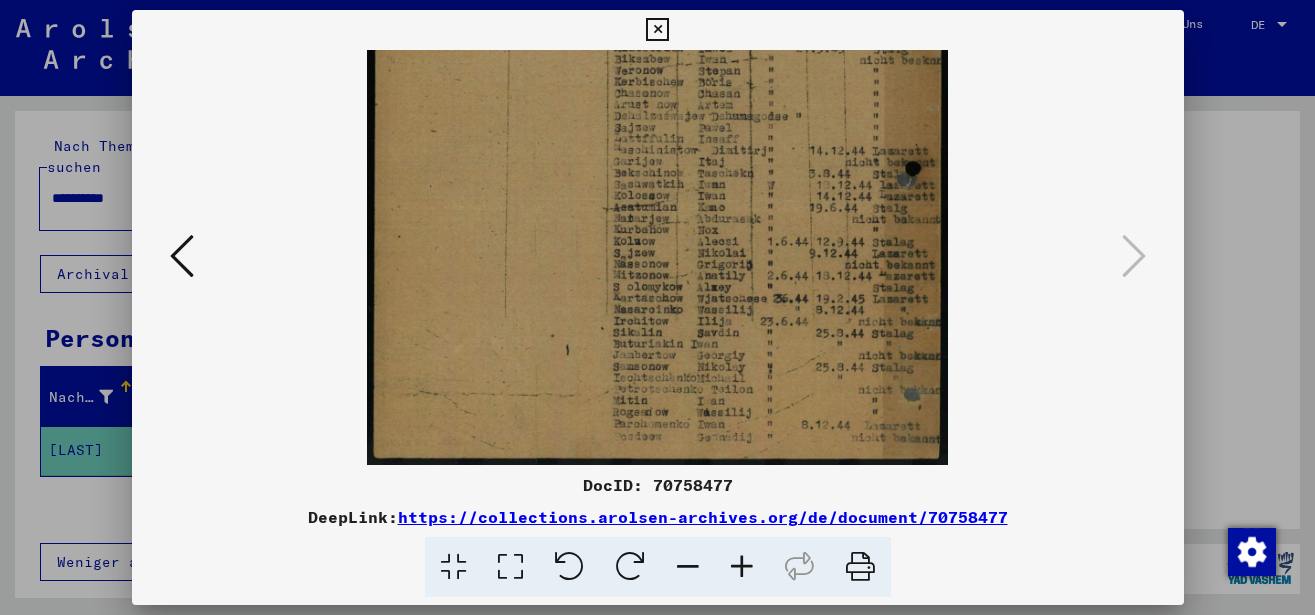 drag, startPoint x: 669, startPoint y: 281, endPoint x: 678, endPoint y: 210, distance: 71.568146 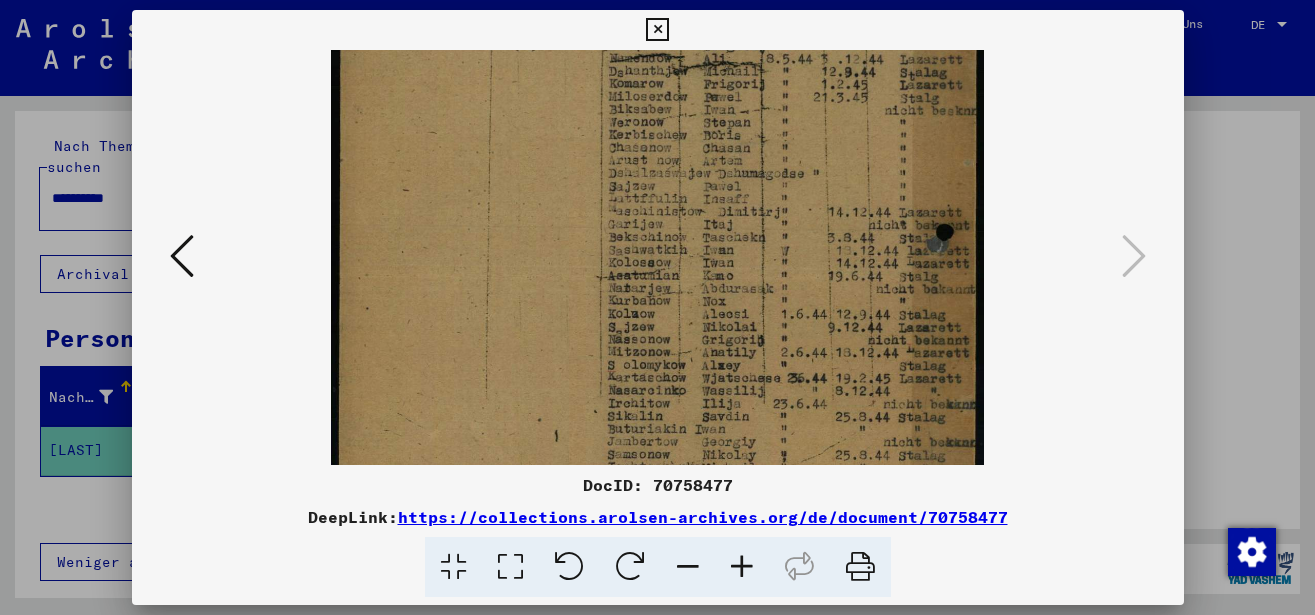 click at bounding box center [742, 567] 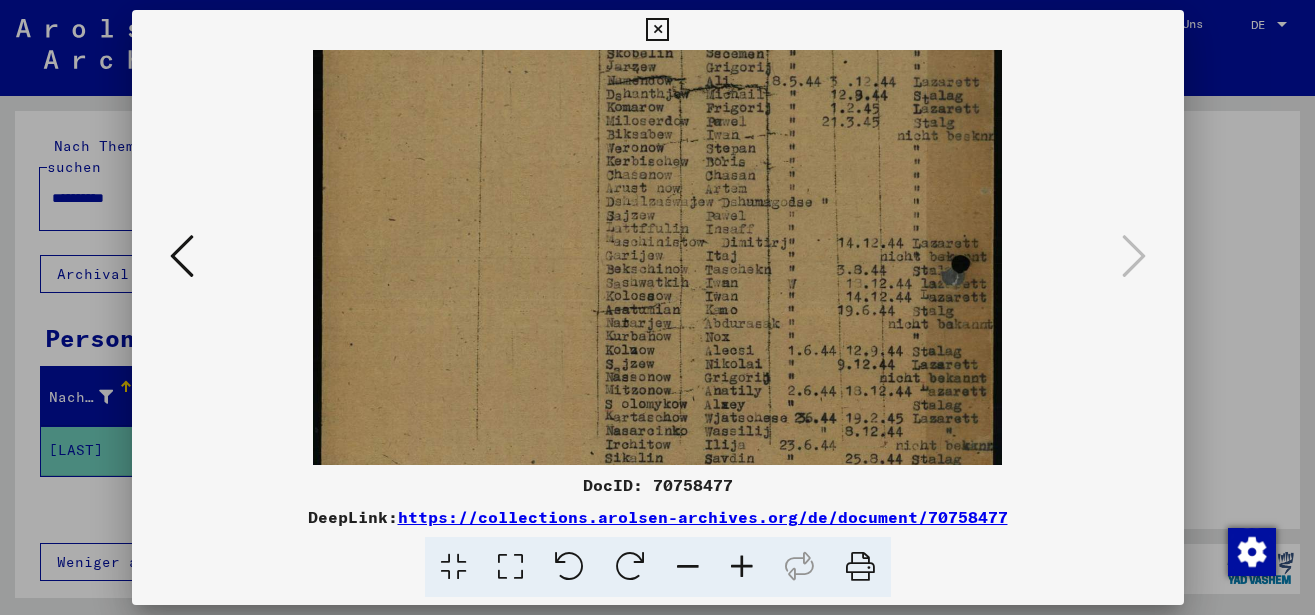 click at bounding box center [742, 567] 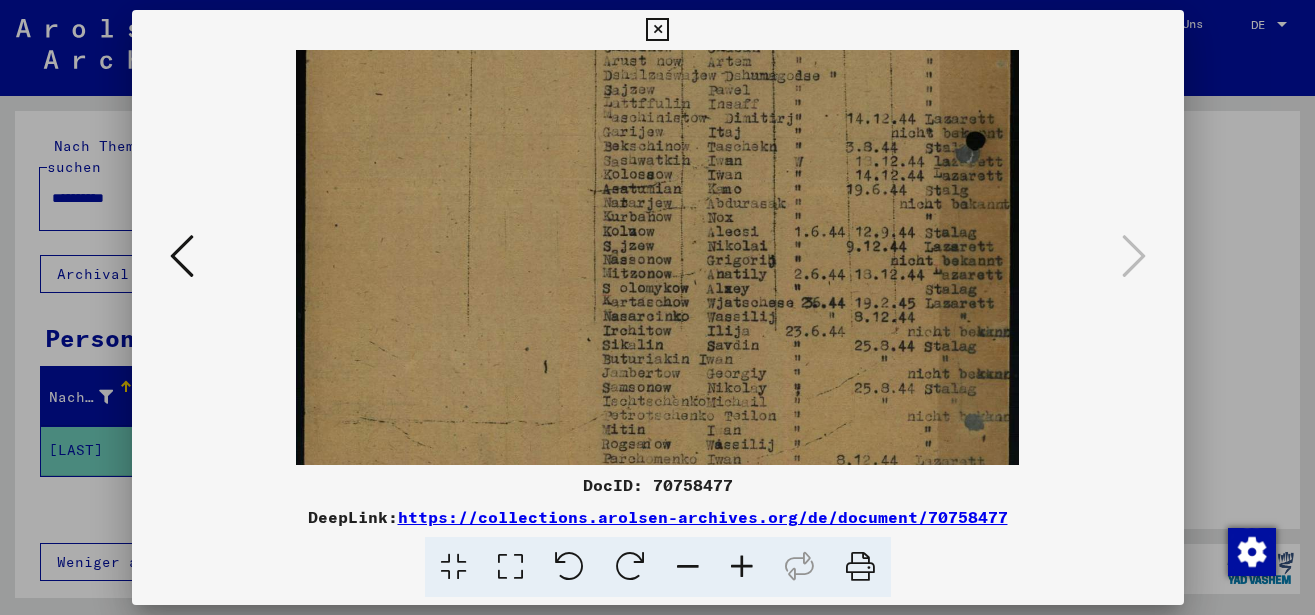 drag, startPoint x: 679, startPoint y: 376, endPoint x: 681, endPoint y: 226, distance: 150.01334 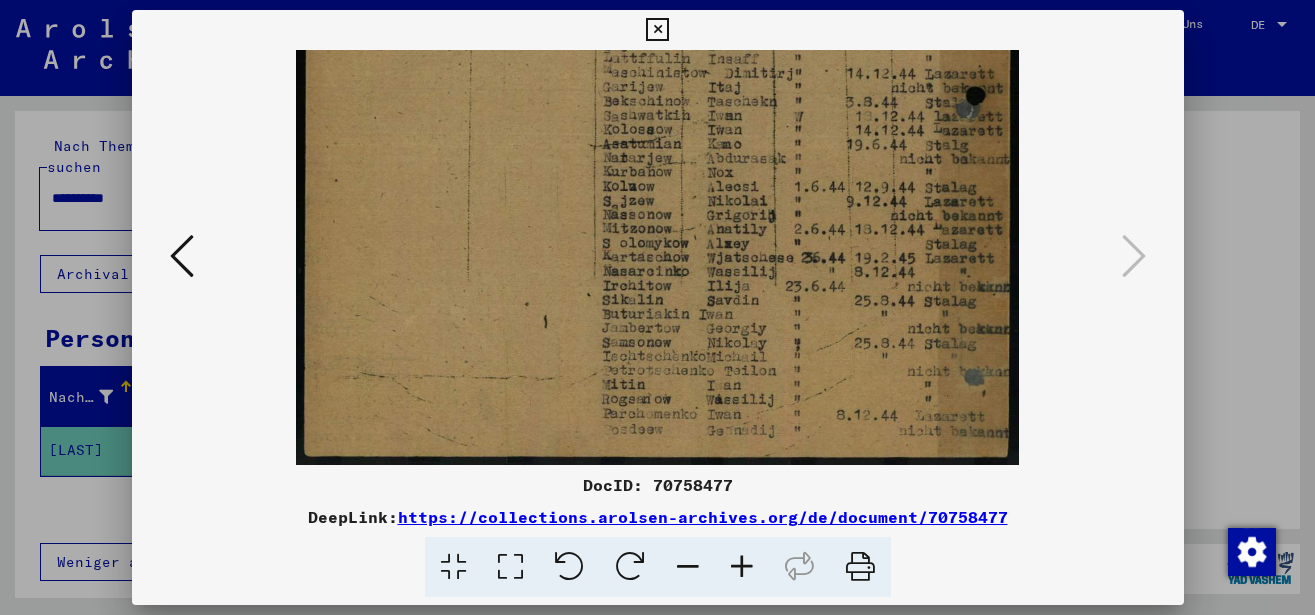drag, startPoint x: 668, startPoint y: 271, endPoint x: 675, endPoint y: 248, distance: 24.04163 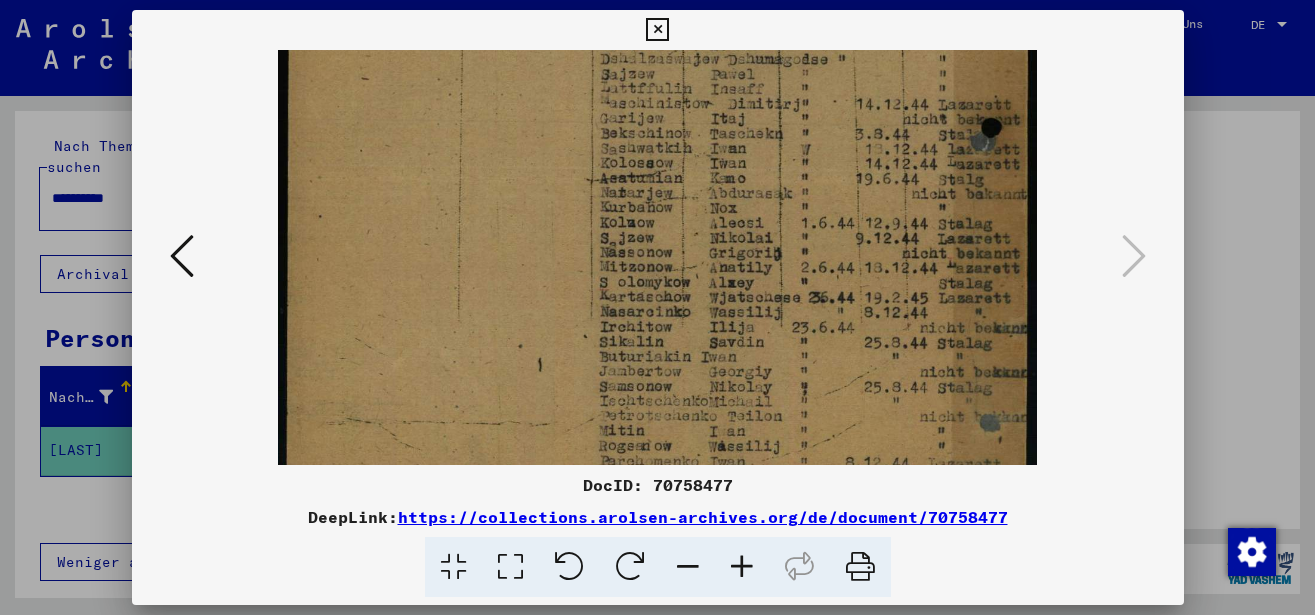 click at bounding box center (742, 567) 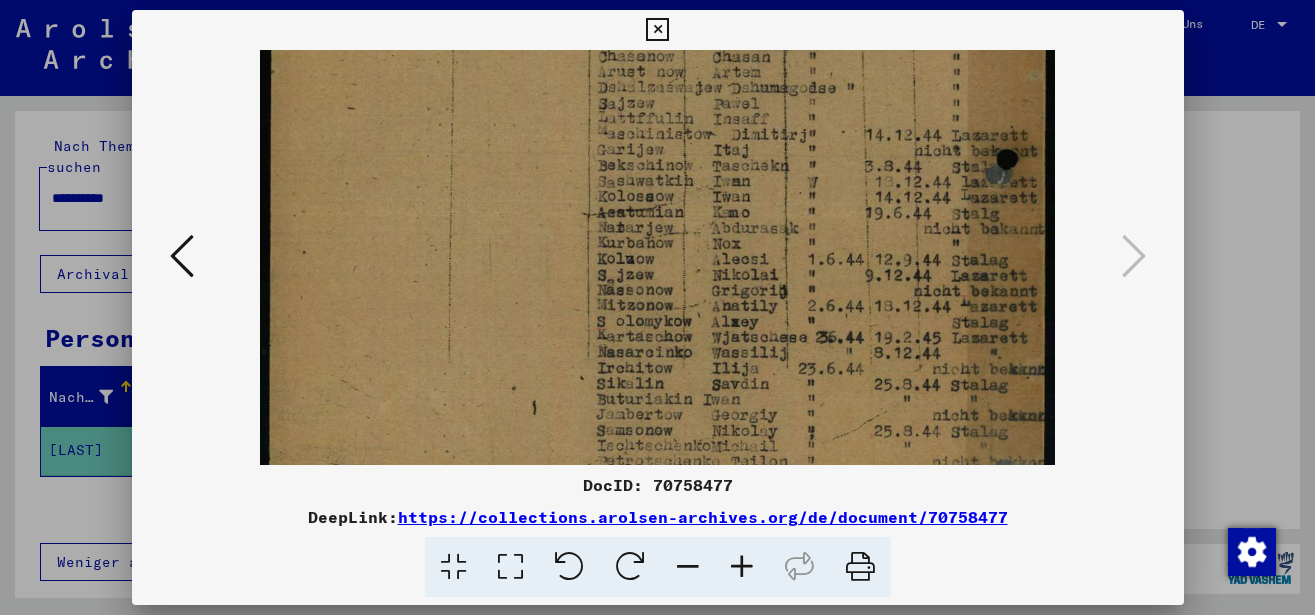 click at bounding box center (742, 567) 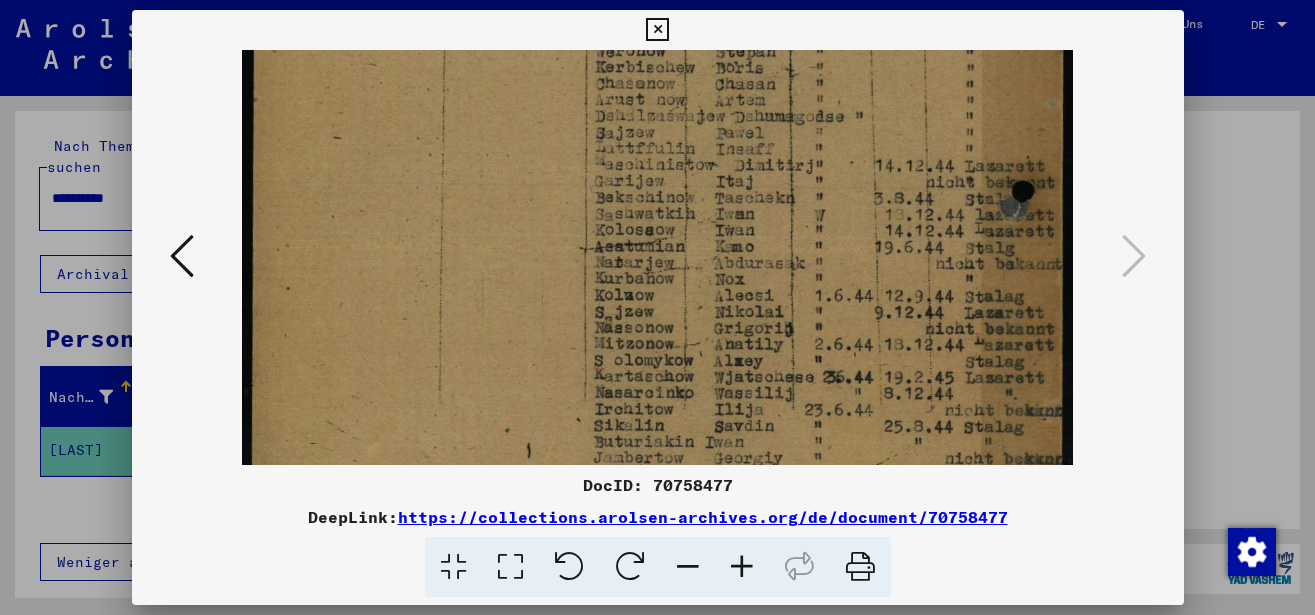 click at bounding box center [742, 567] 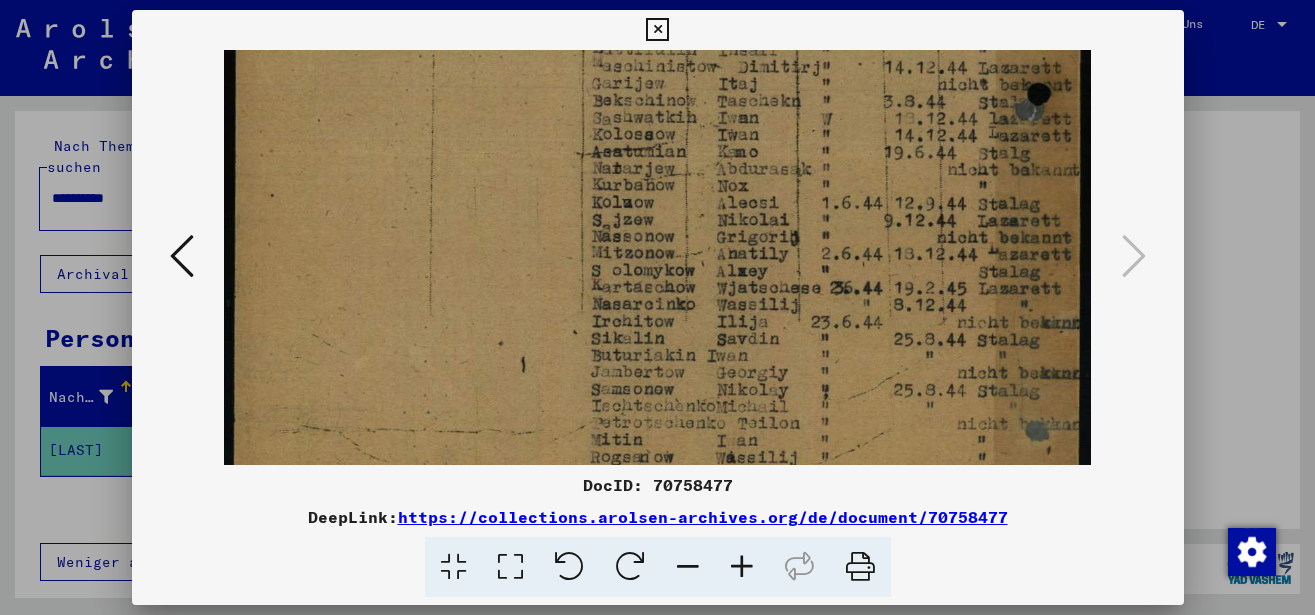 drag, startPoint x: 716, startPoint y: 373, endPoint x: 735, endPoint y: 250, distance: 124.45883 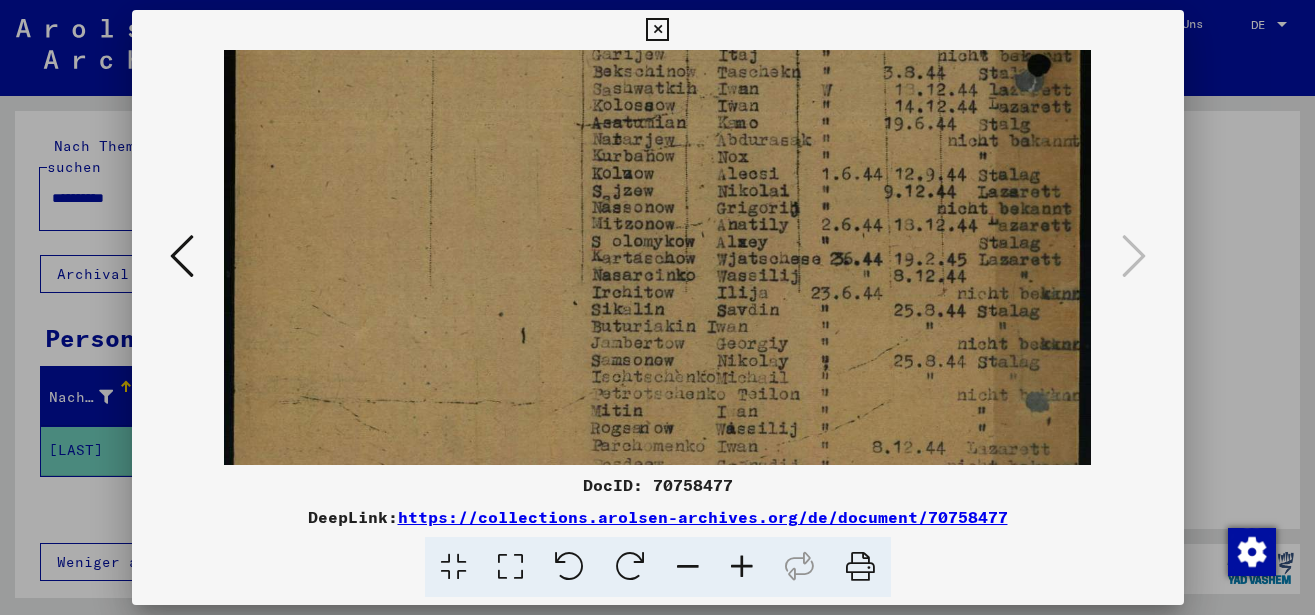 scroll, scrollTop: 794, scrollLeft: 0, axis: vertical 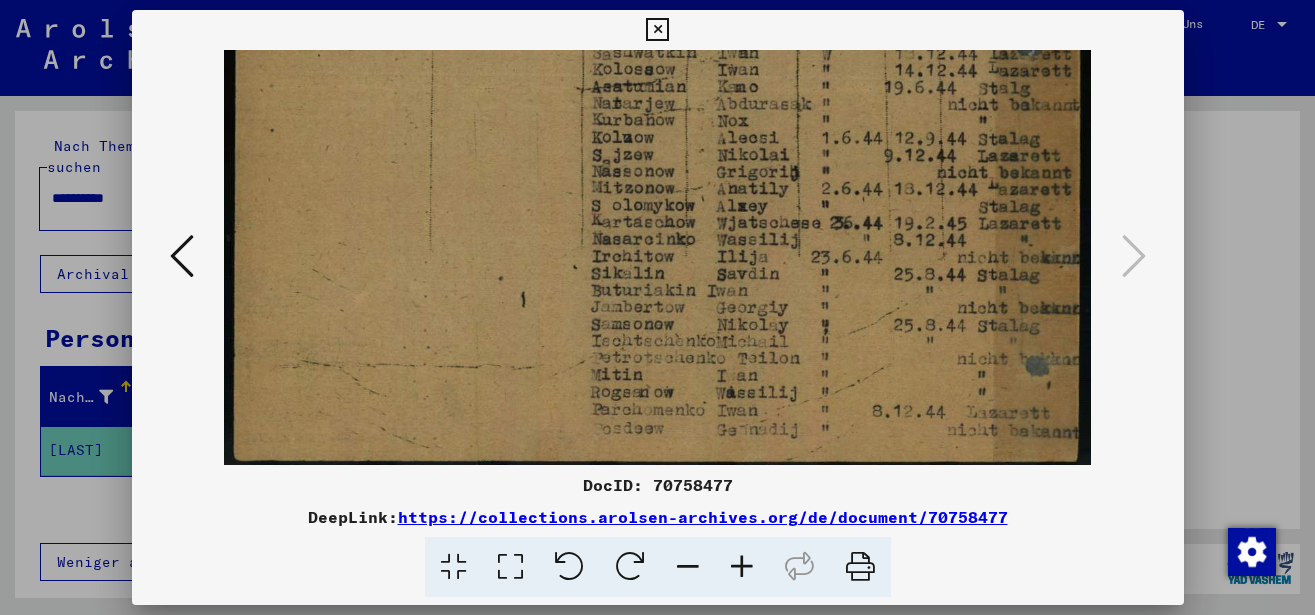 drag, startPoint x: 735, startPoint y: 342, endPoint x: 737, endPoint y: 277, distance: 65.03076 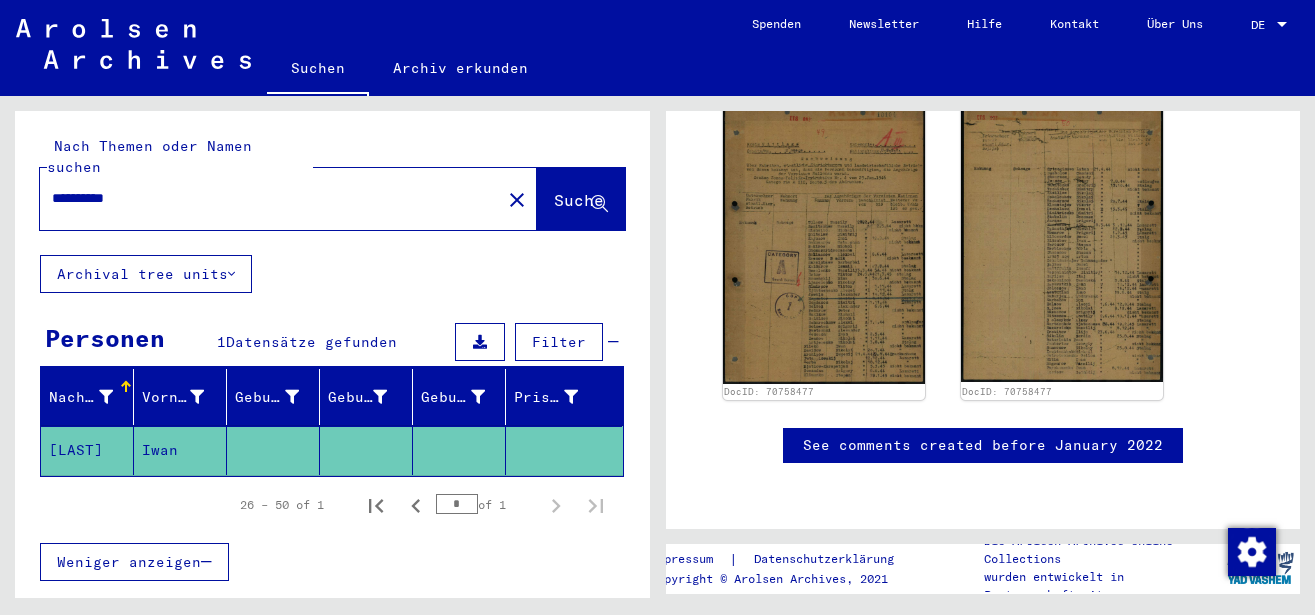 click on "**********" at bounding box center [270, 198] 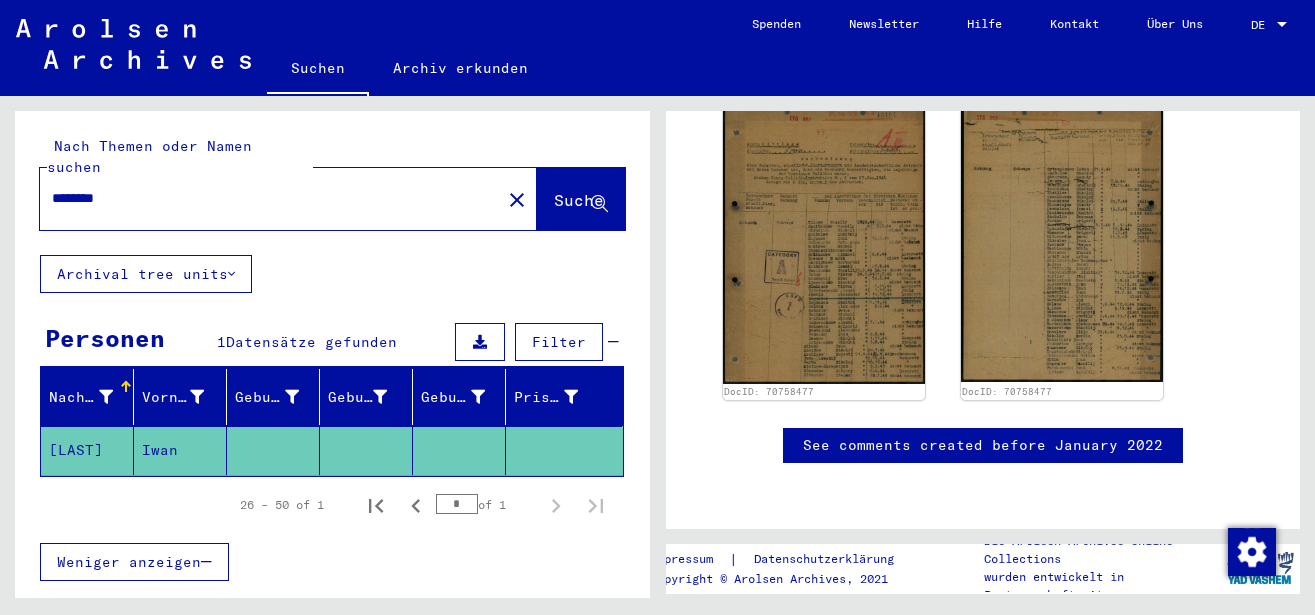 type on "********" 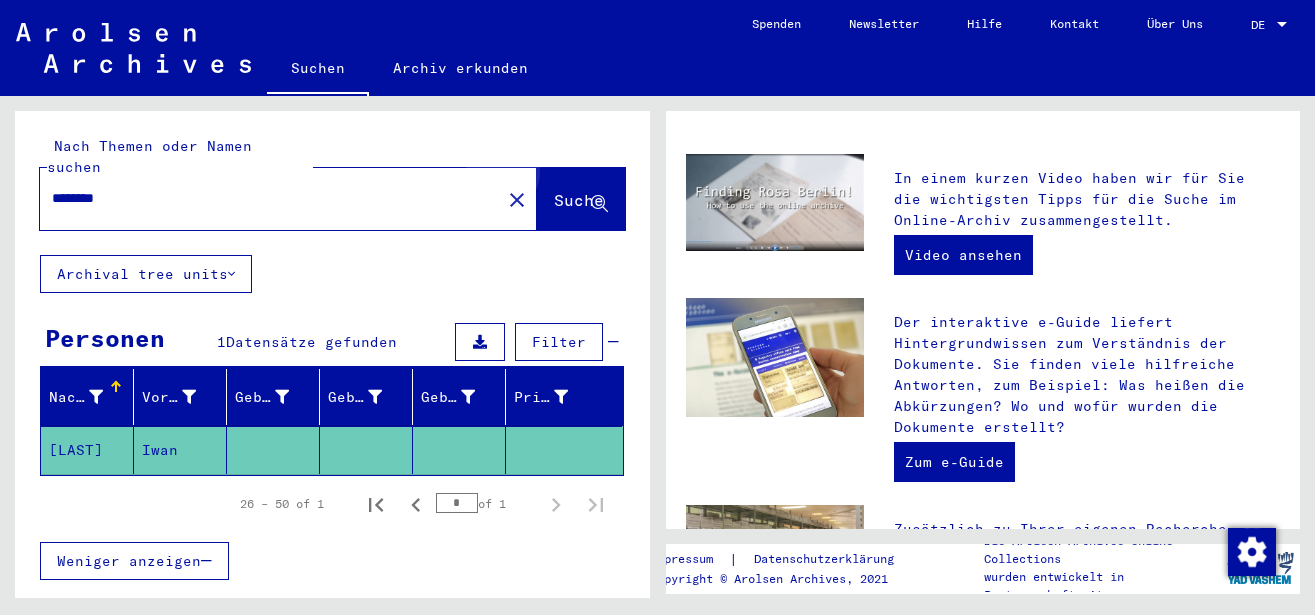 scroll, scrollTop: 0, scrollLeft: 0, axis: both 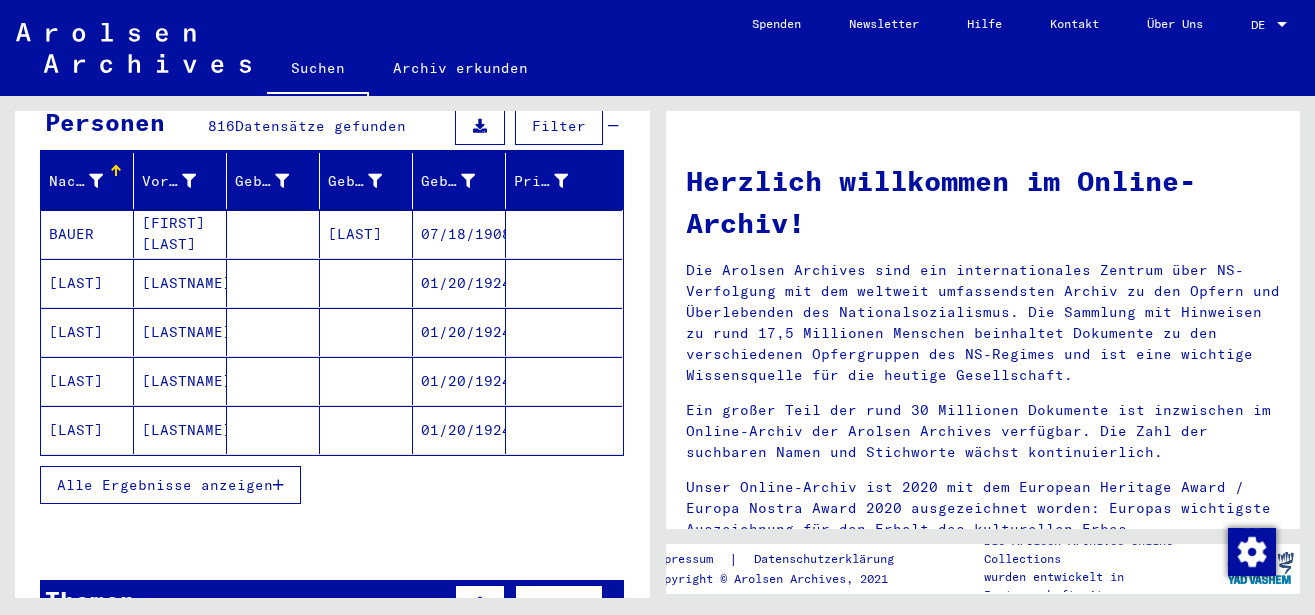 click on "Alle Ergebnisse anzeigen" at bounding box center (170, 485) 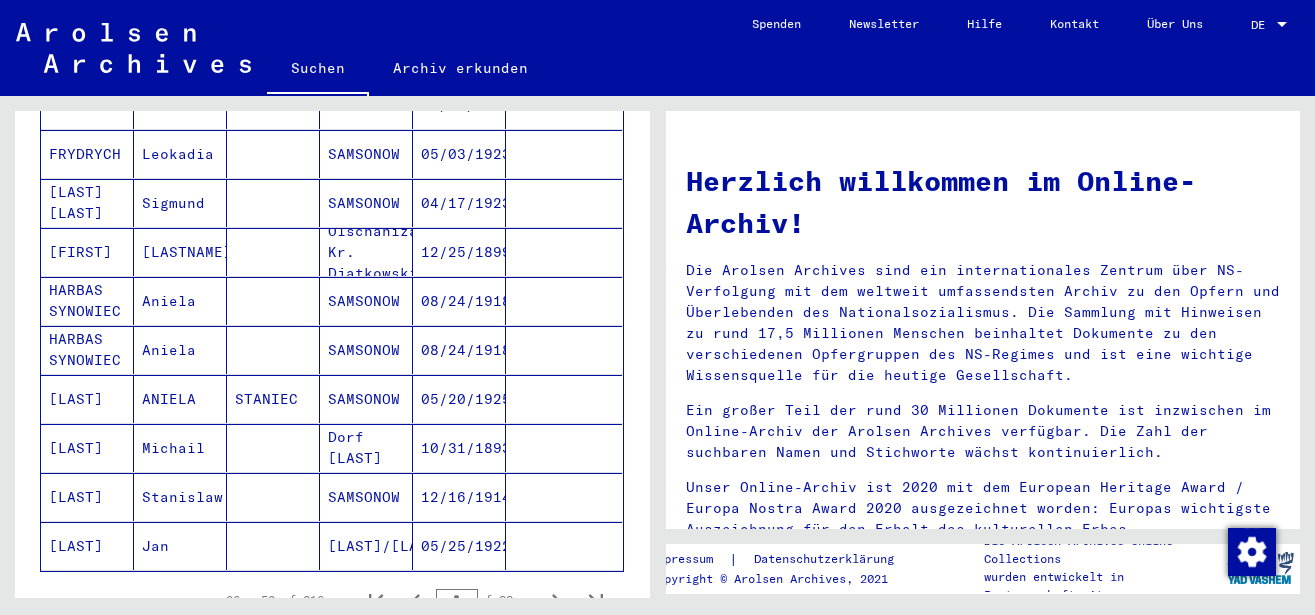 scroll, scrollTop: 1296, scrollLeft: 0, axis: vertical 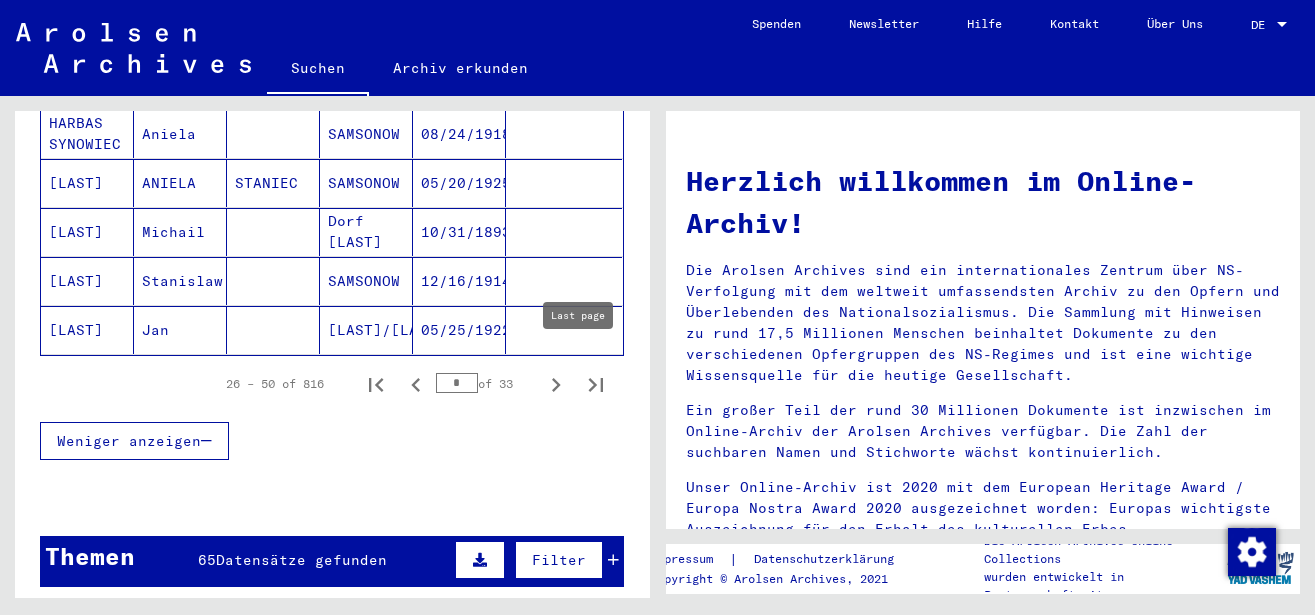 click 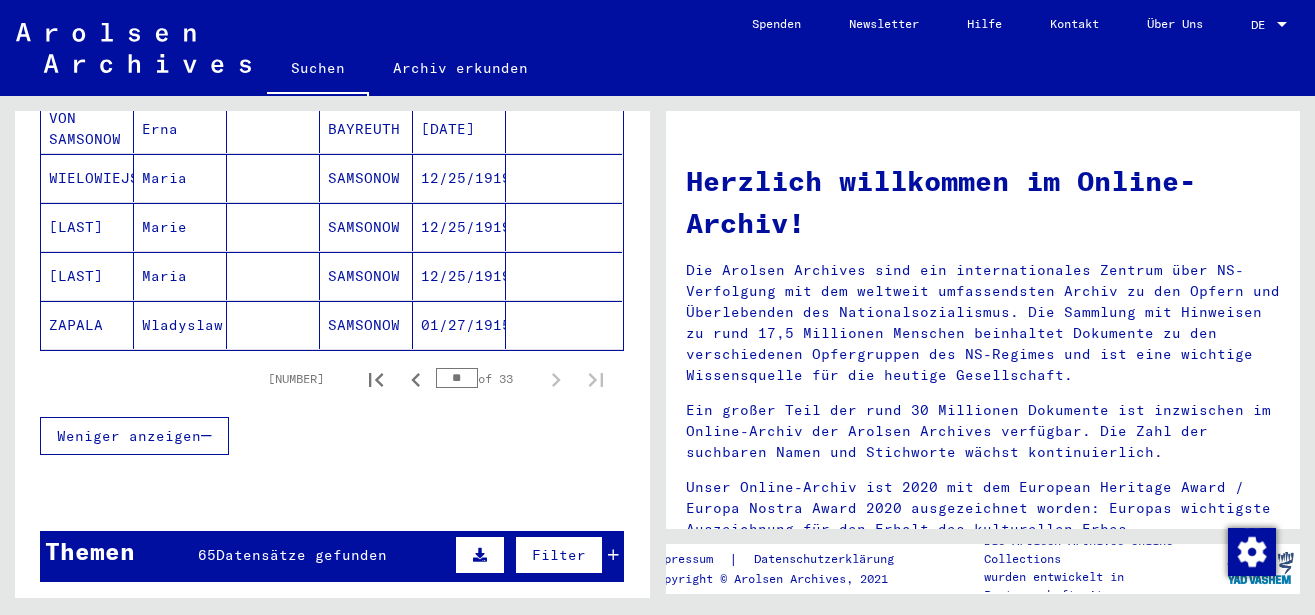 scroll, scrollTop: 972, scrollLeft: 0, axis: vertical 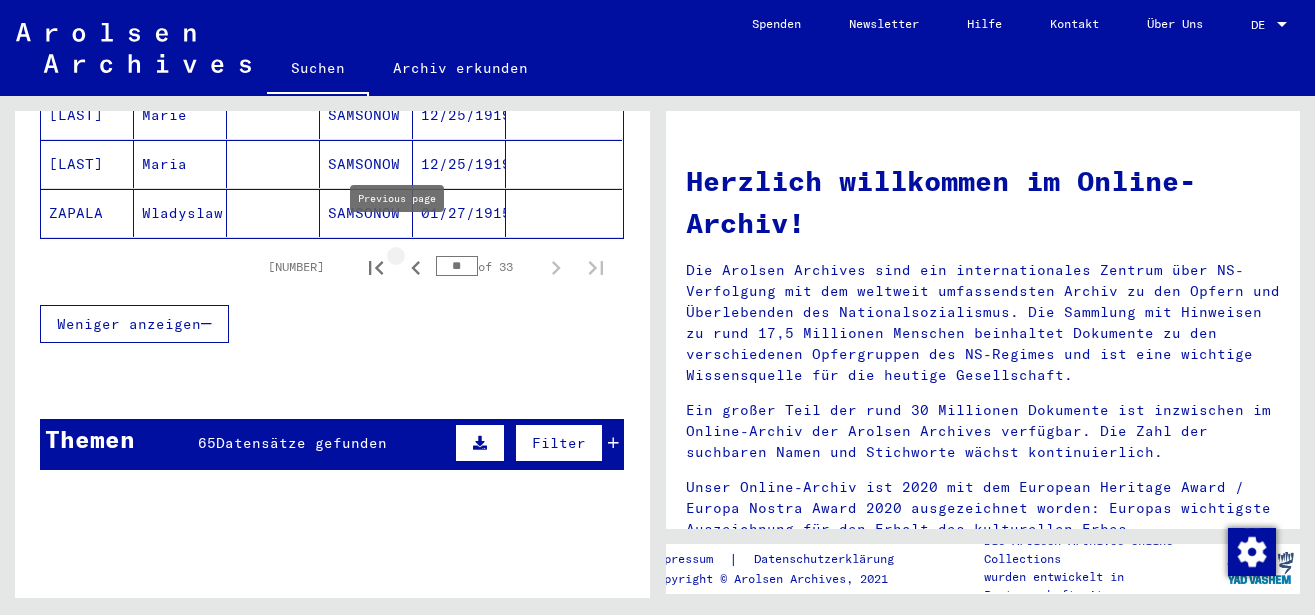 click 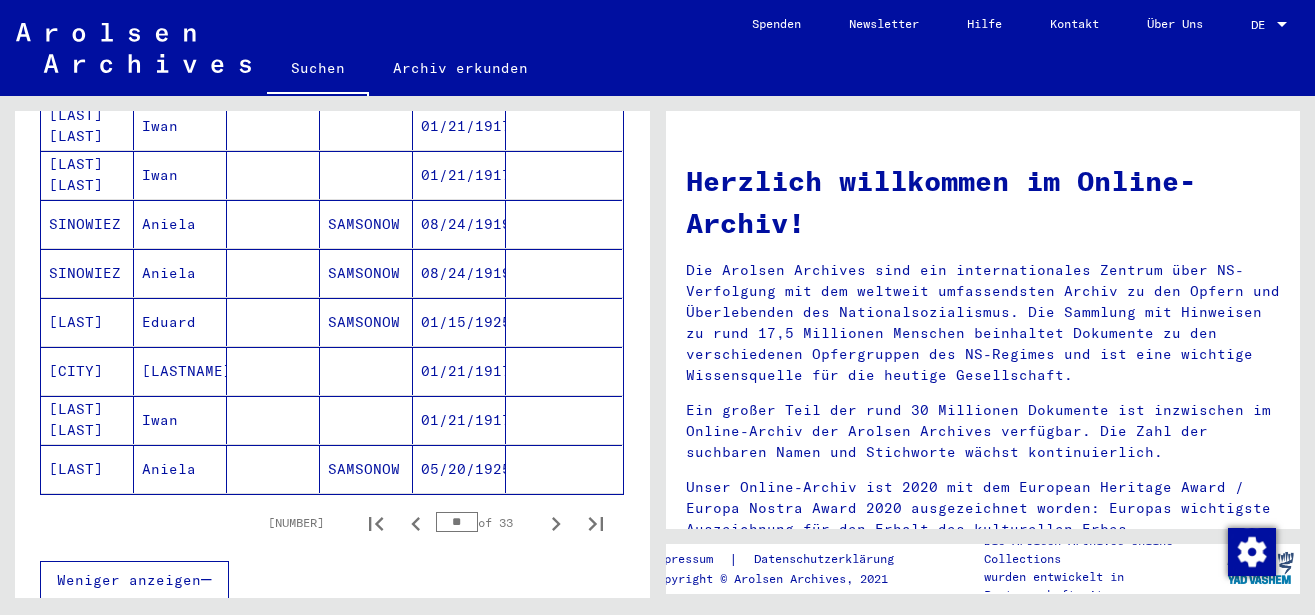 scroll, scrollTop: 1188, scrollLeft: 0, axis: vertical 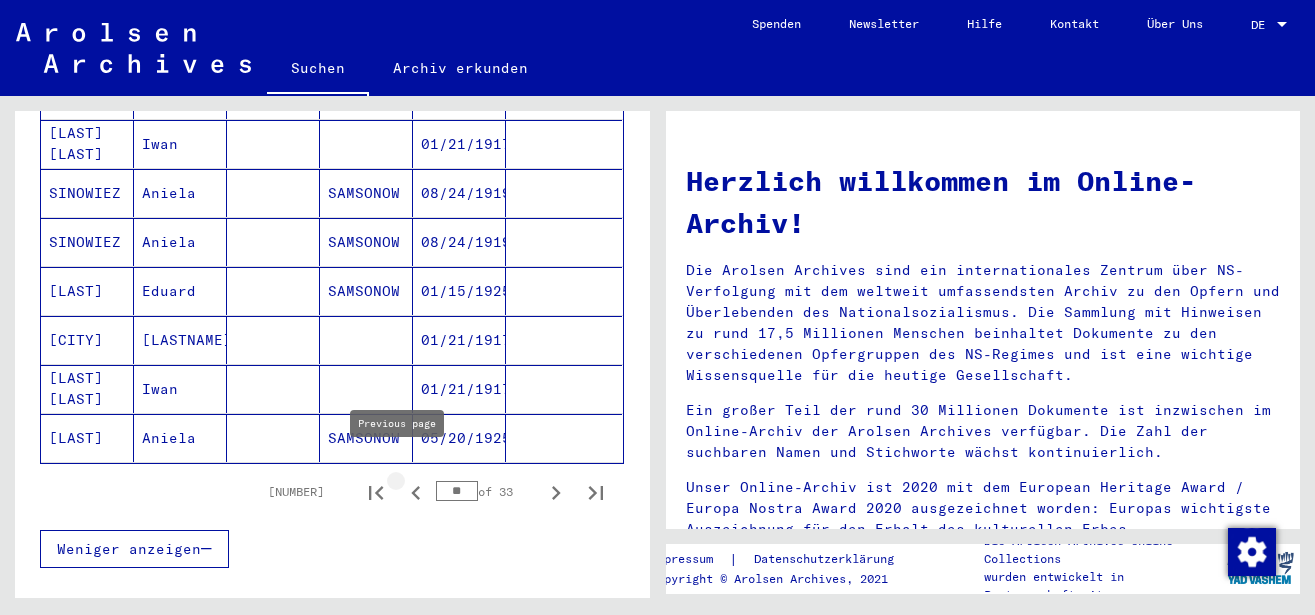 click 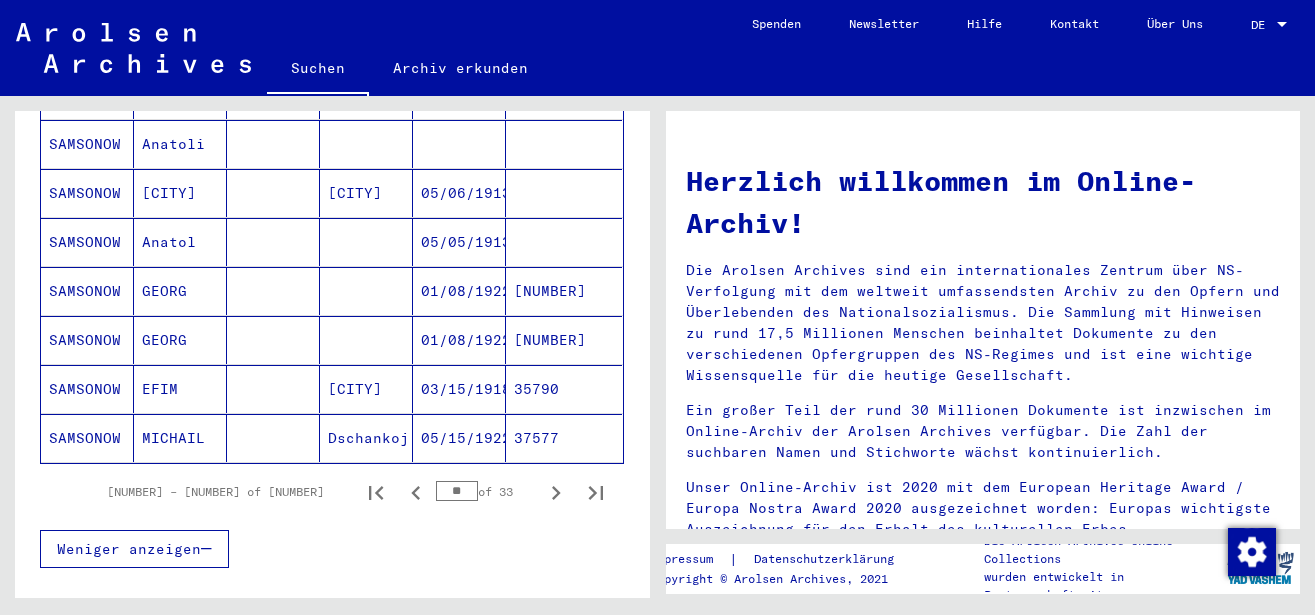 scroll, scrollTop: 1296, scrollLeft: 0, axis: vertical 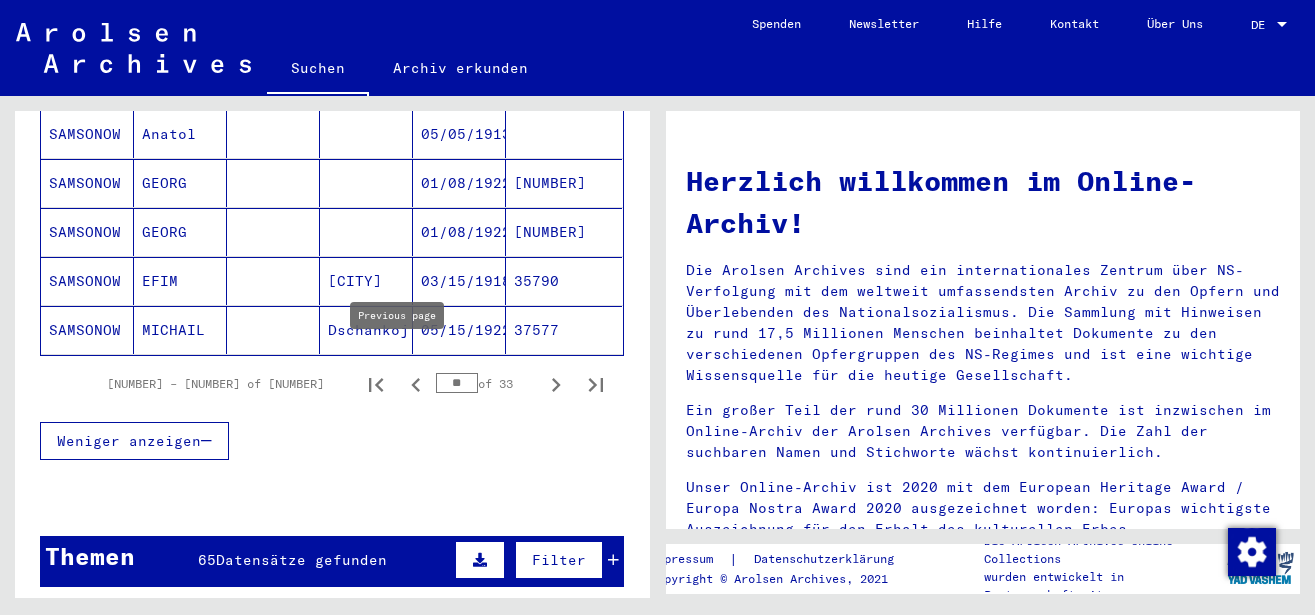 click 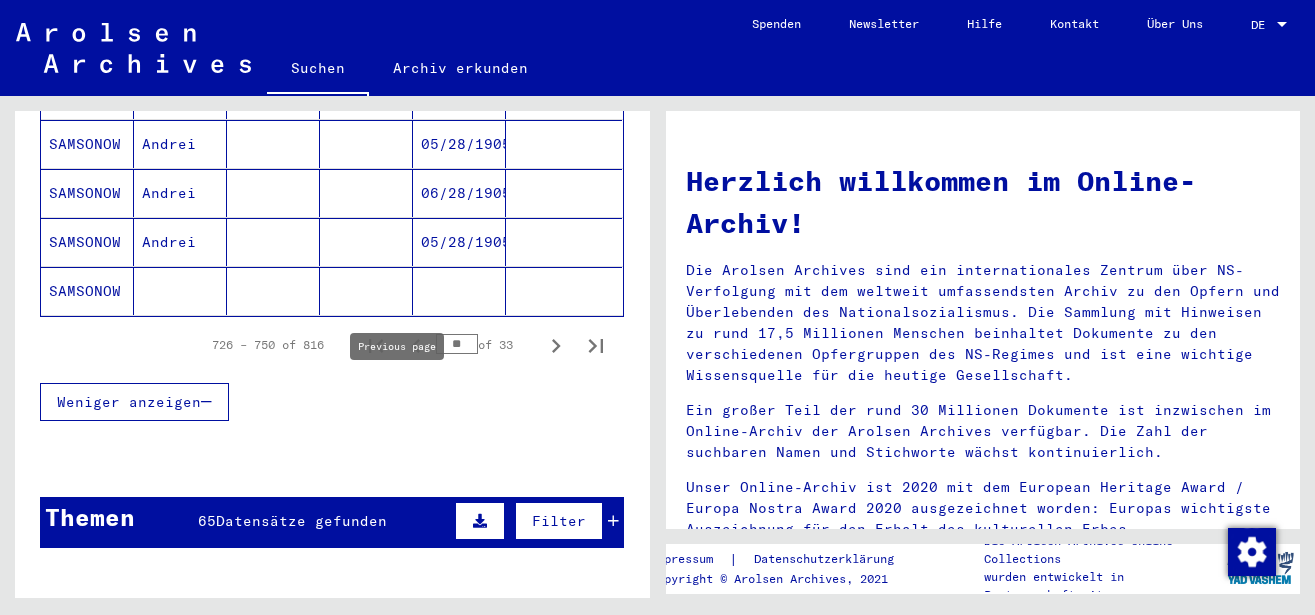 scroll, scrollTop: 1404, scrollLeft: 0, axis: vertical 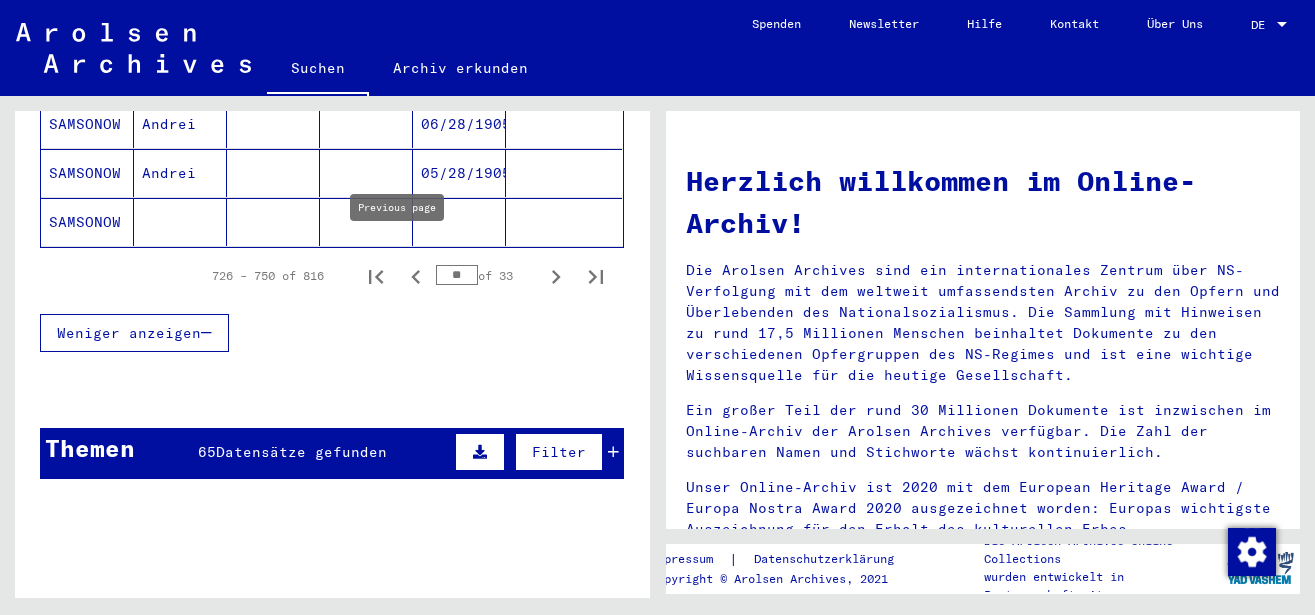 click 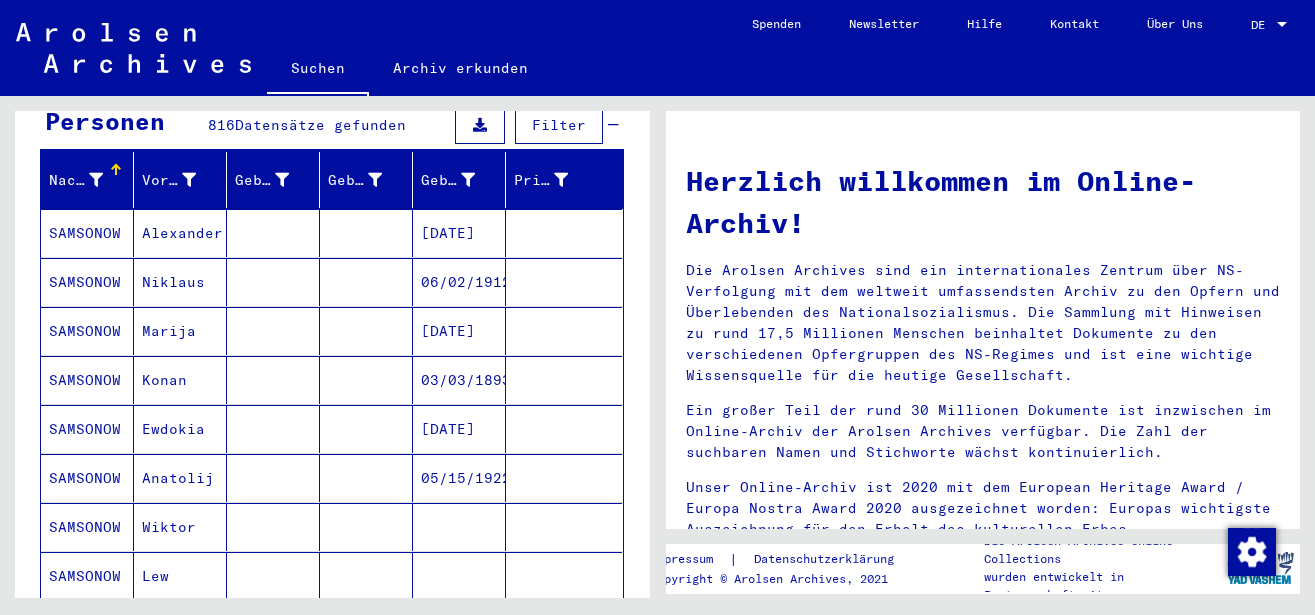 scroll, scrollTop: 216, scrollLeft: 0, axis: vertical 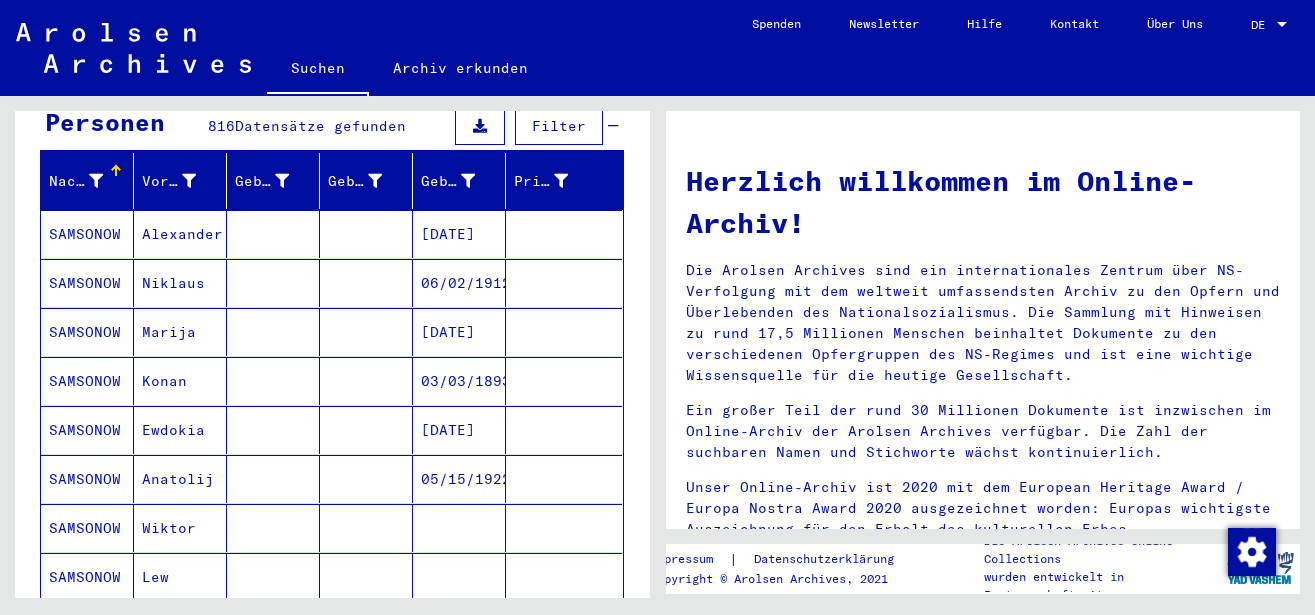 click on "SAMSONOW" at bounding box center [87, 332] 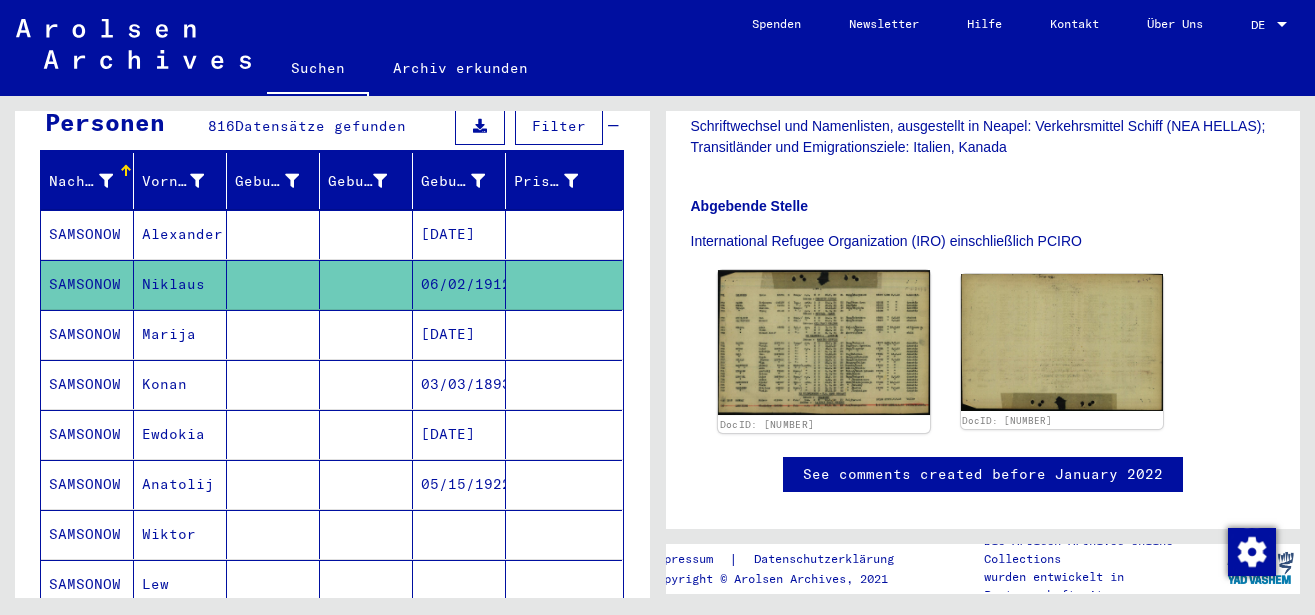 scroll, scrollTop: 540, scrollLeft: 0, axis: vertical 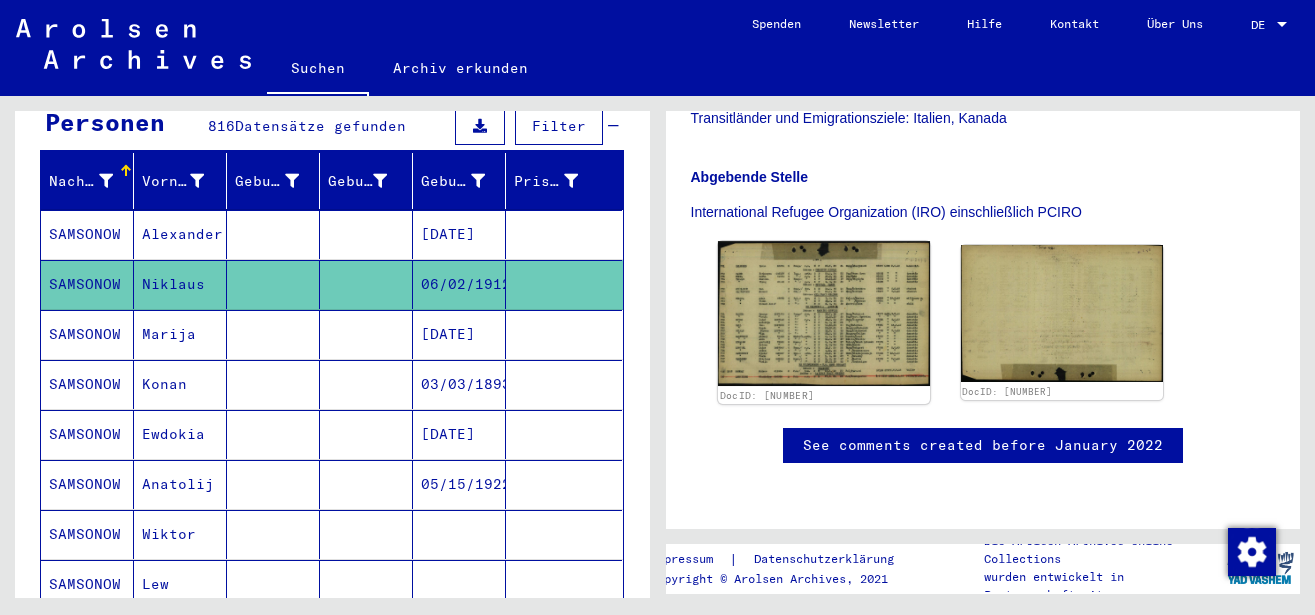 click 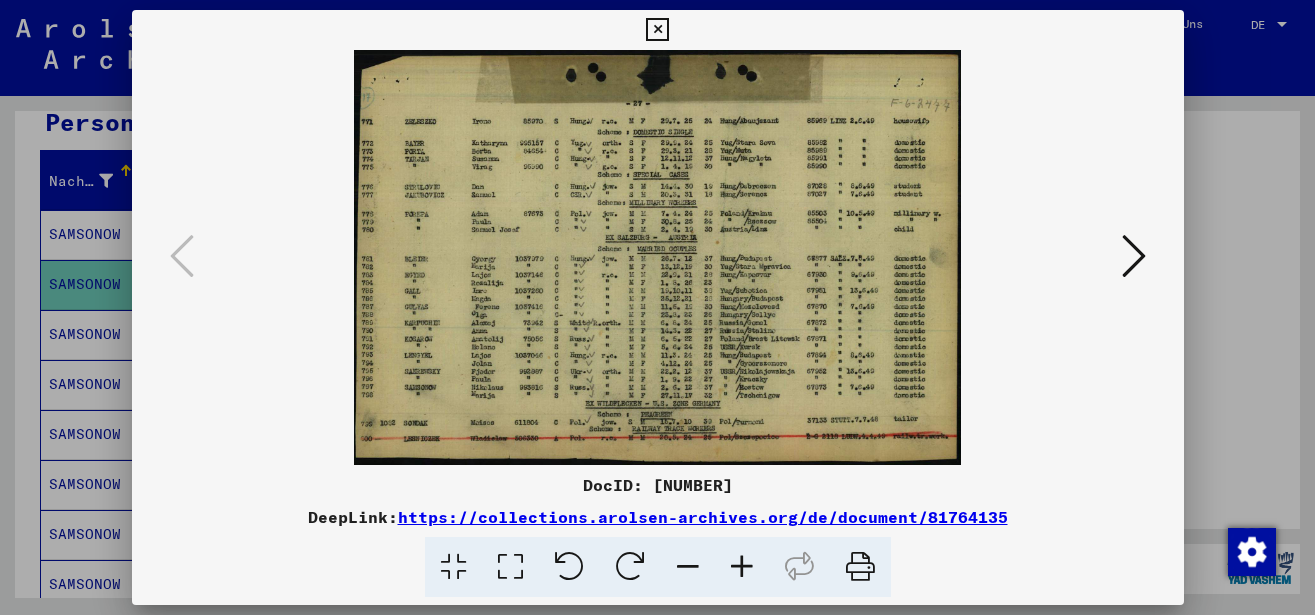 click at bounding box center [742, 567] 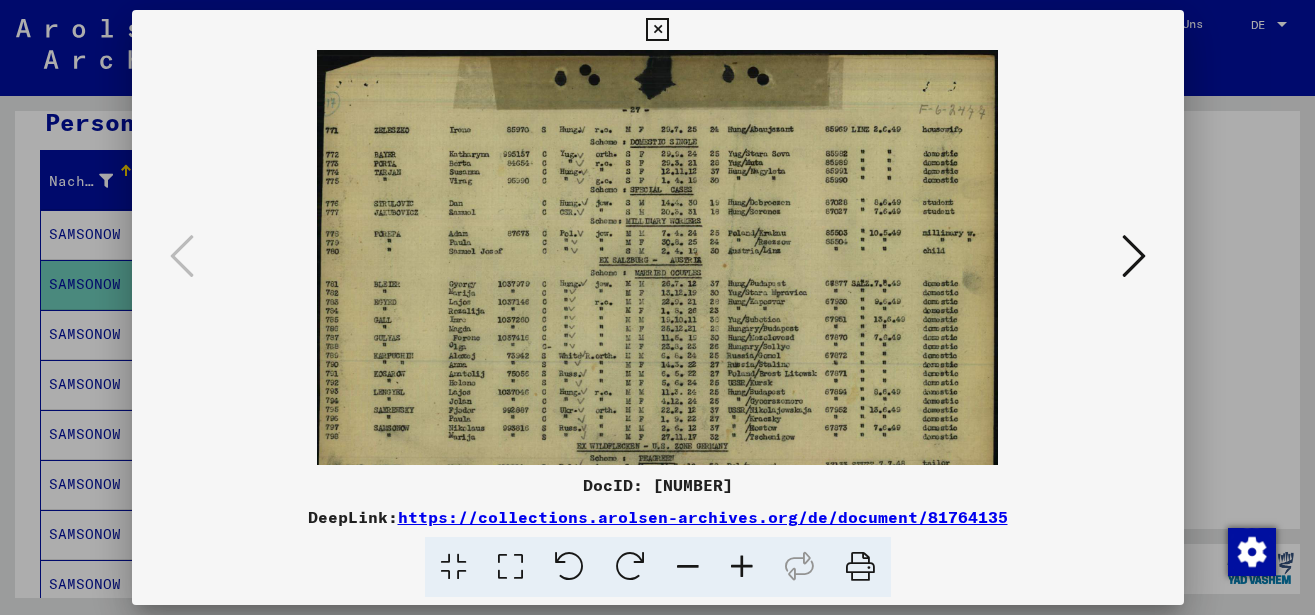 click at bounding box center [742, 567] 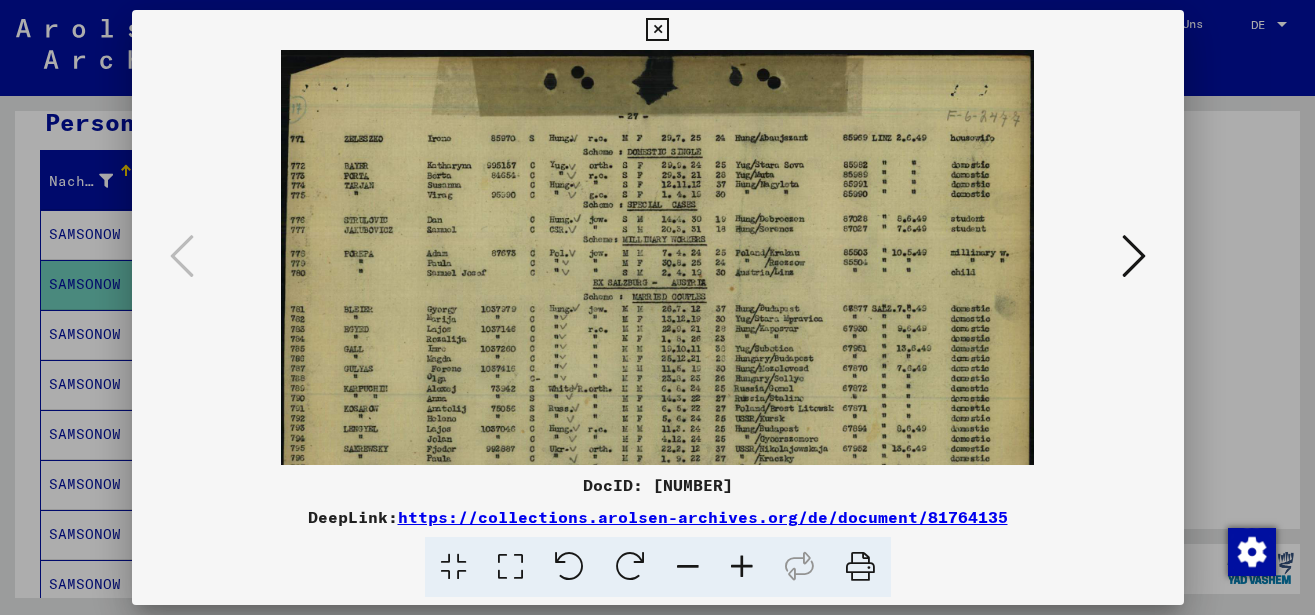 click at bounding box center (742, 567) 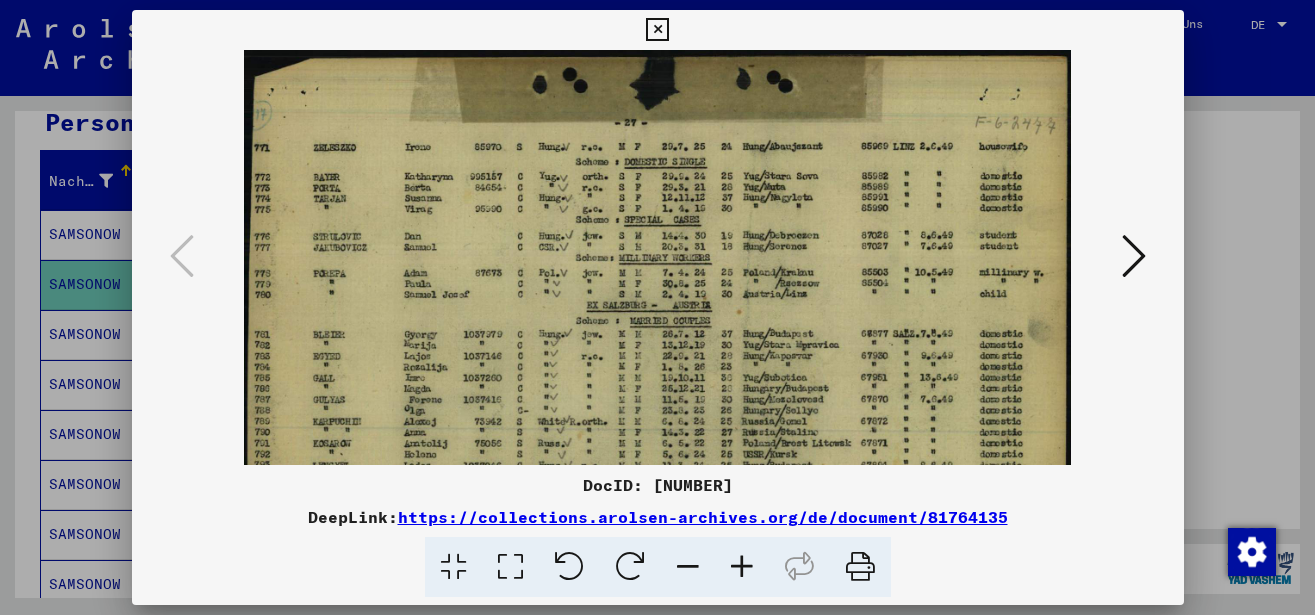 click at bounding box center [742, 567] 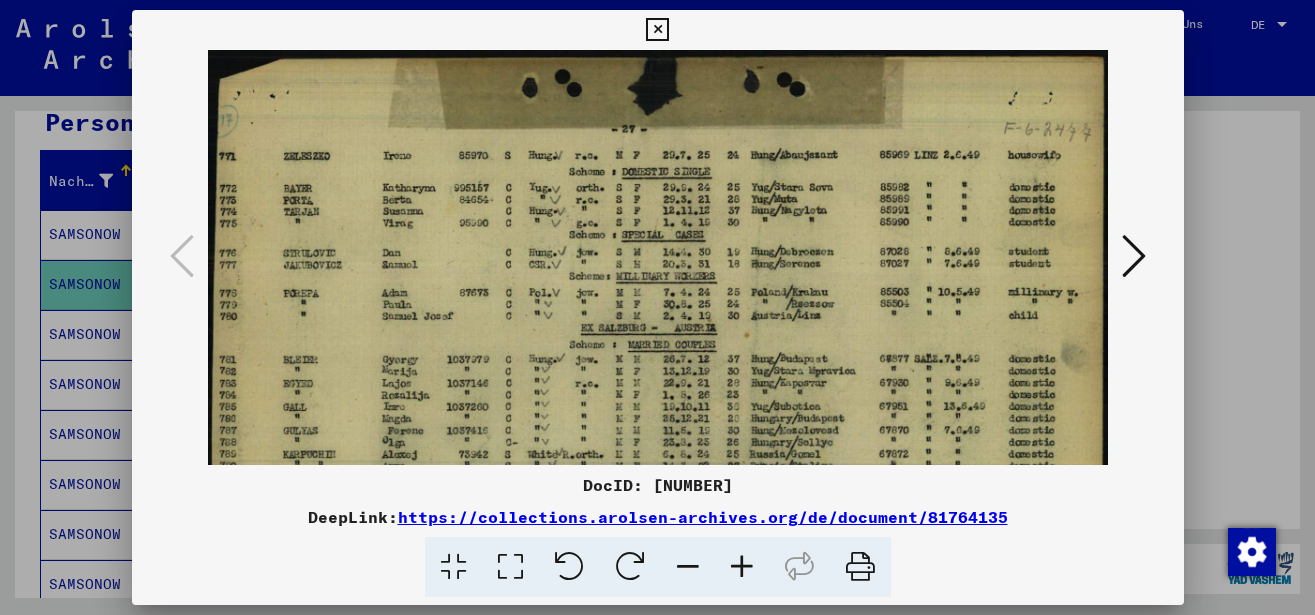click at bounding box center (742, 567) 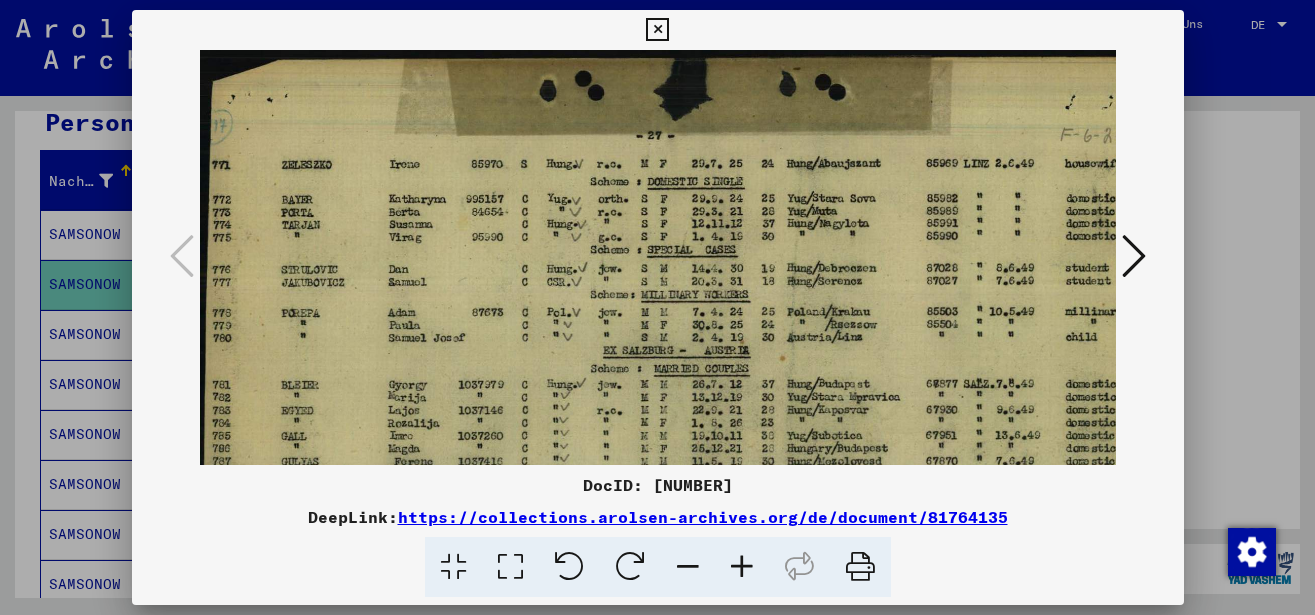click at bounding box center [742, 567] 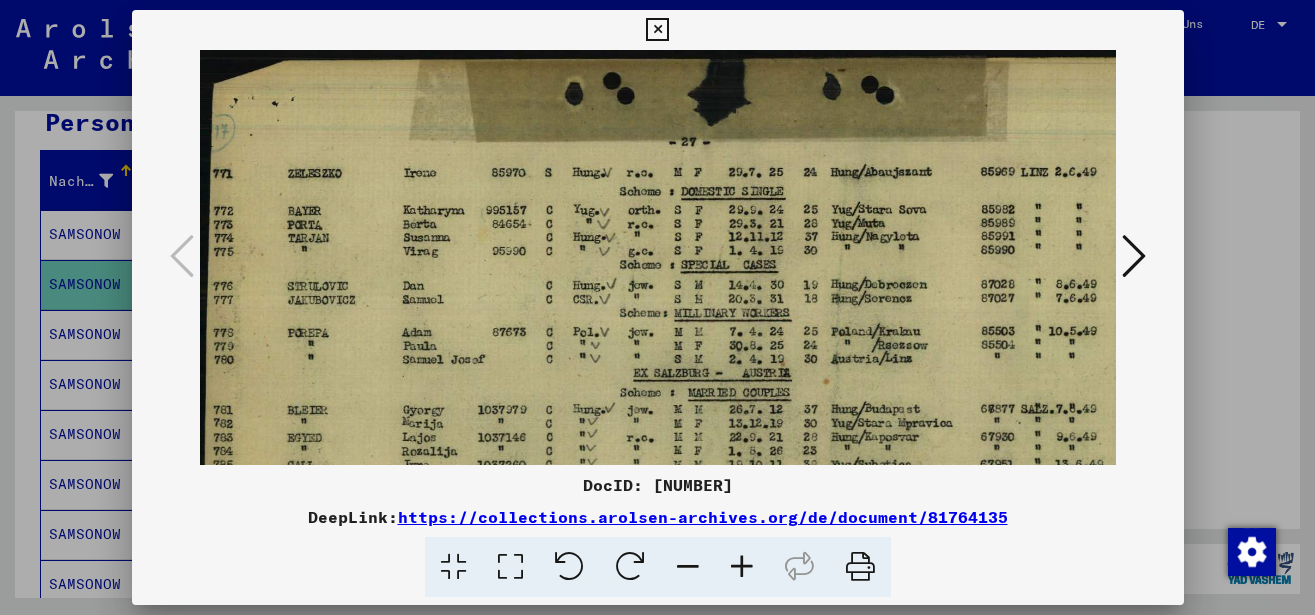 click at bounding box center [742, 567] 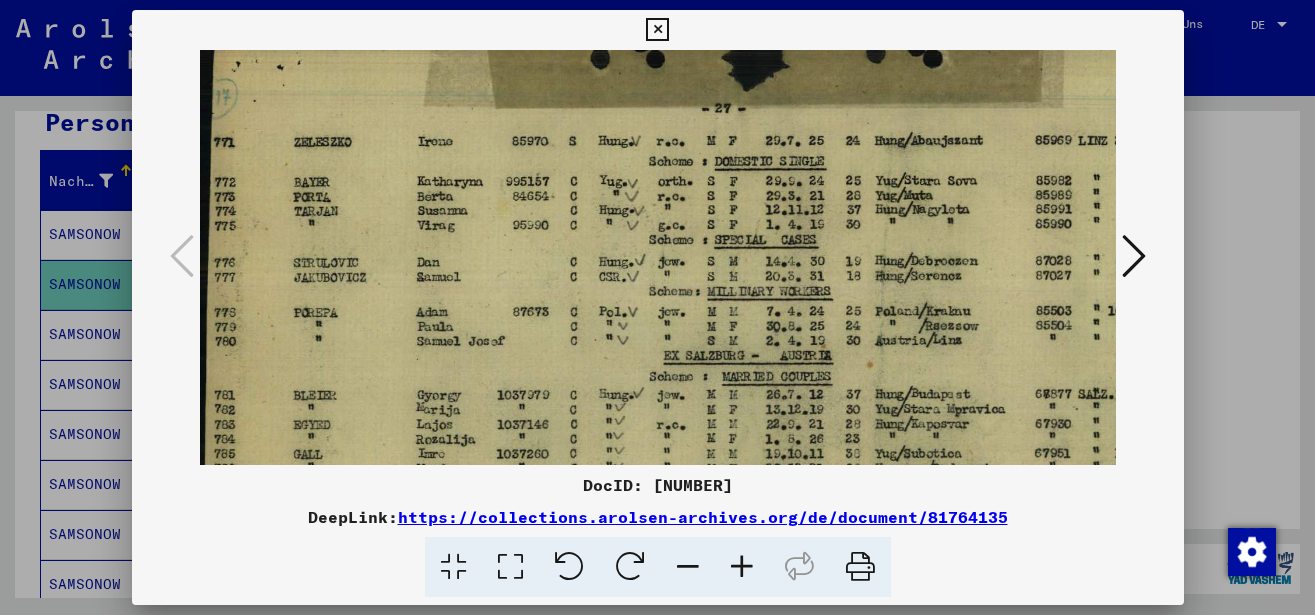 scroll, scrollTop: 51, scrollLeft: 0, axis: vertical 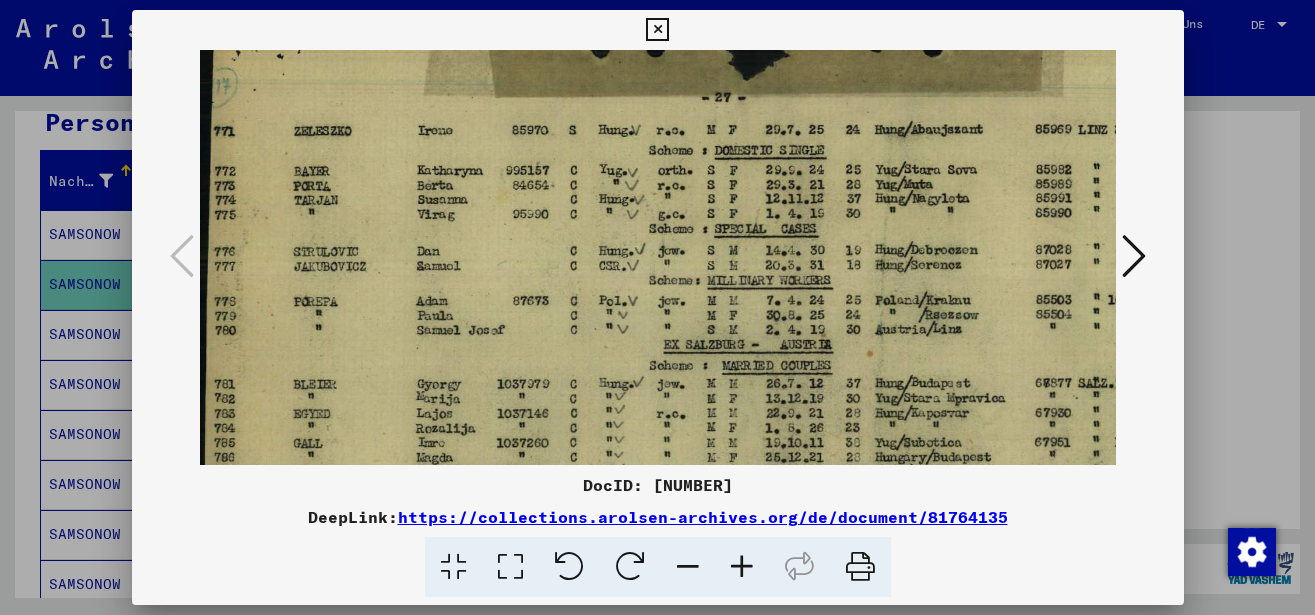 drag, startPoint x: 548, startPoint y: 315, endPoint x: 752, endPoint y: 264, distance: 210.27838 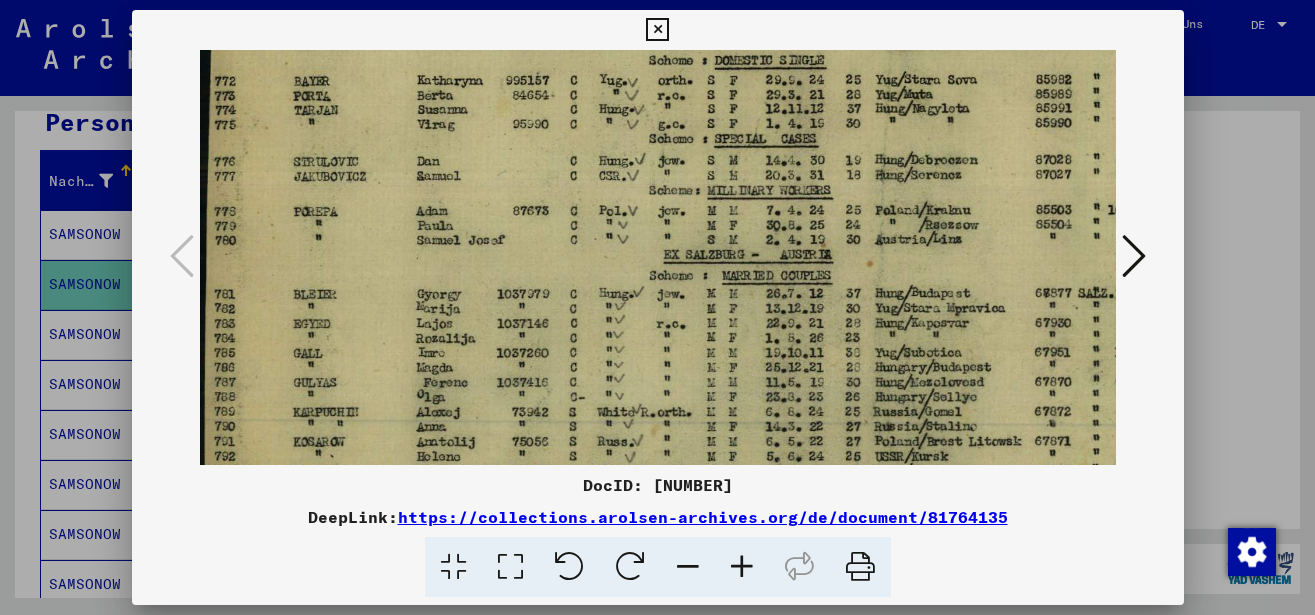 scroll, scrollTop: 28, scrollLeft: 0, axis: vertical 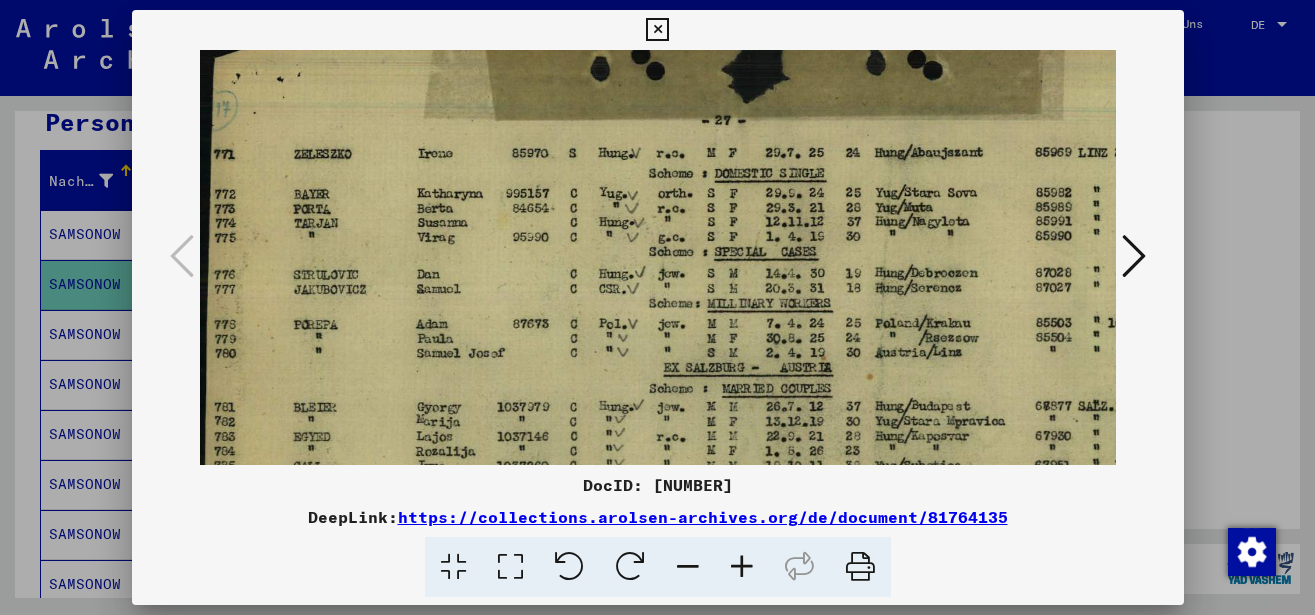 drag, startPoint x: 646, startPoint y: 358, endPoint x: 701, endPoint y: 381, distance: 59.615433 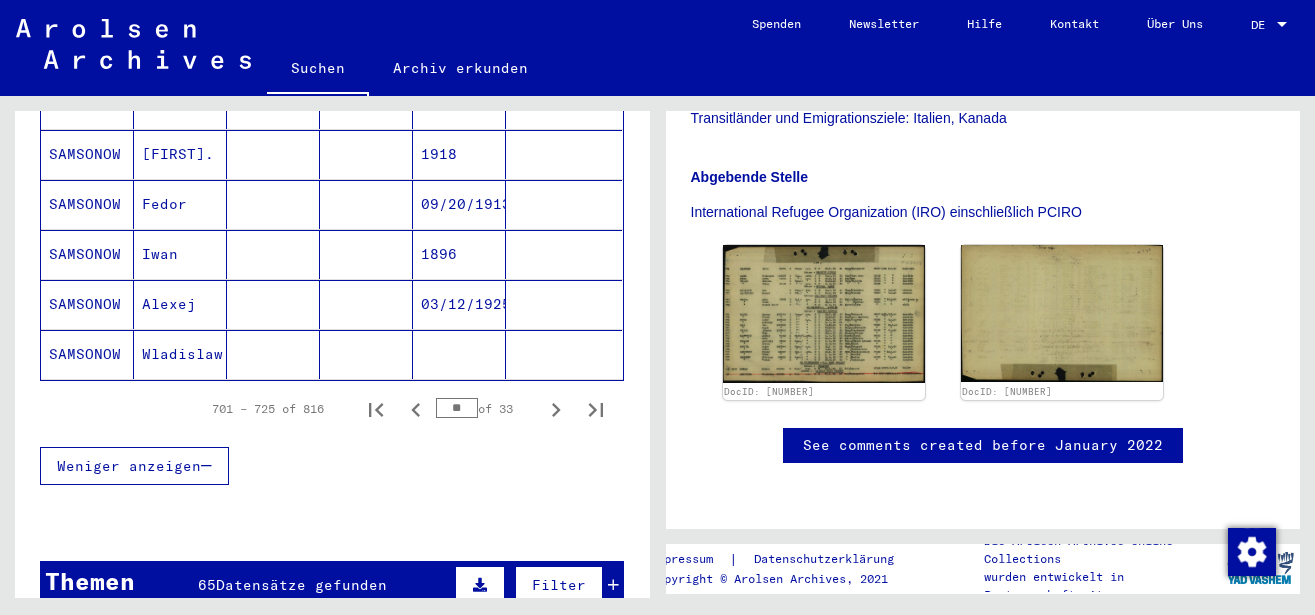 scroll, scrollTop: 1512, scrollLeft: 0, axis: vertical 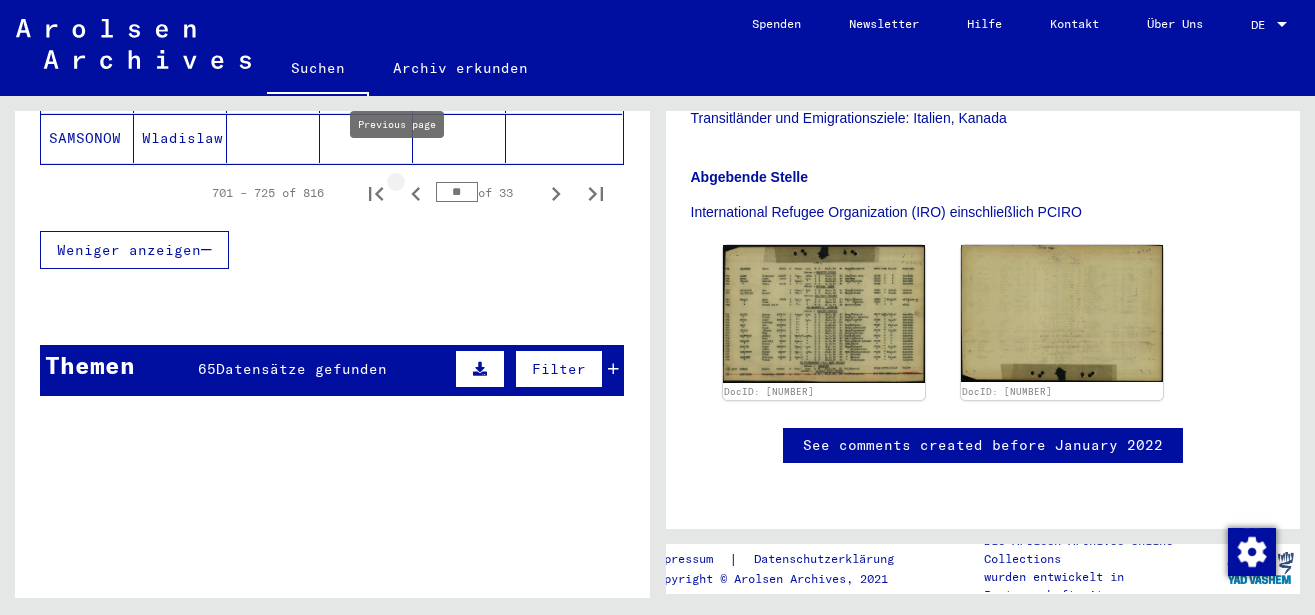 click 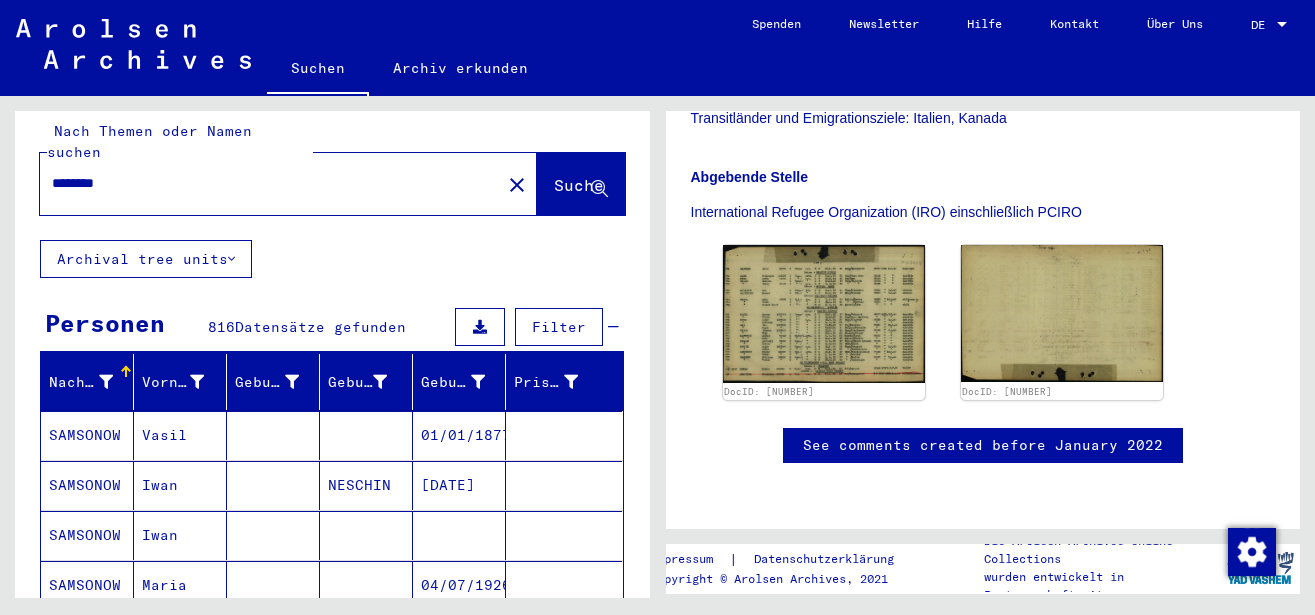 scroll, scrollTop: 0, scrollLeft: 0, axis: both 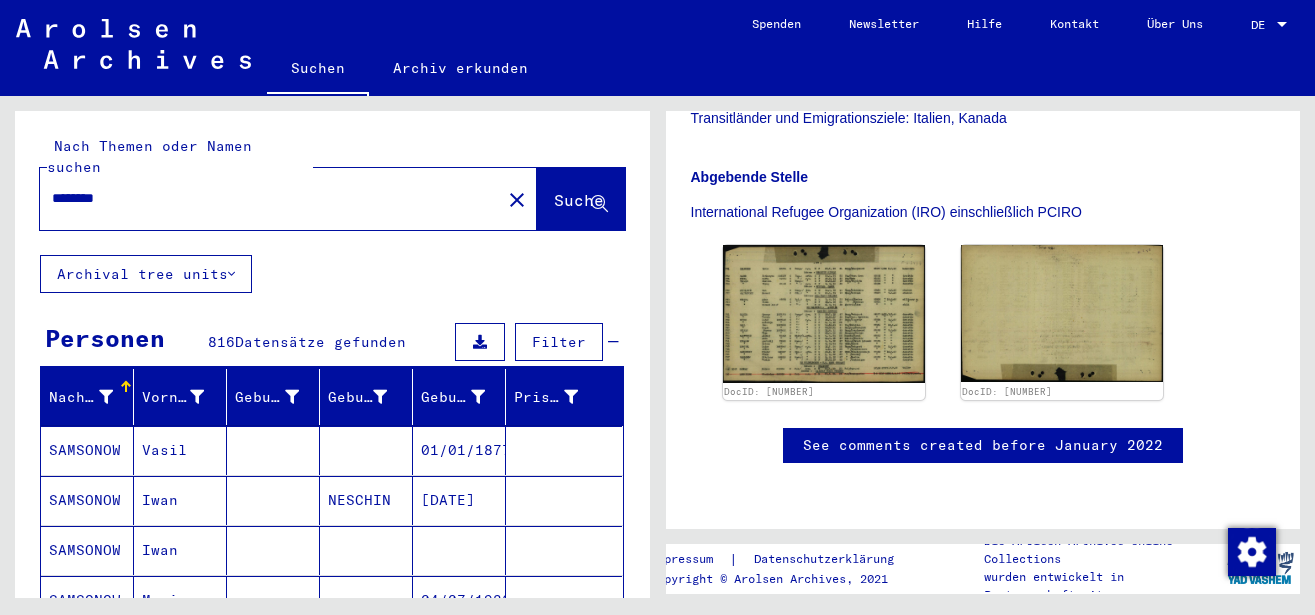 click on "********" at bounding box center [270, 198] 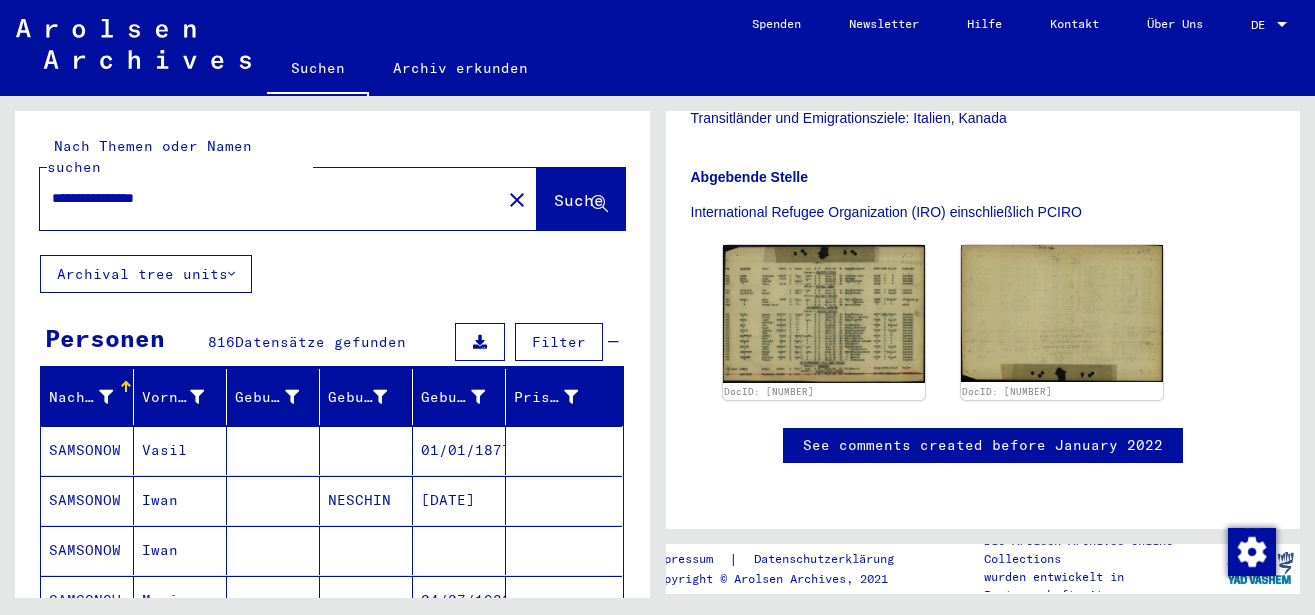 scroll, scrollTop: 0, scrollLeft: 0, axis: both 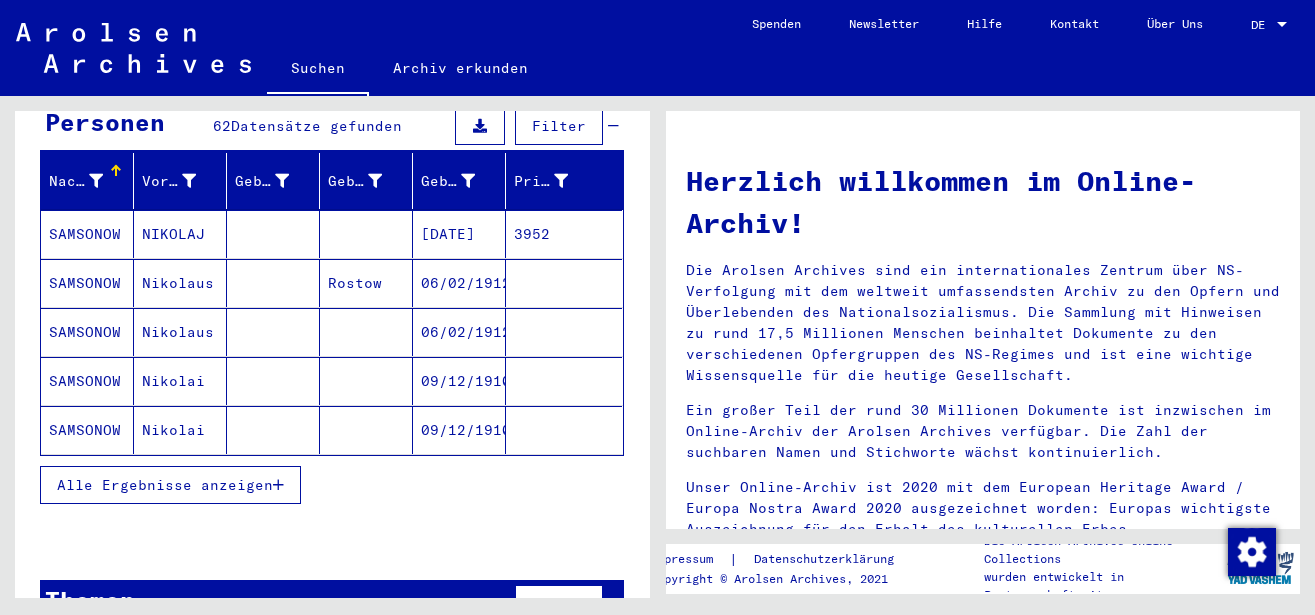 click on "Alle Ergebnisse anzeigen" at bounding box center (165, 485) 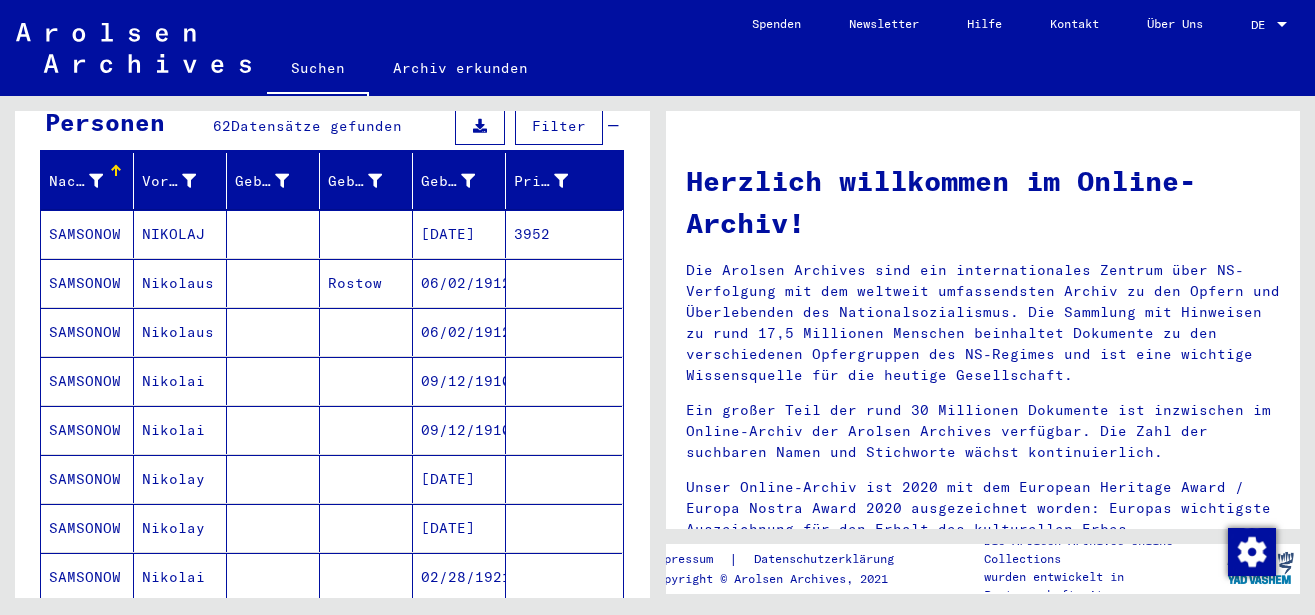scroll, scrollTop: 324, scrollLeft: 0, axis: vertical 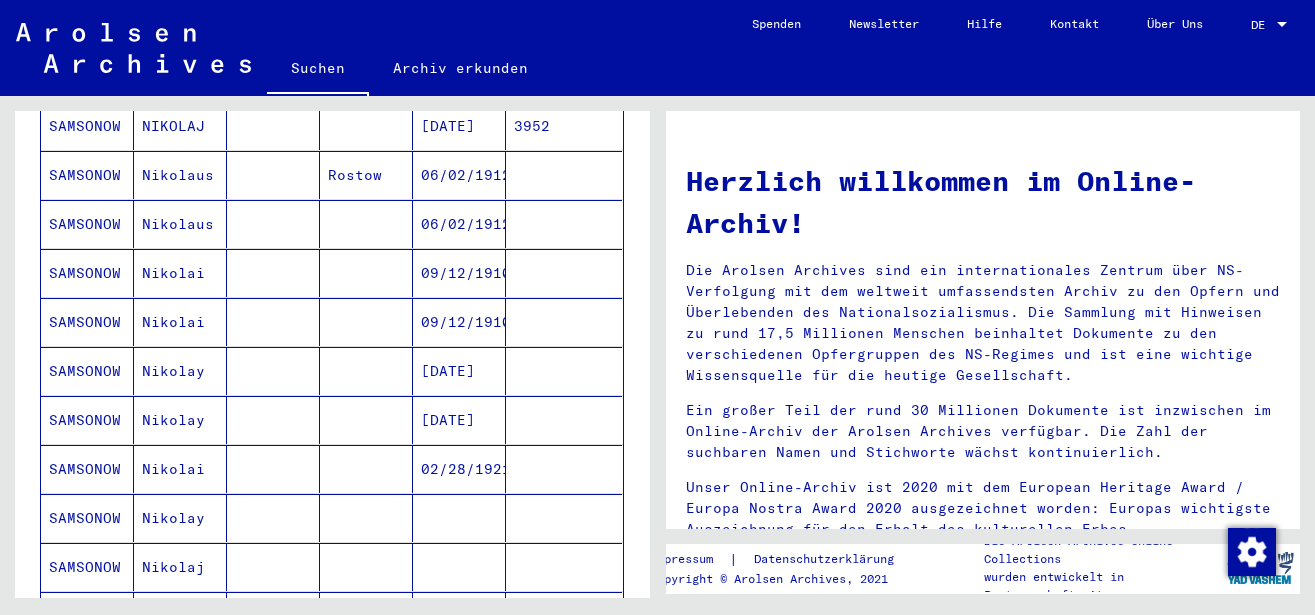 click on "Nikolay" at bounding box center [180, 420] 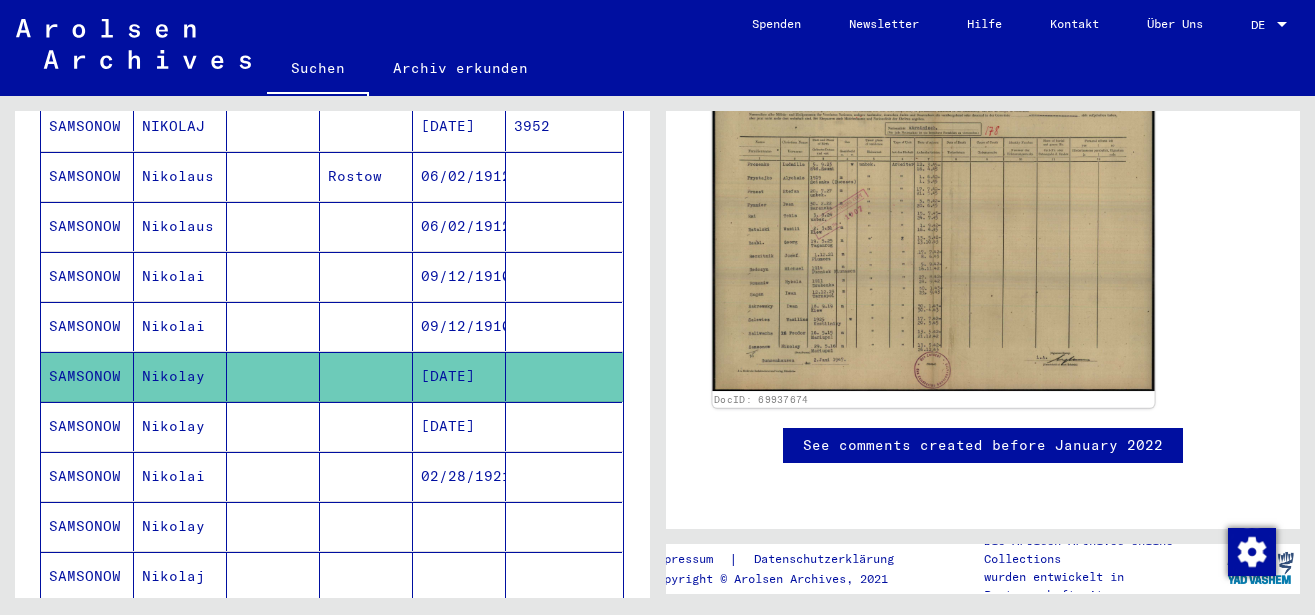 scroll, scrollTop: 324, scrollLeft: 0, axis: vertical 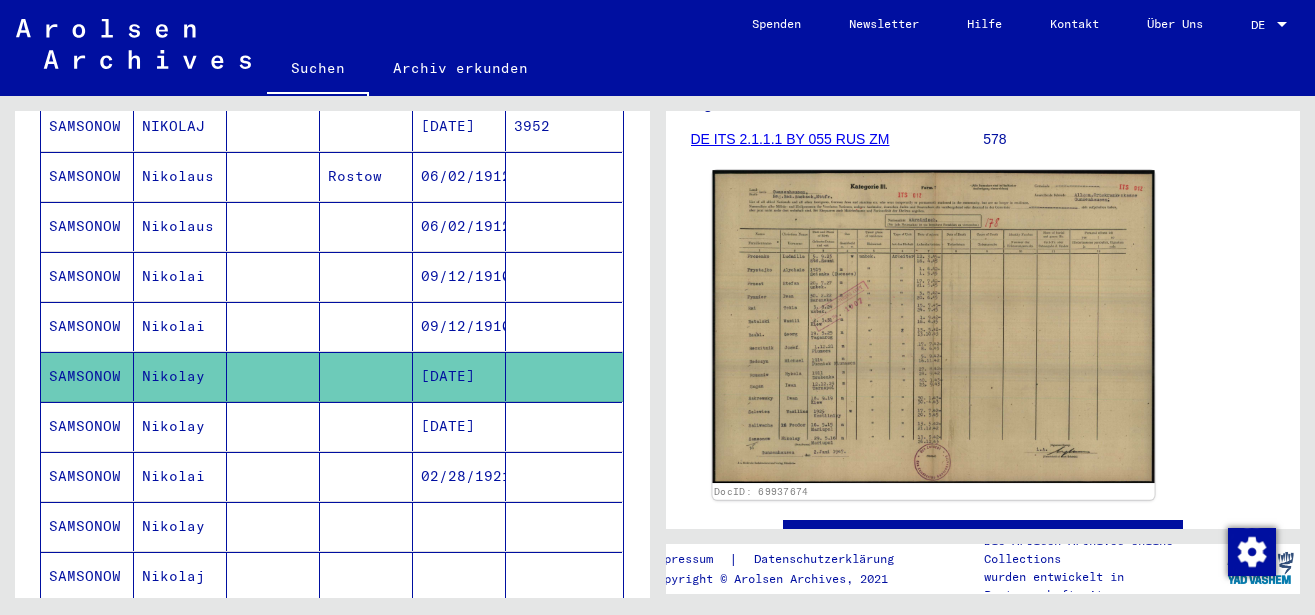 click 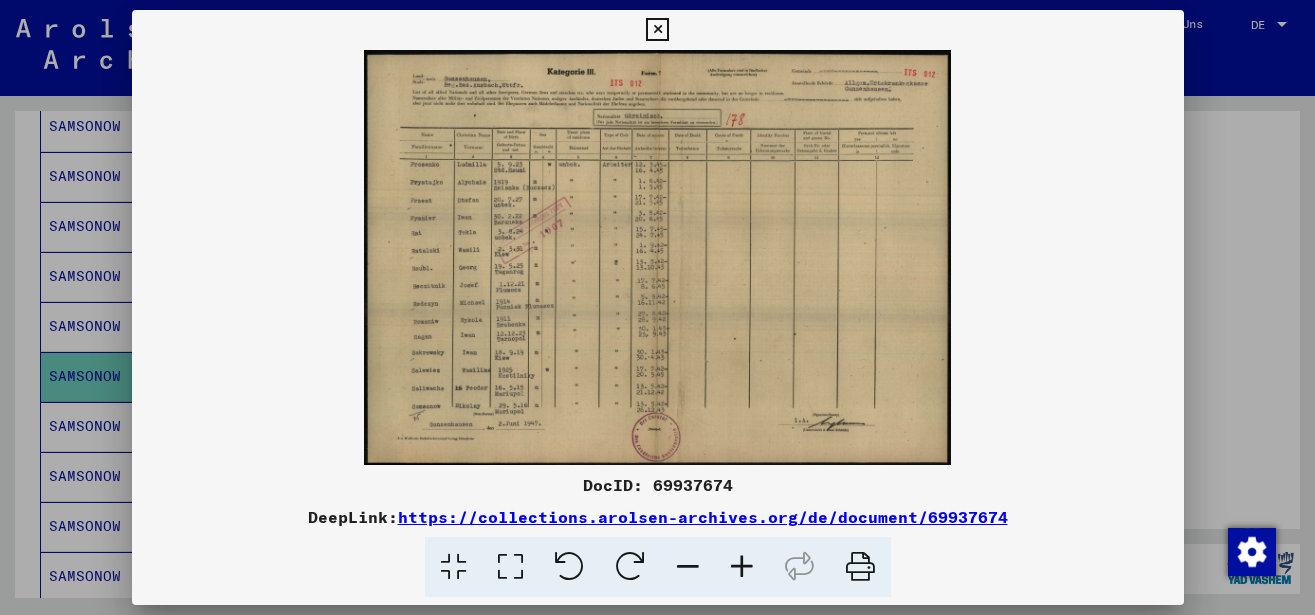 click at bounding box center [742, 567] 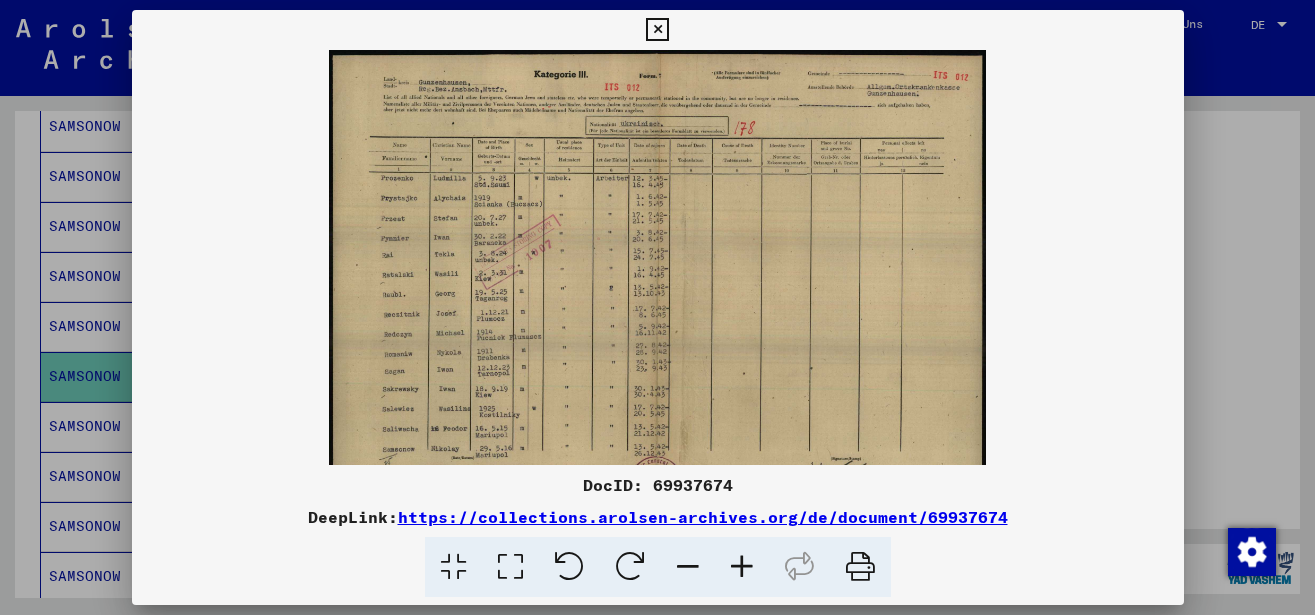 click at bounding box center [742, 567] 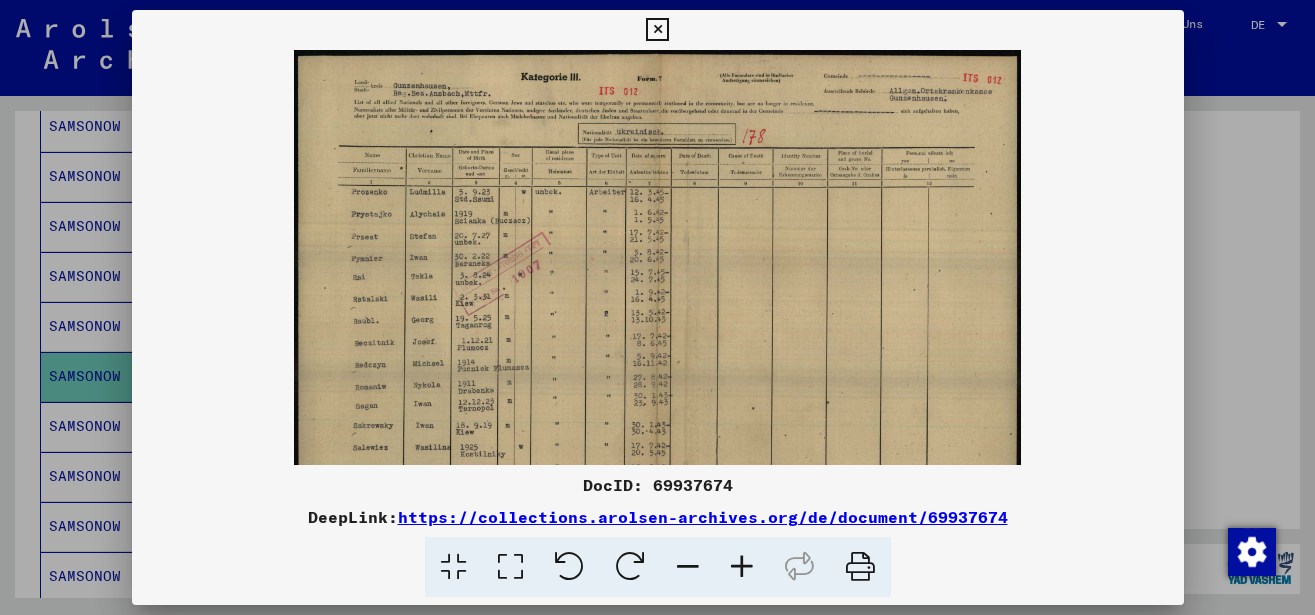 click at bounding box center [742, 567] 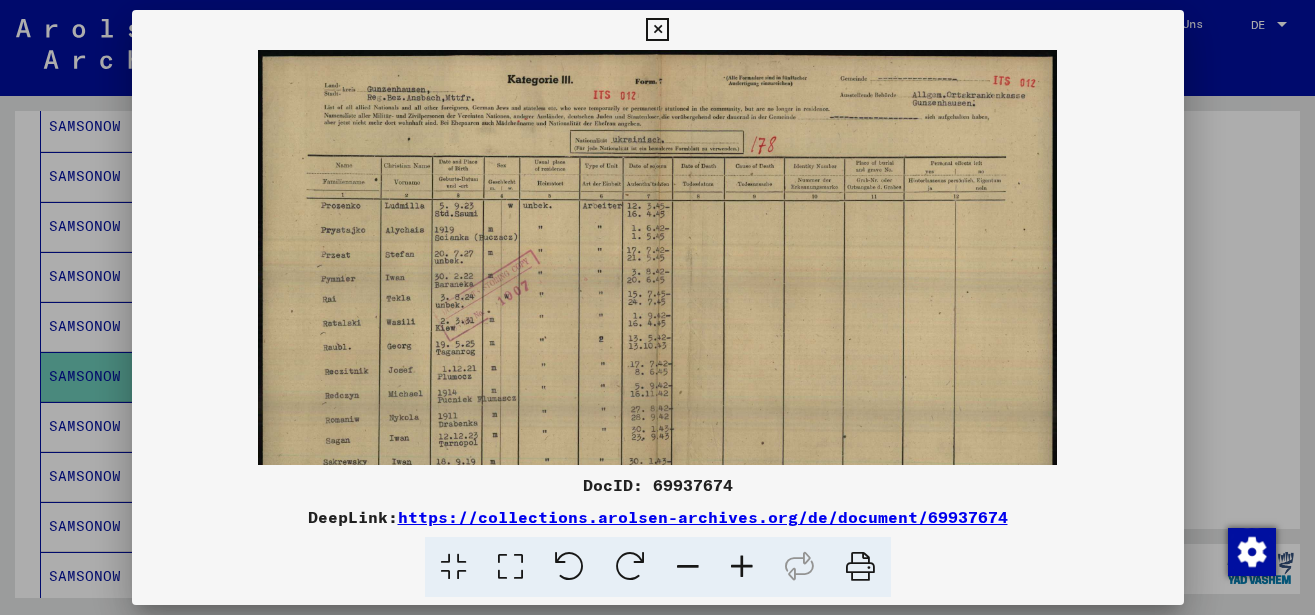 click at bounding box center (742, 567) 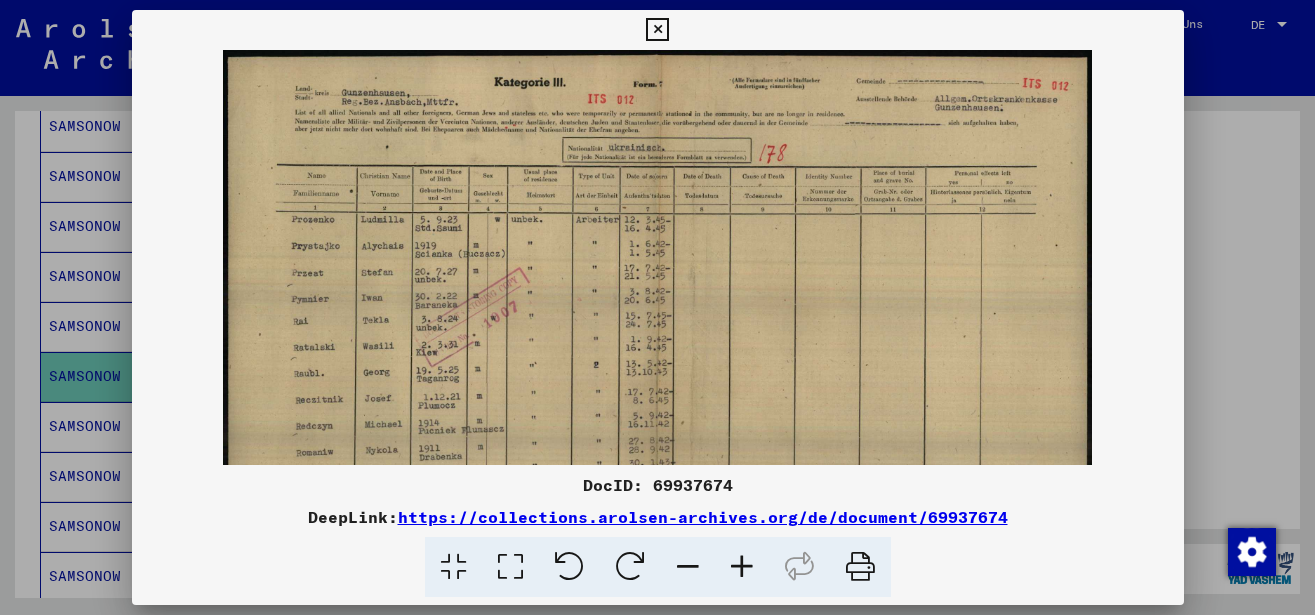 click at bounding box center (742, 567) 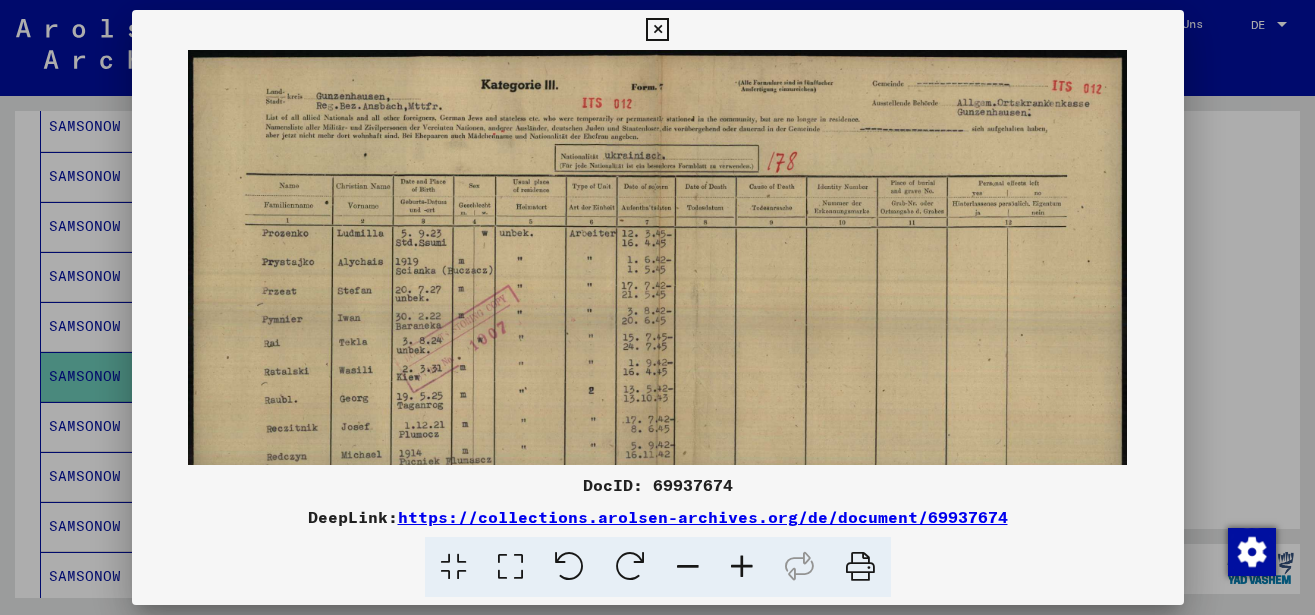 click at bounding box center [742, 567] 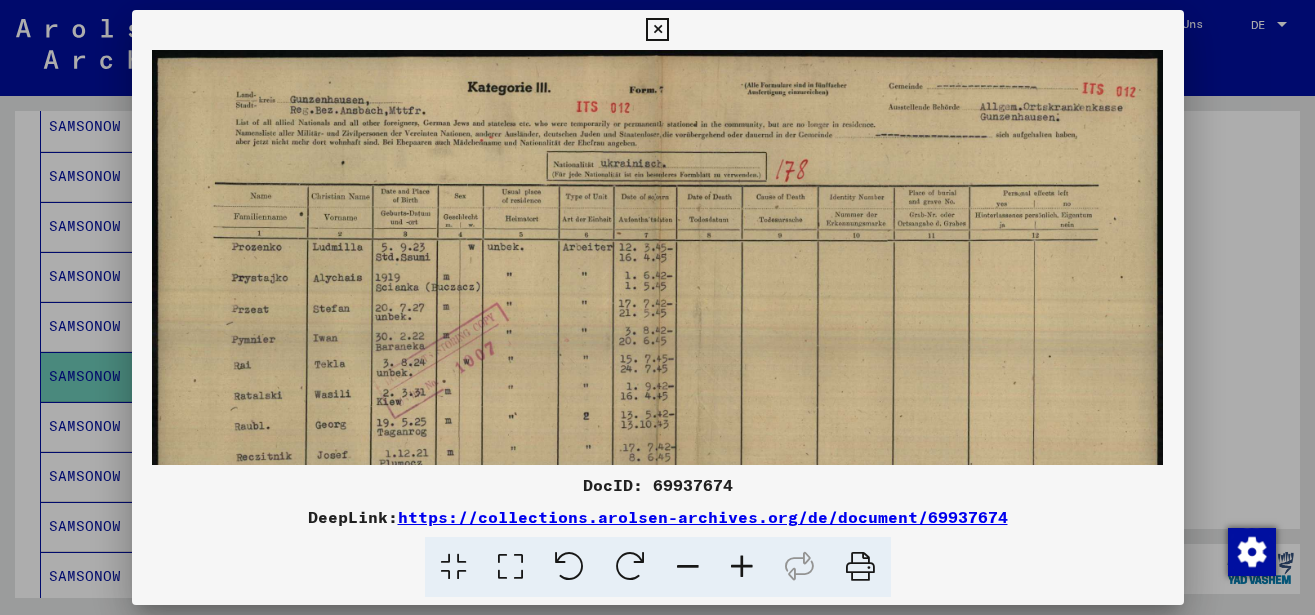 click at bounding box center (742, 567) 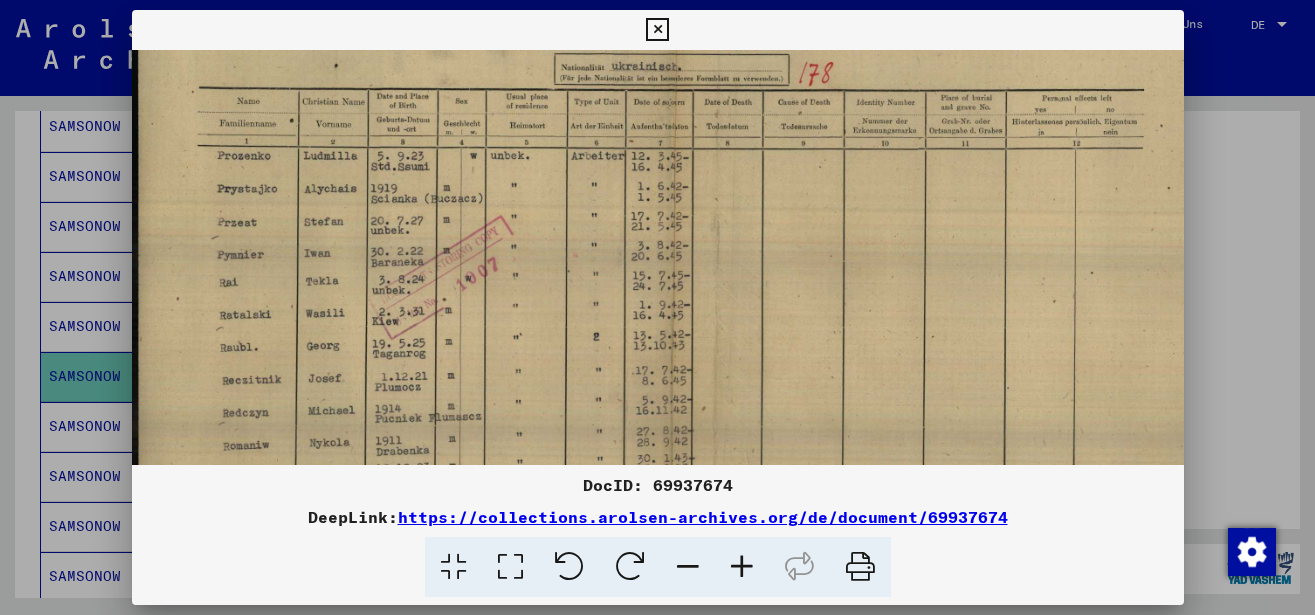 scroll, scrollTop: 210, scrollLeft: 0, axis: vertical 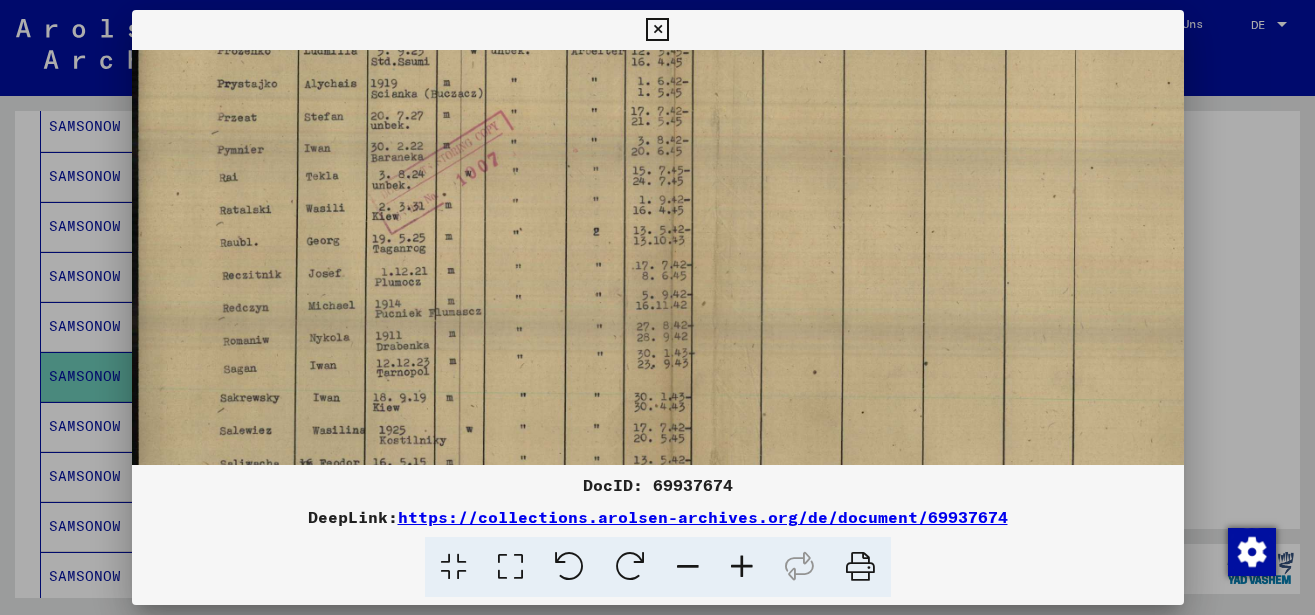 drag, startPoint x: 484, startPoint y: 297, endPoint x: 509, endPoint y: 123, distance: 175.7868 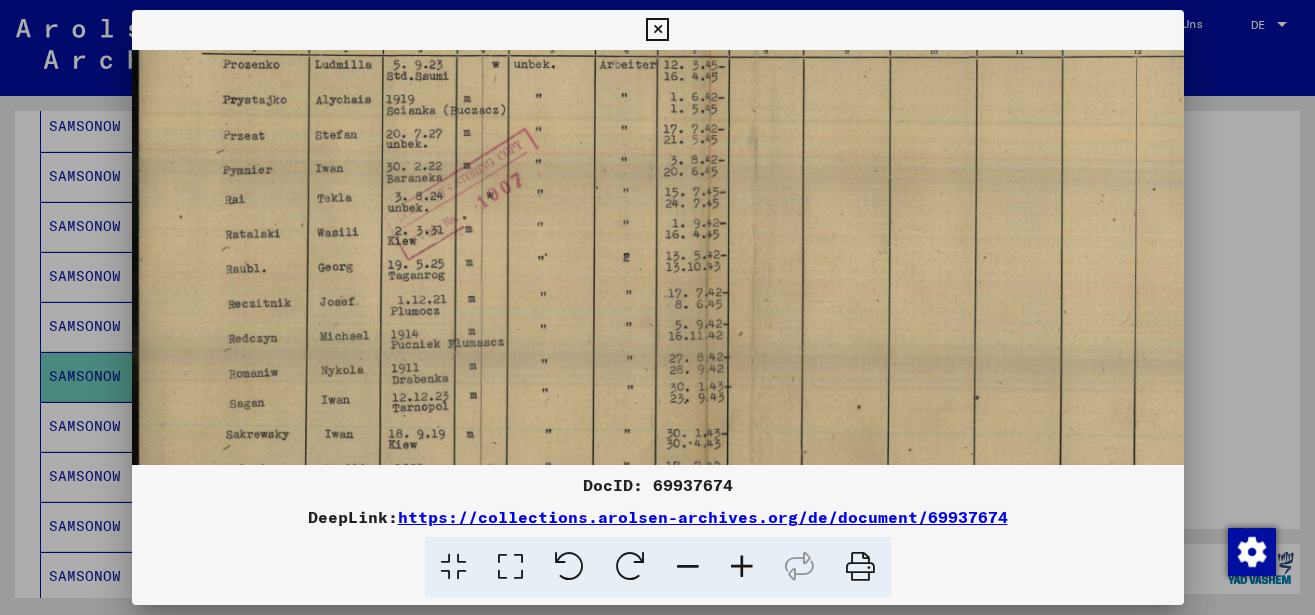click at bounding box center (742, 567) 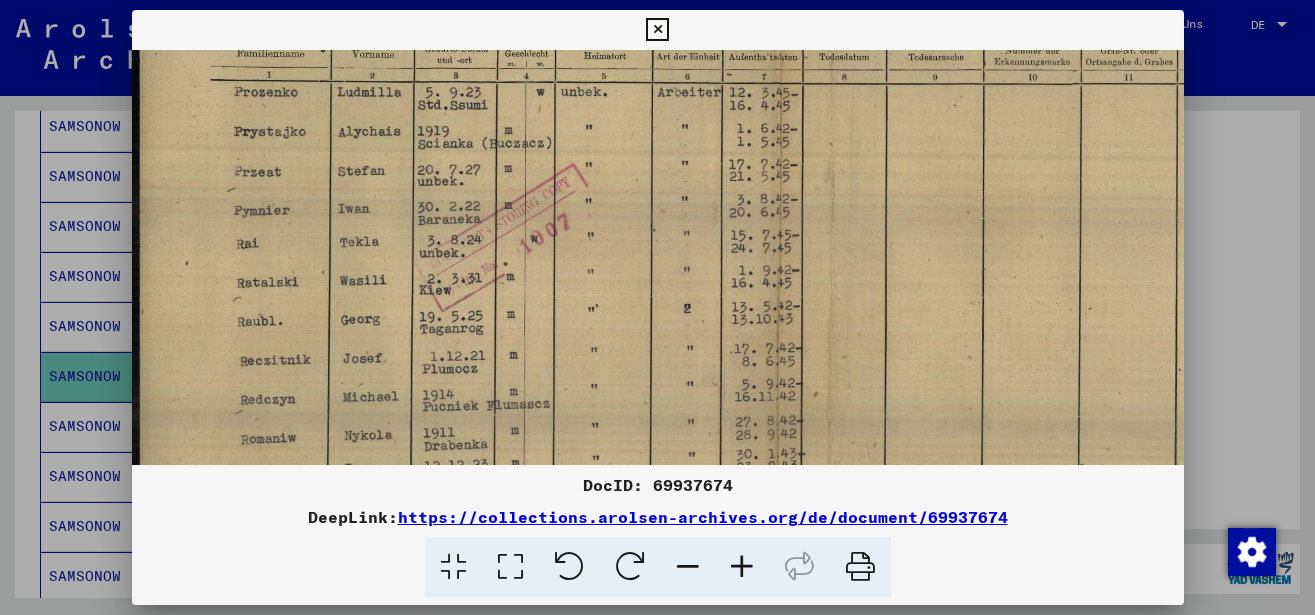 click at bounding box center (742, 567) 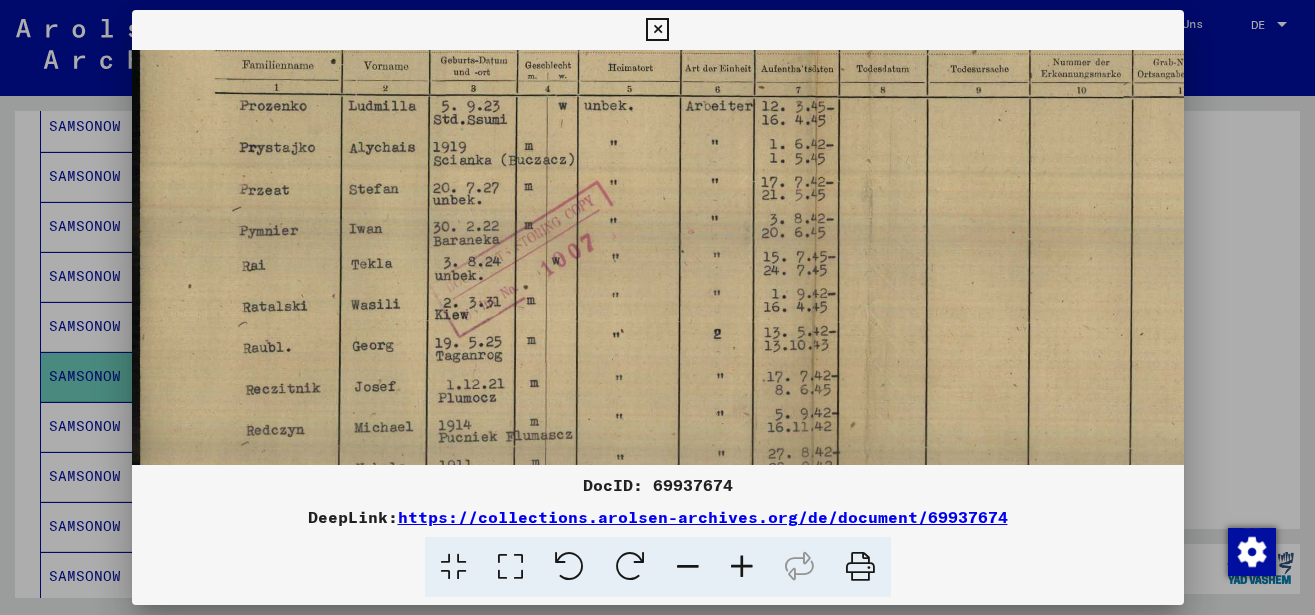 click at bounding box center (742, 567) 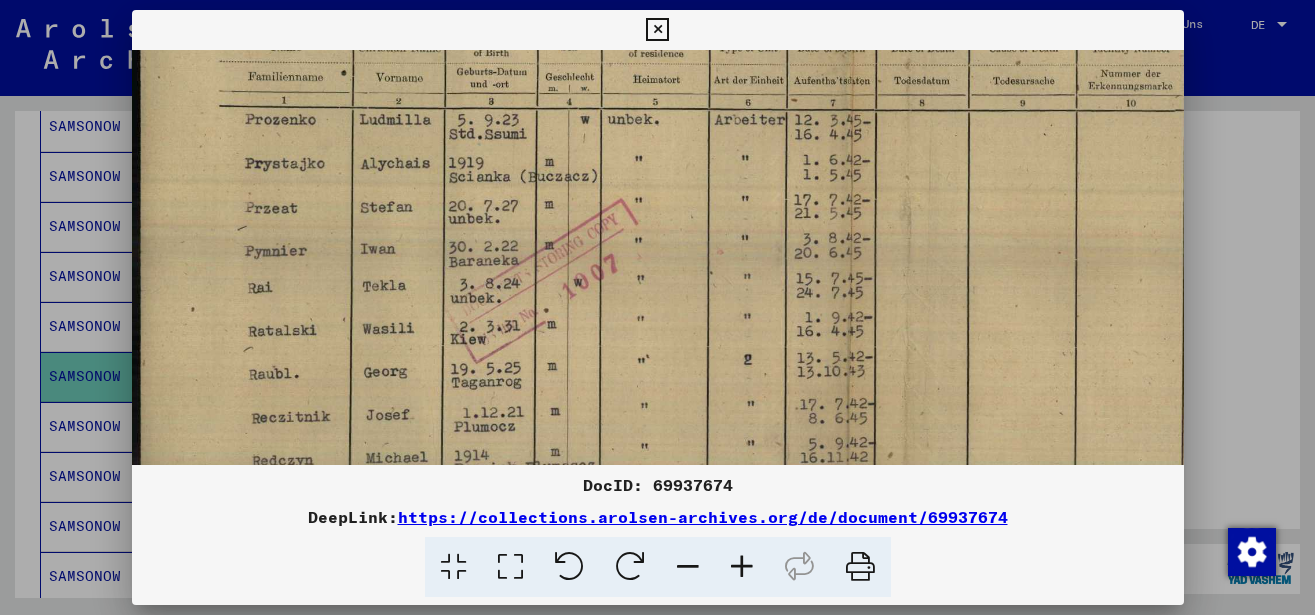 click at bounding box center [742, 567] 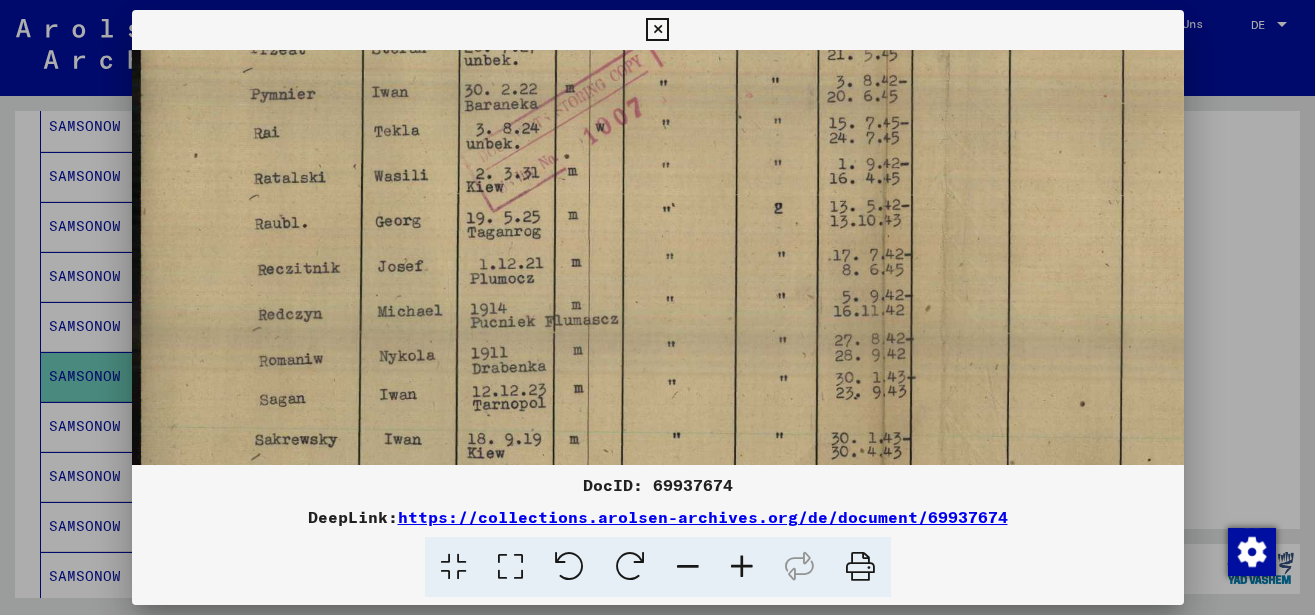 scroll, scrollTop: 427, scrollLeft: 0, axis: vertical 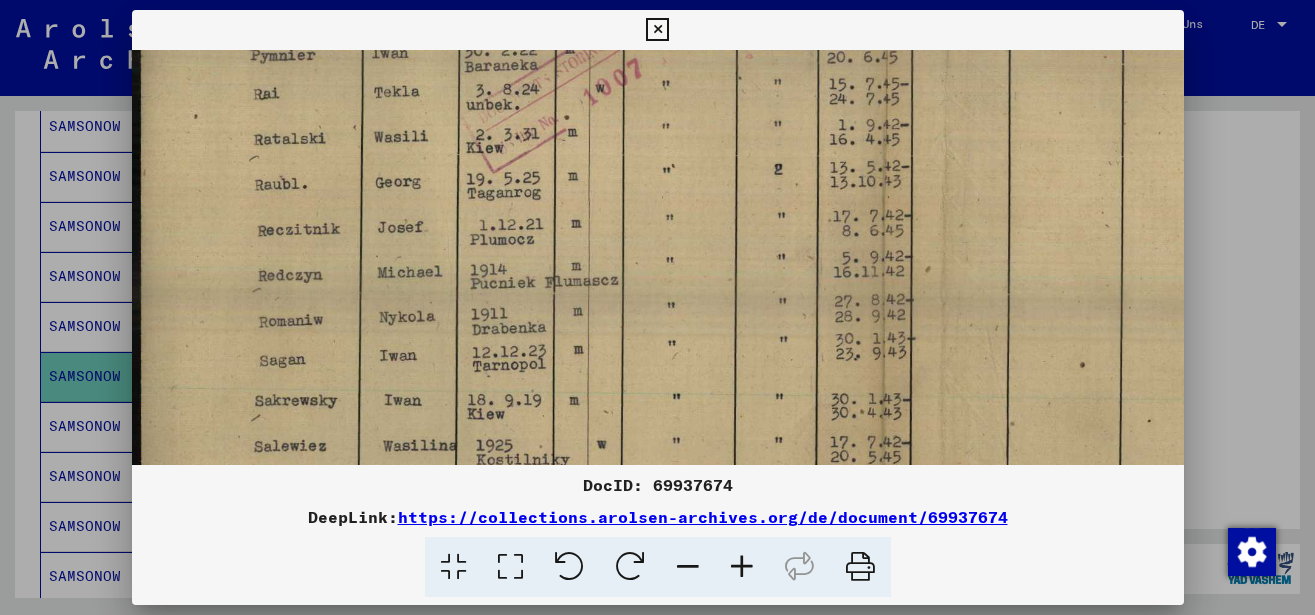 drag, startPoint x: 417, startPoint y: 401, endPoint x: 419, endPoint y: 184, distance: 217.00922 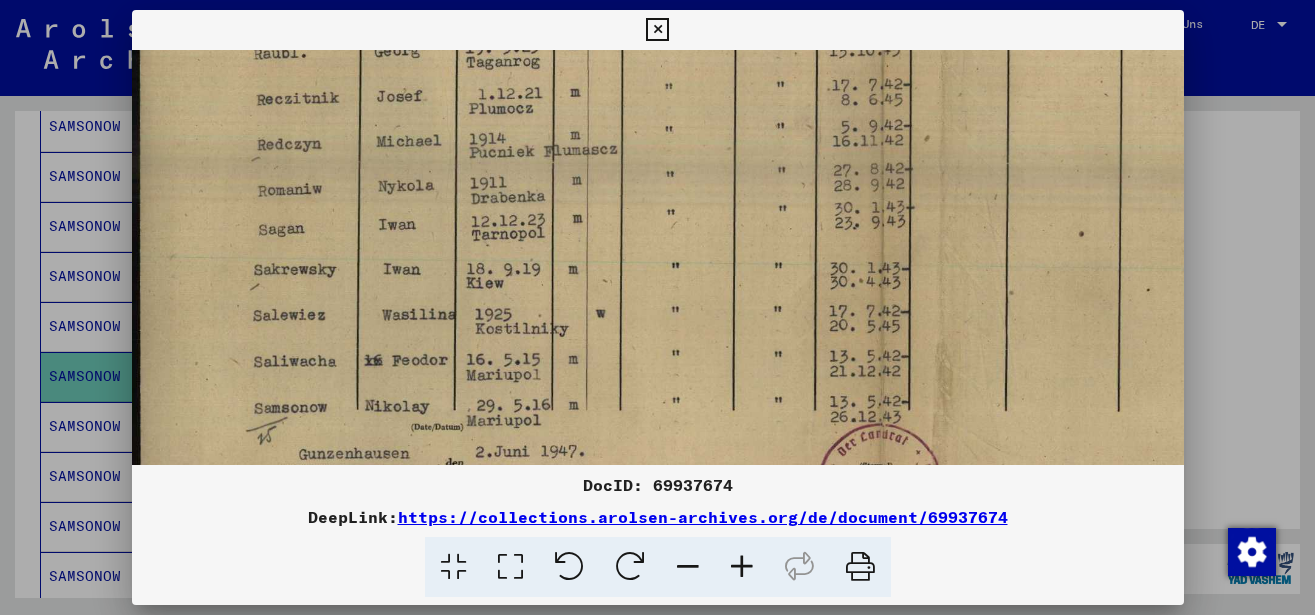scroll, scrollTop: 562, scrollLeft: 1, axis: both 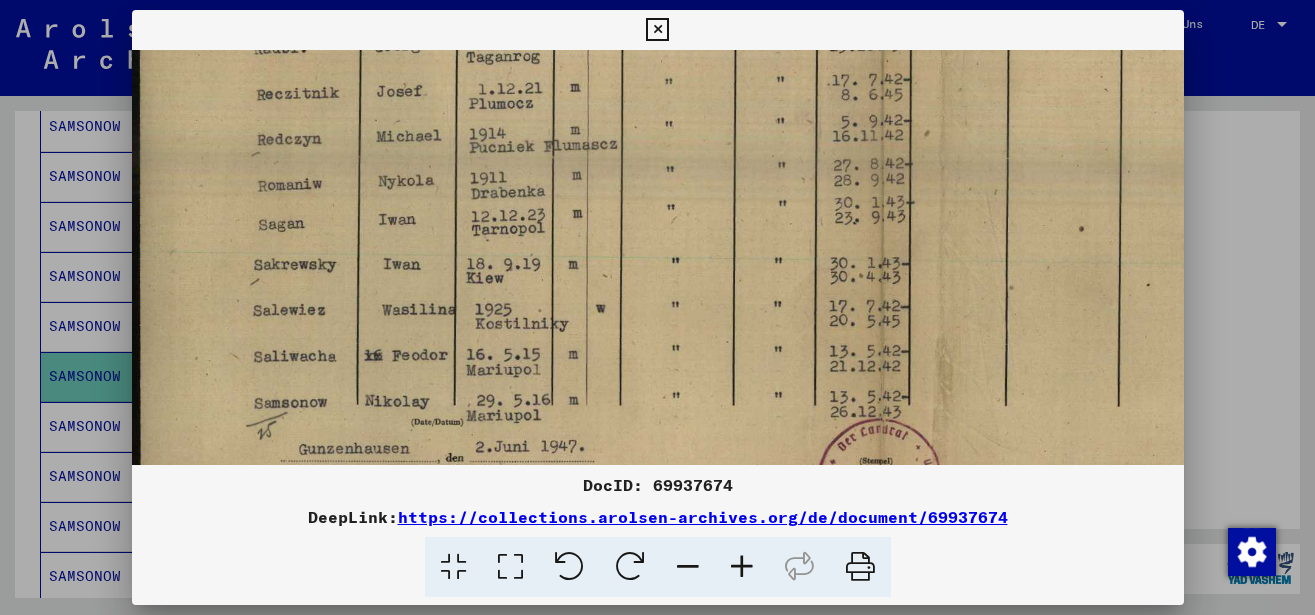 drag, startPoint x: 417, startPoint y: 238, endPoint x: 419, endPoint y: 172, distance: 66.0303 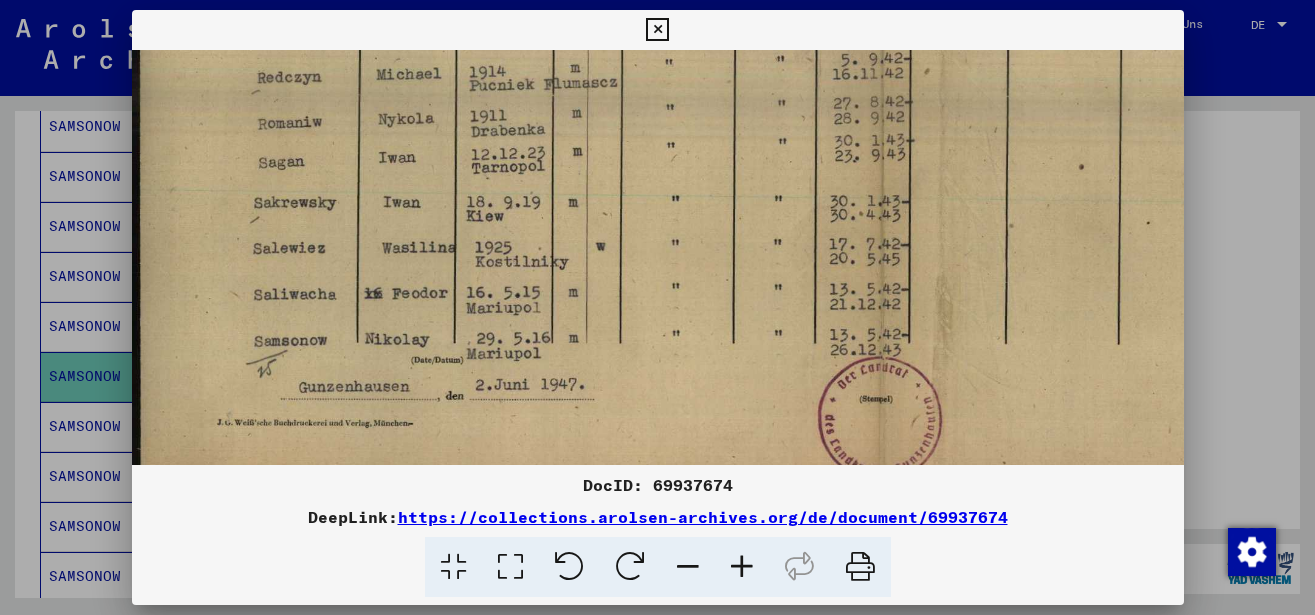 scroll, scrollTop: 636, scrollLeft: 6, axis: both 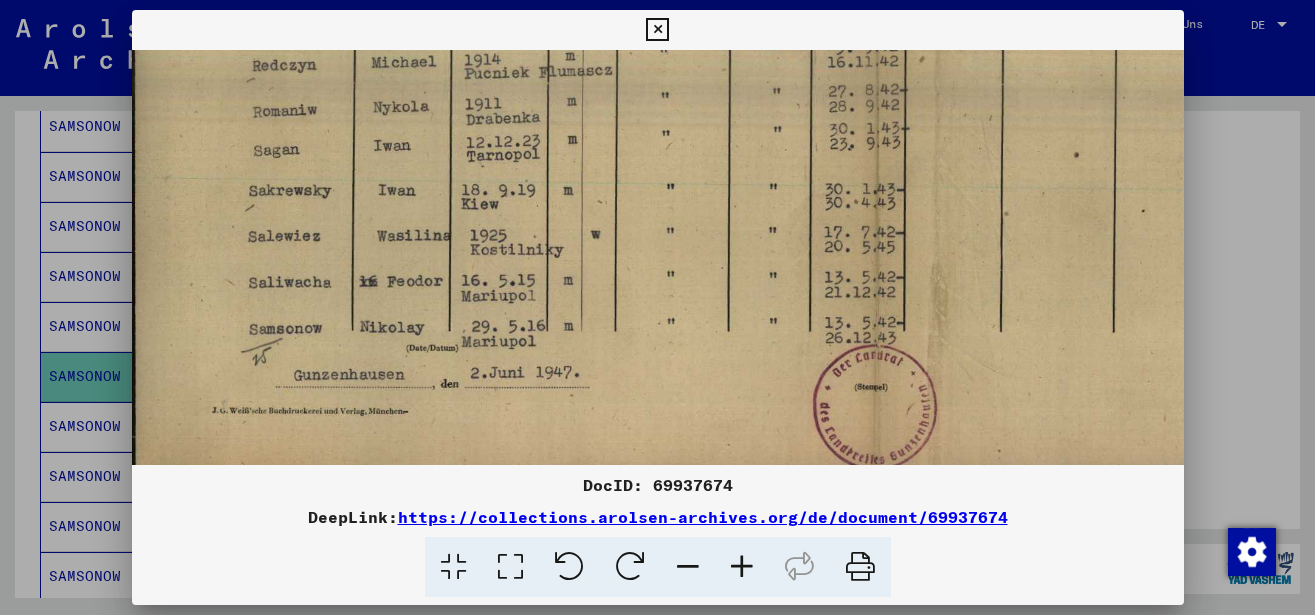 drag, startPoint x: 419, startPoint y: 268, endPoint x: 414, endPoint y: 194, distance: 74.168724 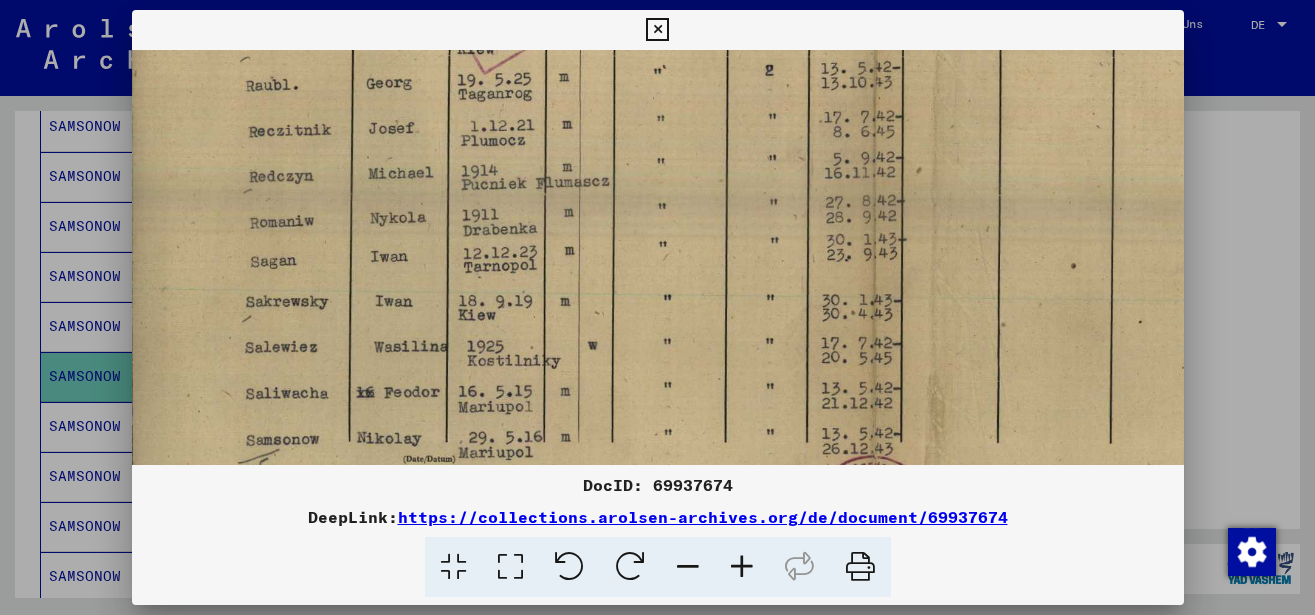 drag, startPoint x: 448, startPoint y: 205, endPoint x: 445, endPoint y: 316, distance: 111.040535 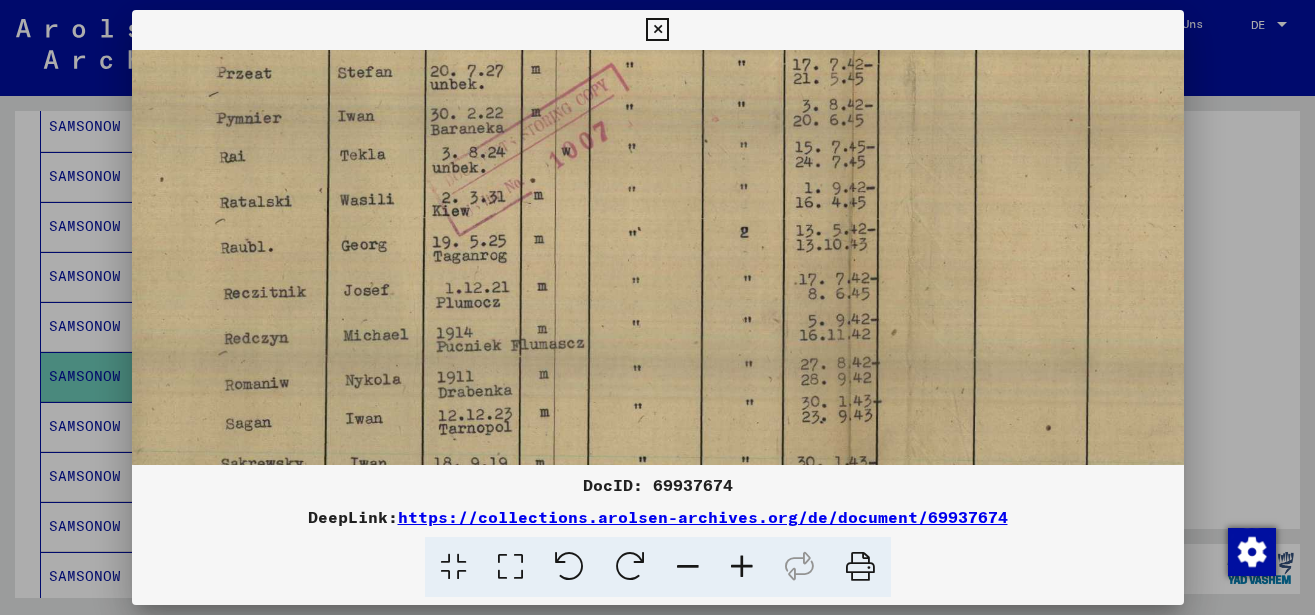 drag, startPoint x: 460, startPoint y: 210, endPoint x: 435, endPoint y: 366, distance: 157.99051 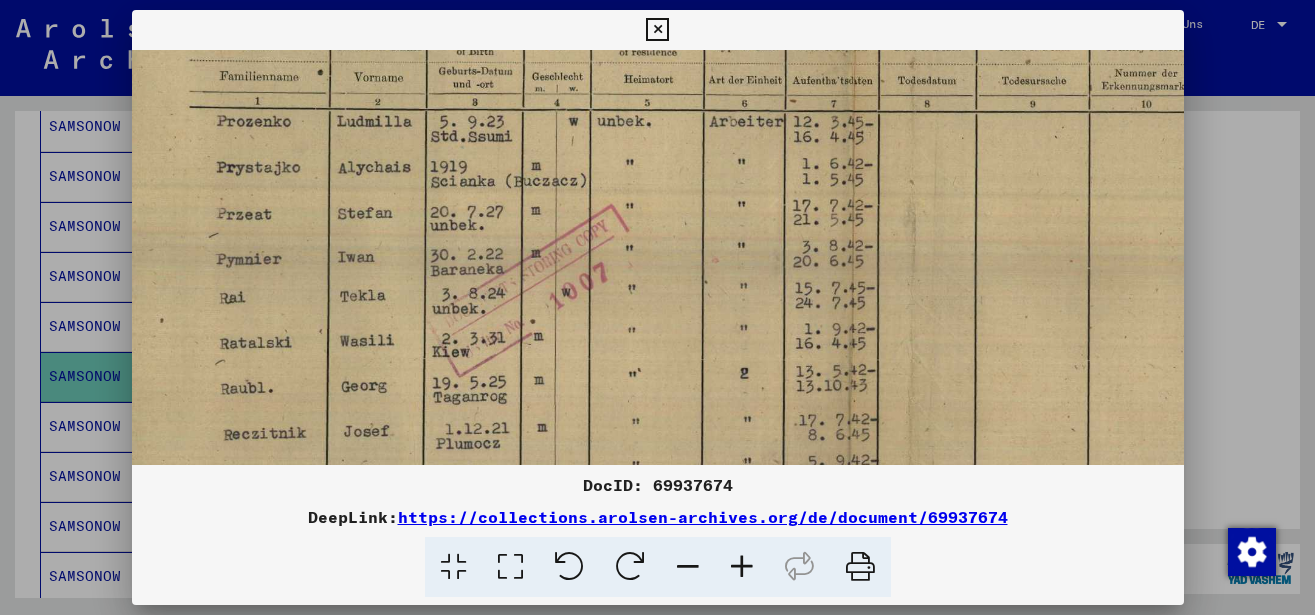 scroll, scrollTop: 189, scrollLeft: 34, axis: both 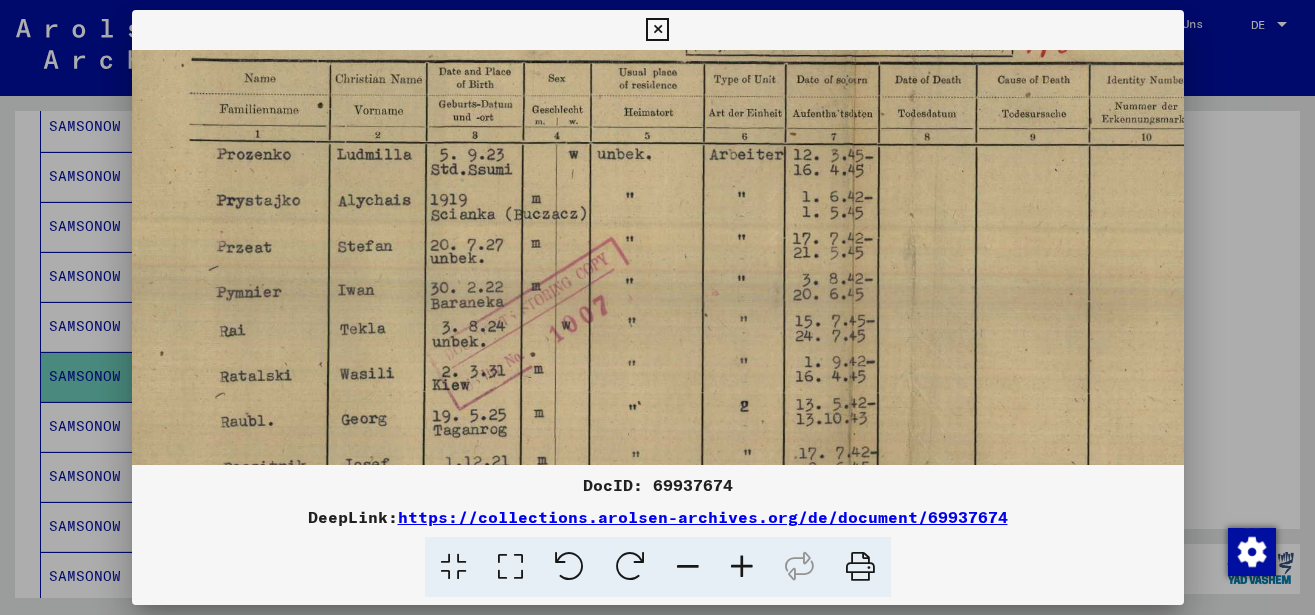 drag, startPoint x: 460, startPoint y: 245, endPoint x: 462, endPoint y: 374, distance: 129.0155 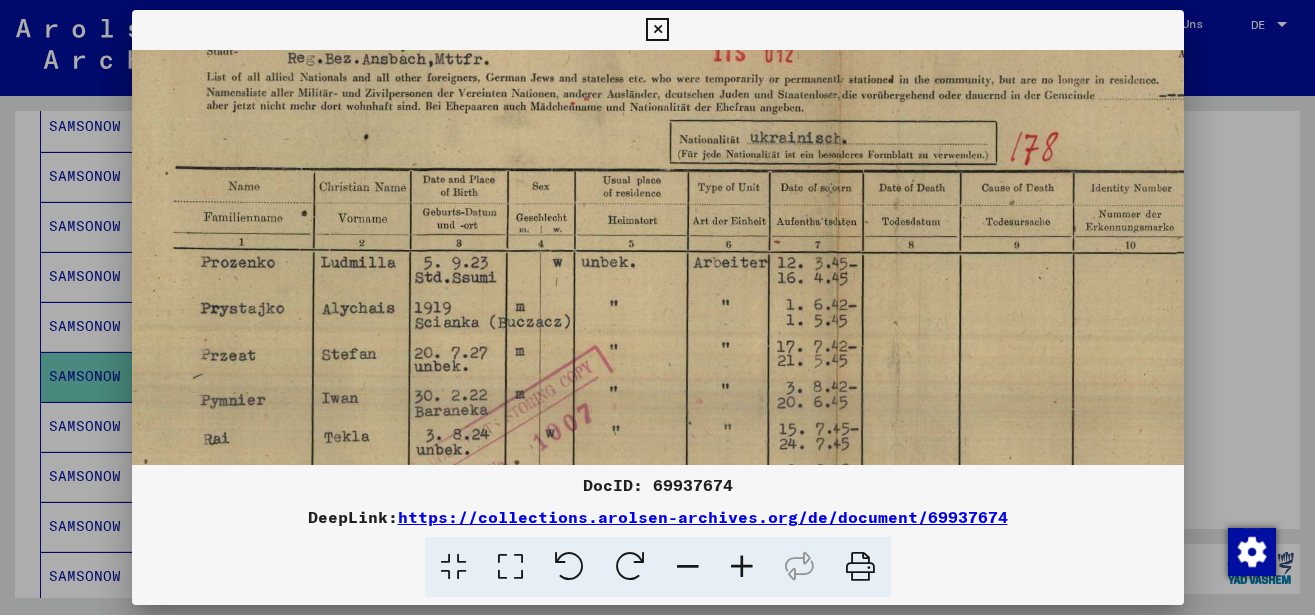 click at bounding box center [834, 501] 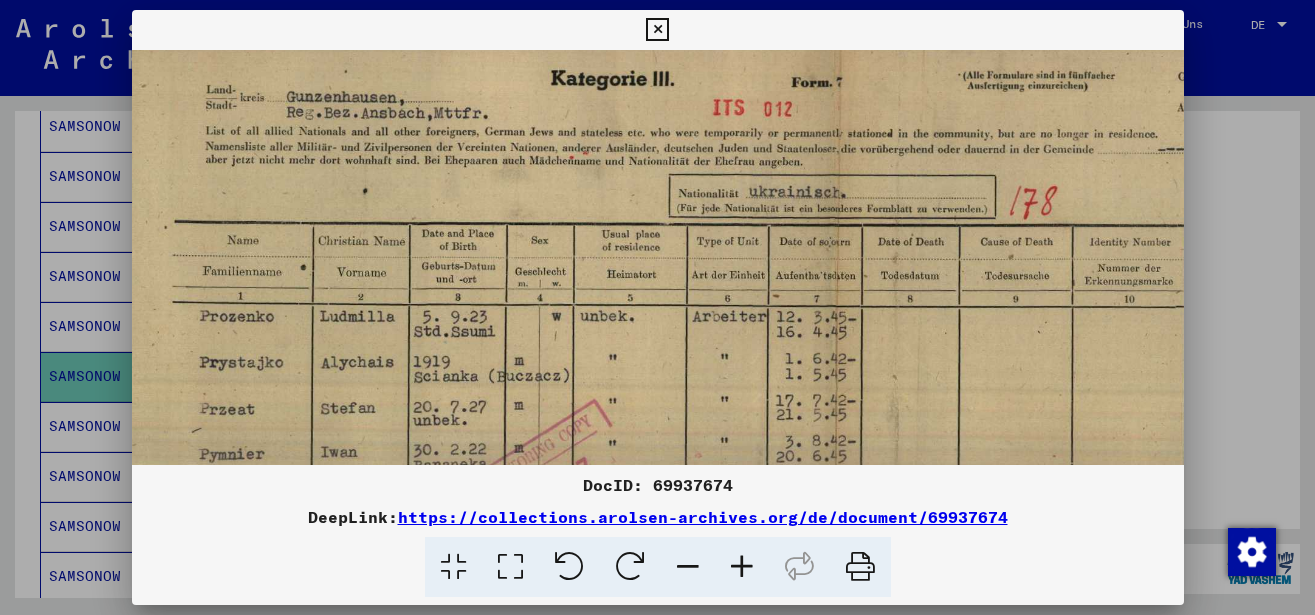 drag, startPoint x: 694, startPoint y: 417, endPoint x: 693, endPoint y: 433, distance: 16.03122 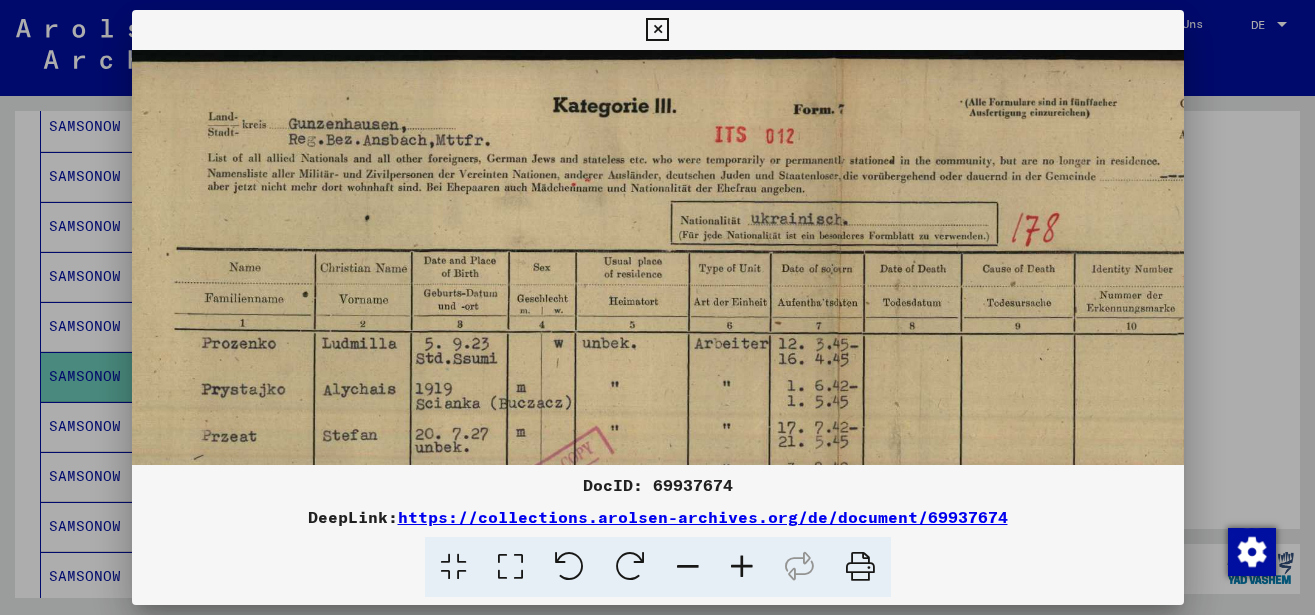 drag, startPoint x: 696, startPoint y: 406, endPoint x: 698, endPoint y: 440, distance: 34.058773 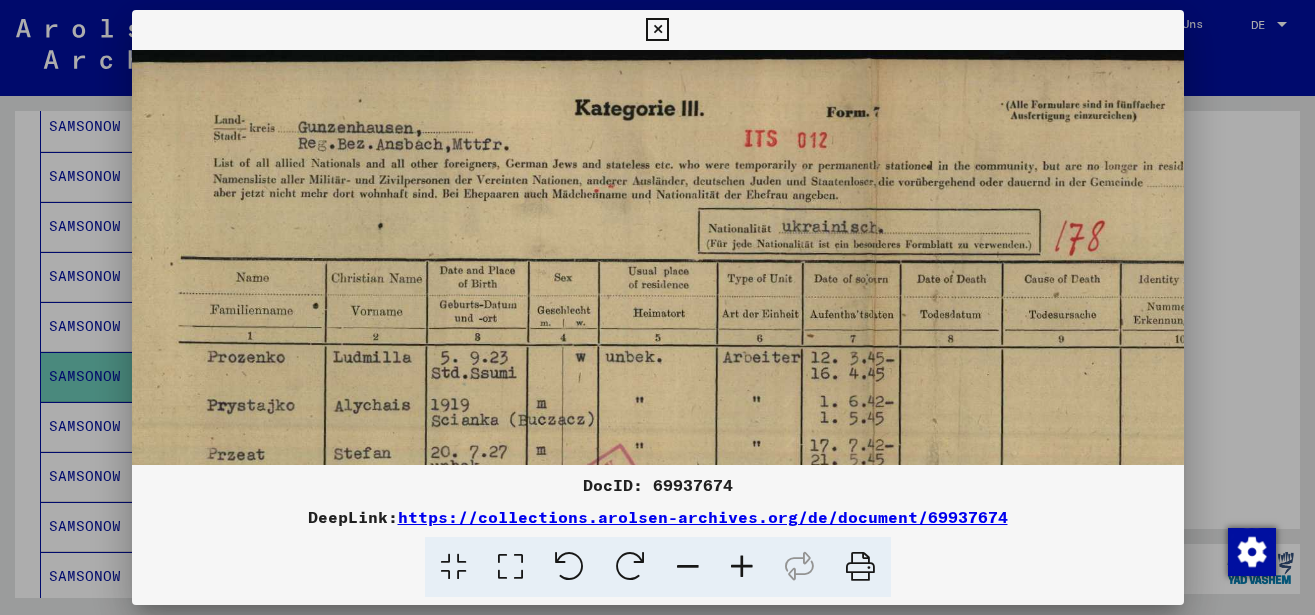 click at bounding box center (742, 567) 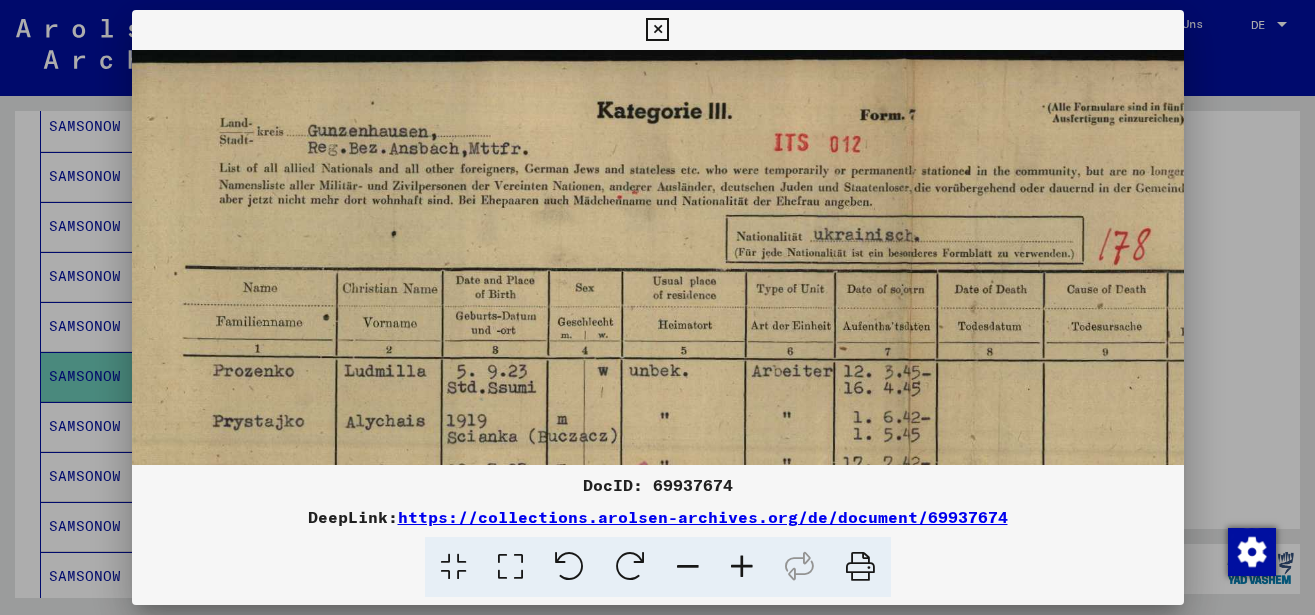click at bounding box center (742, 567) 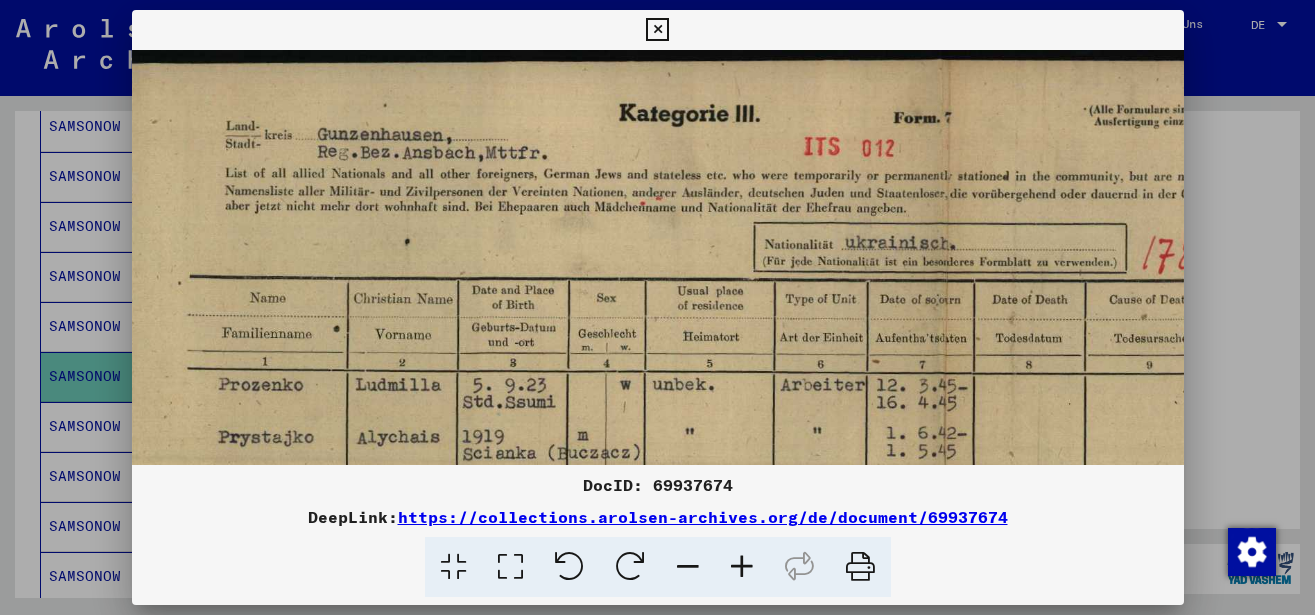 click at bounding box center [742, 567] 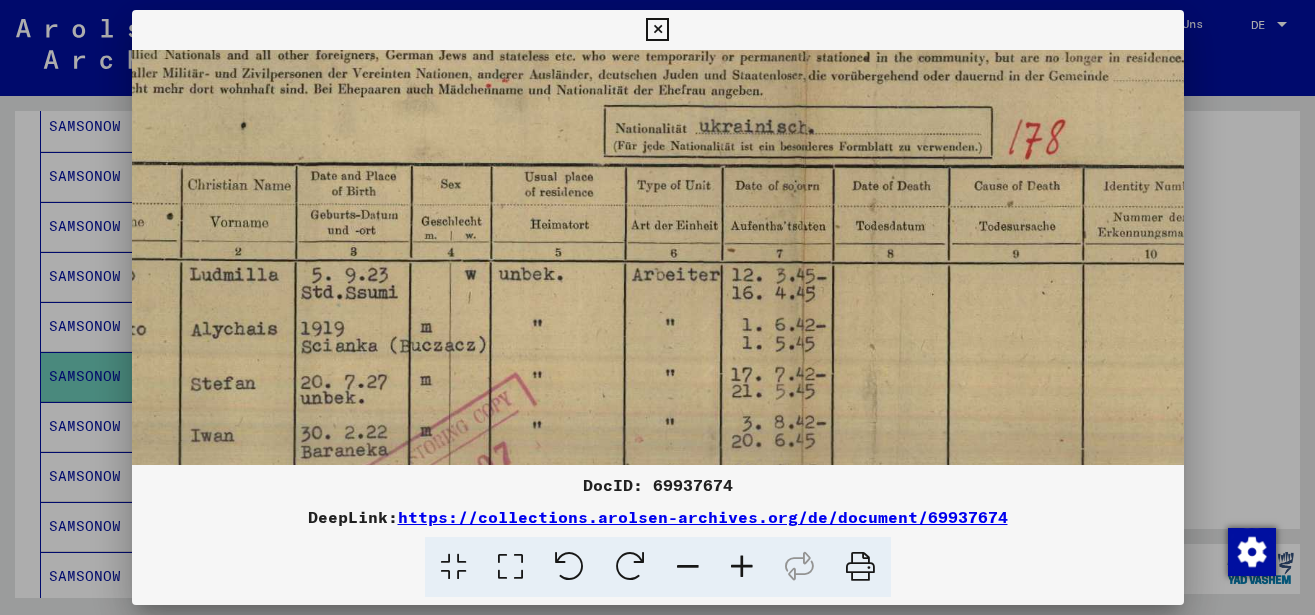scroll, scrollTop: 145, scrollLeft: 246, axis: both 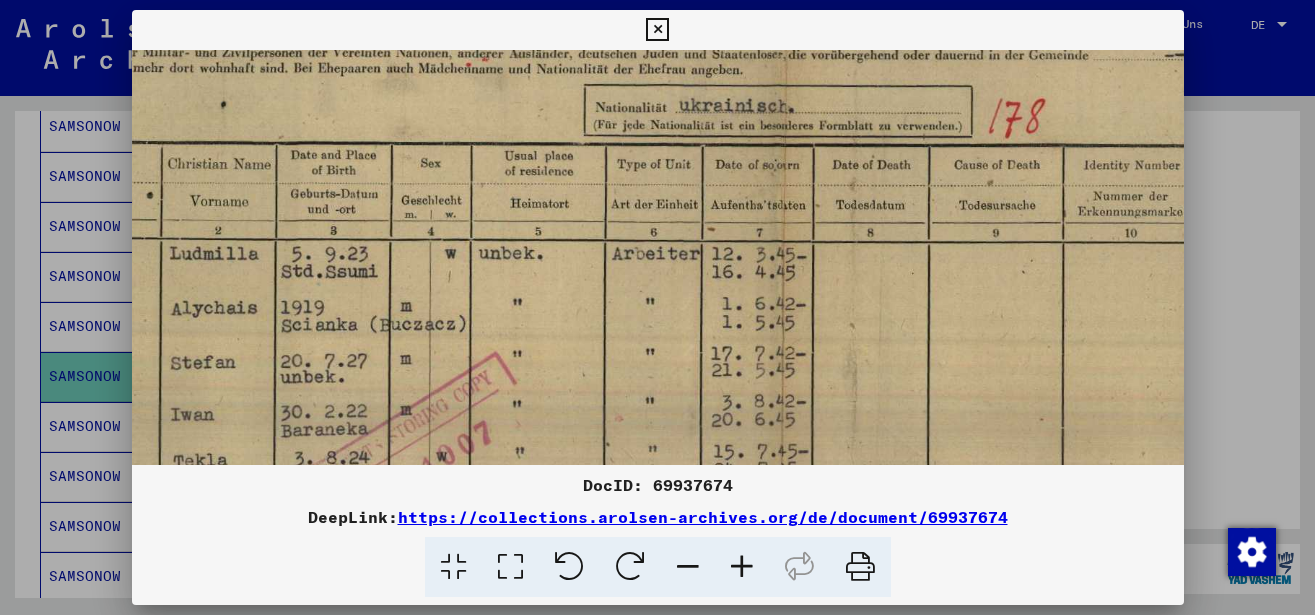 drag, startPoint x: 777, startPoint y: 400, endPoint x: 580, endPoint y: 255, distance: 244.6099 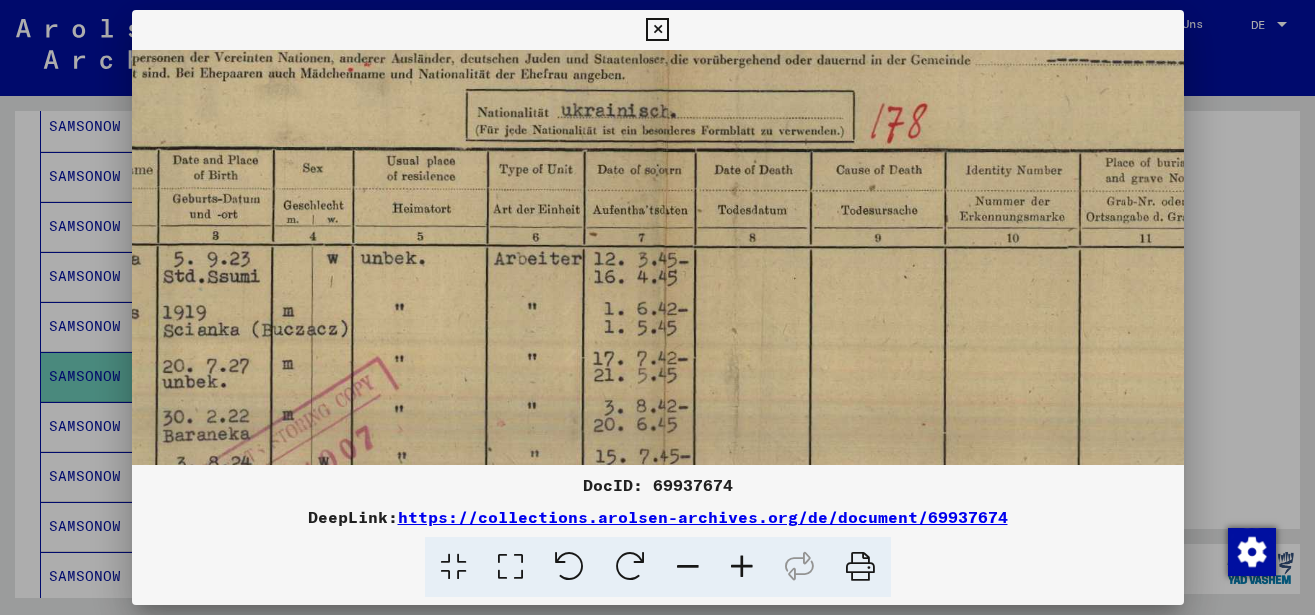 scroll, scrollTop: 140, scrollLeft: 415, axis: both 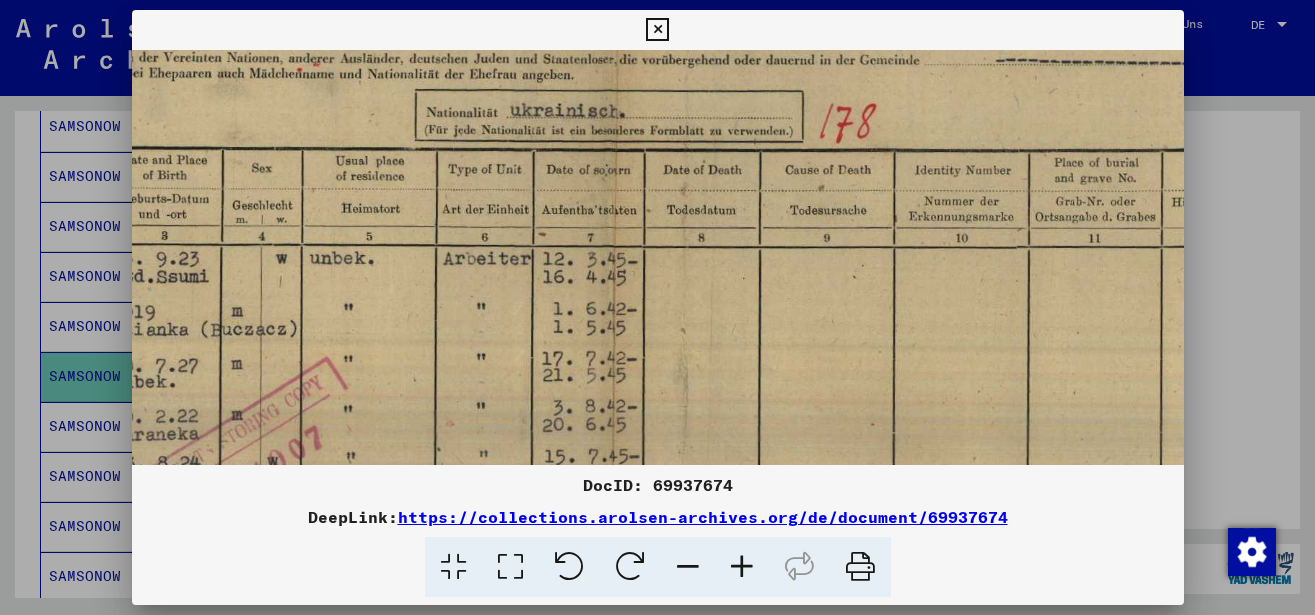 drag, startPoint x: 624, startPoint y: 322, endPoint x: 455, endPoint y: 327, distance: 169.07394 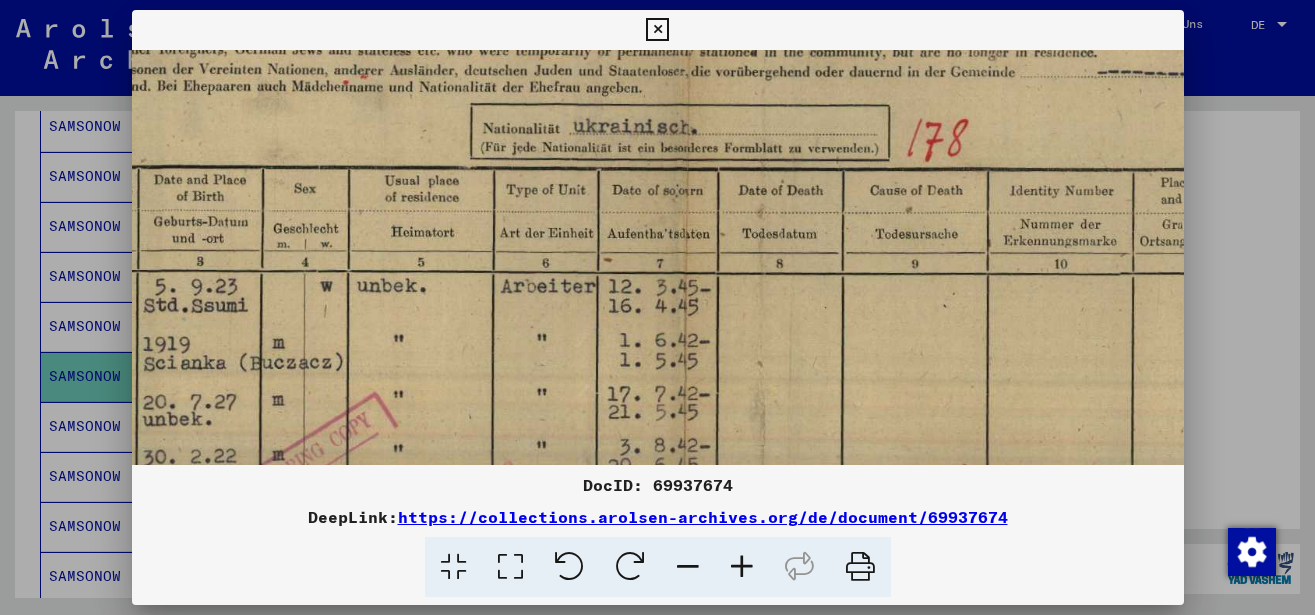 click at bounding box center (742, 567) 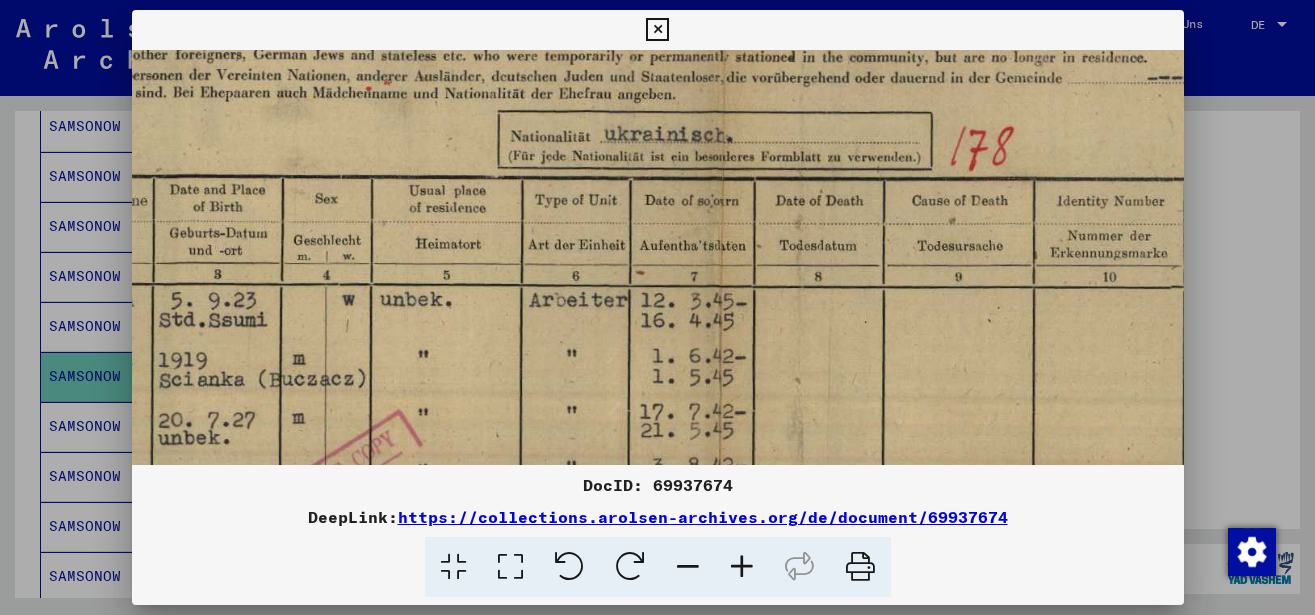 click at bounding box center (742, 567) 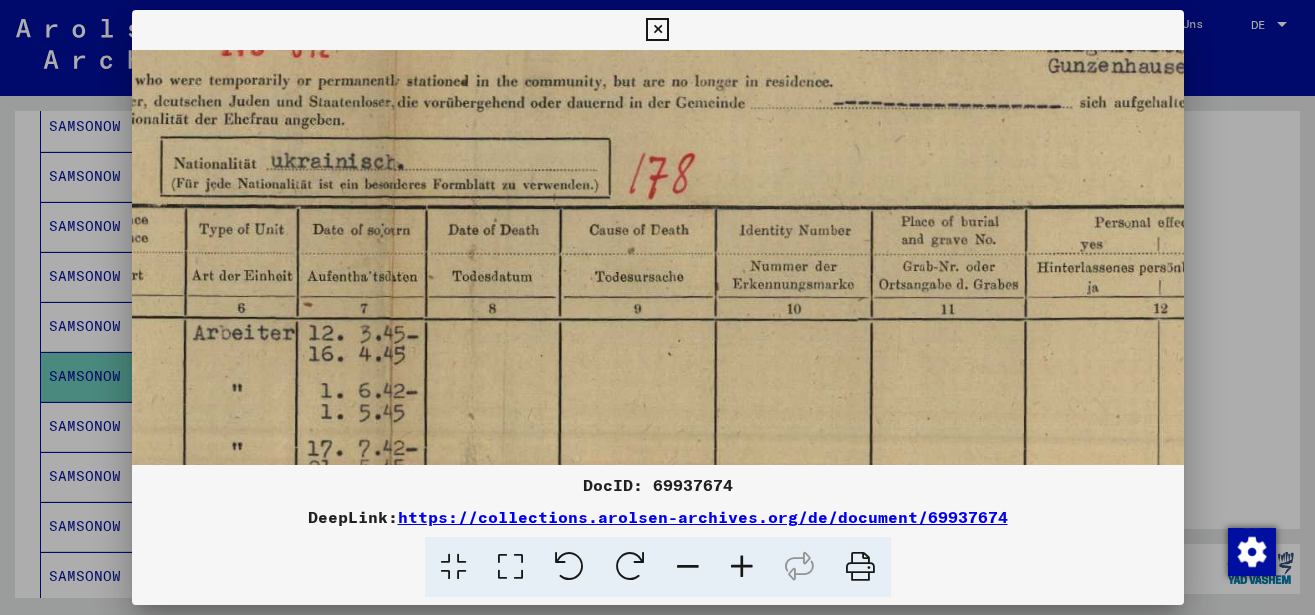 scroll, scrollTop: 121, scrollLeft: 782, axis: both 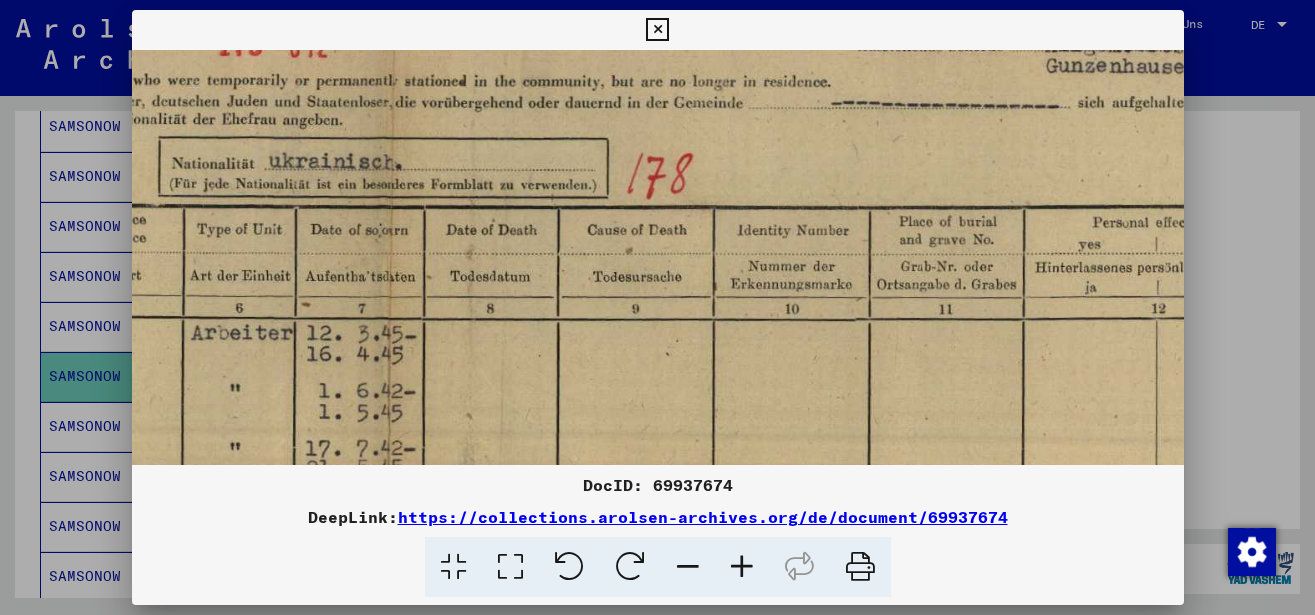 drag, startPoint x: 604, startPoint y: 369, endPoint x: 237, endPoint y: 388, distance: 367.4915 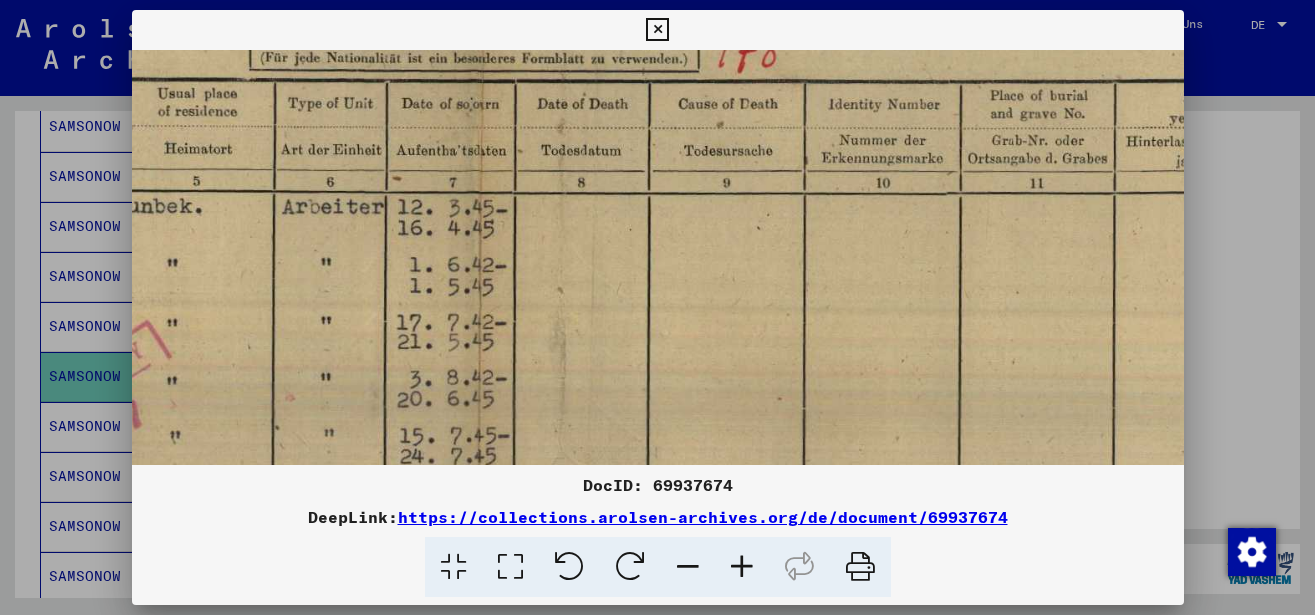 drag, startPoint x: 327, startPoint y: 369, endPoint x: 402, endPoint y: 270, distance: 124.20145 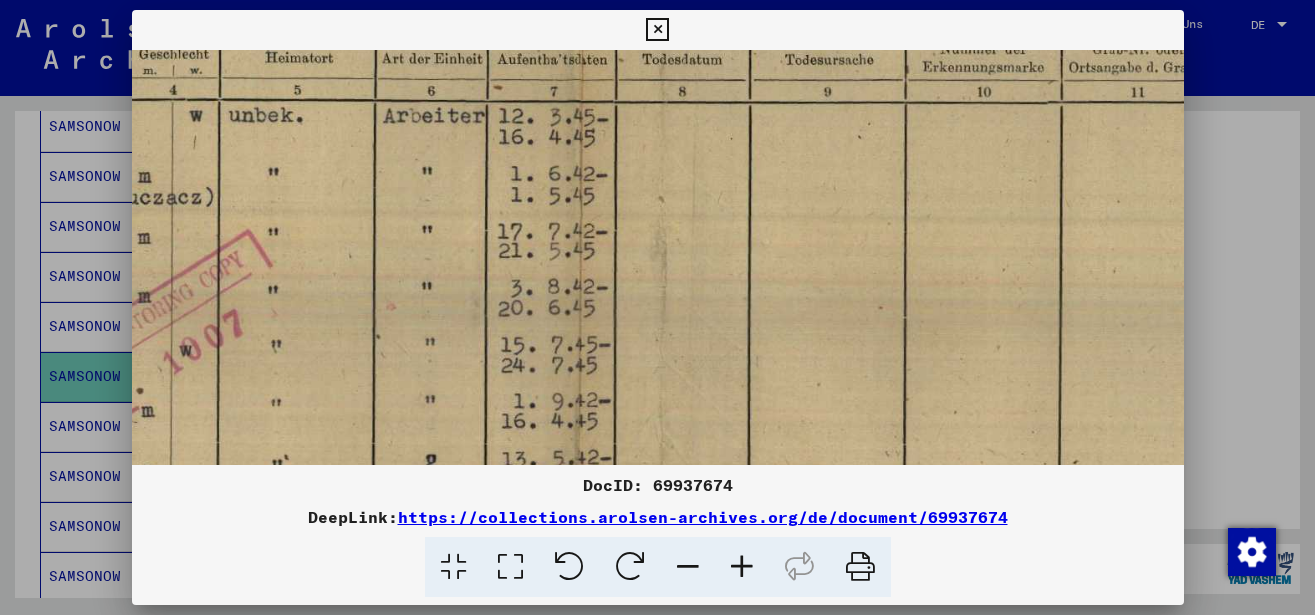 scroll, scrollTop: 350, scrollLeft: 574, axis: both 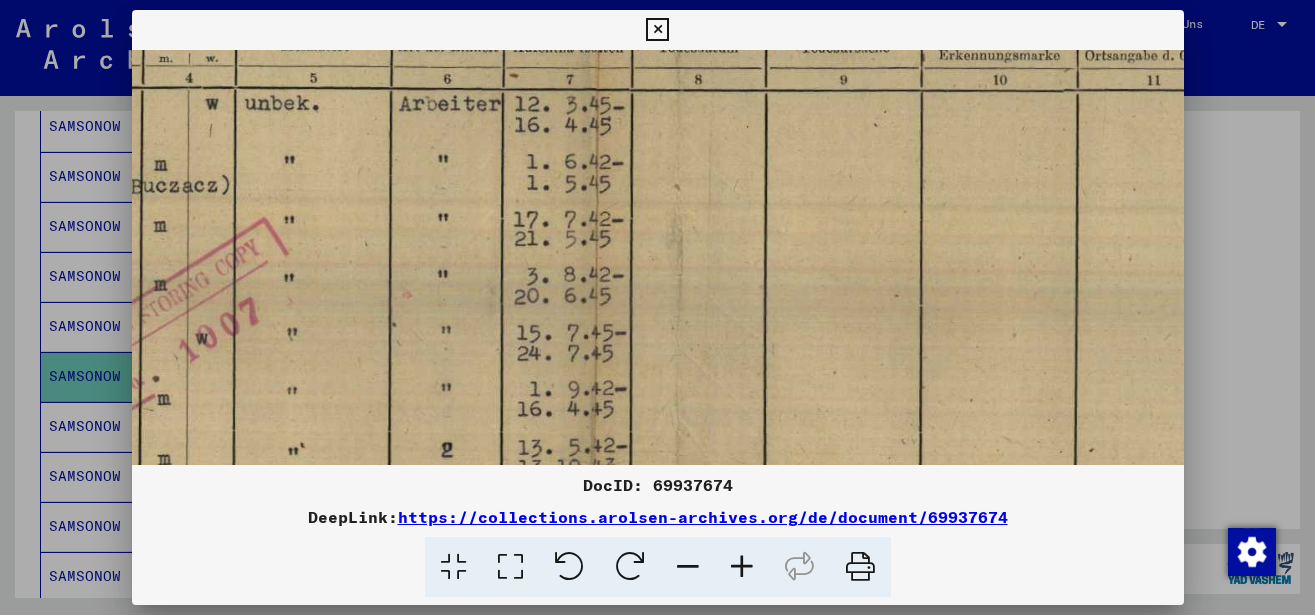 drag, startPoint x: 324, startPoint y: 347, endPoint x: 441, endPoint y: 246, distance: 154.5639 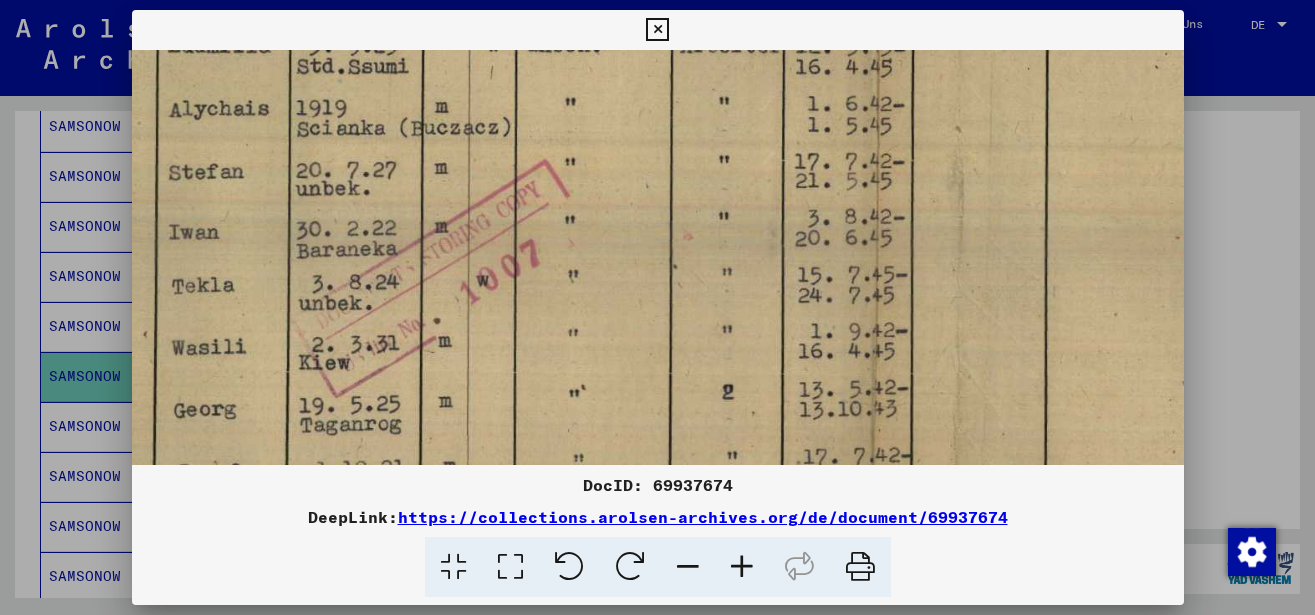 drag, startPoint x: 363, startPoint y: 323, endPoint x: 687, endPoint y: 258, distance: 330.45575 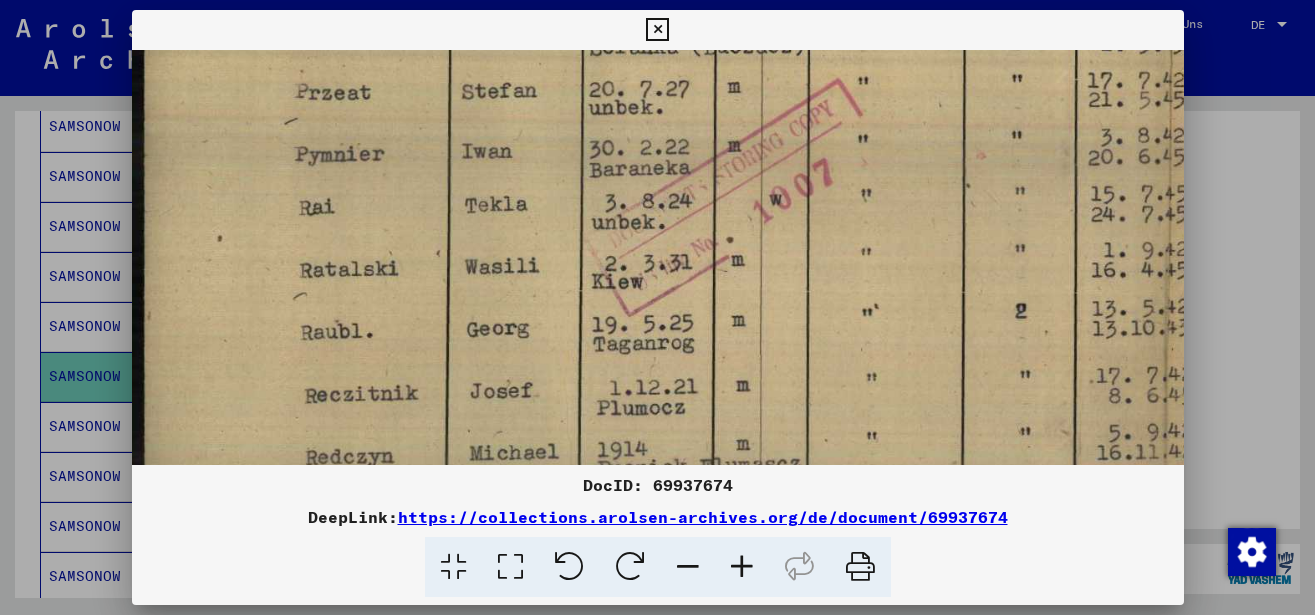 scroll, scrollTop: 499, scrollLeft: 0, axis: vertical 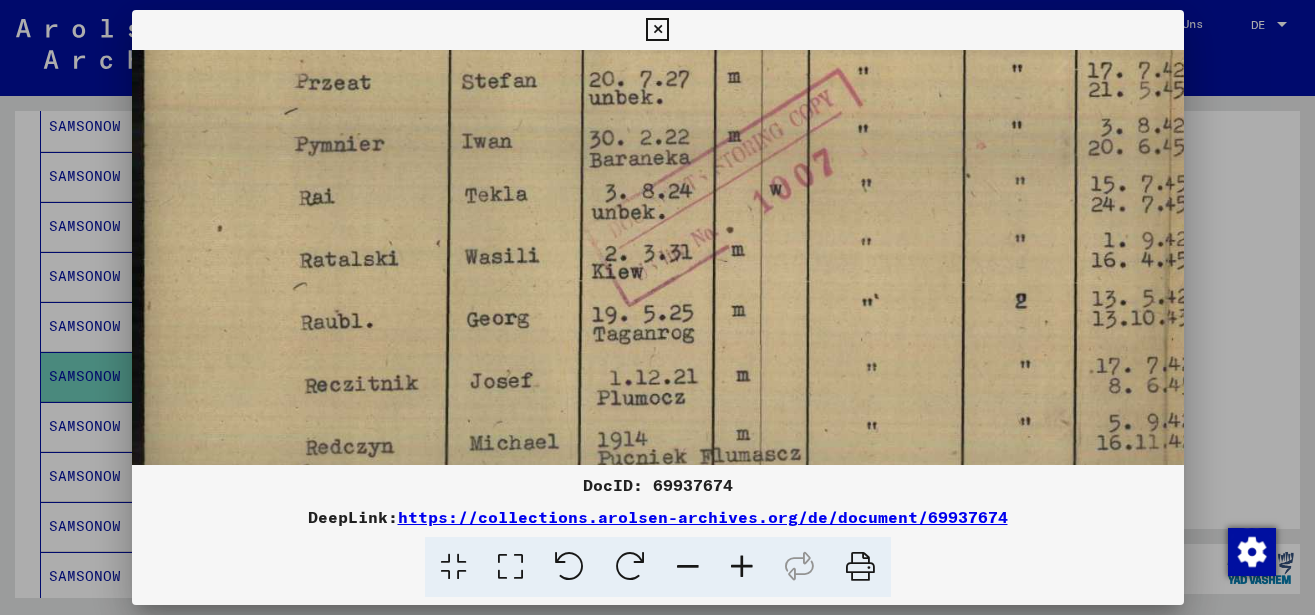 drag, startPoint x: 502, startPoint y: 325, endPoint x: 700, endPoint y: 266, distance: 206.60349 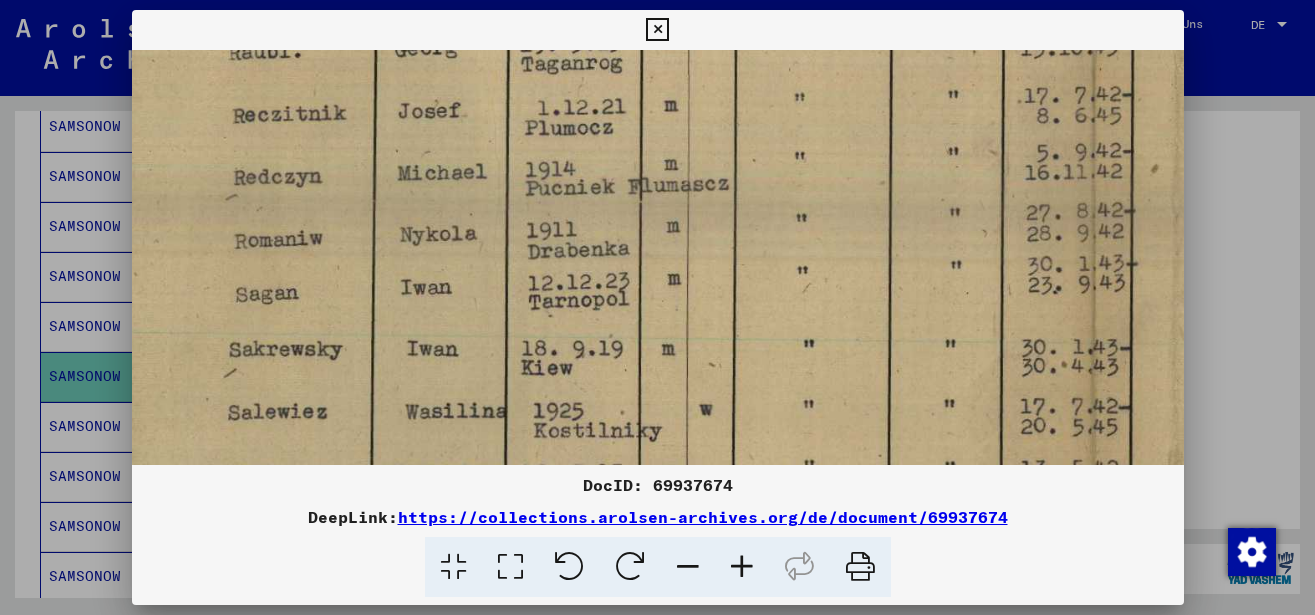 drag, startPoint x: 621, startPoint y: 352, endPoint x: 549, endPoint y: 80, distance: 281.36807 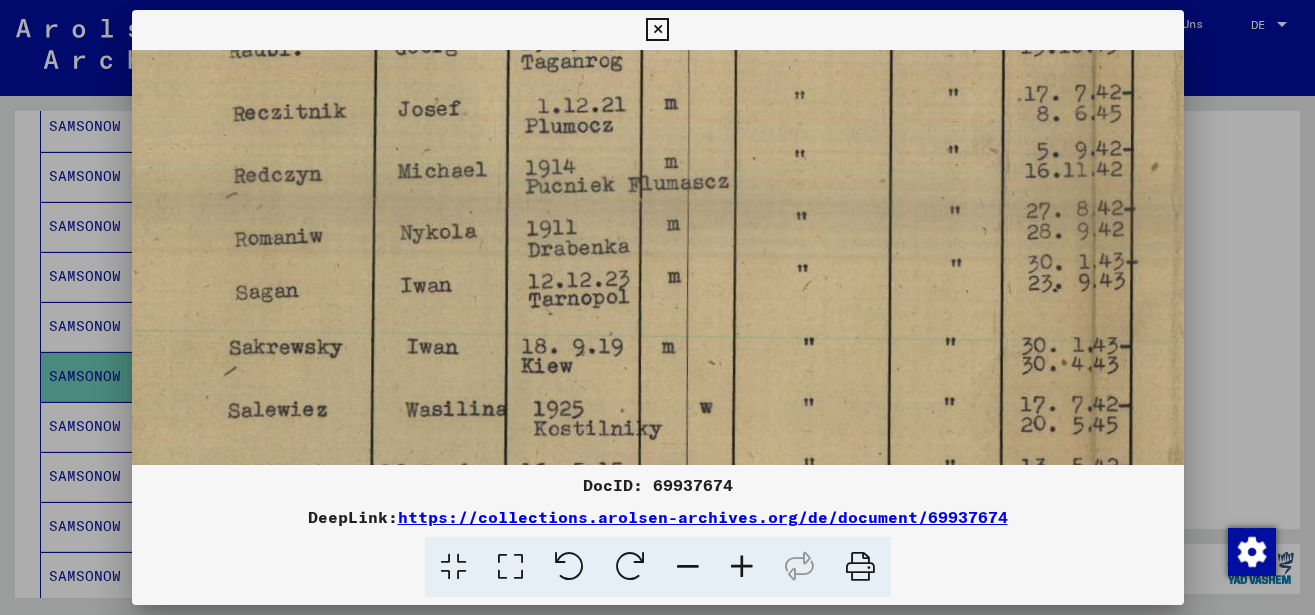 scroll, scrollTop: 960, scrollLeft: 53, axis: both 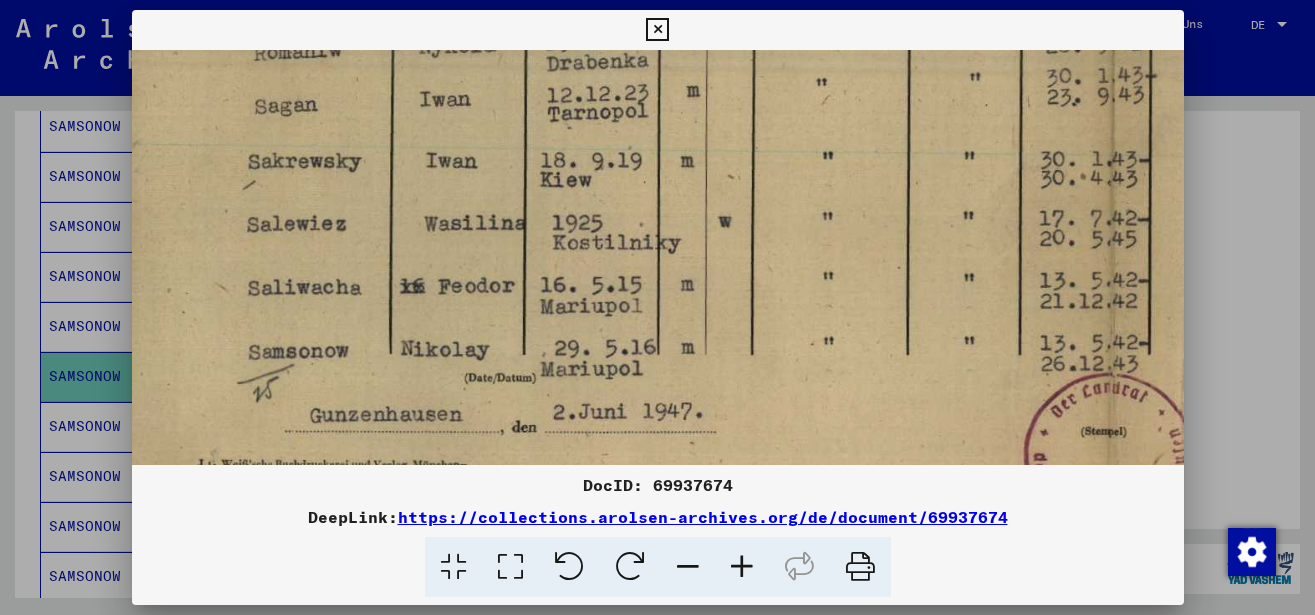 drag, startPoint x: 541, startPoint y: 179, endPoint x: 557, endPoint y: 118, distance: 63.06346 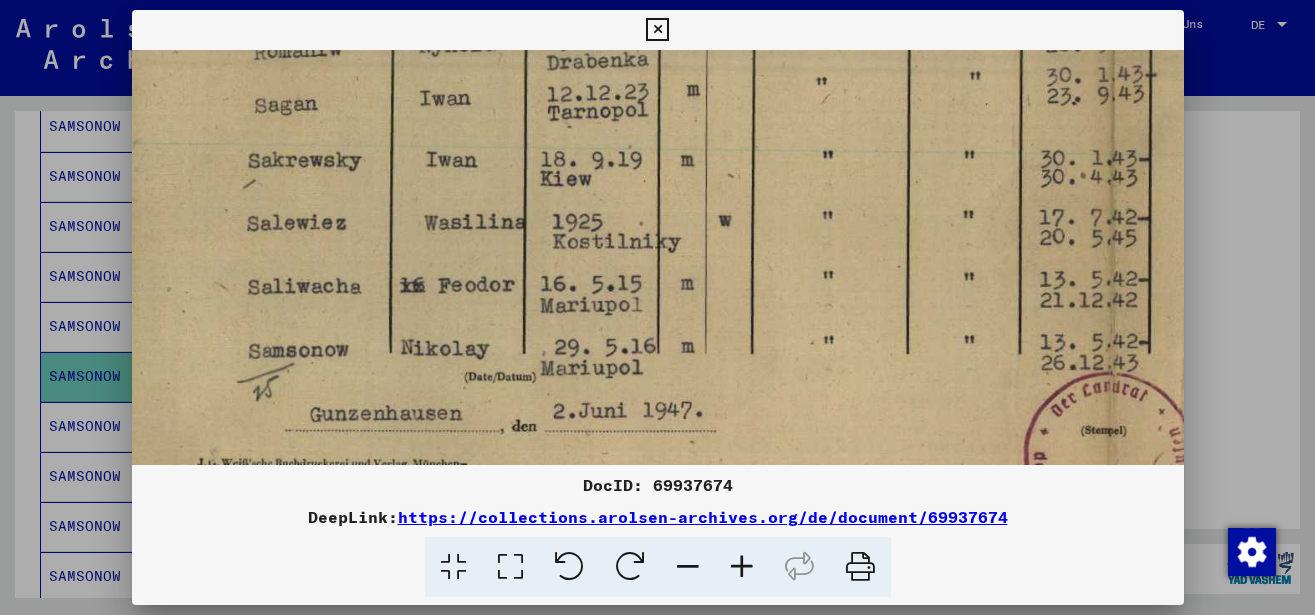 click at bounding box center [1114, -176] 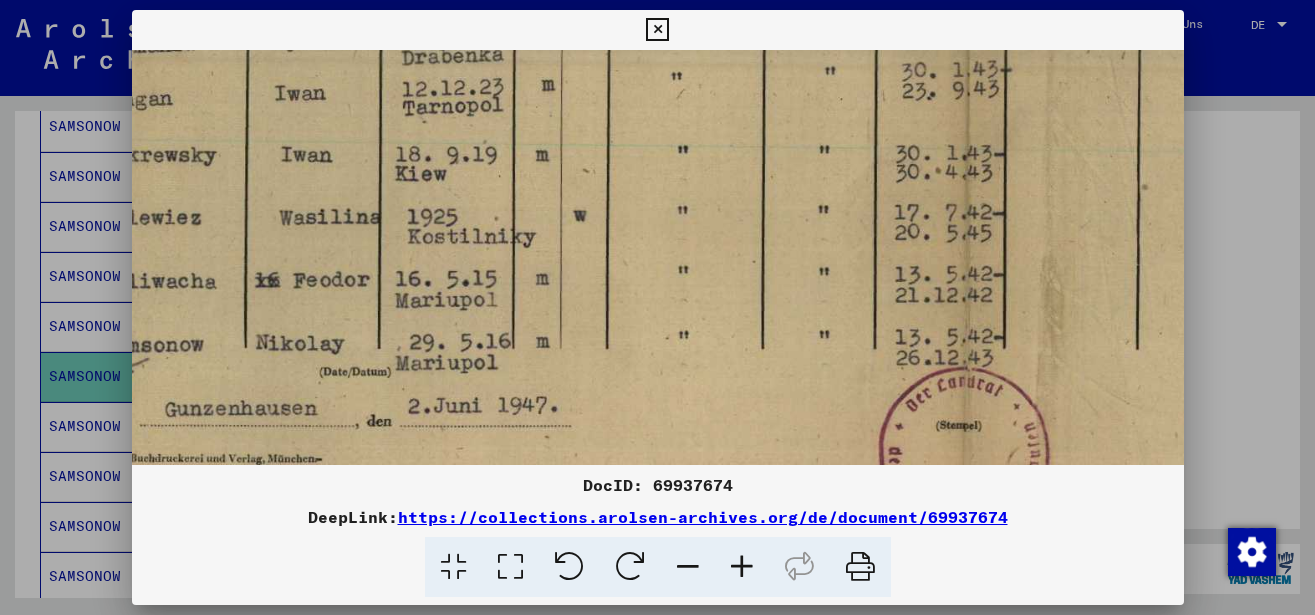 drag, startPoint x: 661, startPoint y: 280, endPoint x: 516, endPoint y: 277, distance: 145.03104 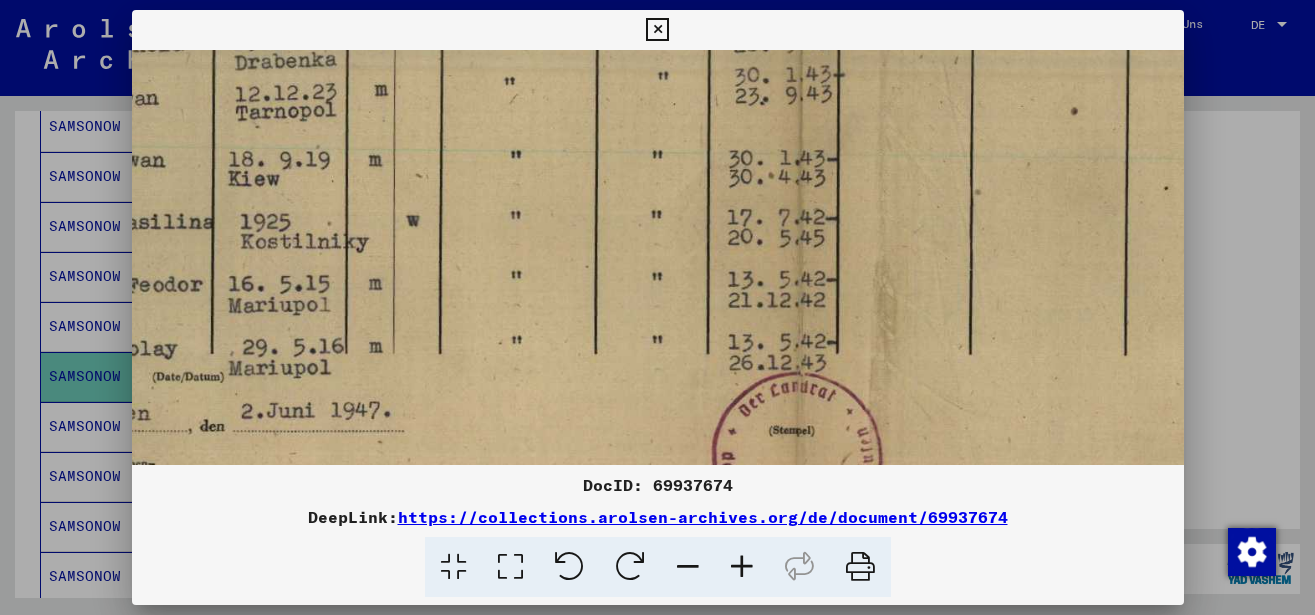 scroll, scrollTop: 958, scrollLeft: 414, axis: both 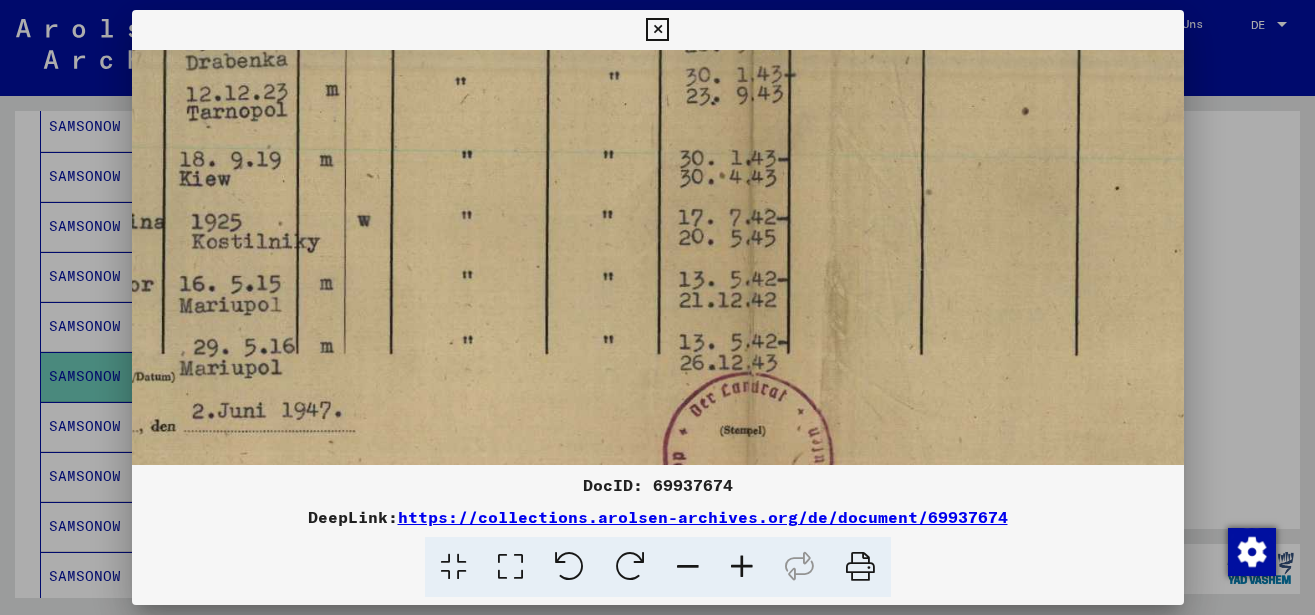 drag, startPoint x: 710, startPoint y: 286, endPoint x: 494, endPoint y: 291, distance: 216.05786 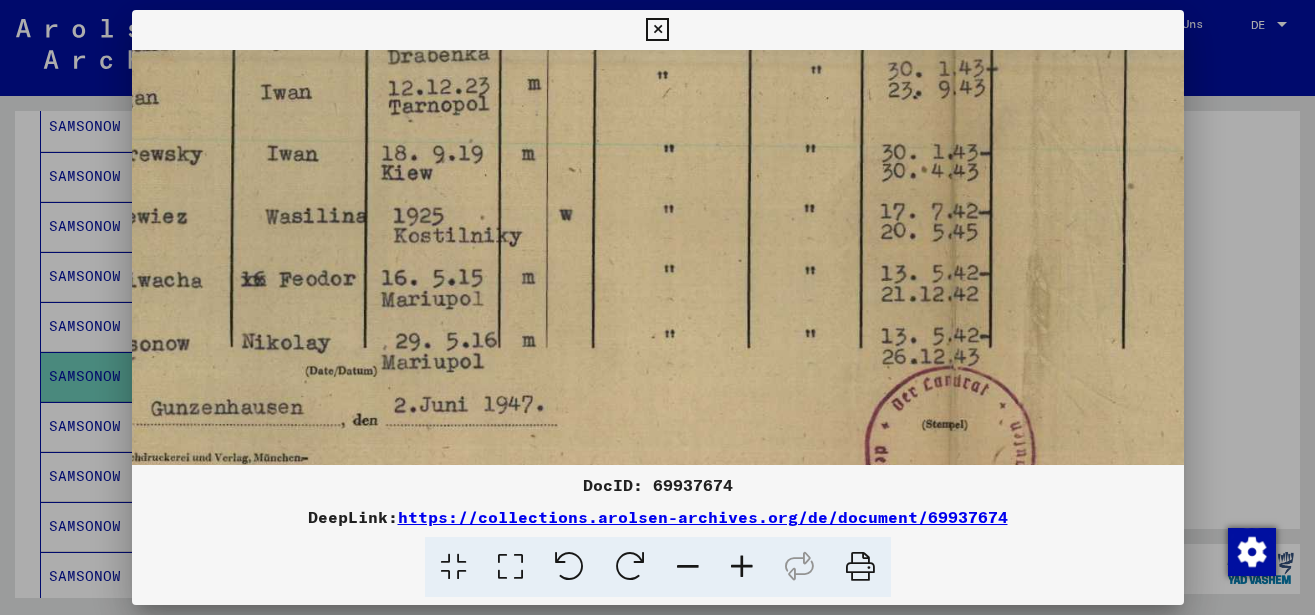scroll, scrollTop: 972, scrollLeft: 204, axis: both 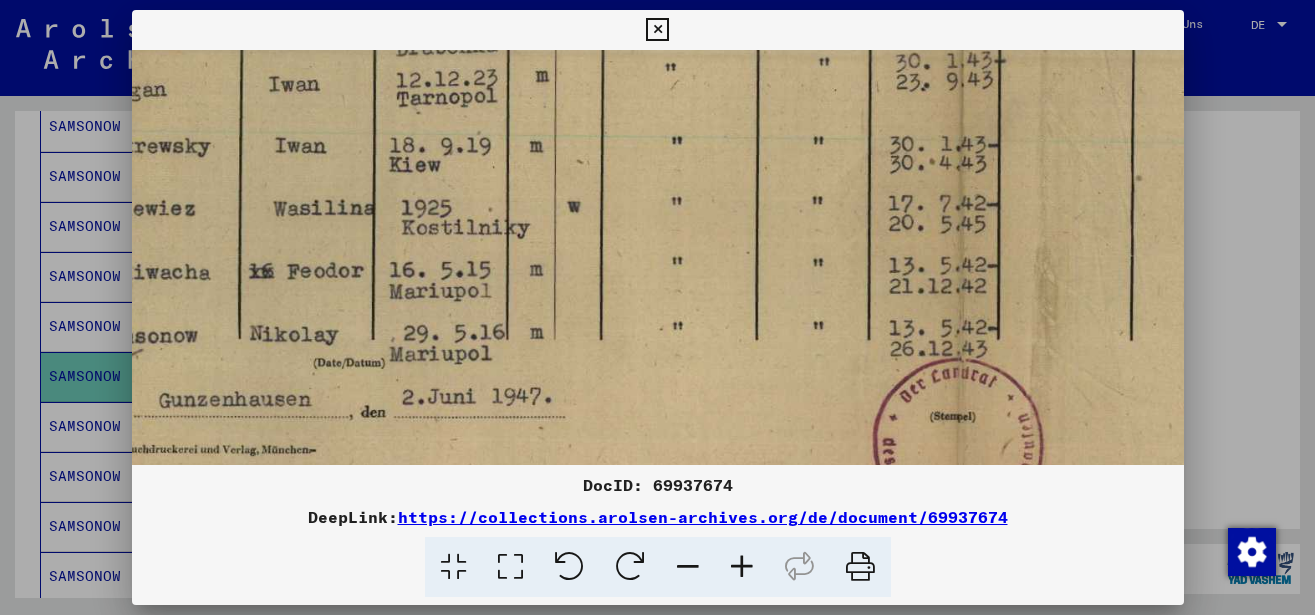 drag, startPoint x: 364, startPoint y: 368, endPoint x: 570, endPoint y: 354, distance: 206.47517 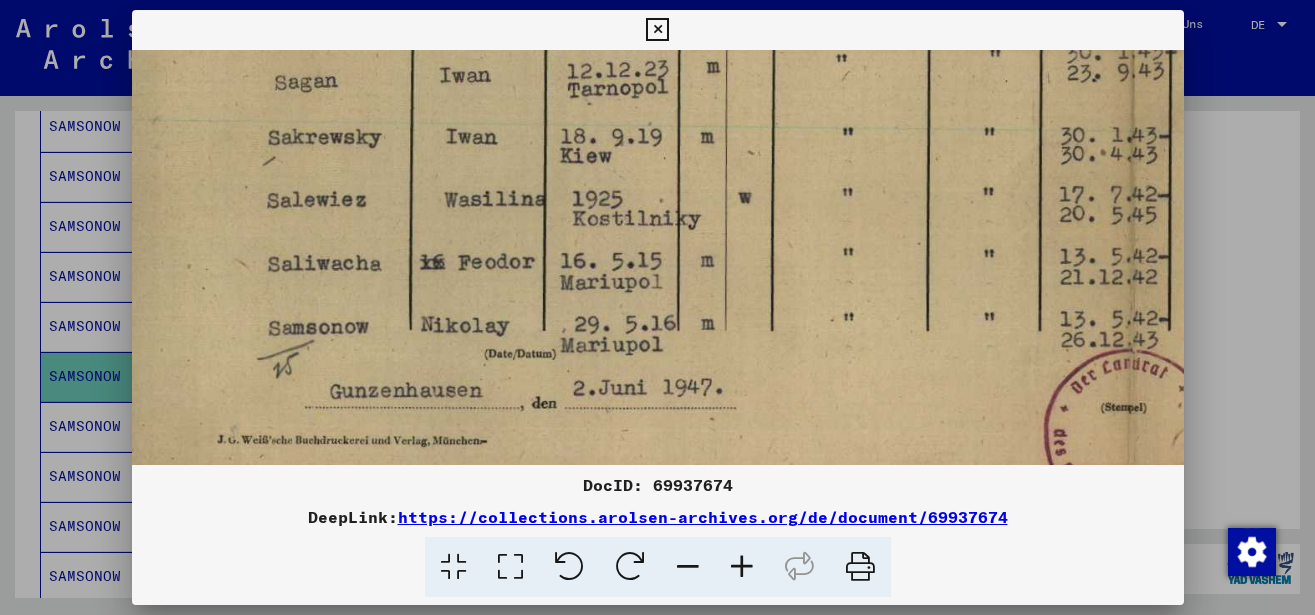 scroll, scrollTop: 973, scrollLeft: 62, axis: both 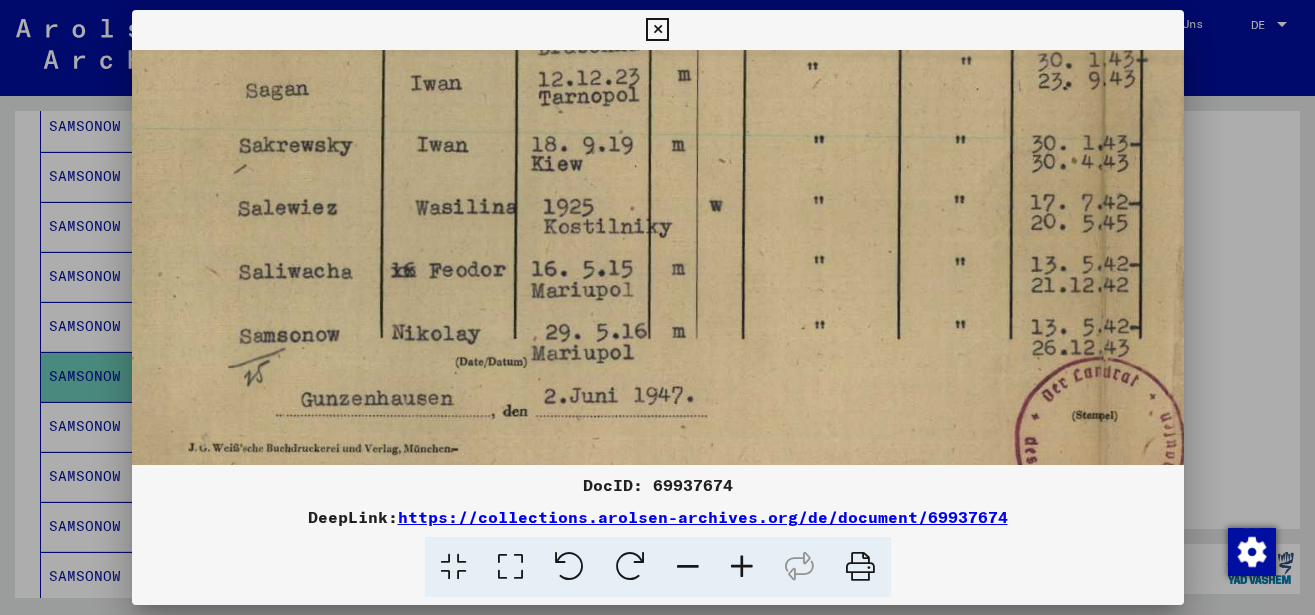 drag, startPoint x: 525, startPoint y: 313, endPoint x: 667, endPoint y: 312, distance: 142.00352 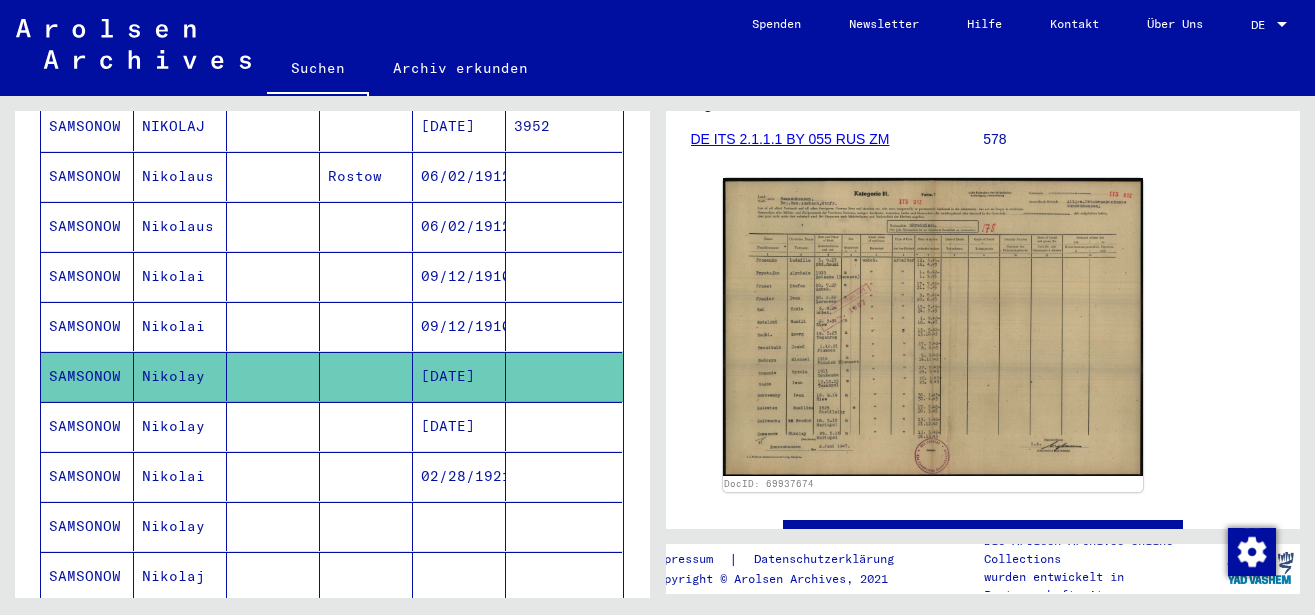 click at bounding box center [273, 326] 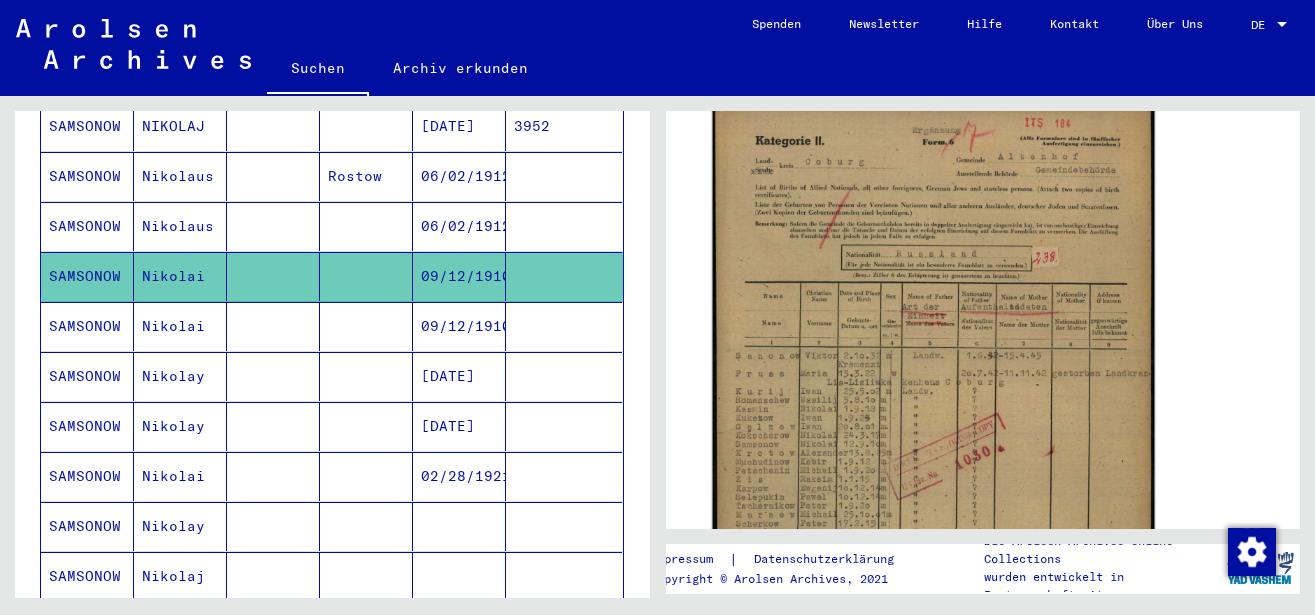 scroll, scrollTop: 432, scrollLeft: 0, axis: vertical 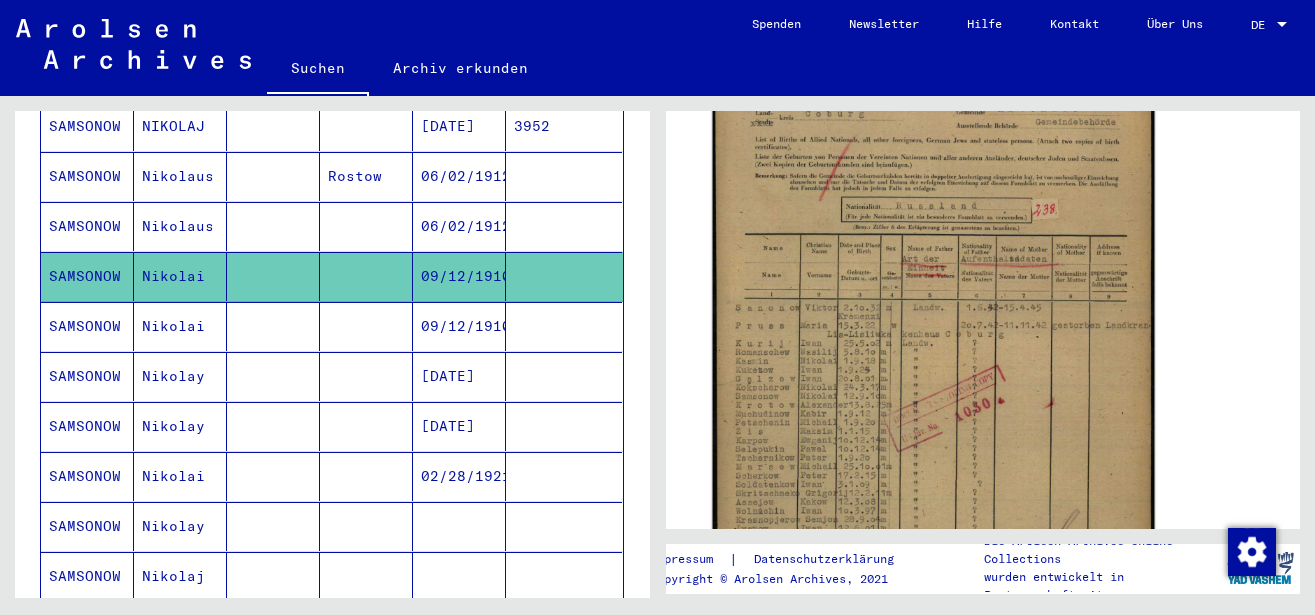 click 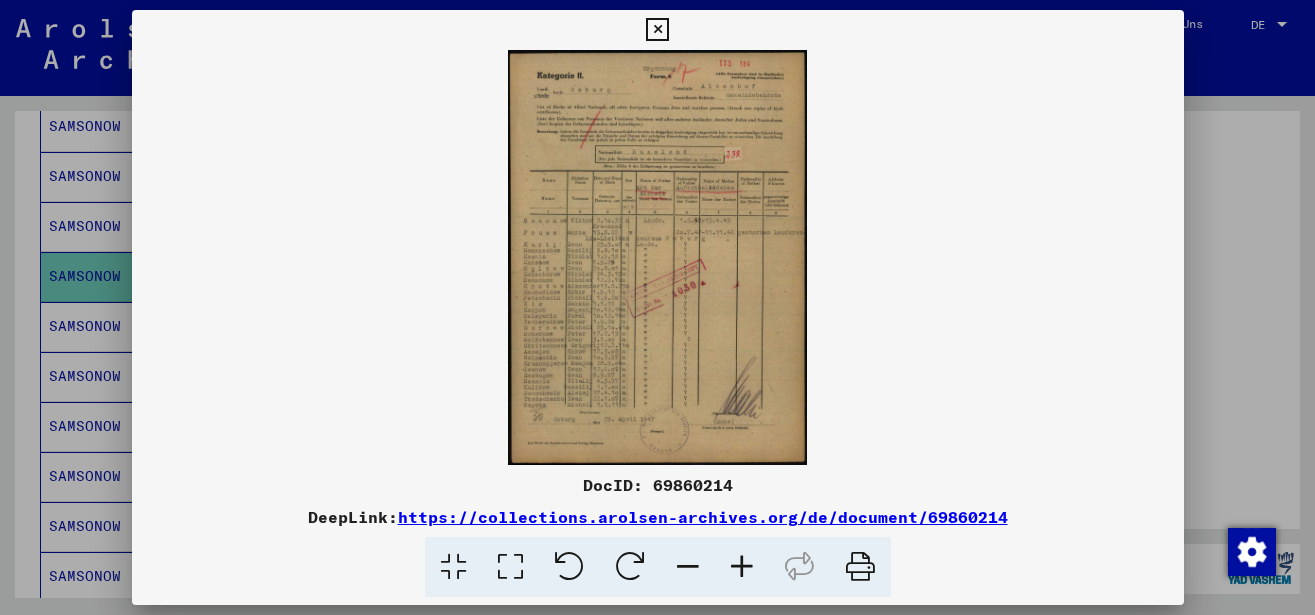click at bounding box center [742, 567] 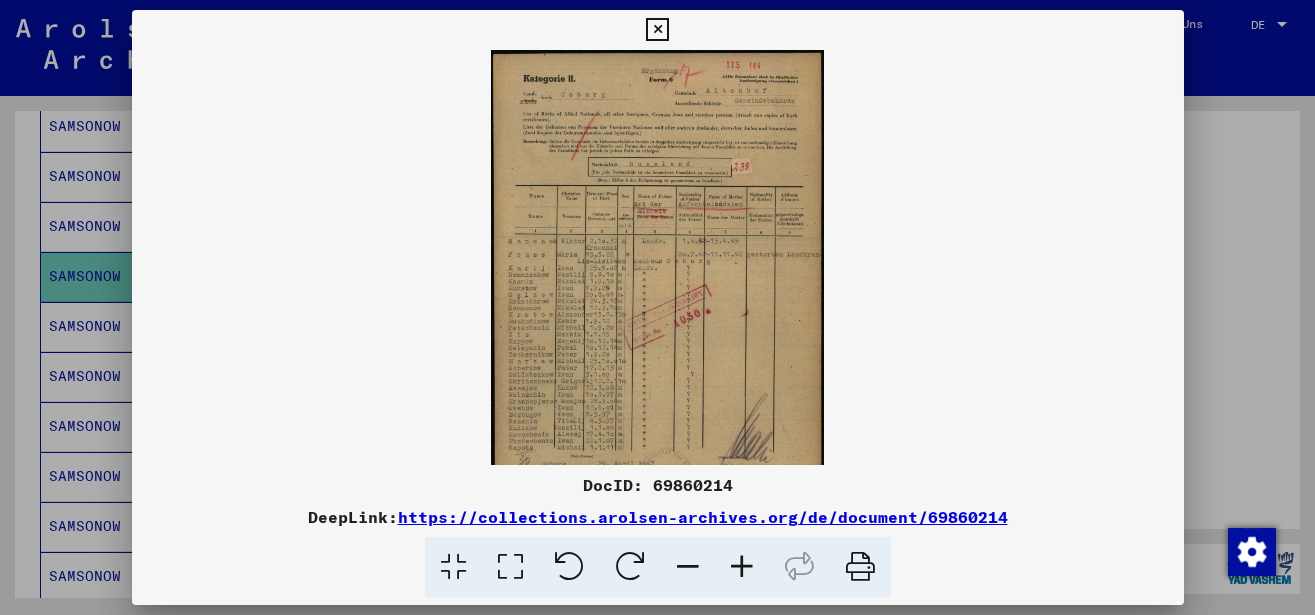click at bounding box center [742, 567] 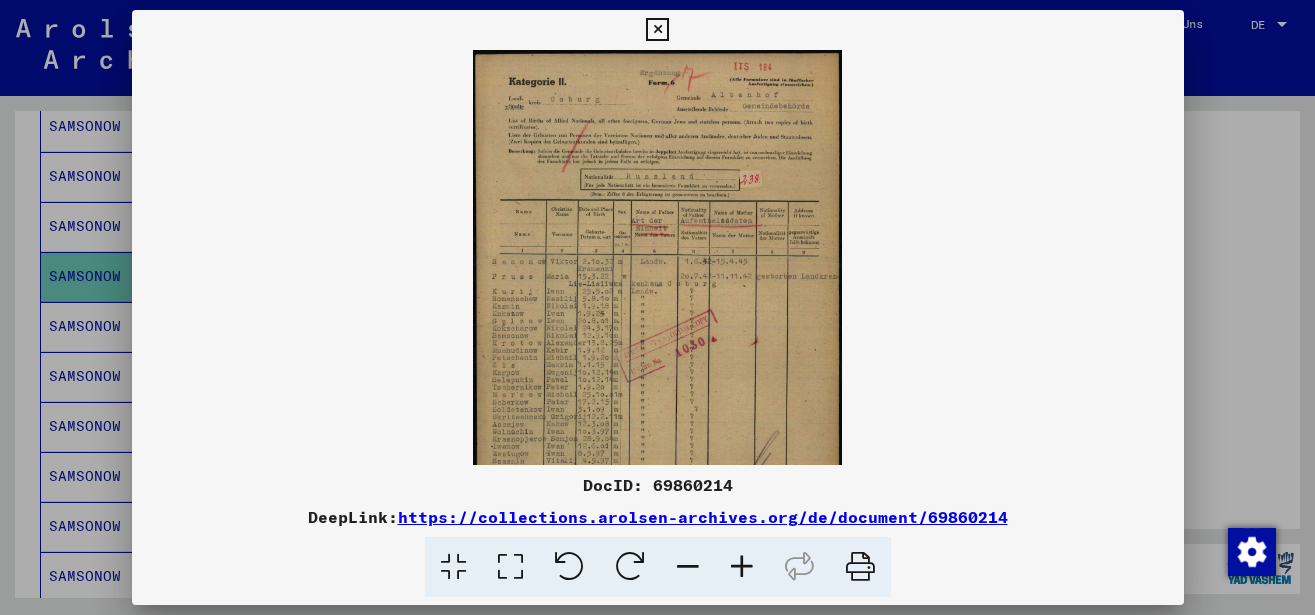 click at bounding box center [742, 567] 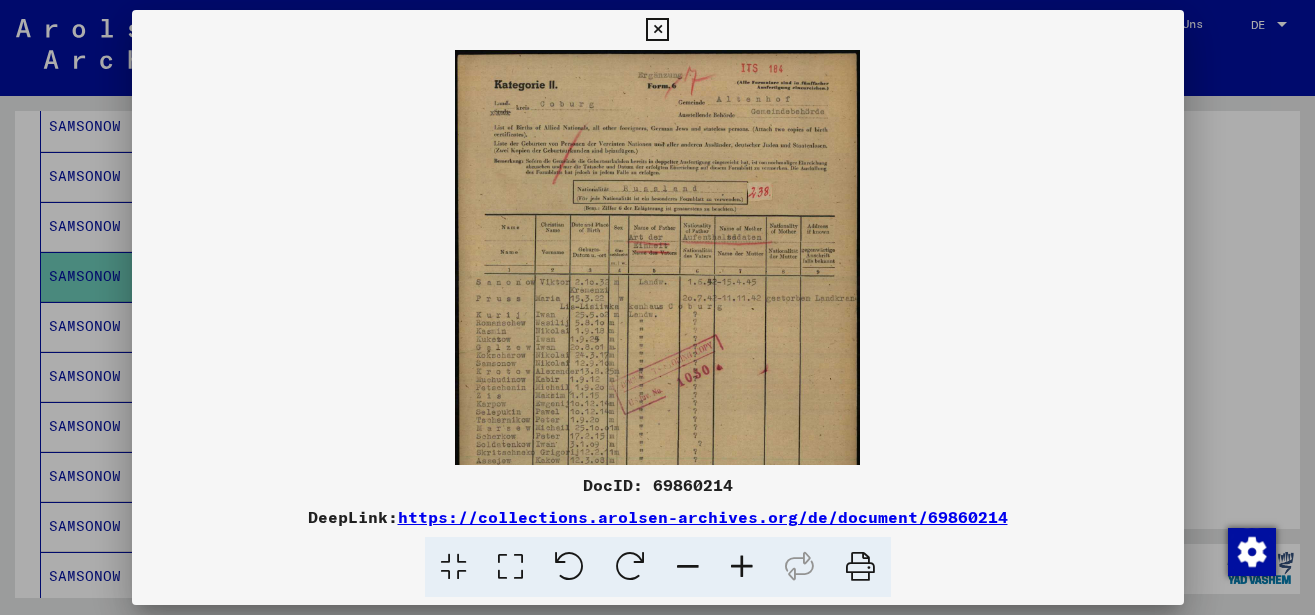 click at bounding box center (742, 567) 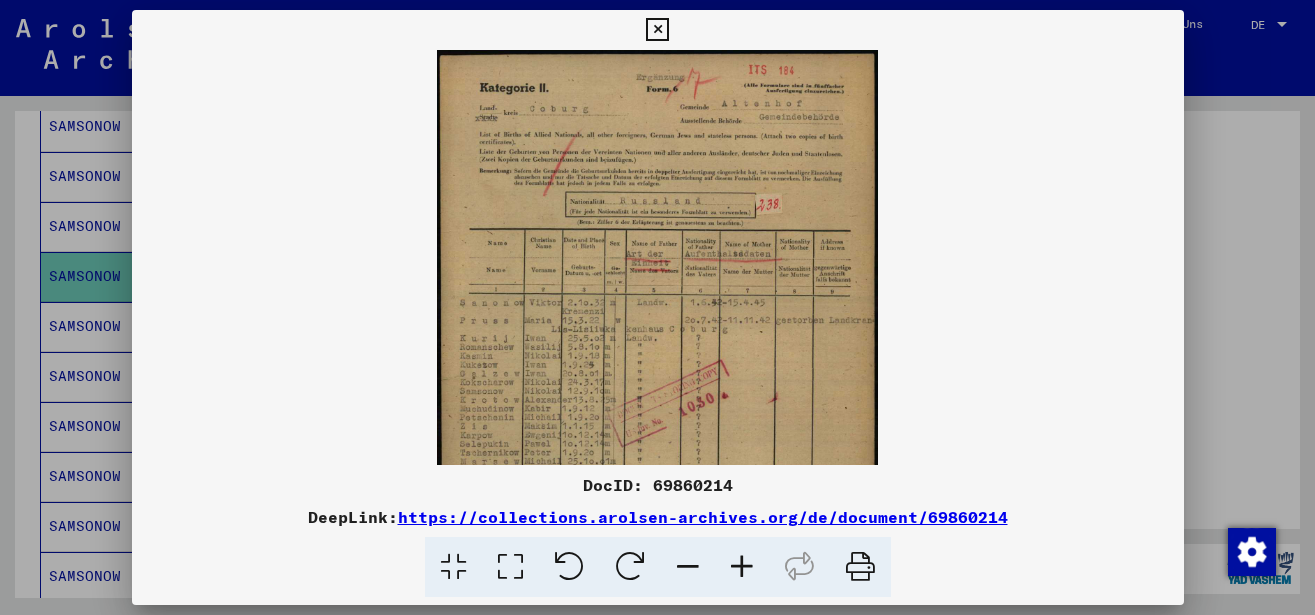 click at bounding box center [742, 567] 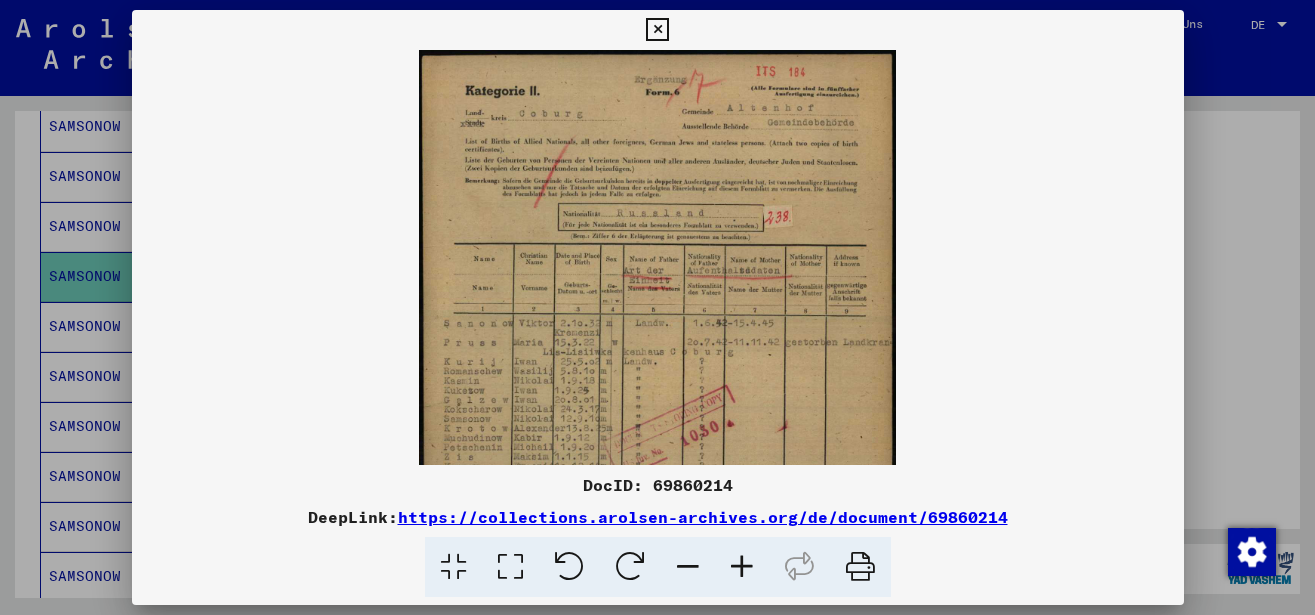 click at bounding box center [742, 567] 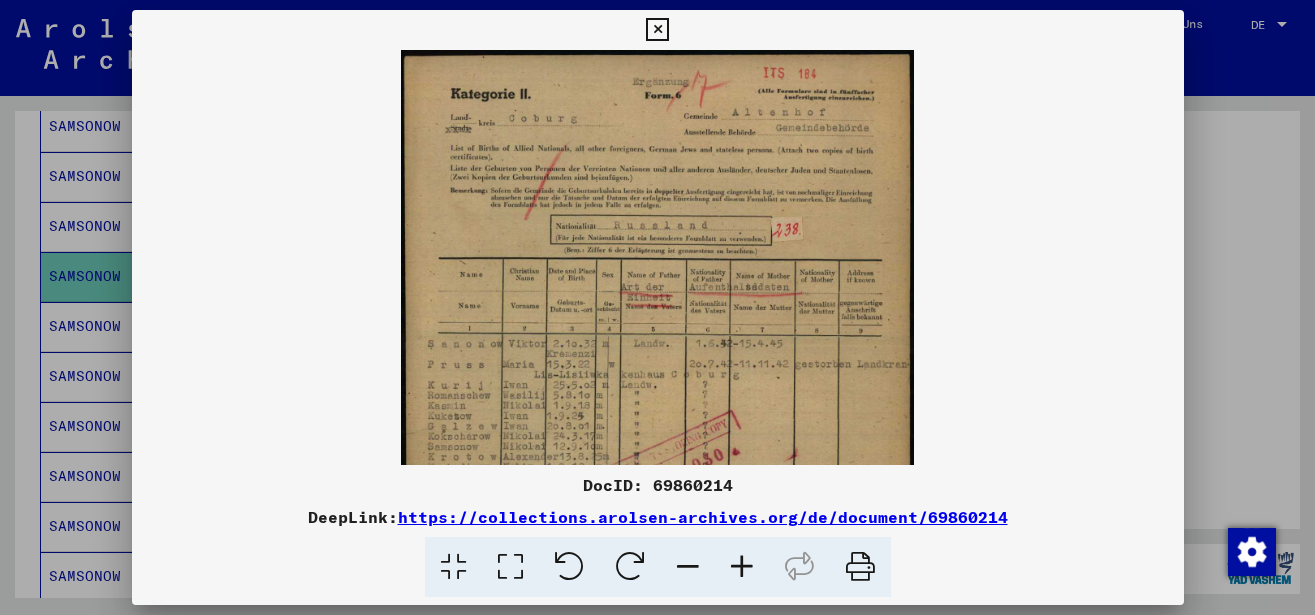 click at bounding box center (742, 567) 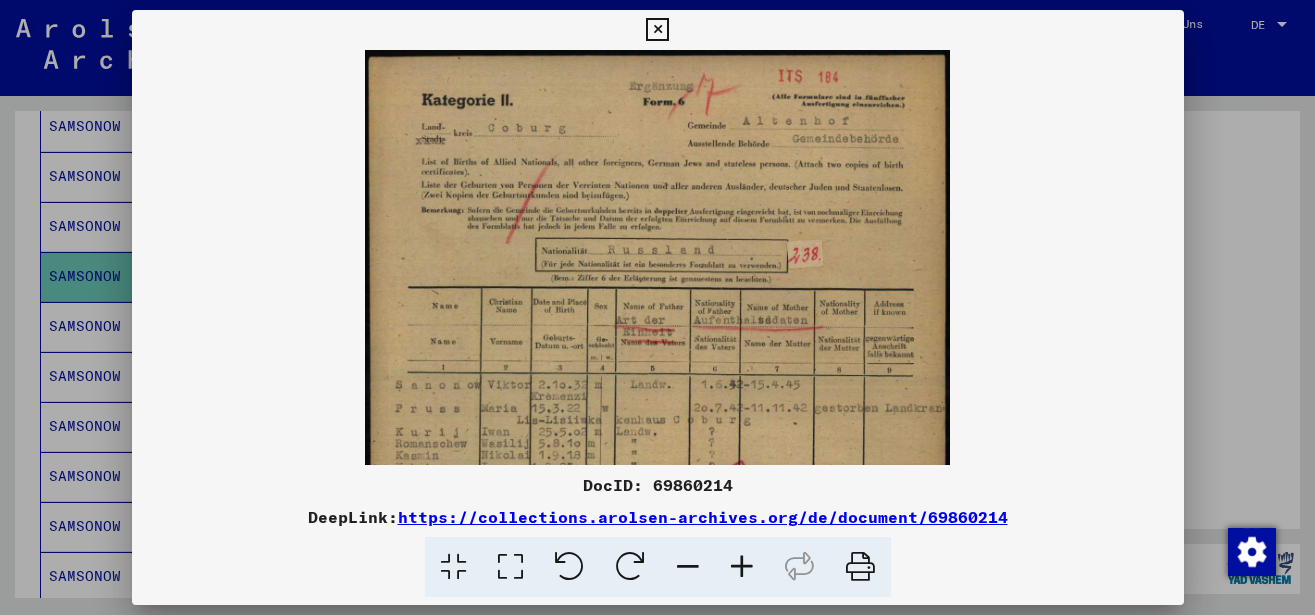 click at bounding box center [742, 567] 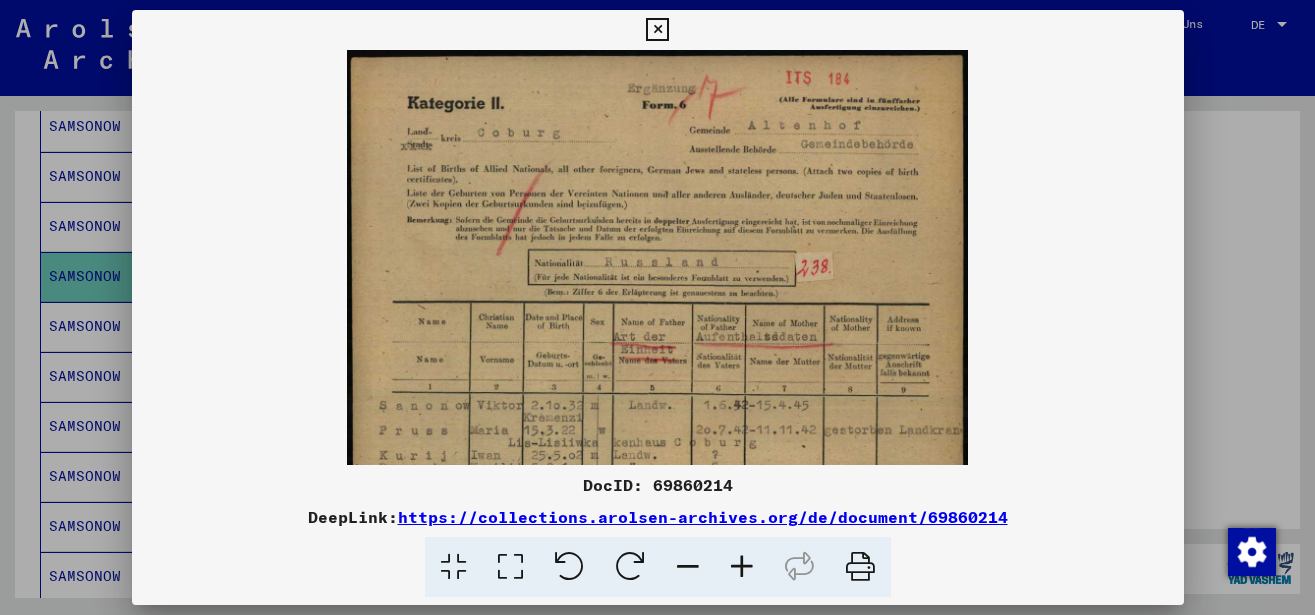 click at bounding box center [742, 567] 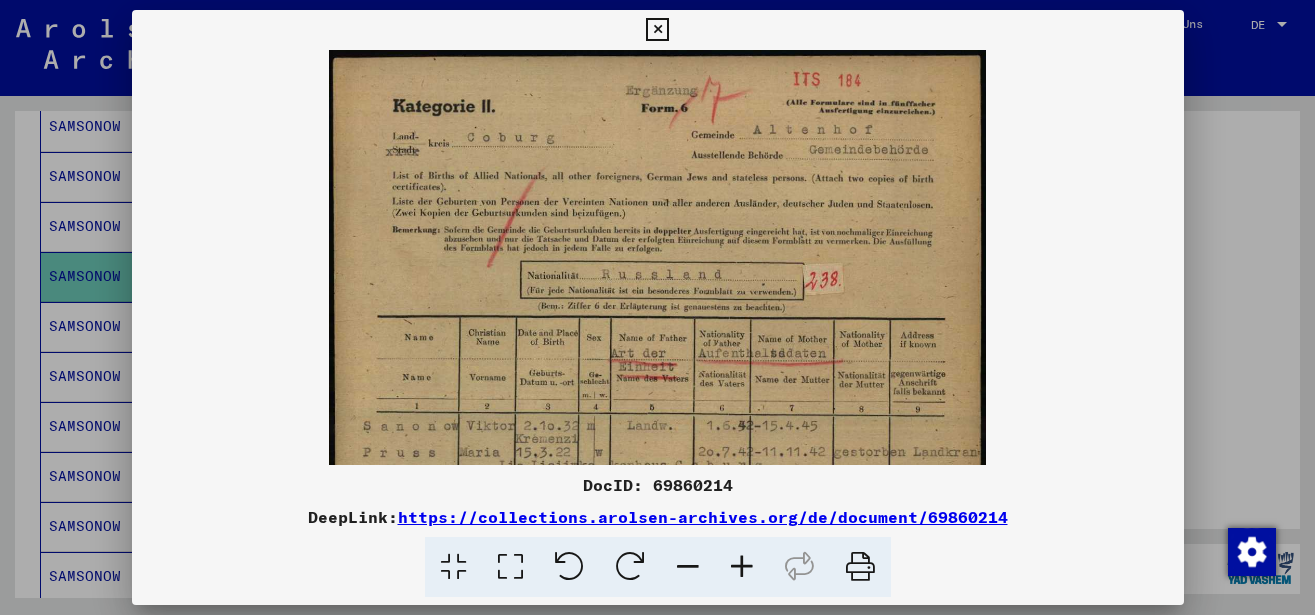 click at bounding box center [742, 567] 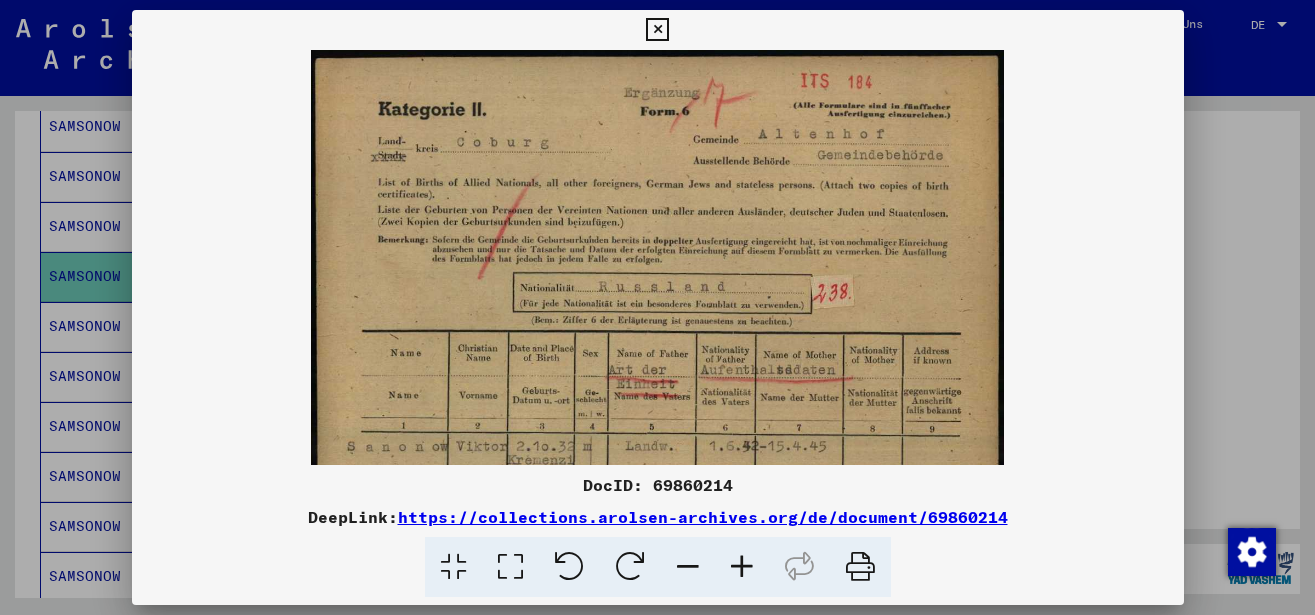 click at bounding box center (742, 567) 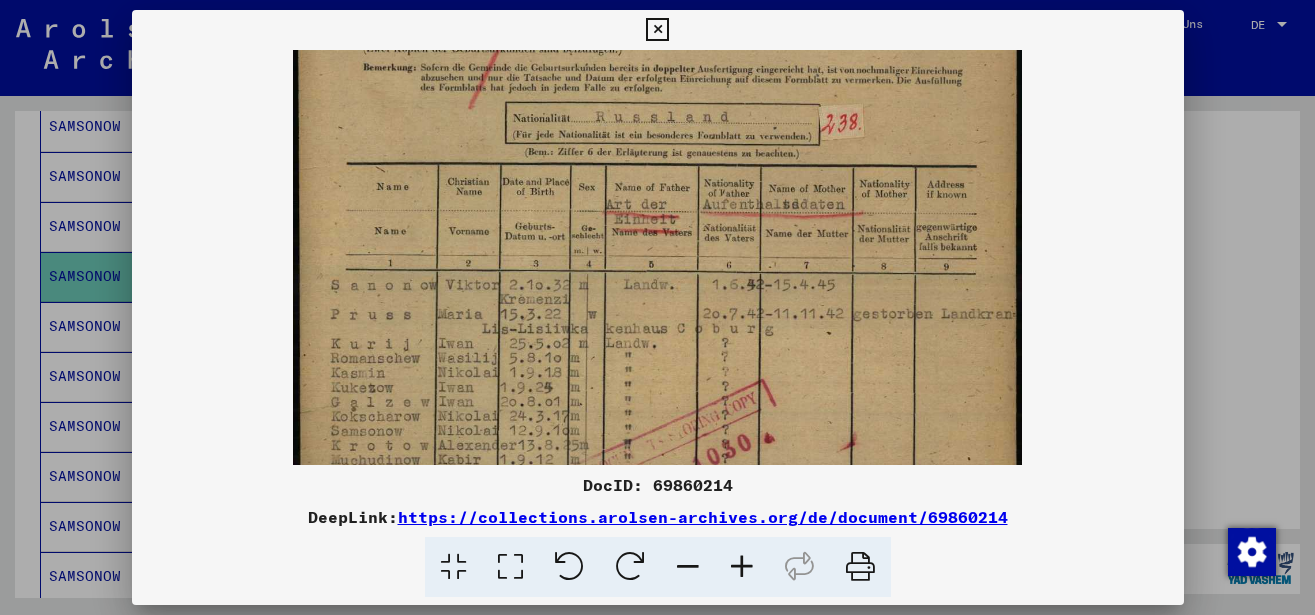 drag, startPoint x: 698, startPoint y: 349, endPoint x: 703, endPoint y: 195, distance: 154.08115 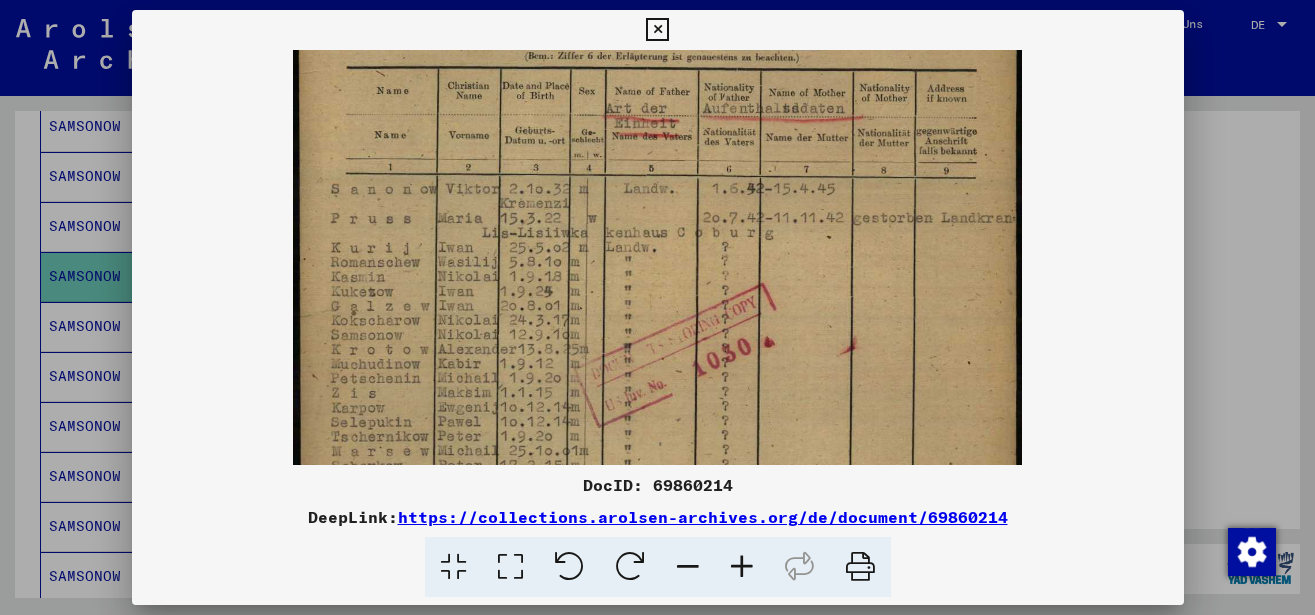 scroll, scrollTop: 430, scrollLeft: 0, axis: vertical 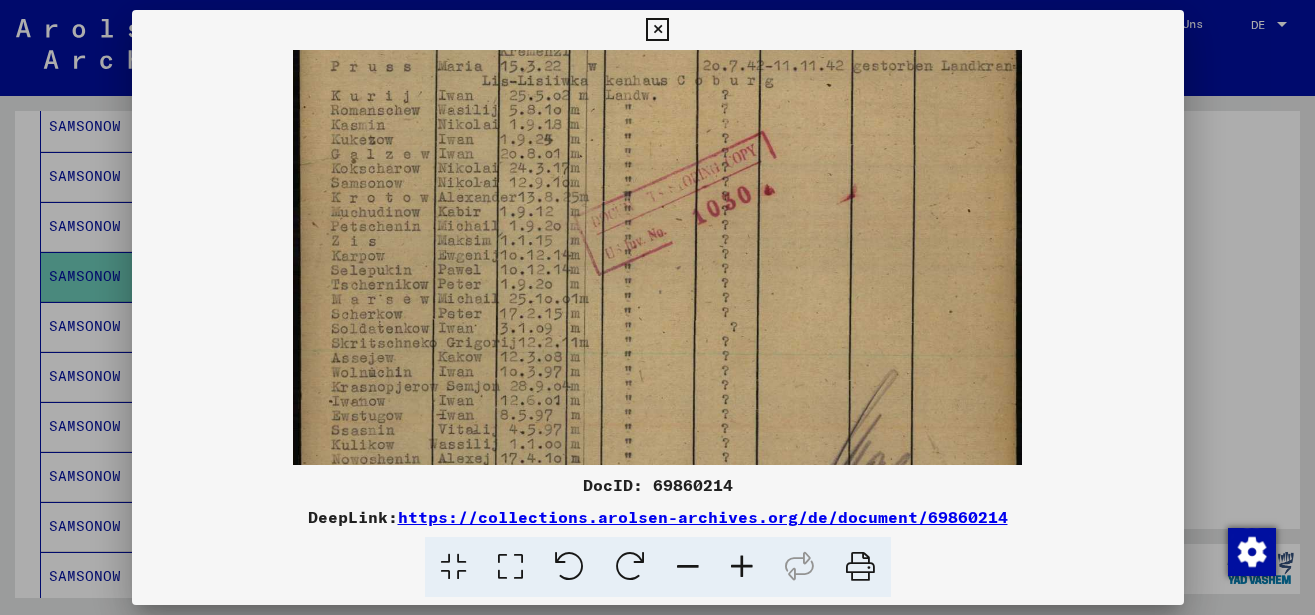 drag, startPoint x: 698, startPoint y: 289, endPoint x: 729, endPoint y: 82, distance: 209.30838 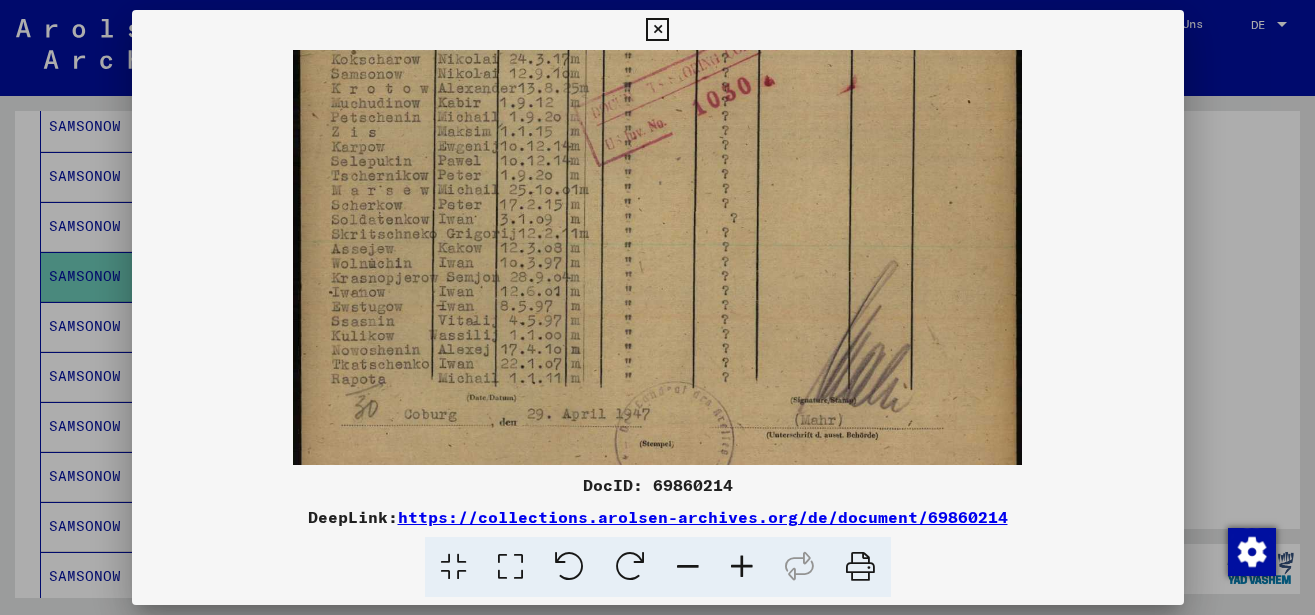 scroll, scrollTop: 600, scrollLeft: 0, axis: vertical 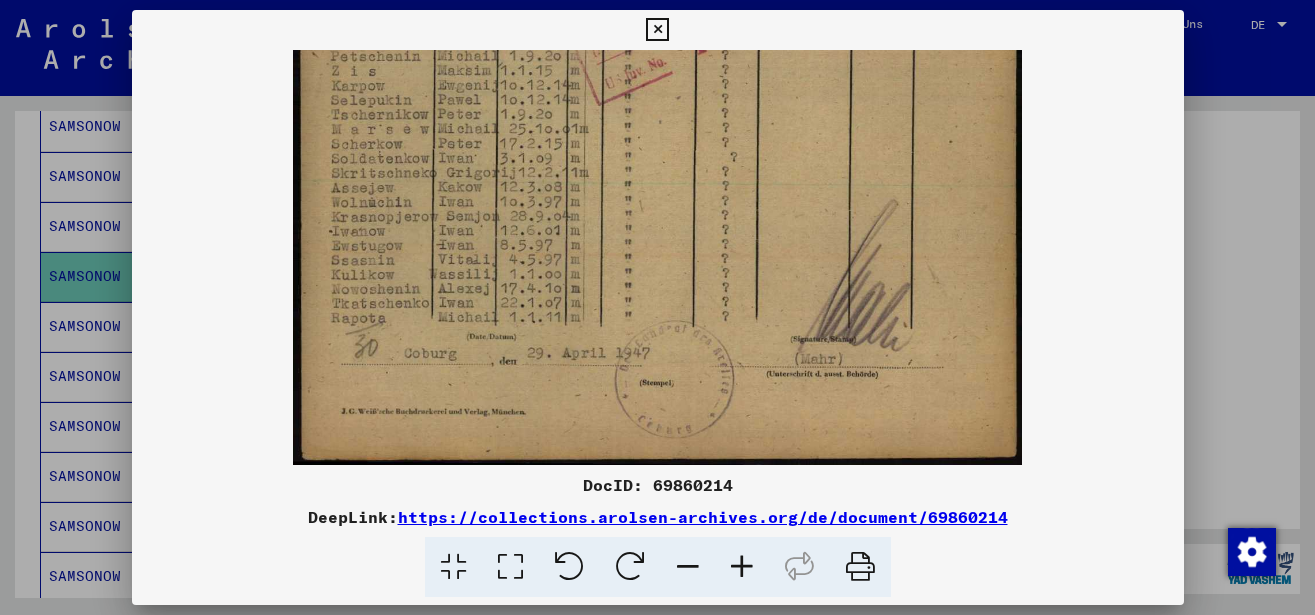 drag, startPoint x: 680, startPoint y: 296, endPoint x: 723, endPoint y: 106, distance: 194.80502 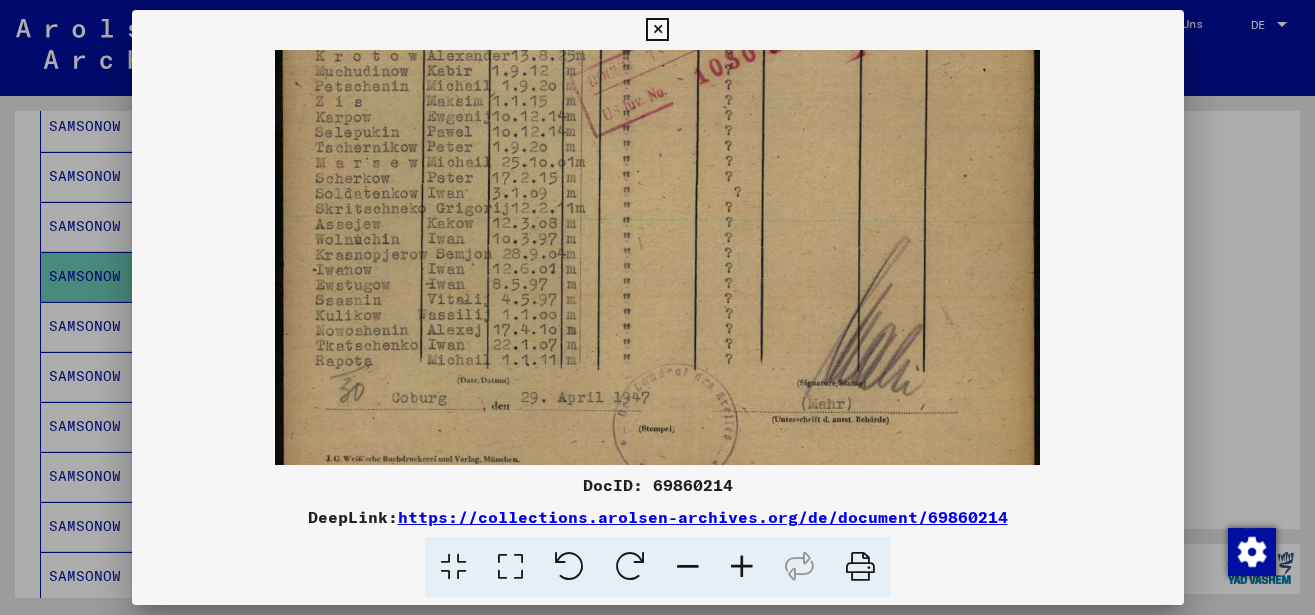 click at bounding box center [742, 567] 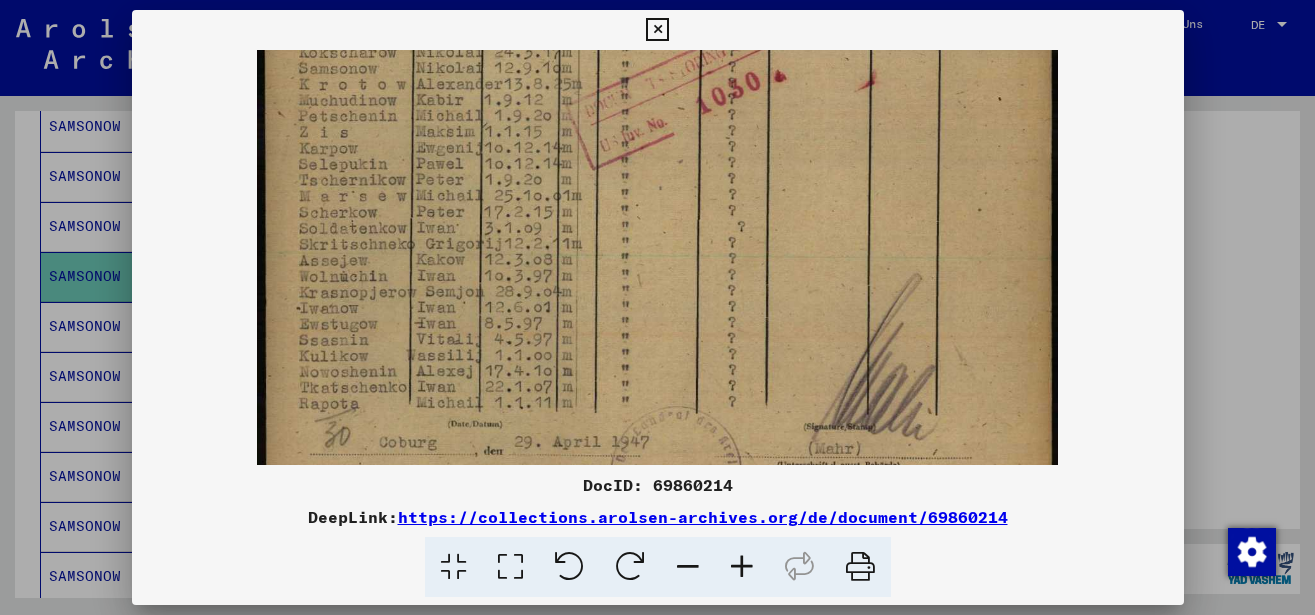click at bounding box center (742, 567) 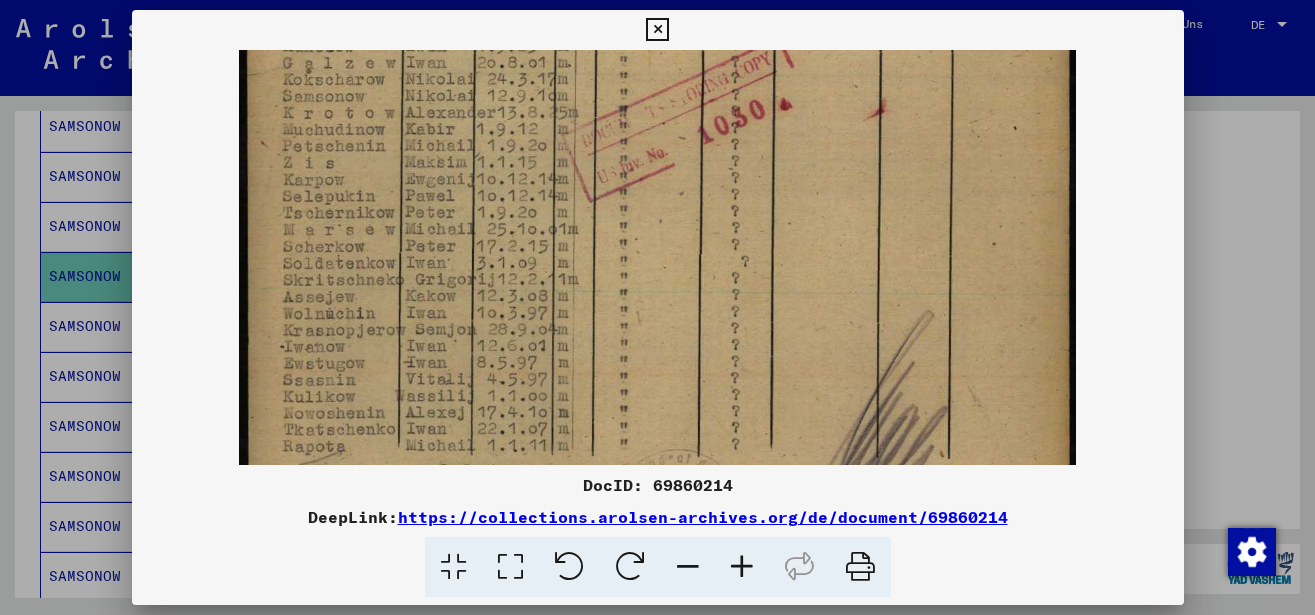 click at bounding box center (742, 567) 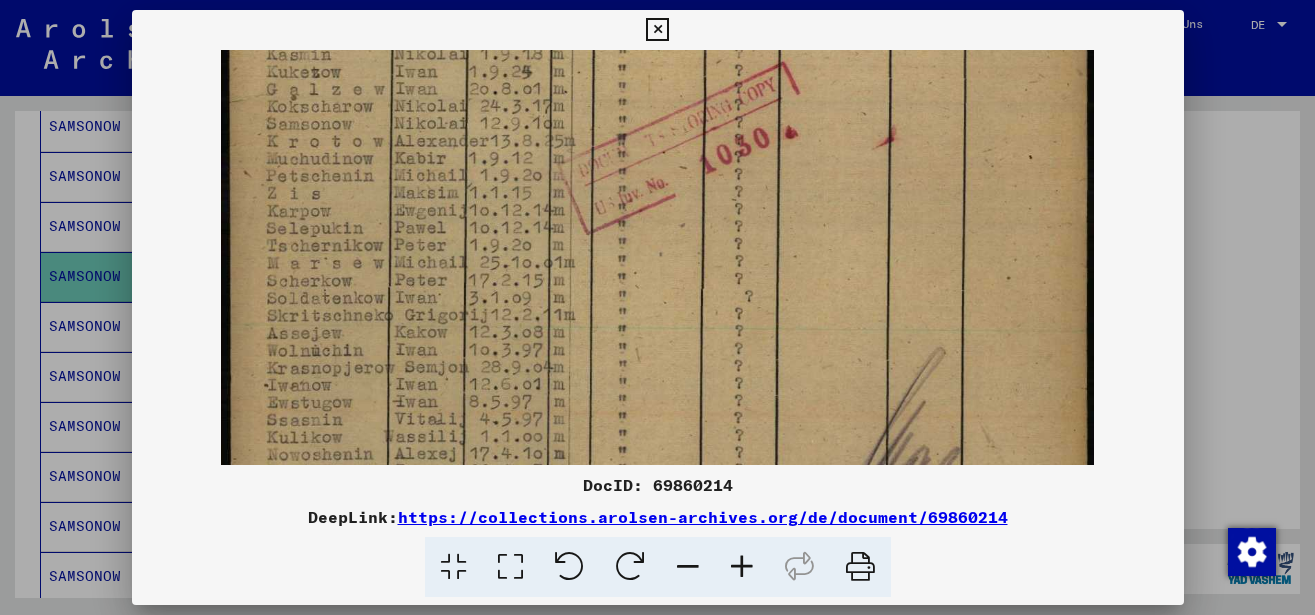 click at bounding box center [742, 567] 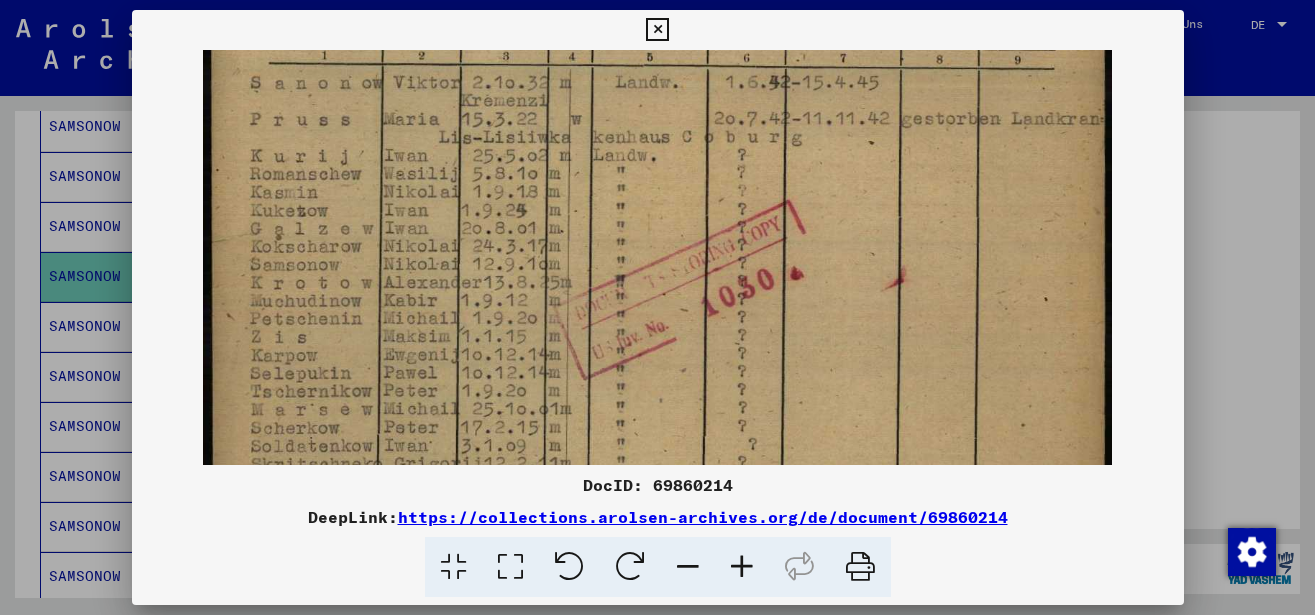 scroll, scrollTop: 416, scrollLeft: 0, axis: vertical 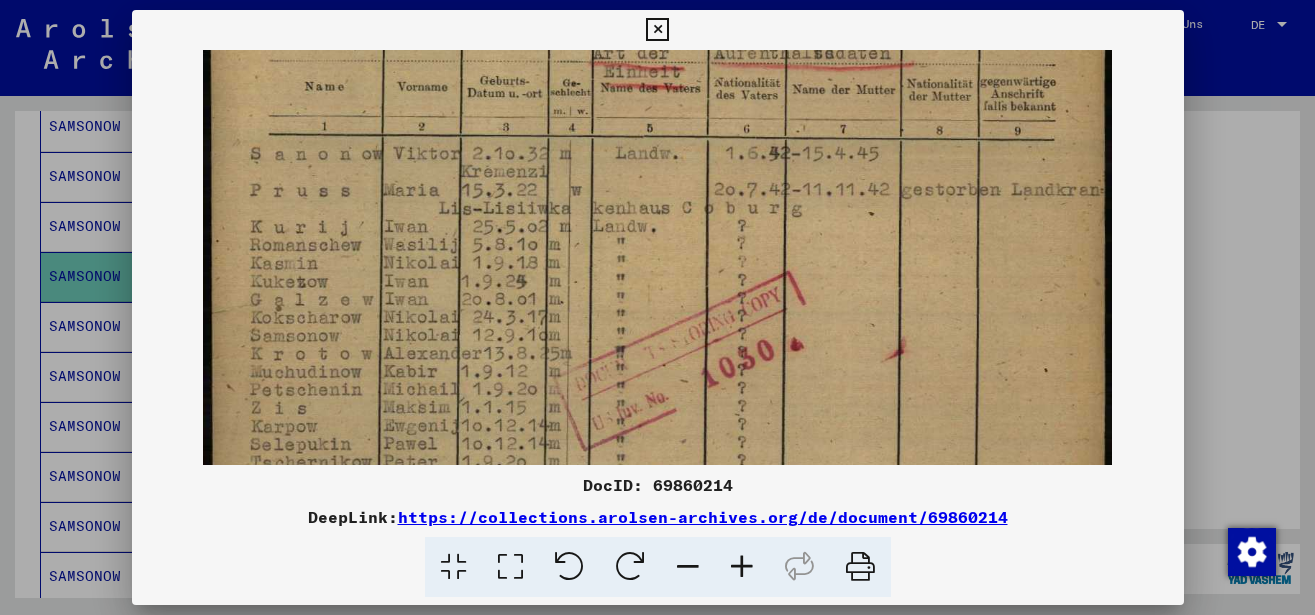 drag, startPoint x: 459, startPoint y: 369, endPoint x: 459, endPoint y: 430, distance: 61 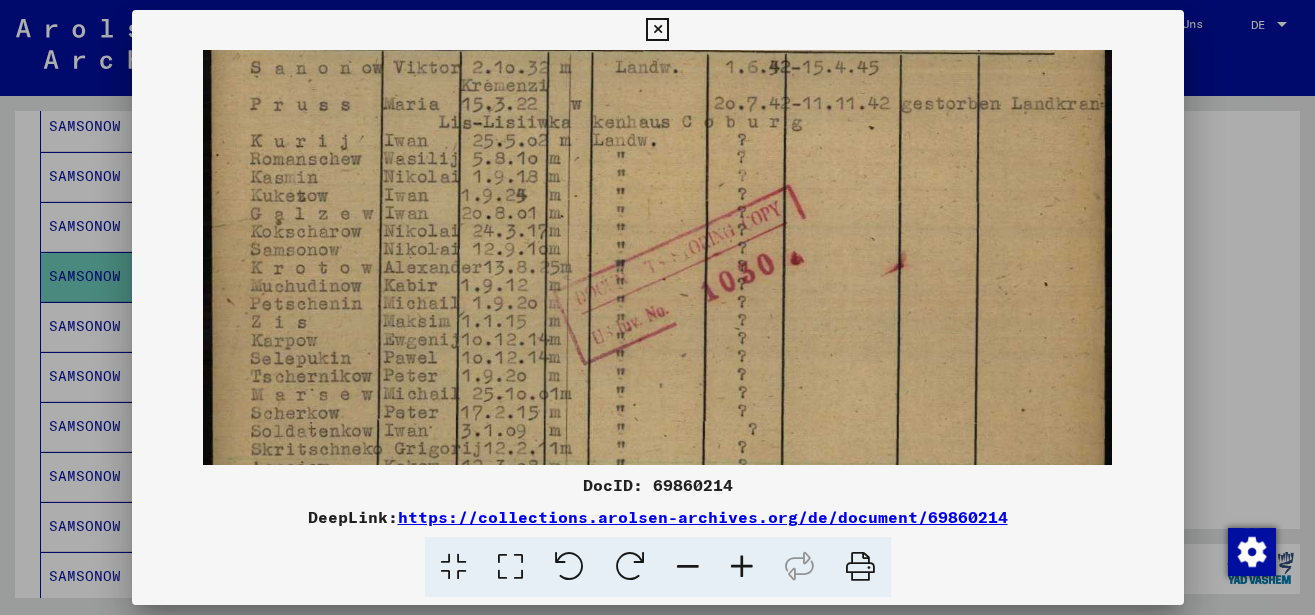 scroll, scrollTop: 518, scrollLeft: 0, axis: vertical 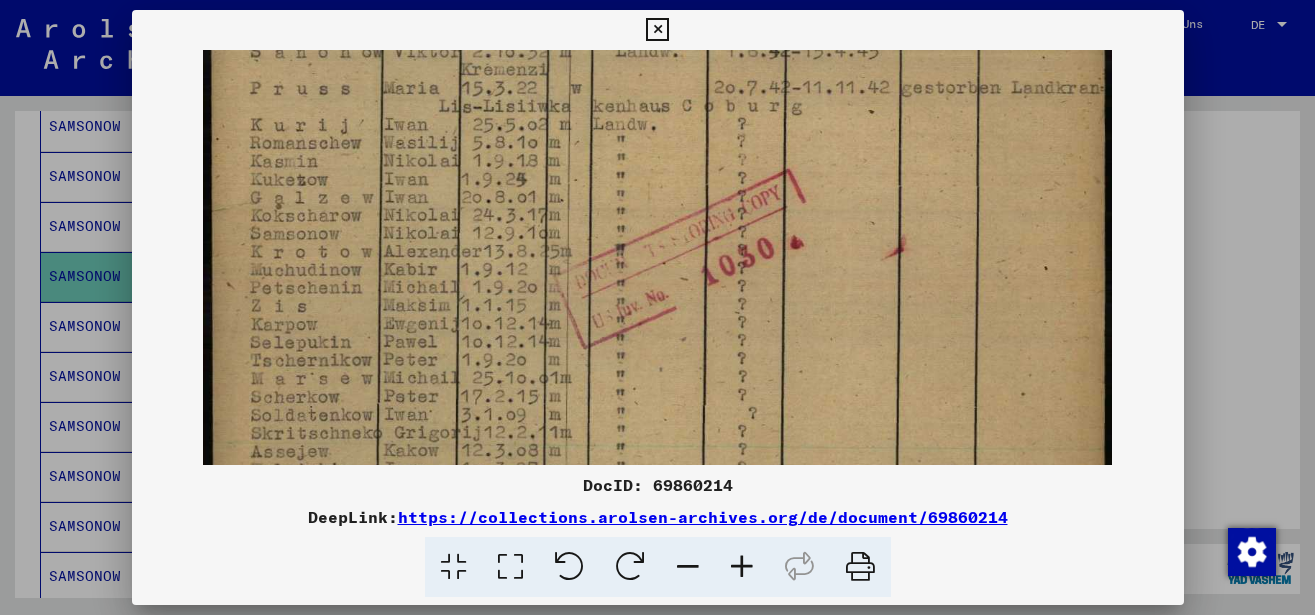 drag, startPoint x: 437, startPoint y: 337, endPoint x: 459, endPoint y: 235, distance: 104.34558 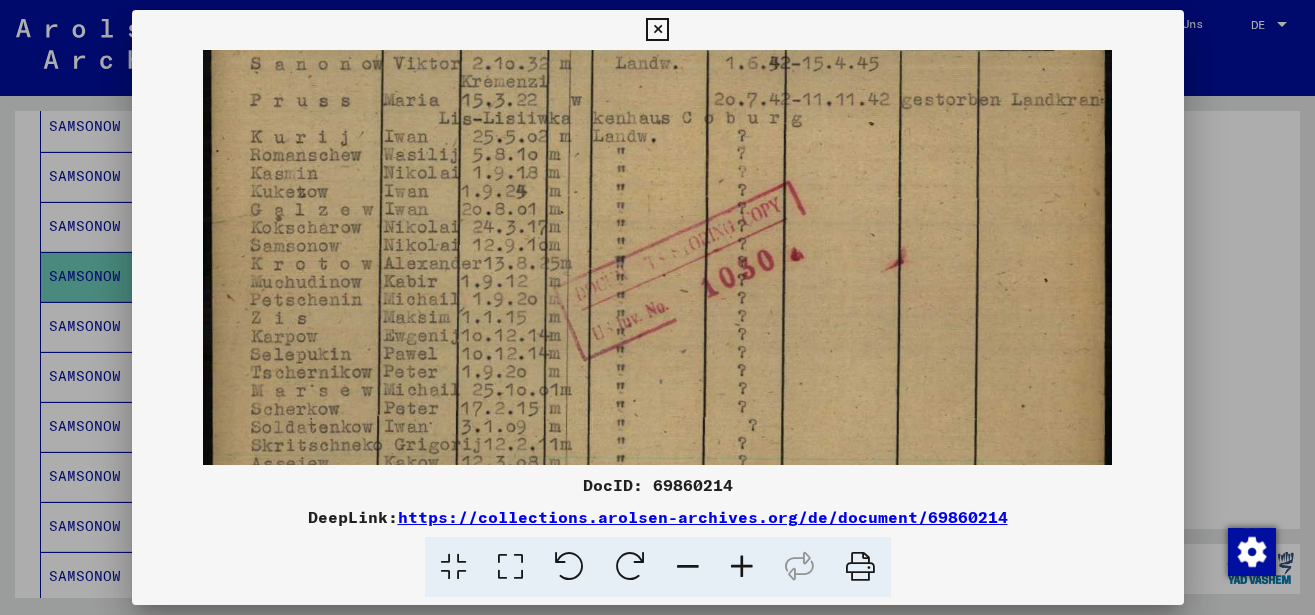 scroll, scrollTop: 513, scrollLeft: 0, axis: vertical 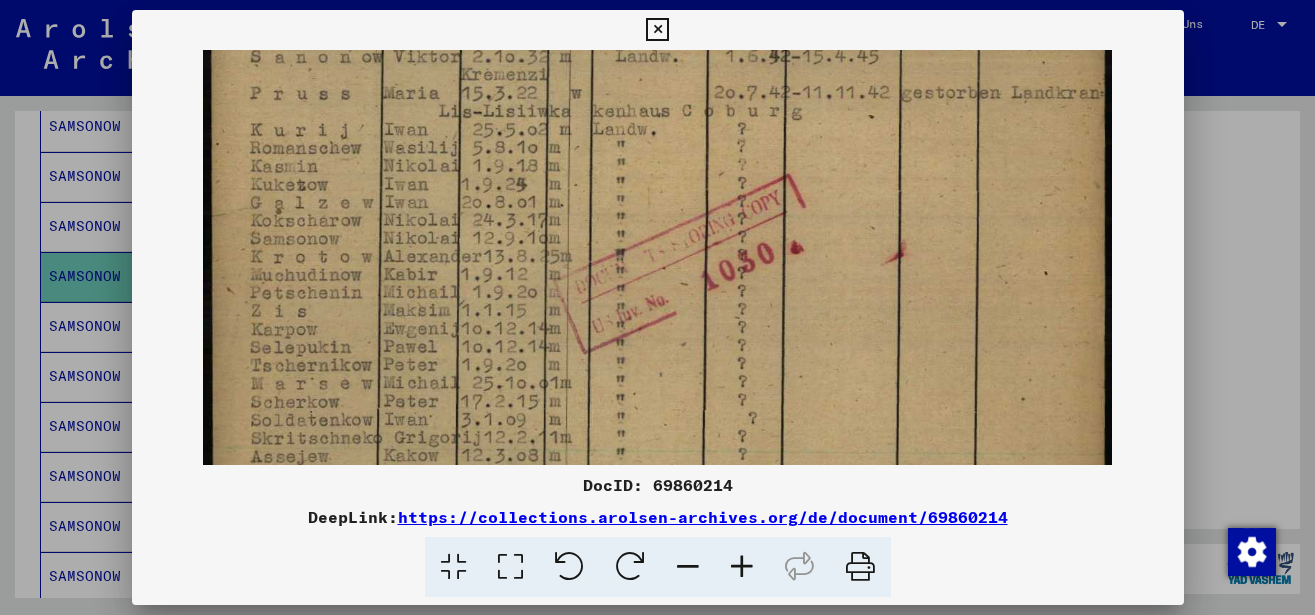 click at bounding box center (657, 169) 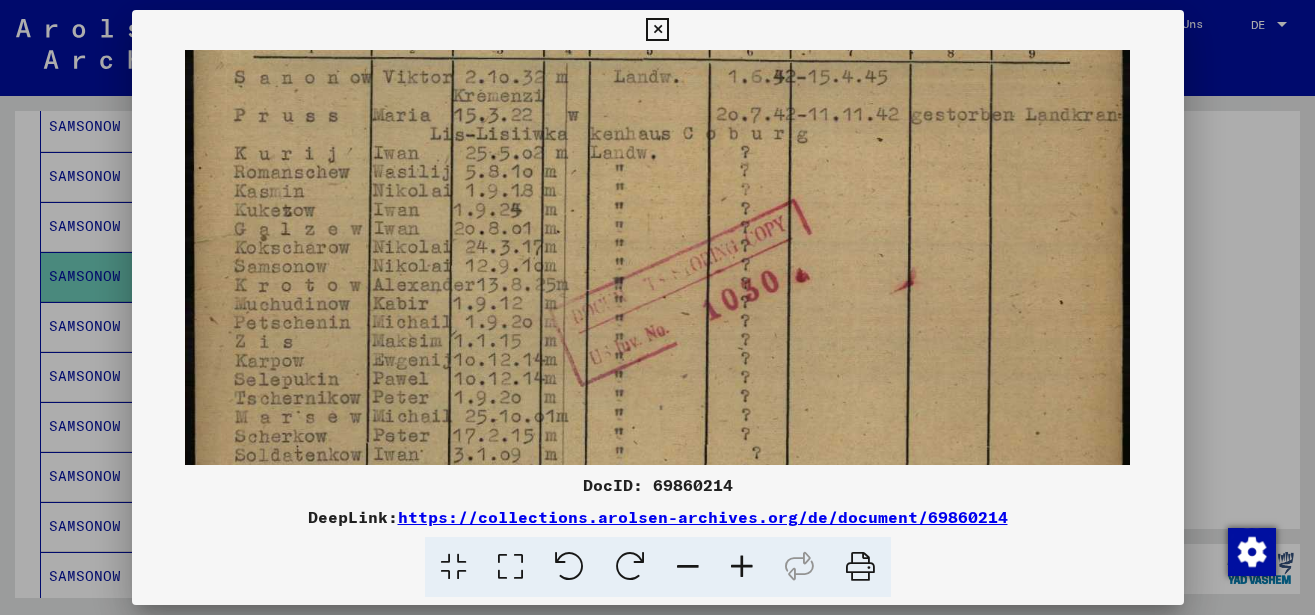 click at bounding box center (742, 567) 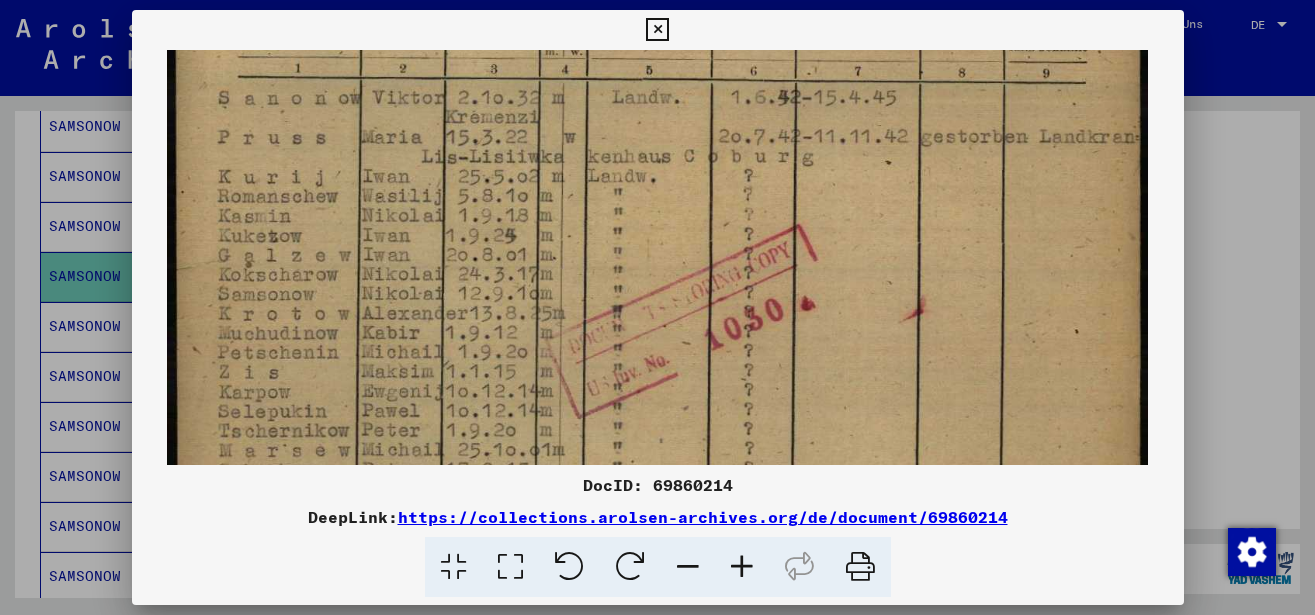 click at bounding box center [742, 567] 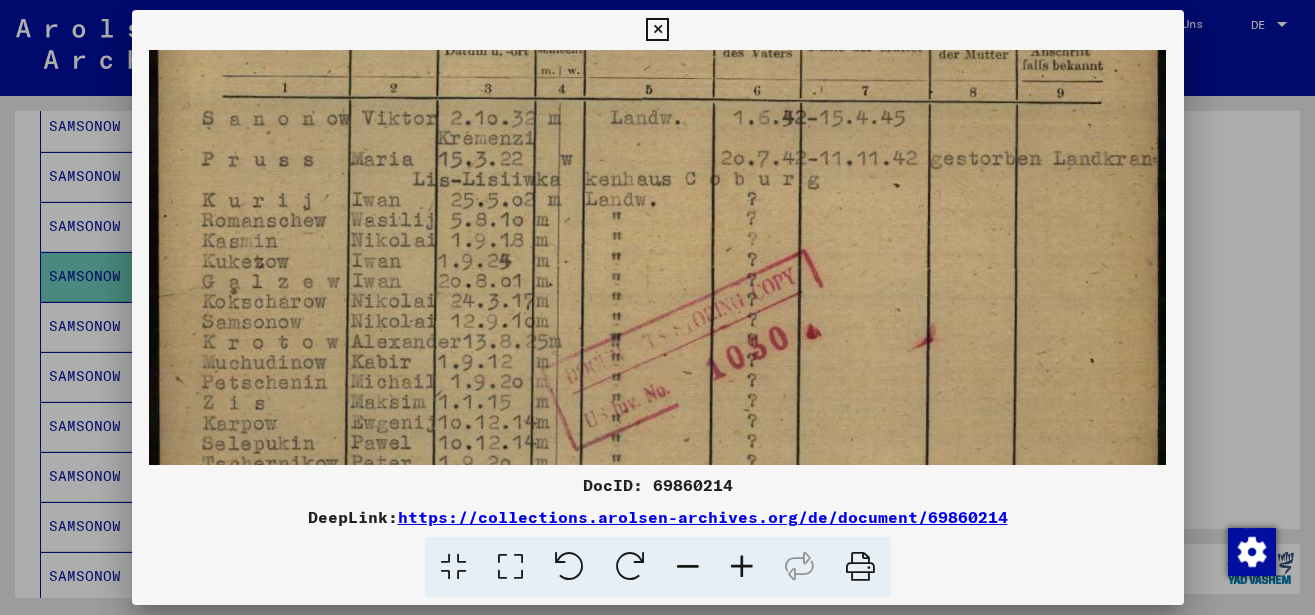 click at bounding box center [742, 567] 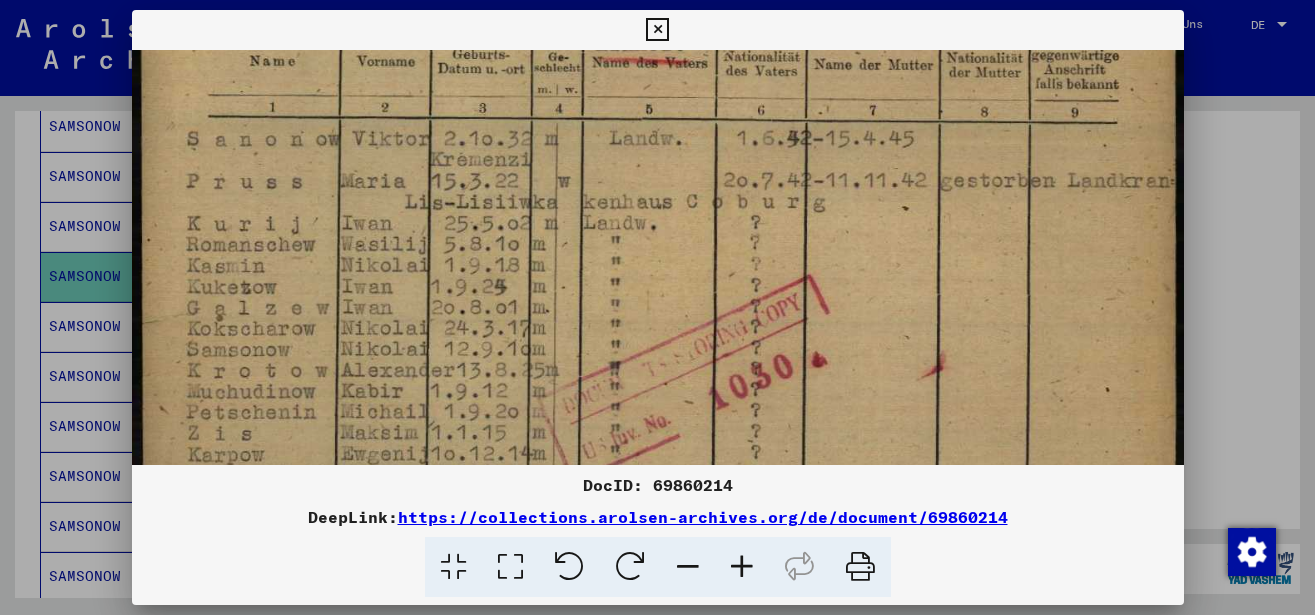 click at bounding box center (657, 30) 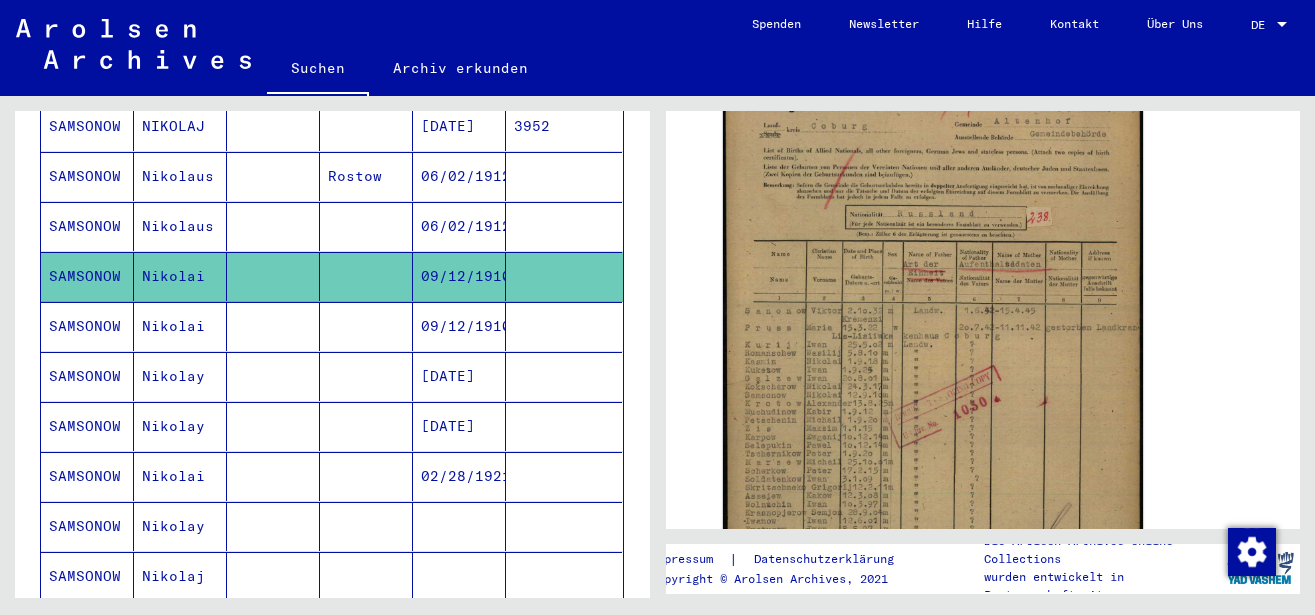 click on "09/12/1910" at bounding box center [459, 376] 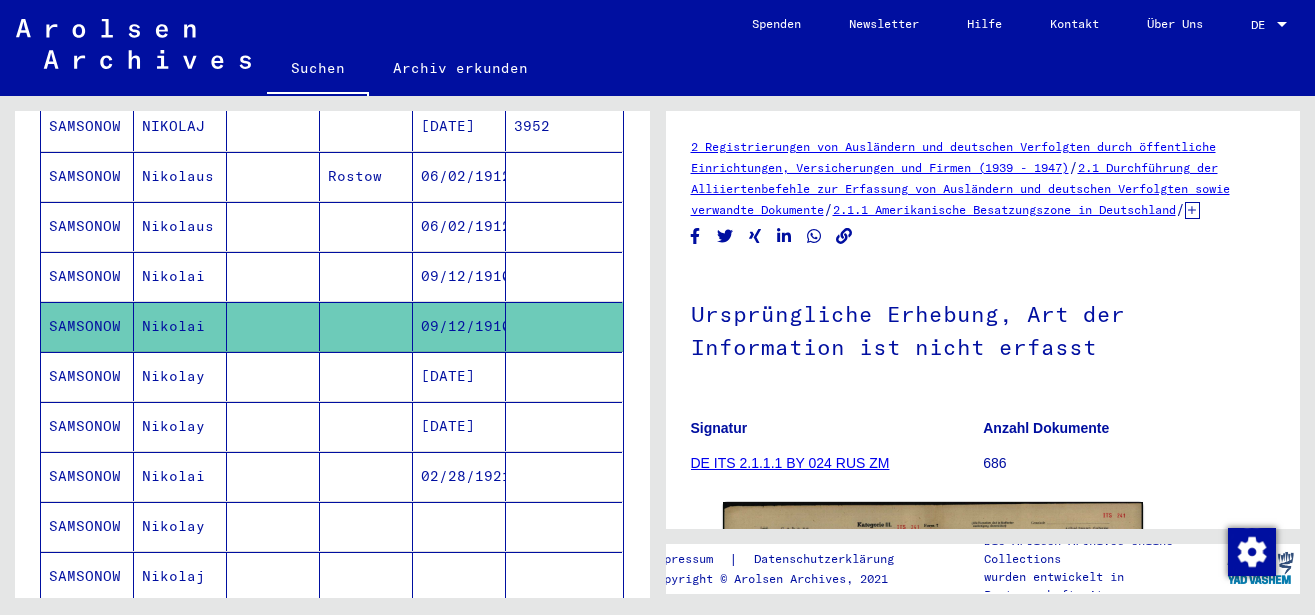 click on "[DATE]" at bounding box center [459, 426] 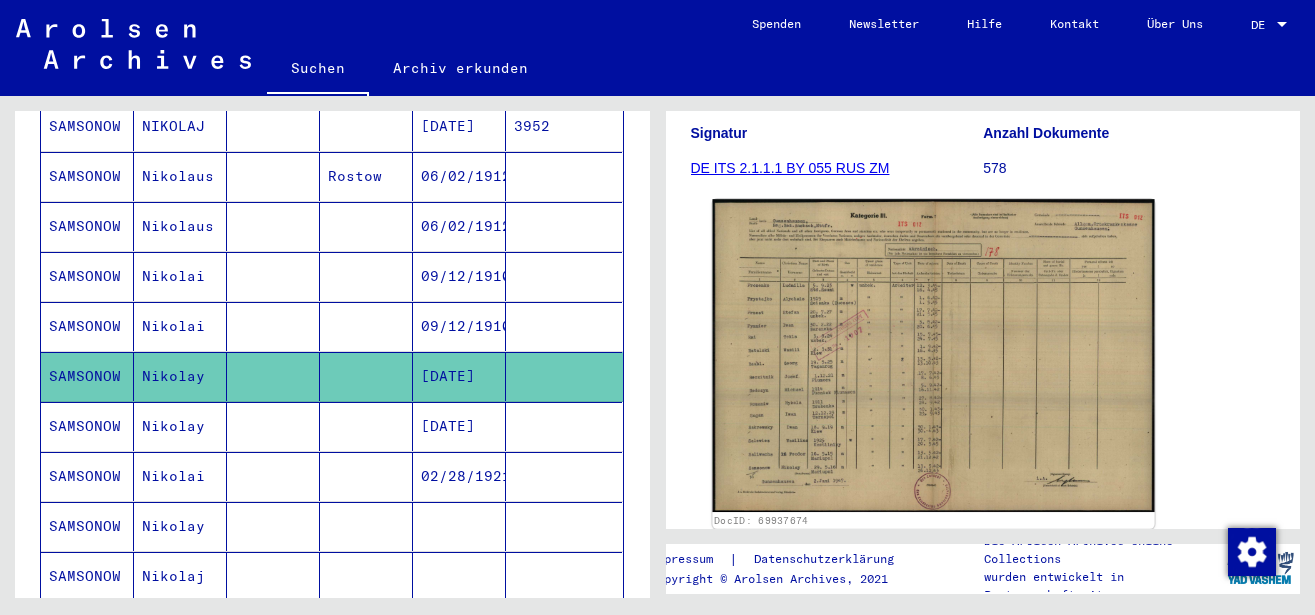 scroll, scrollTop: 324, scrollLeft: 0, axis: vertical 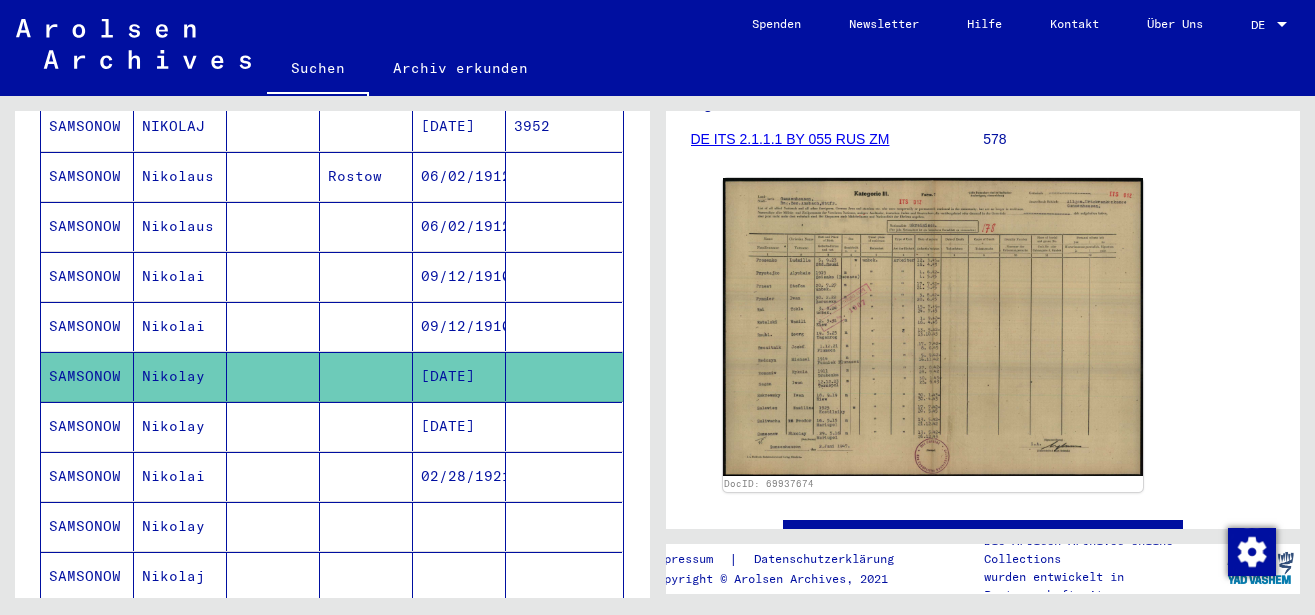 click on "[DATE]" at bounding box center (459, 476) 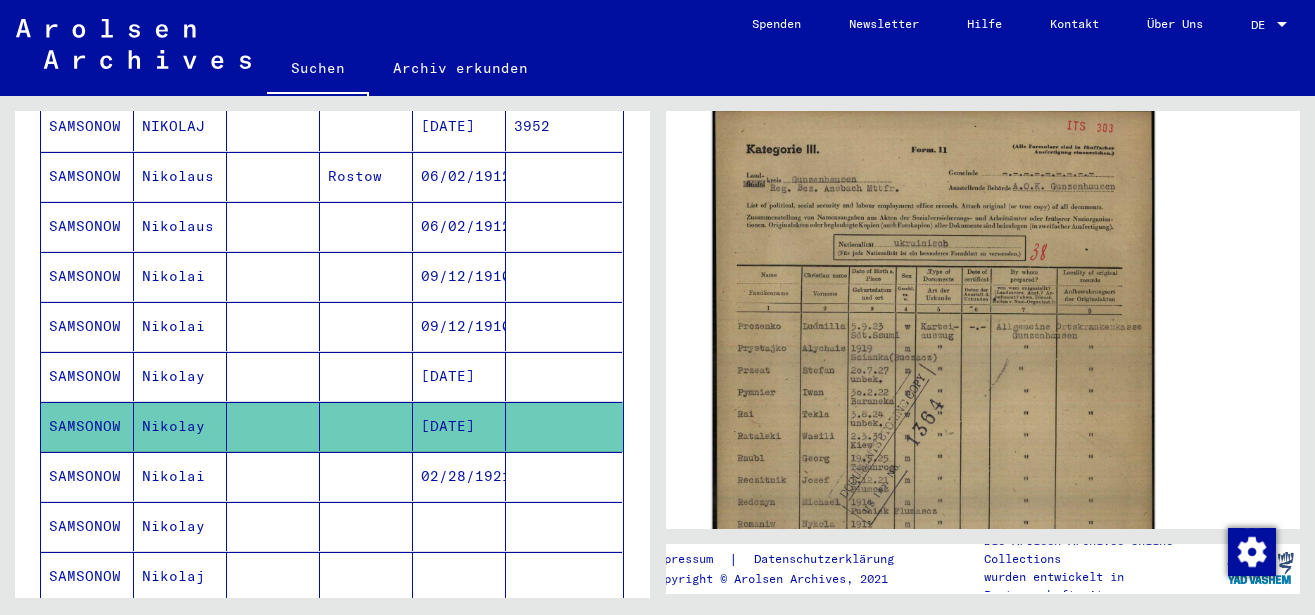 scroll, scrollTop: 432, scrollLeft: 0, axis: vertical 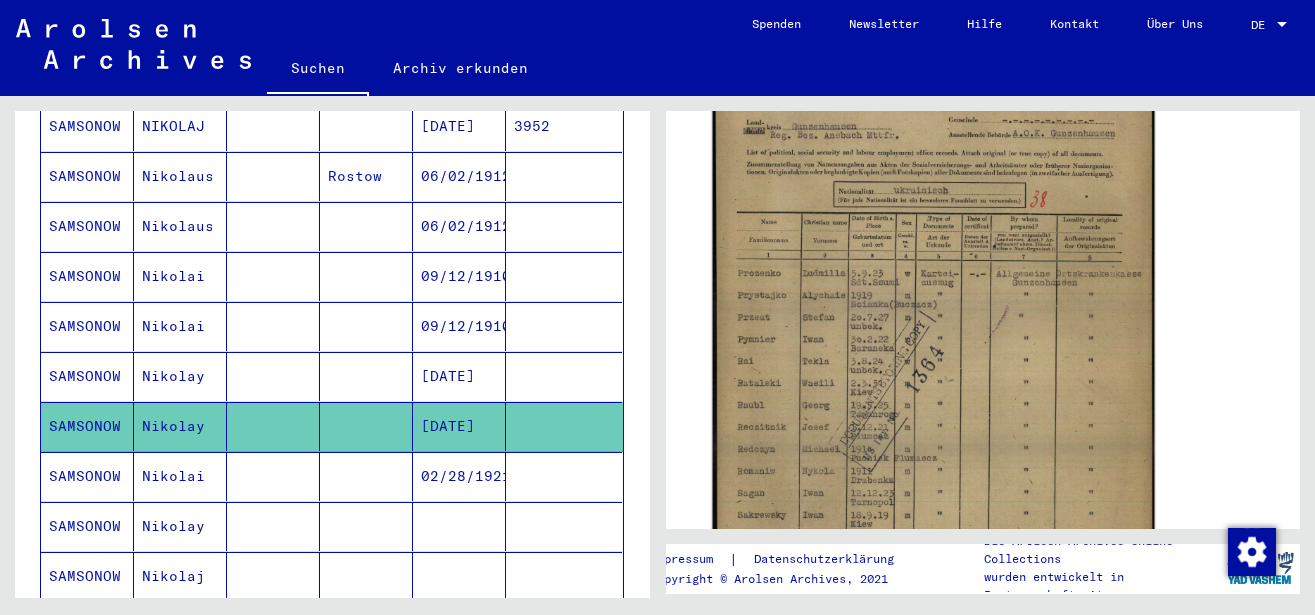 click 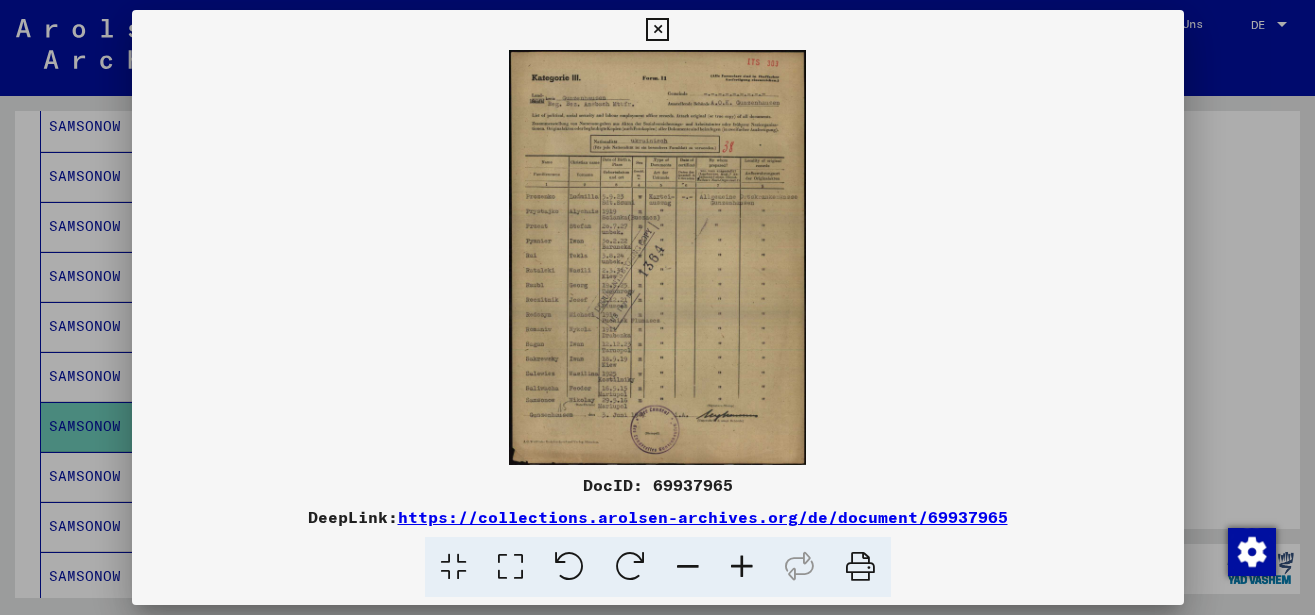 click at bounding box center (742, 567) 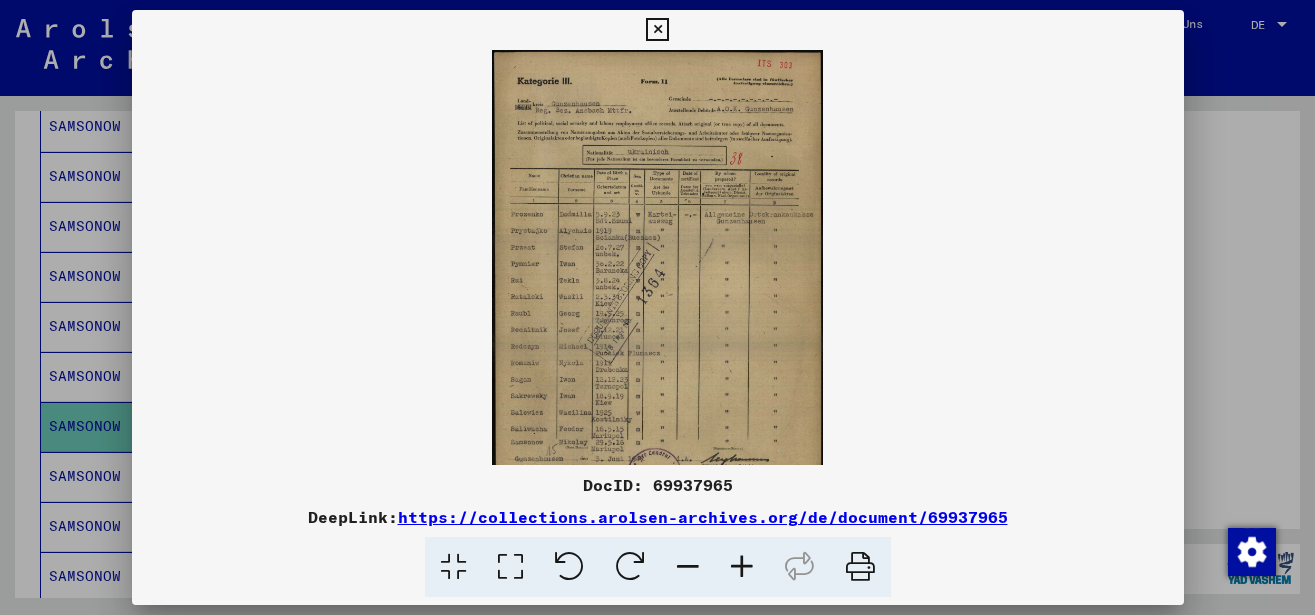 click at bounding box center [742, 567] 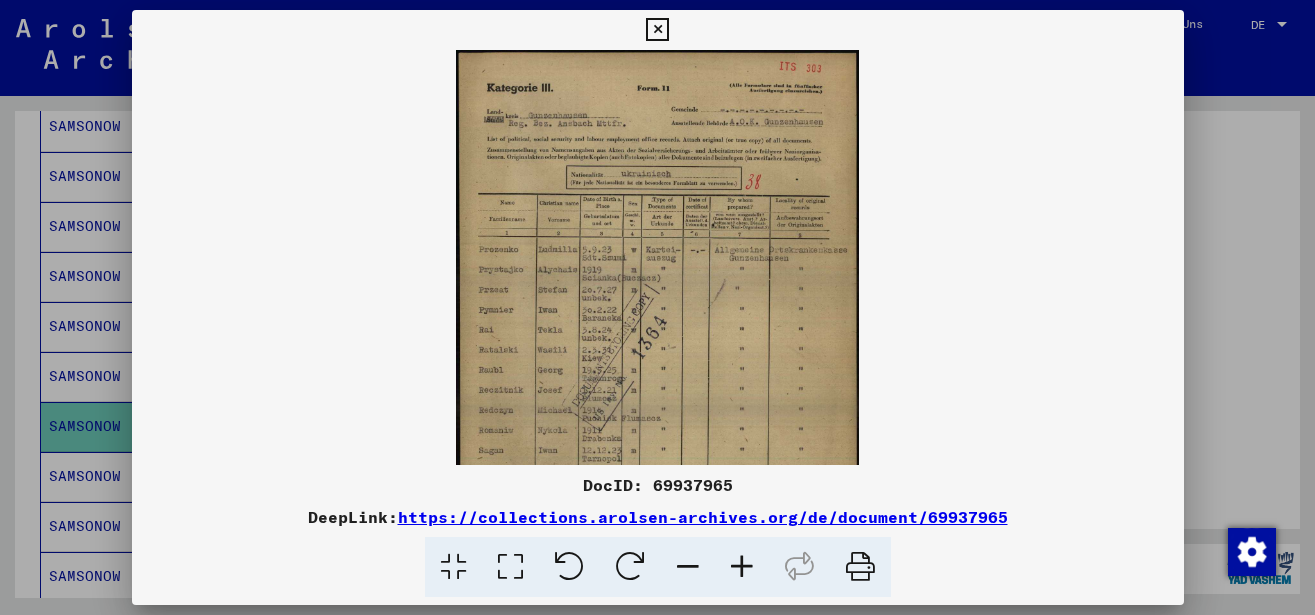 click at bounding box center (742, 567) 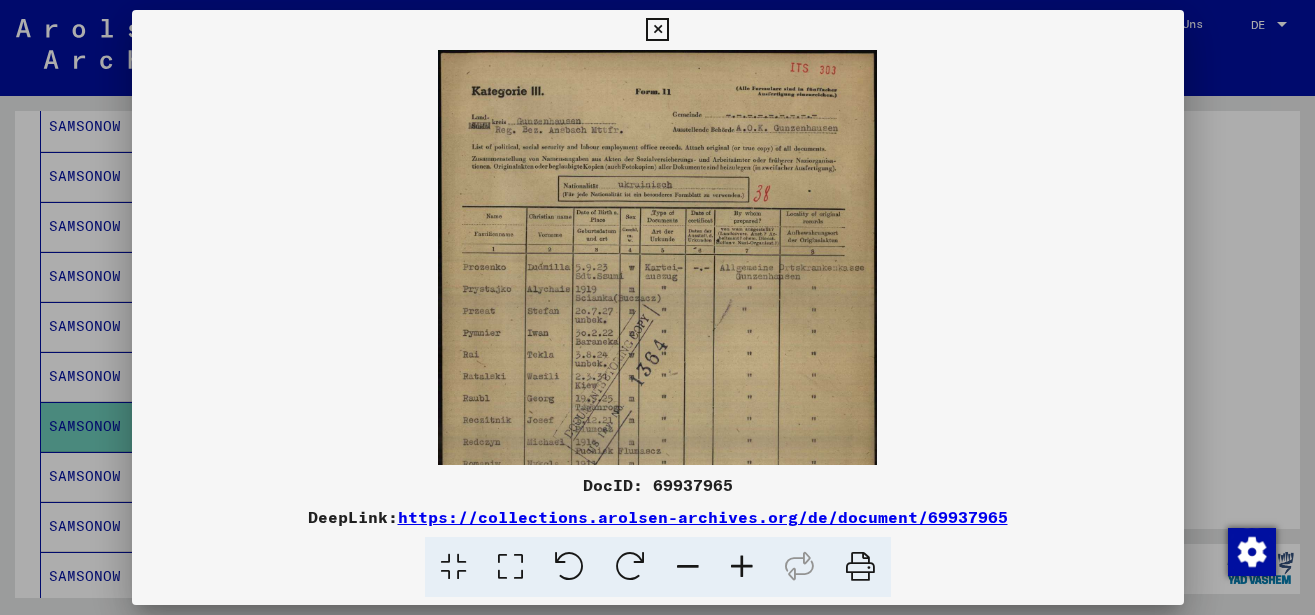 click at bounding box center (742, 567) 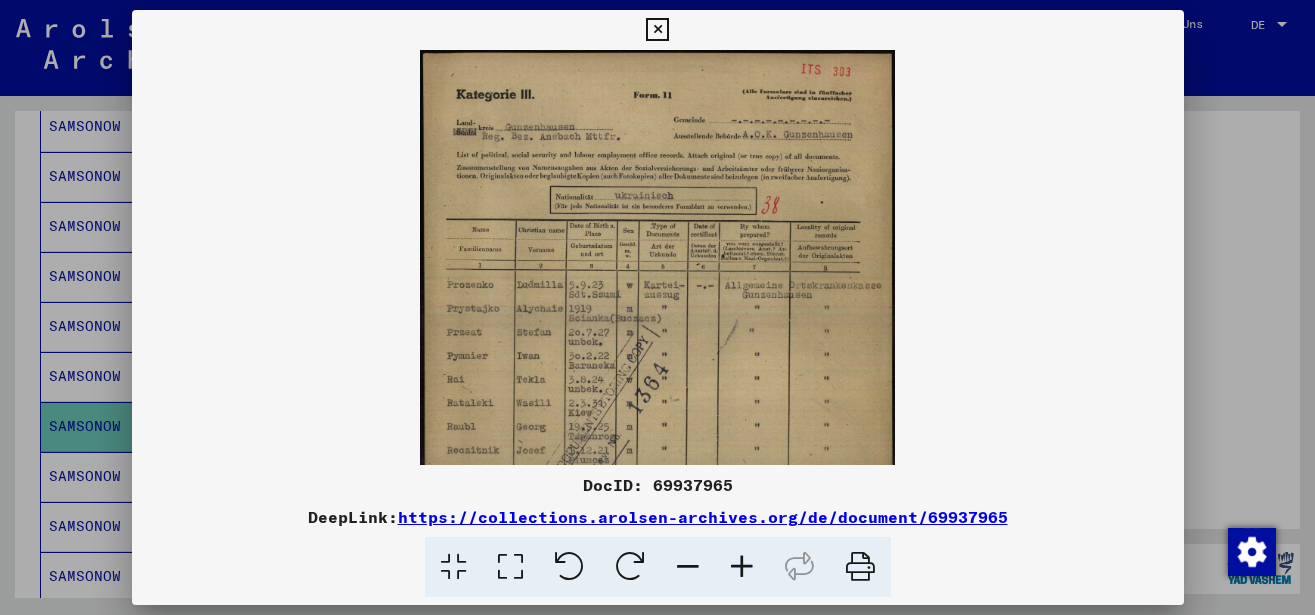 click at bounding box center [742, 567] 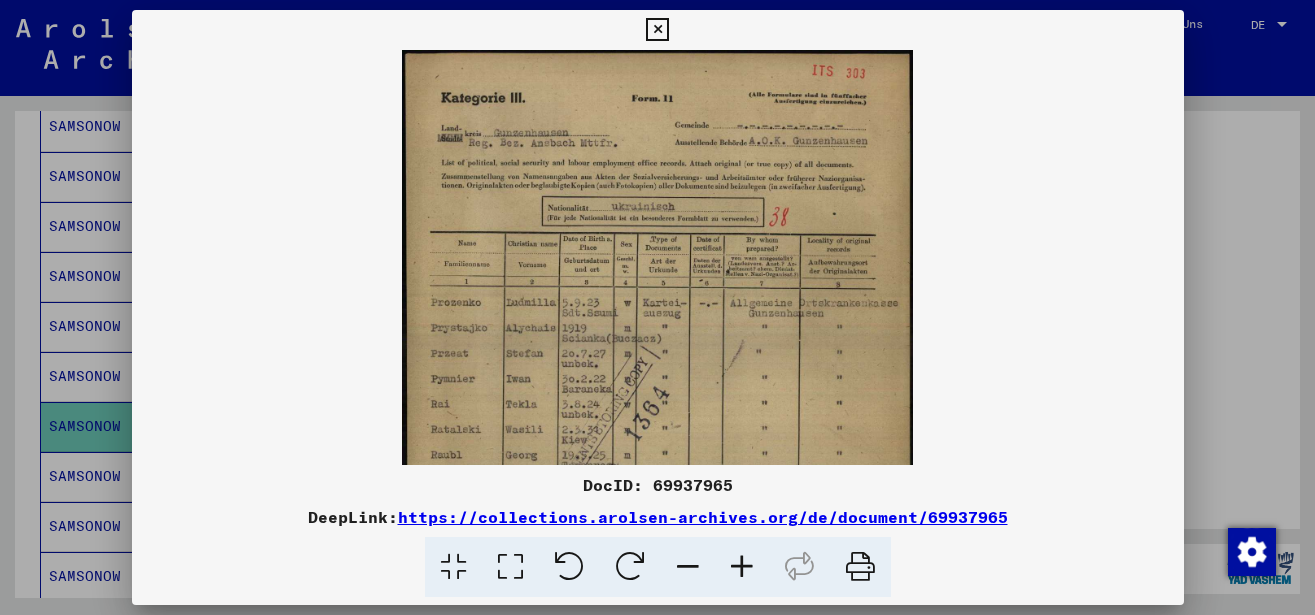 click at bounding box center (742, 567) 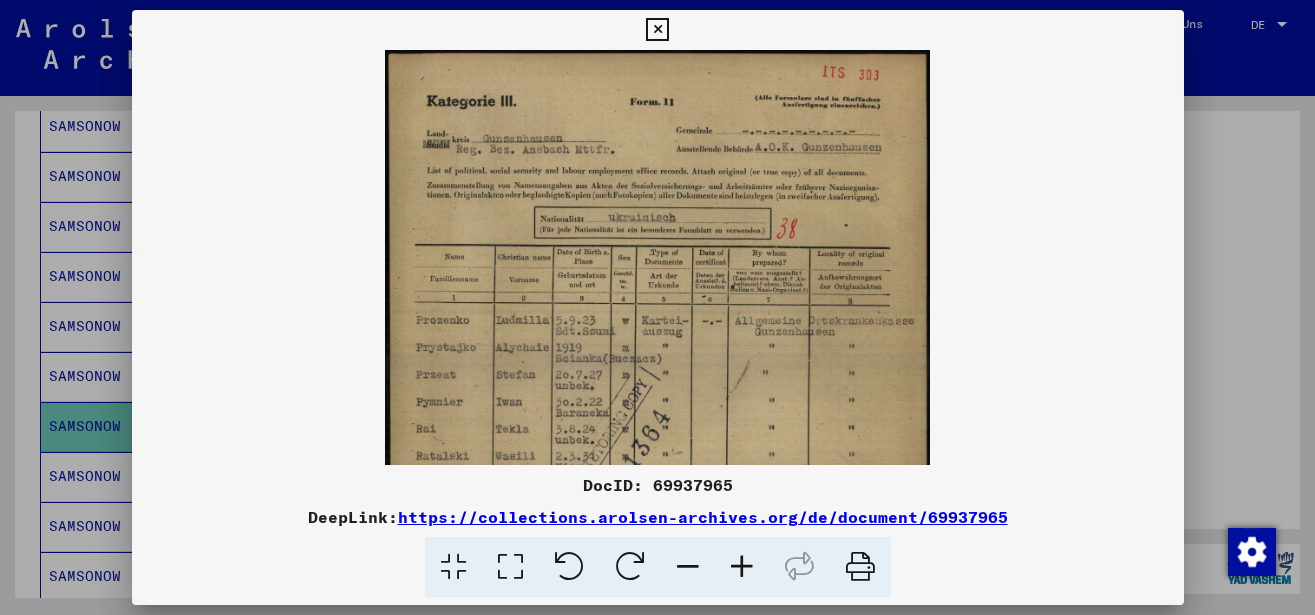 click at bounding box center (742, 567) 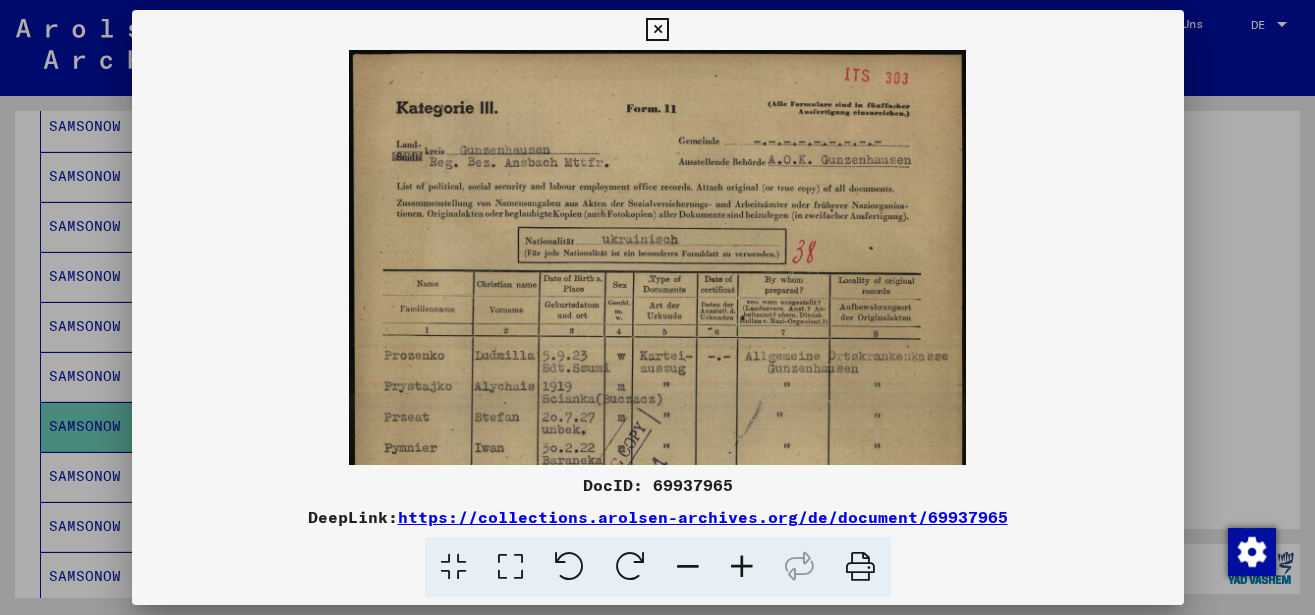 click at bounding box center [742, 567] 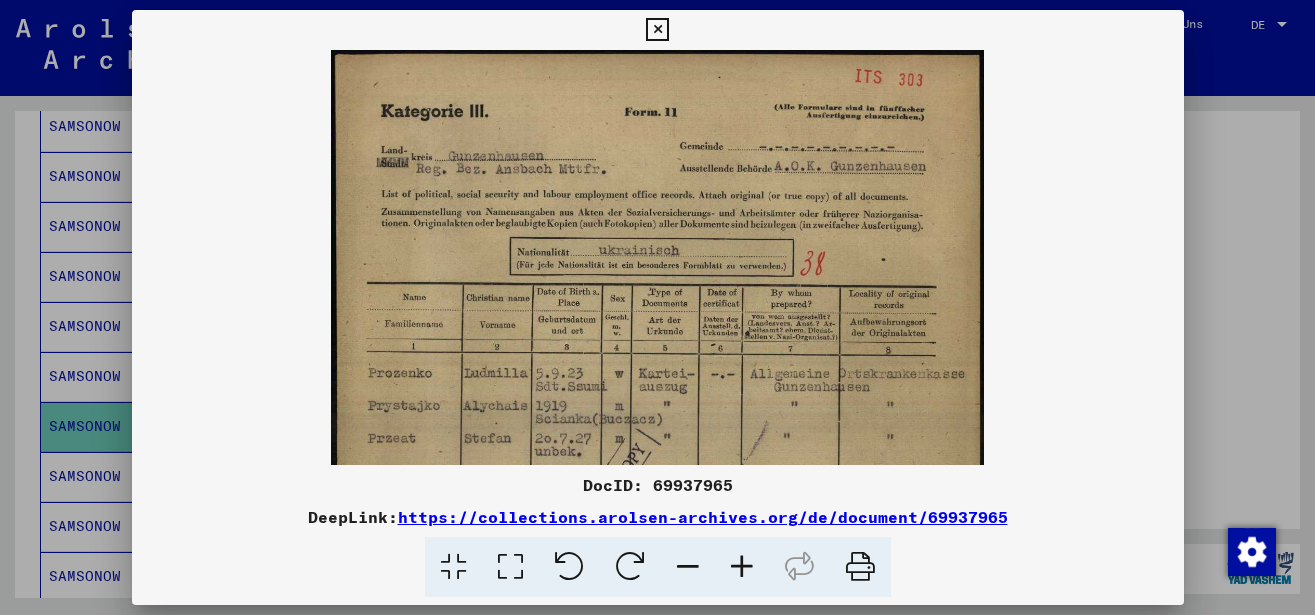 click at bounding box center [742, 567] 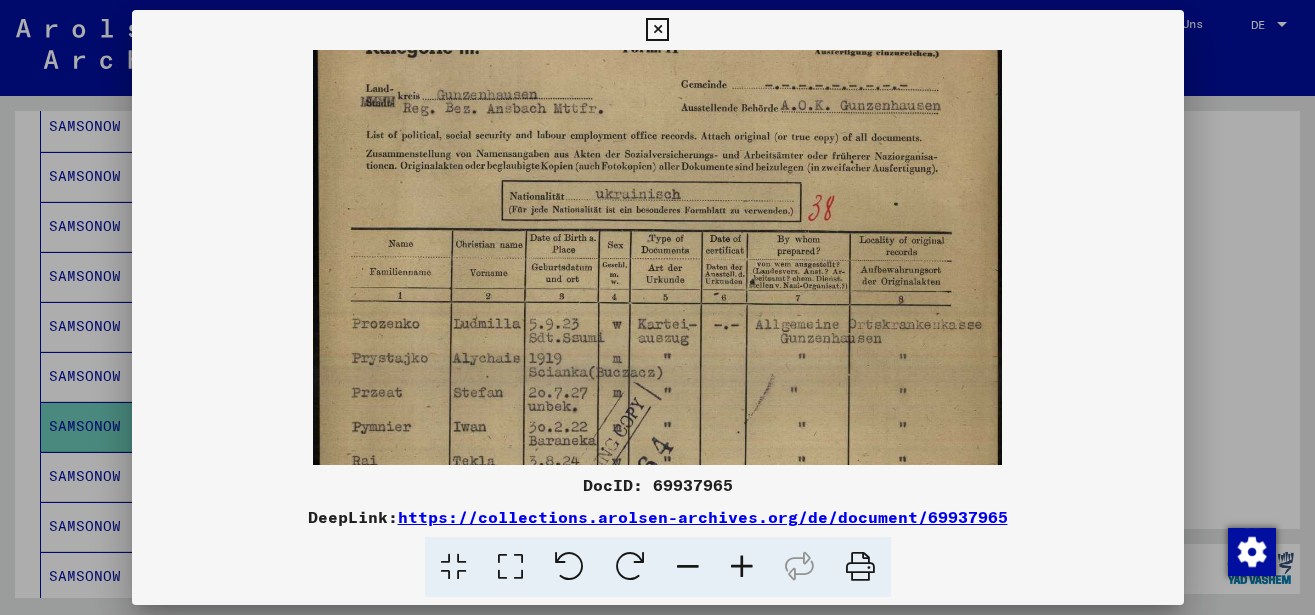 scroll, scrollTop: 135, scrollLeft: 0, axis: vertical 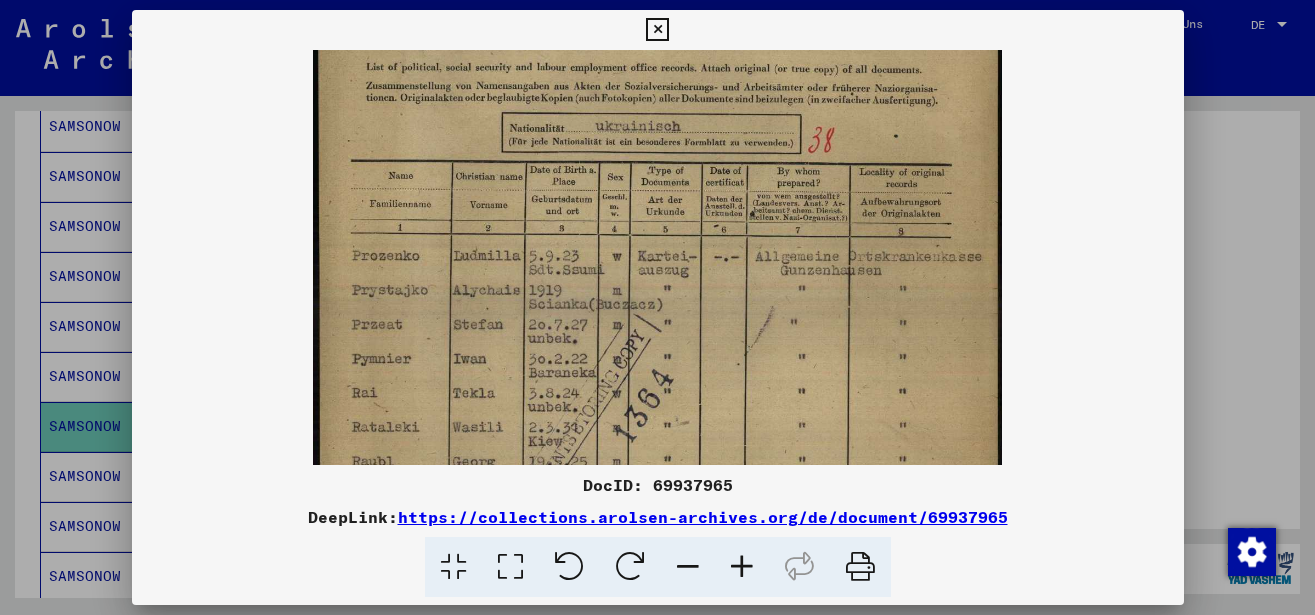 drag, startPoint x: 676, startPoint y: 347, endPoint x: 704, endPoint y: 212, distance: 137.87312 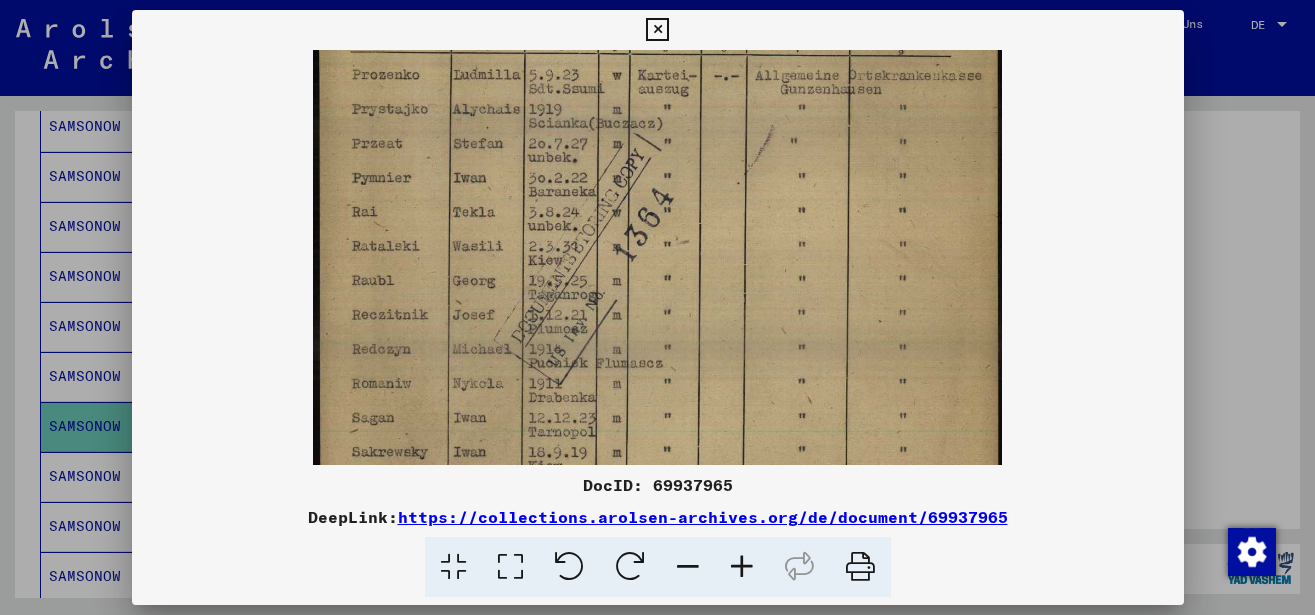 drag, startPoint x: 694, startPoint y: 196, endPoint x: 706, endPoint y: 124, distance: 72.99315 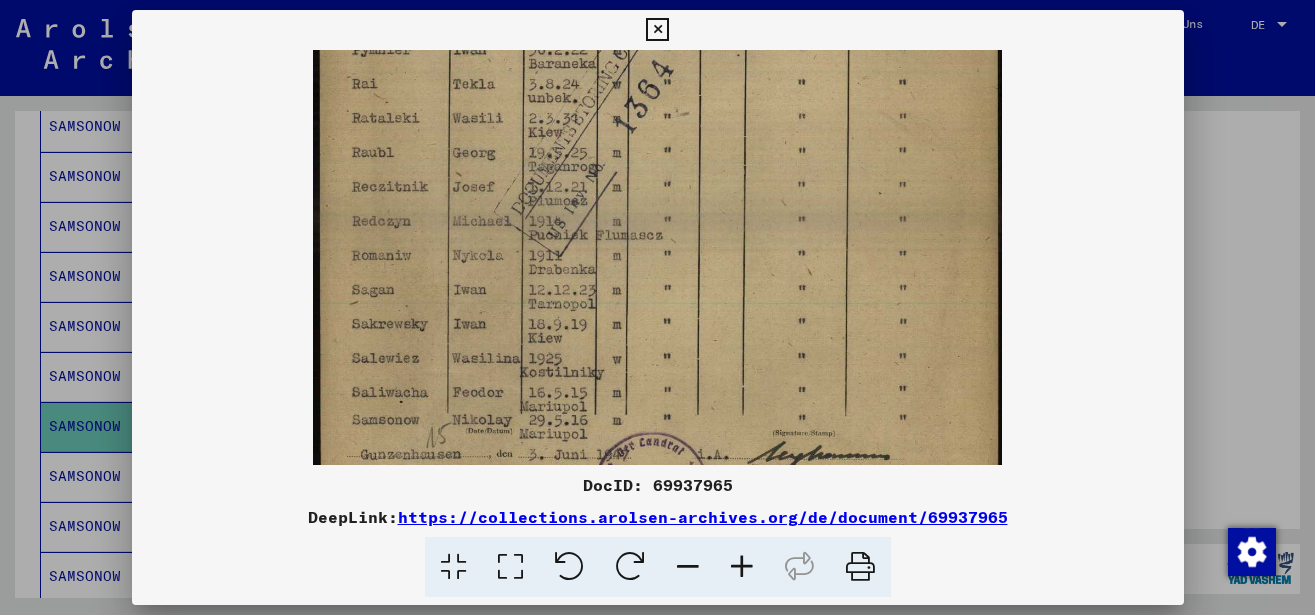 drag, startPoint x: 674, startPoint y: 172, endPoint x: 677, endPoint y: 142, distance: 30.149628 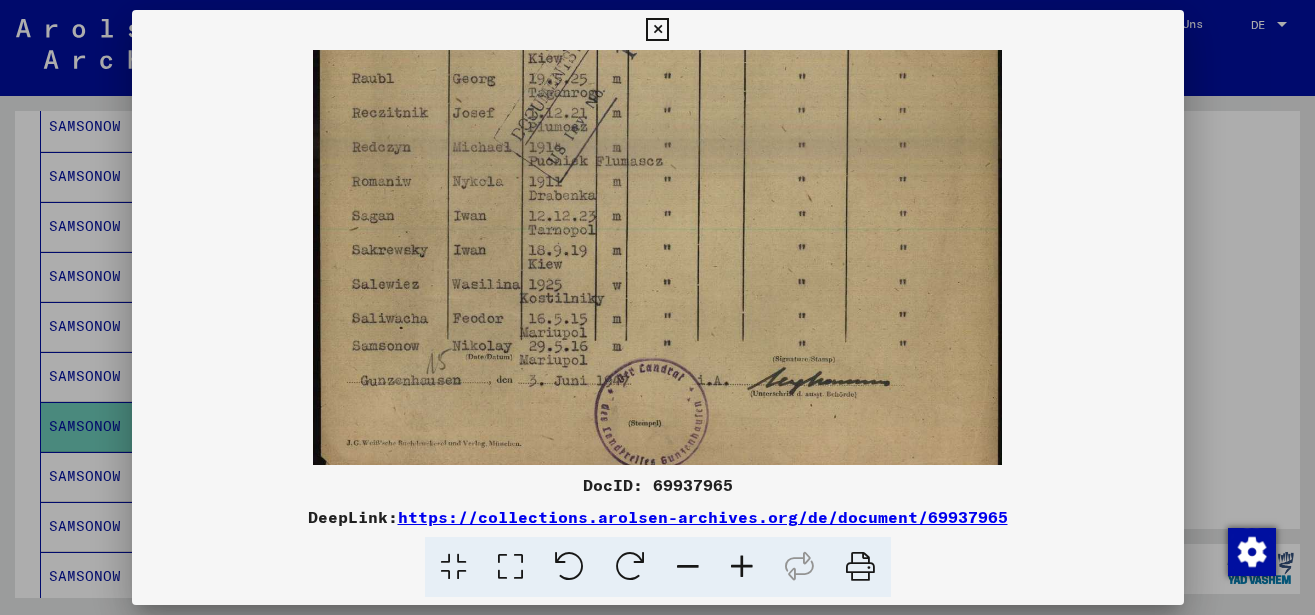 drag, startPoint x: 645, startPoint y: 246, endPoint x: 656, endPoint y: 219, distance: 29.15476 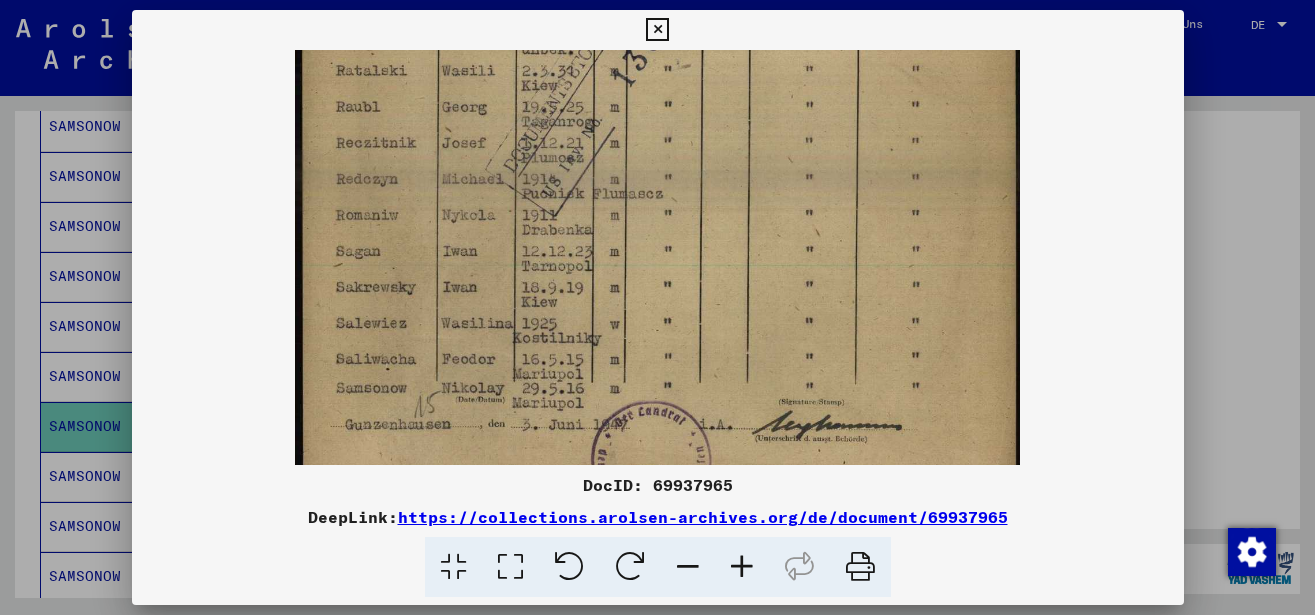 click at bounding box center [742, 567] 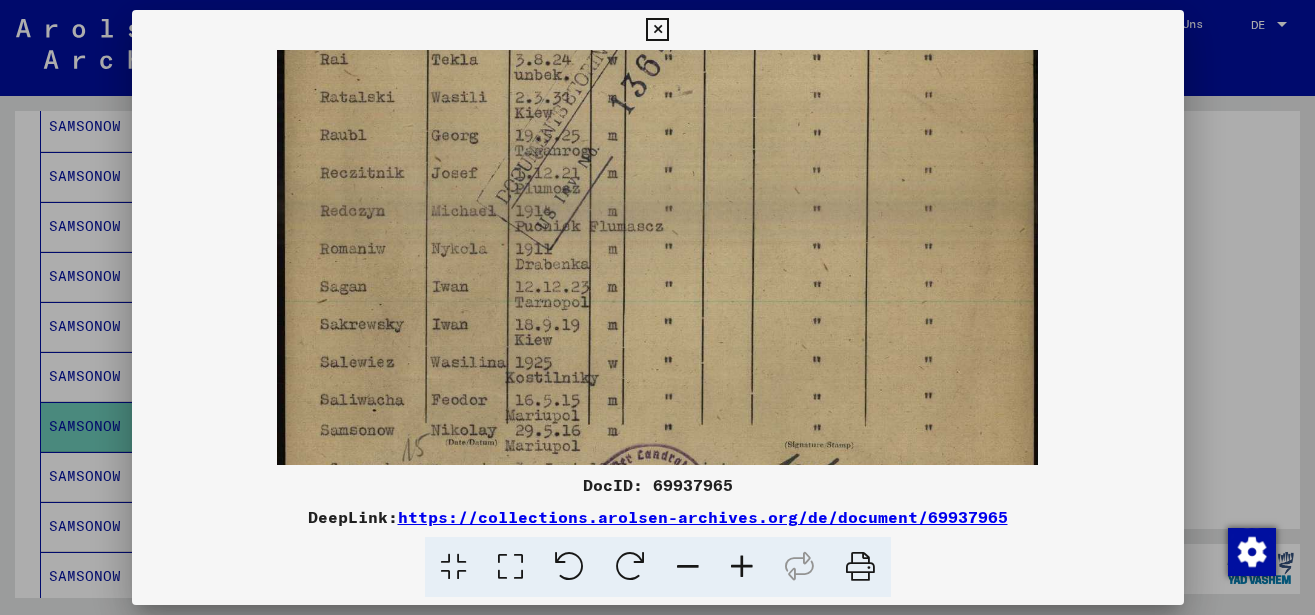 click at bounding box center [742, 567] 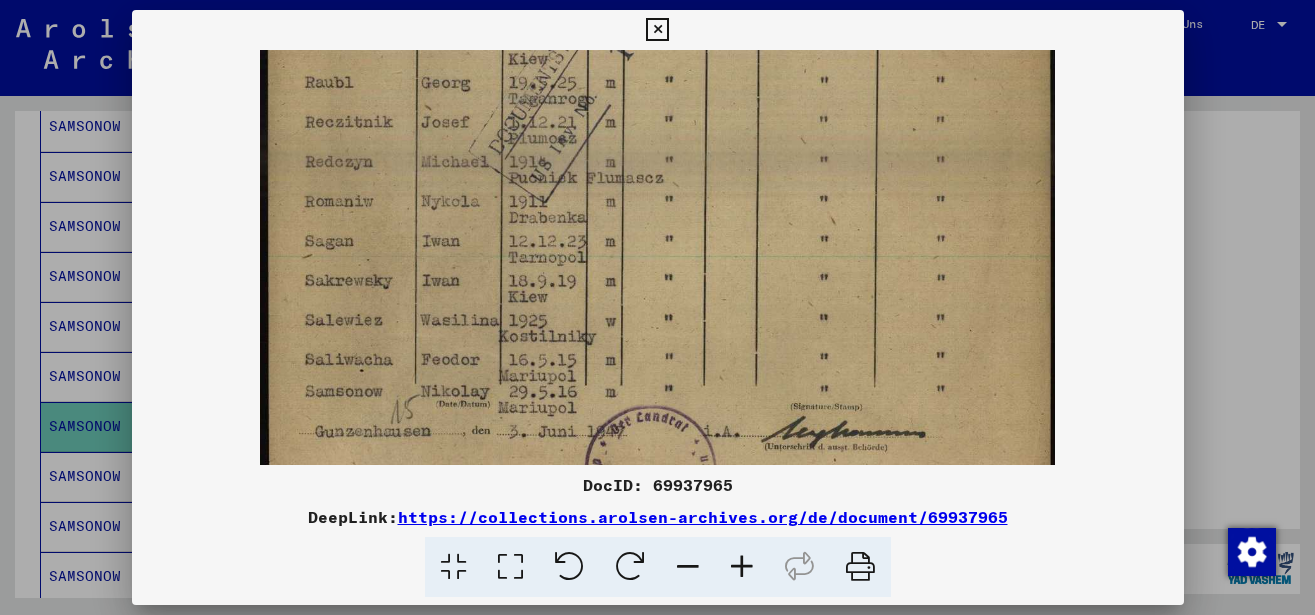 scroll, scrollTop: 682, scrollLeft: 0, axis: vertical 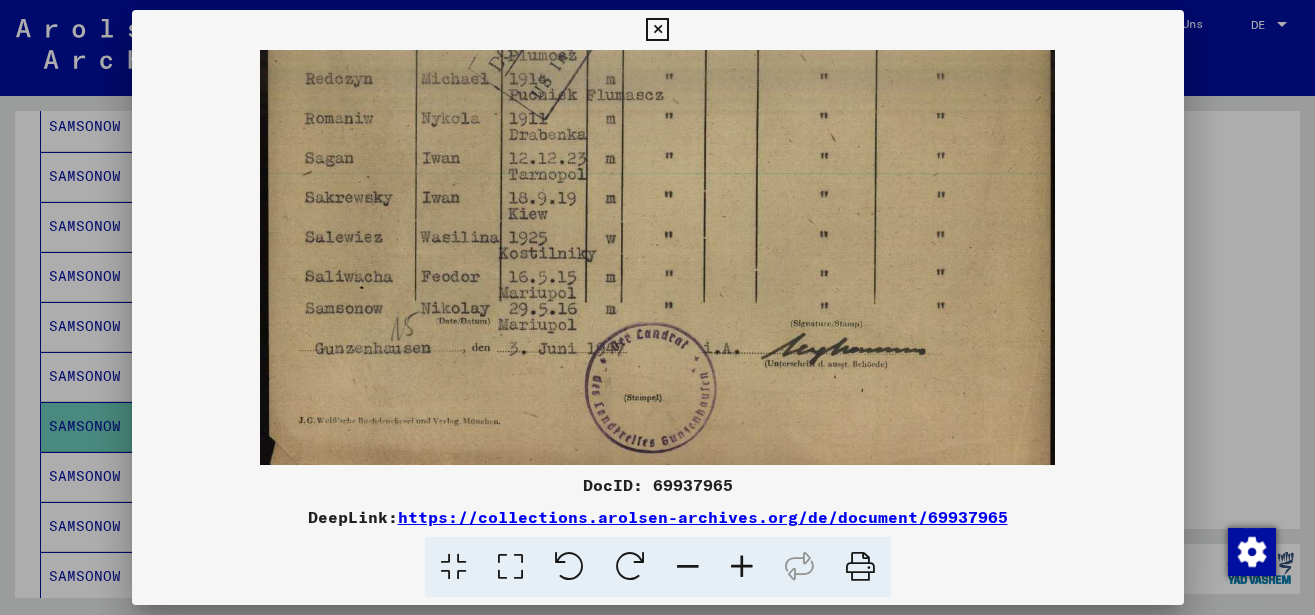 drag, startPoint x: 656, startPoint y: 371, endPoint x: 688, endPoint y: 207, distance: 167.09279 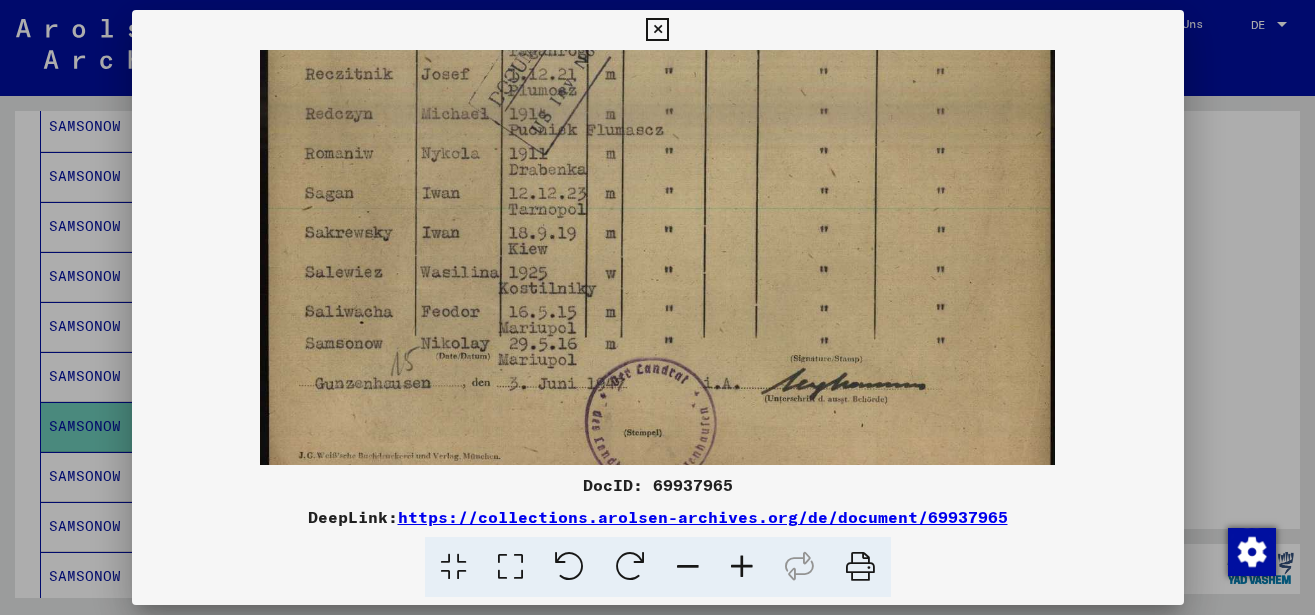 scroll, scrollTop: 634, scrollLeft: 0, axis: vertical 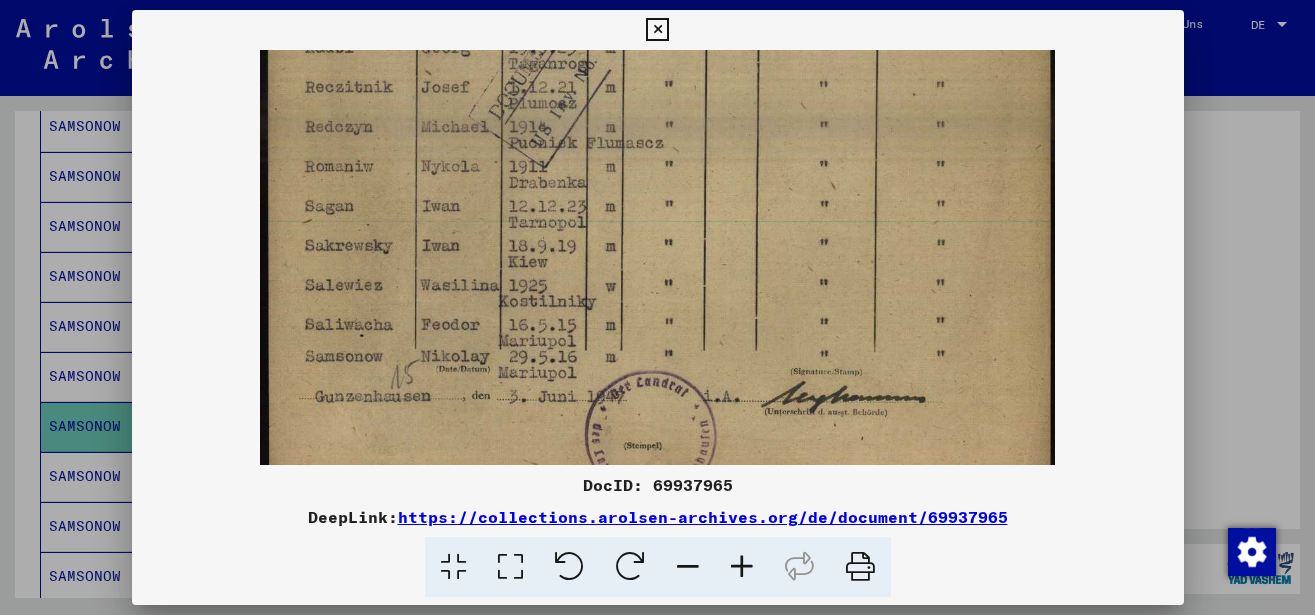 drag, startPoint x: 691, startPoint y: 223, endPoint x: 676, endPoint y: 271, distance: 50.289165 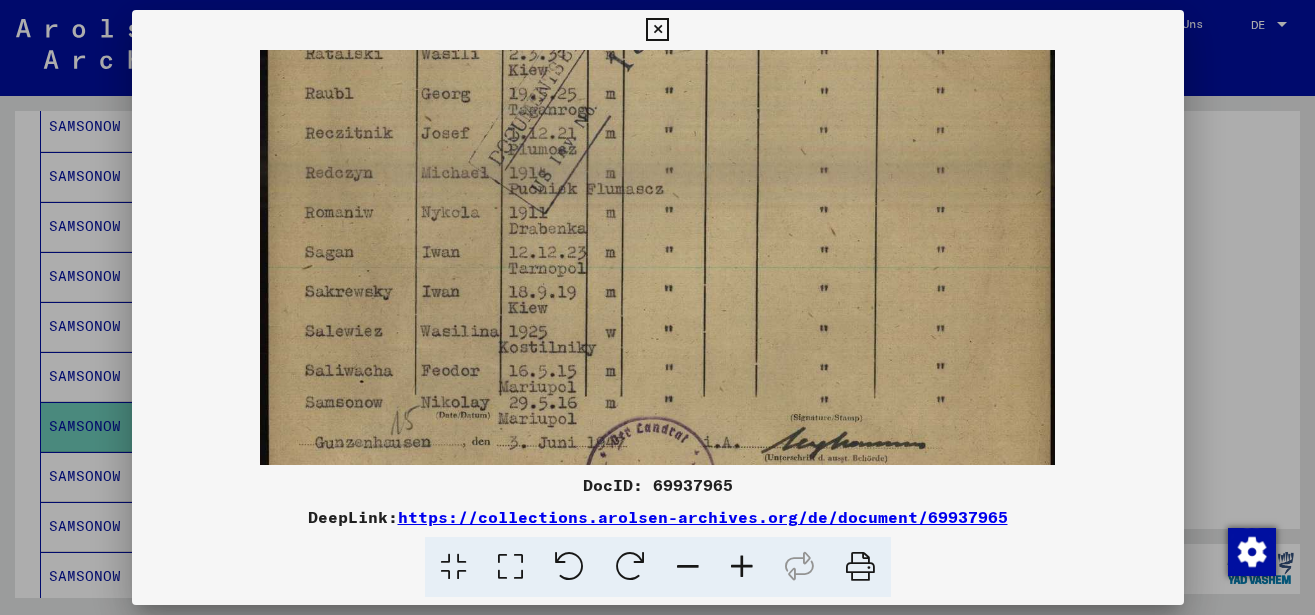 drag, startPoint x: 677, startPoint y: 233, endPoint x: 672, endPoint y: 279, distance: 46.270943 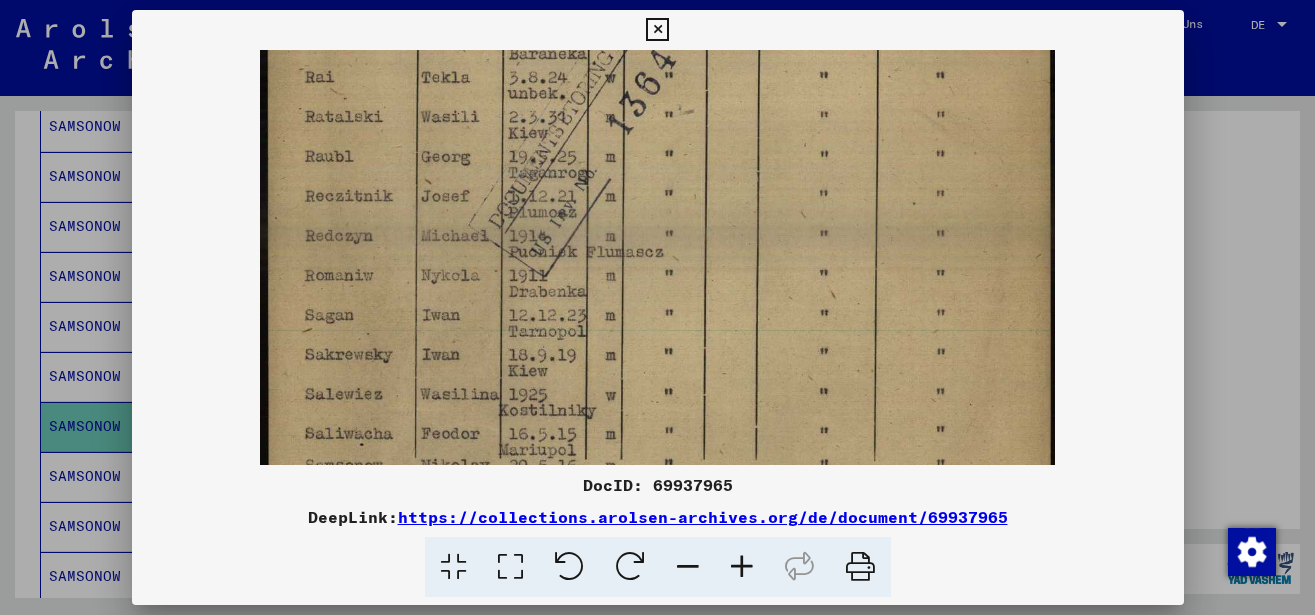 drag, startPoint x: 678, startPoint y: 243, endPoint x: 688, endPoint y: 256, distance: 16.40122 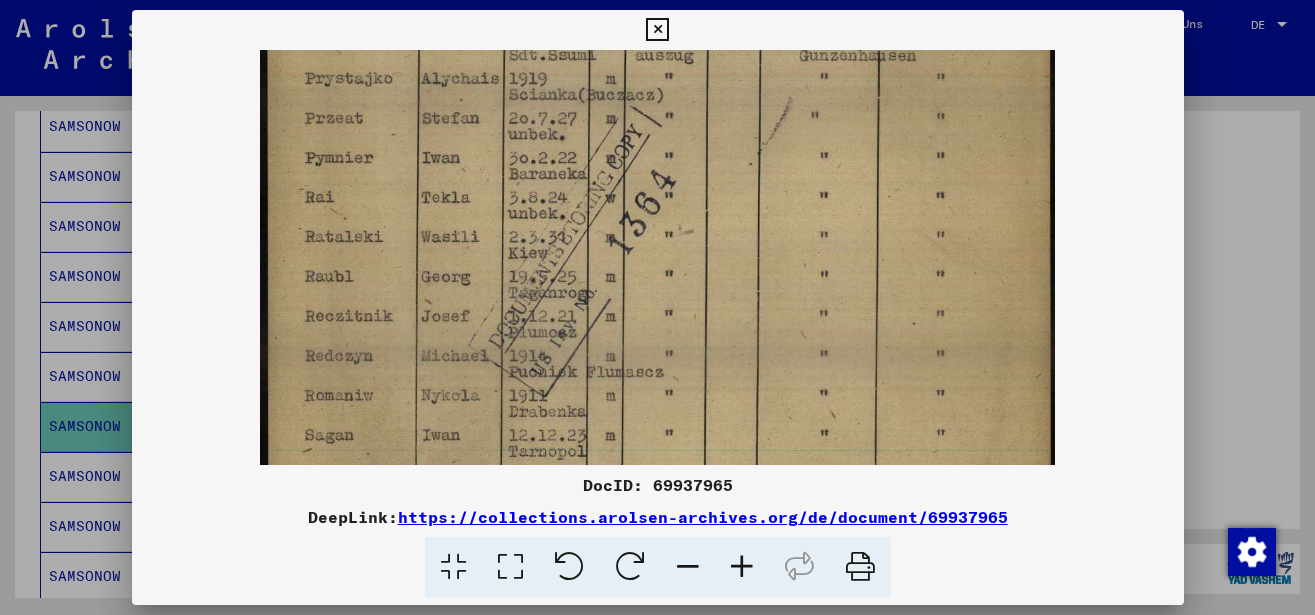 drag, startPoint x: 693, startPoint y: 235, endPoint x: 695, endPoint y: 317, distance: 82.02438 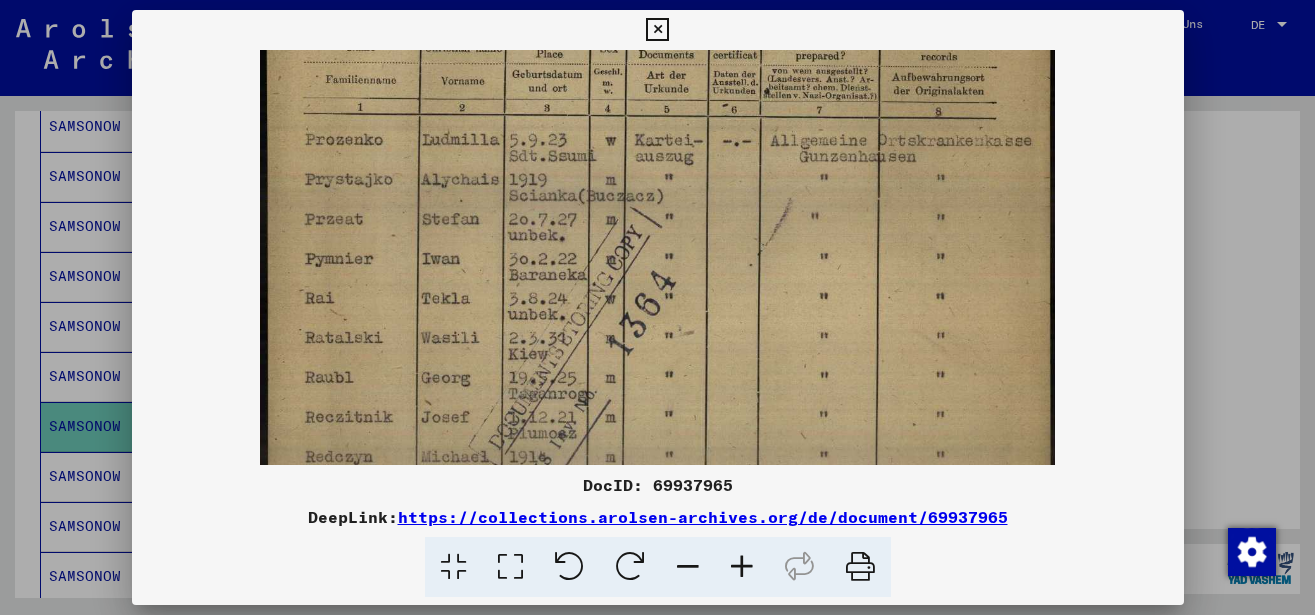 drag, startPoint x: 701, startPoint y: 241, endPoint x: 700, endPoint y: 332, distance: 91.00549 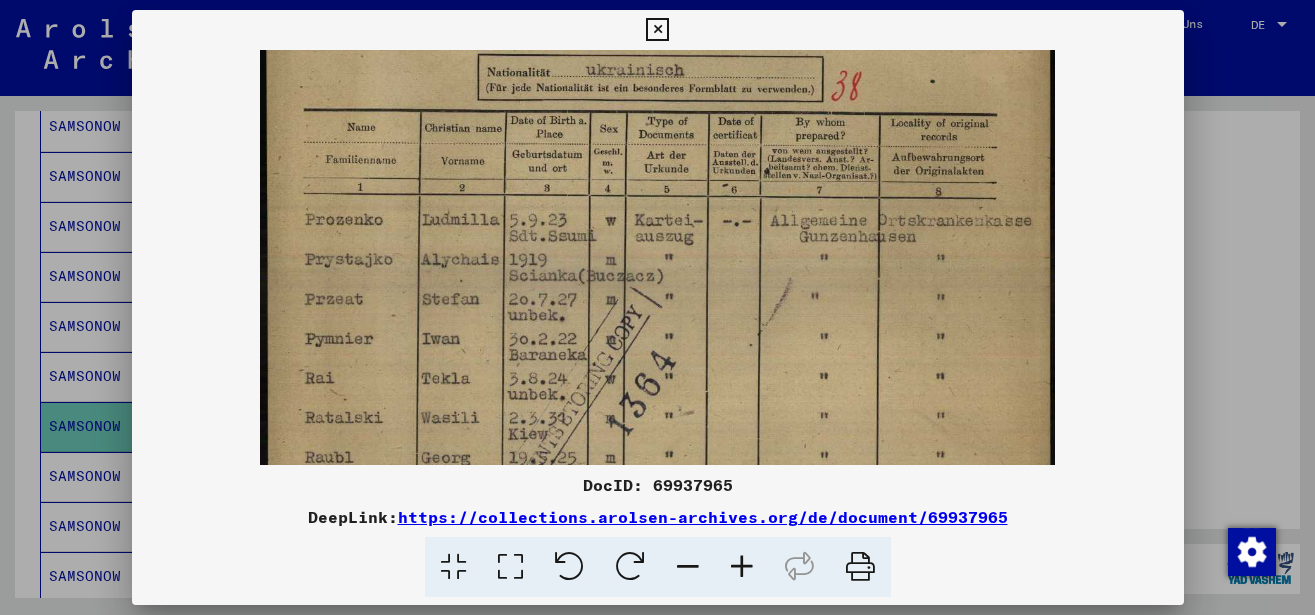 scroll, scrollTop: 213, scrollLeft: 0, axis: vertical 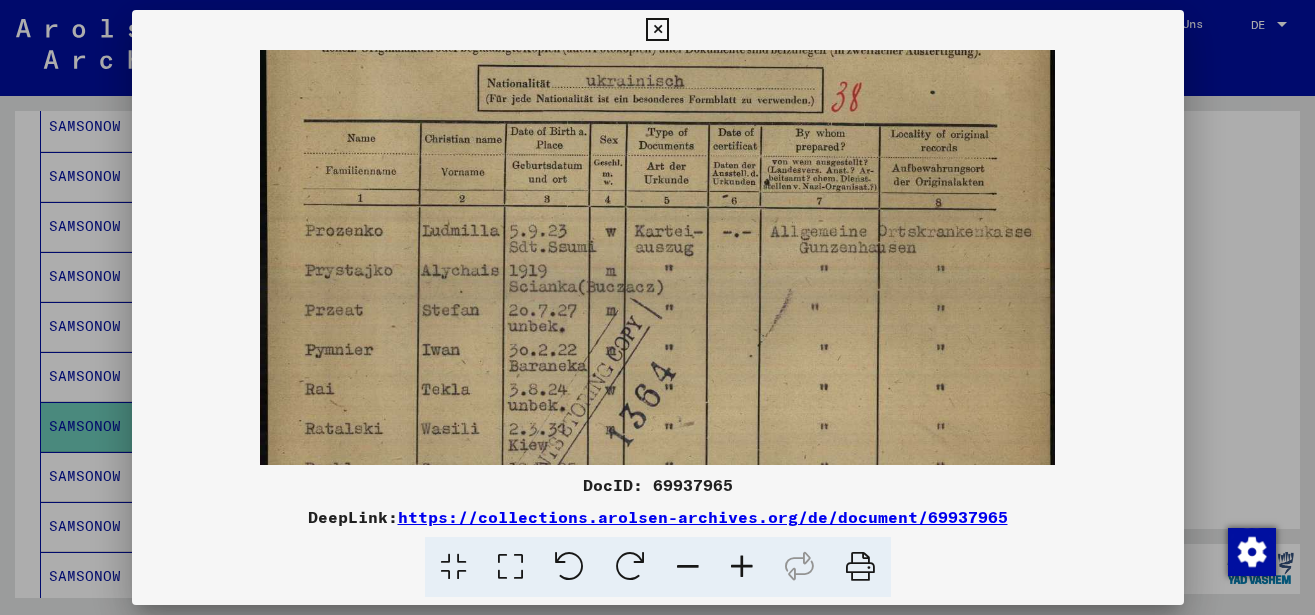 drag, startPoint x: 707, startPoint y: 329, endPoint x: 704, endPoint y: 340, distance: 11.401754 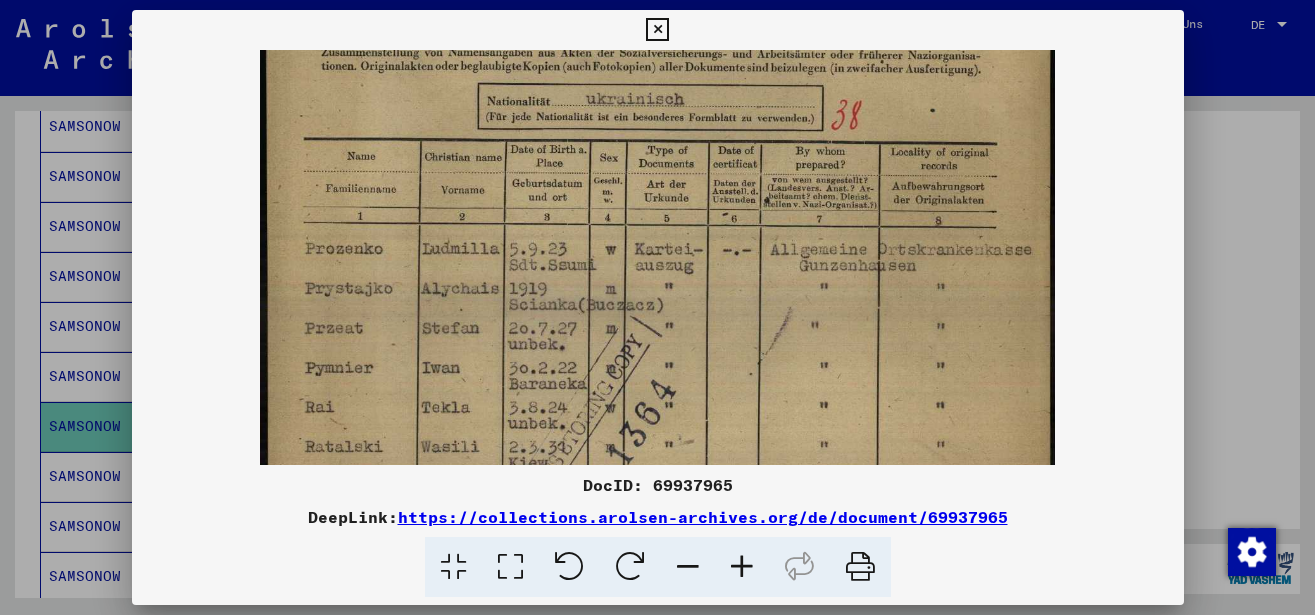 scroll, scrollTop: 177, scrollLeft: 0, axis: vertical 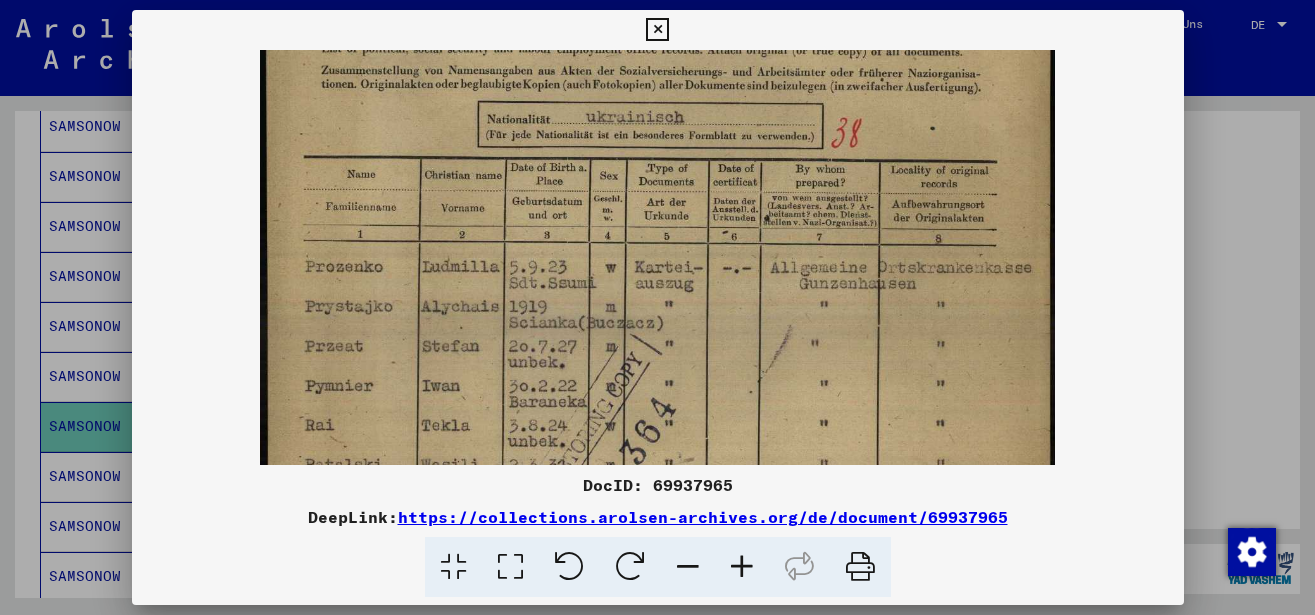 drag, startPoint x: 691, startPoint y: 280, endPoint x: 680, endPoint y: 316, distance: 37.64306 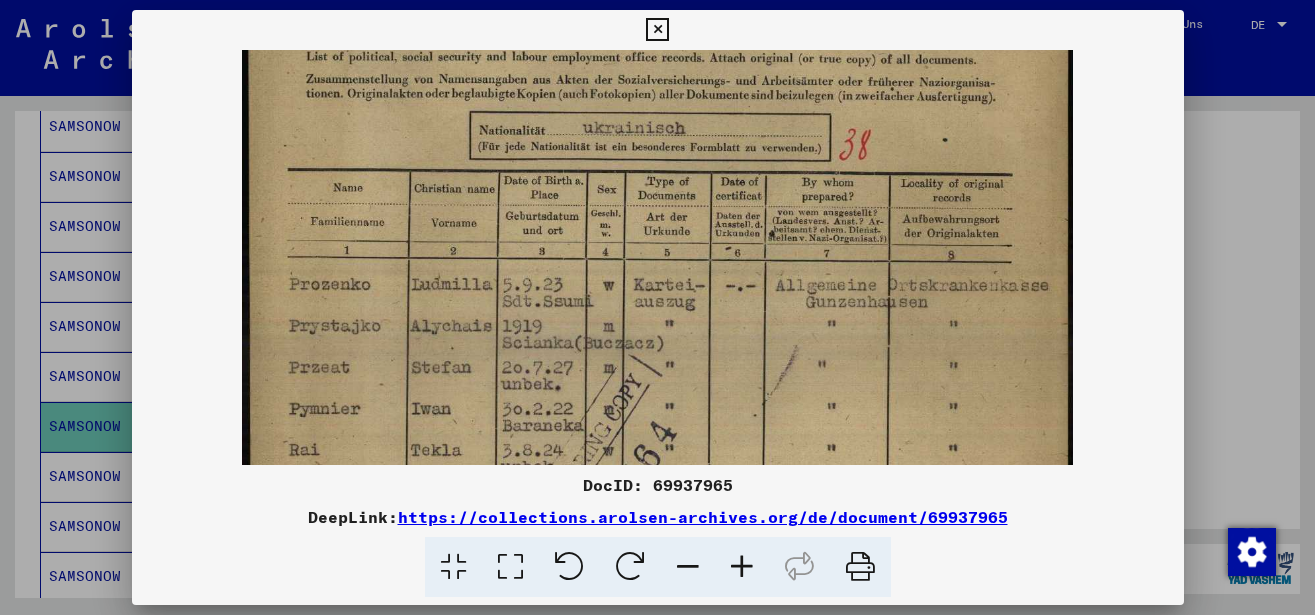 click at bounding box center [742, 567] 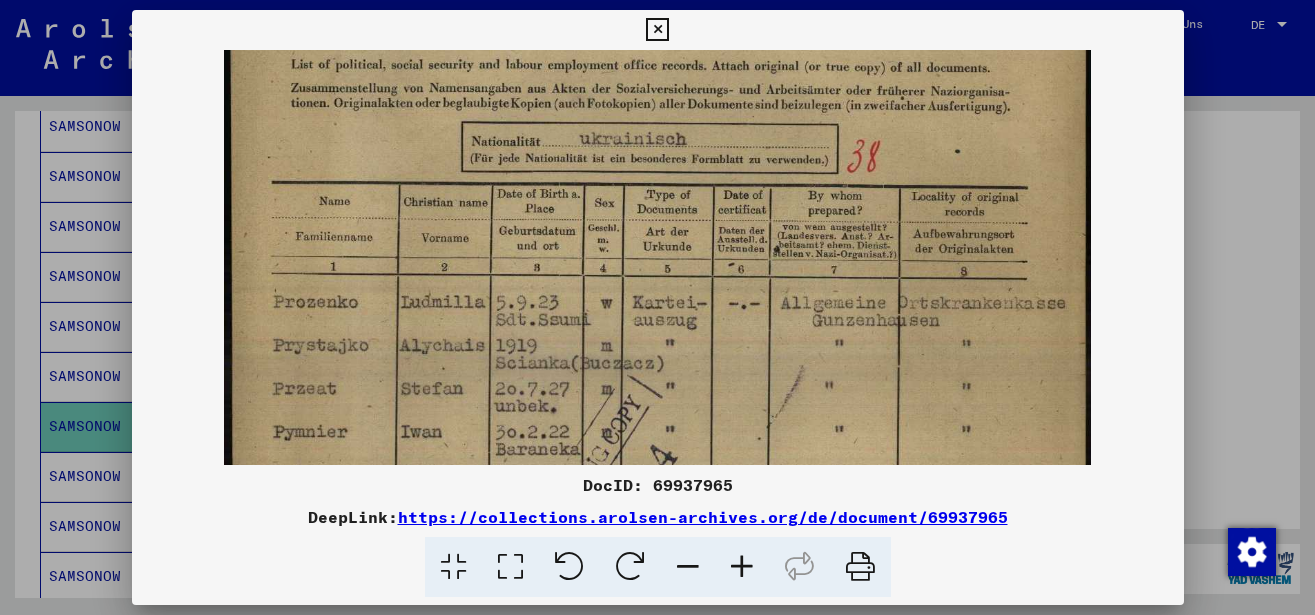 click at bounding box center (742, 567) 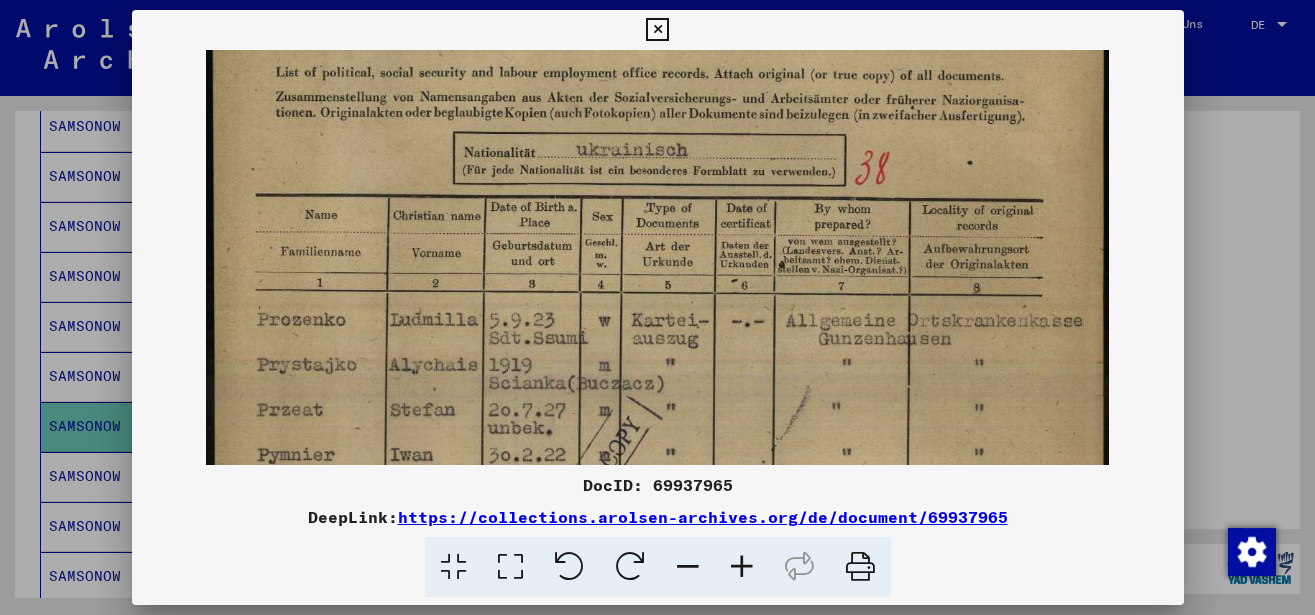click at bounding box center (742, 567) 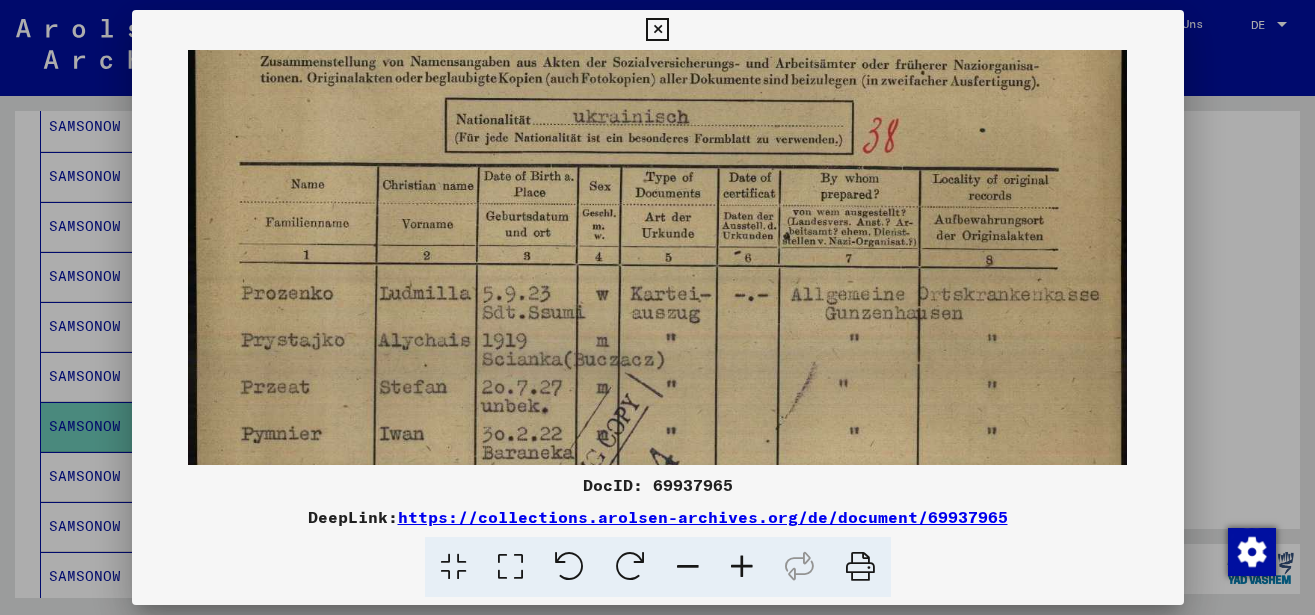 scroll, scrollTop: 281, scrollLeft: 0, axis: vertical 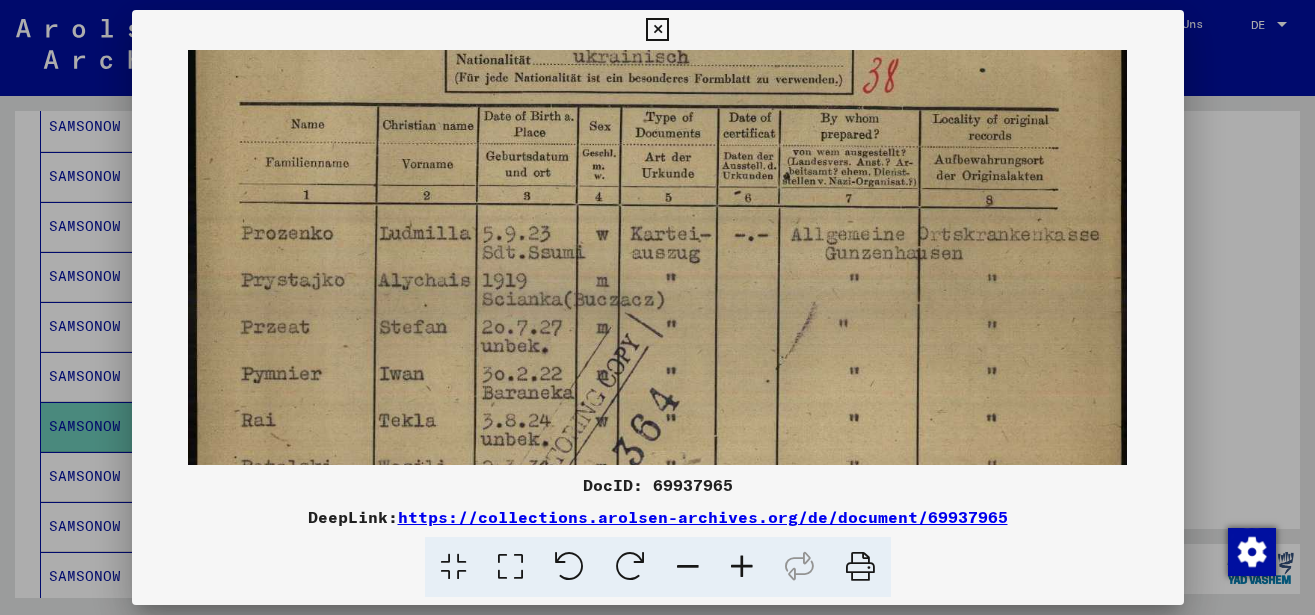 drag, startPoint x: 798, startPoint y: 421, endPoint x: 818, endPoint y: 317, distance: 105.90562 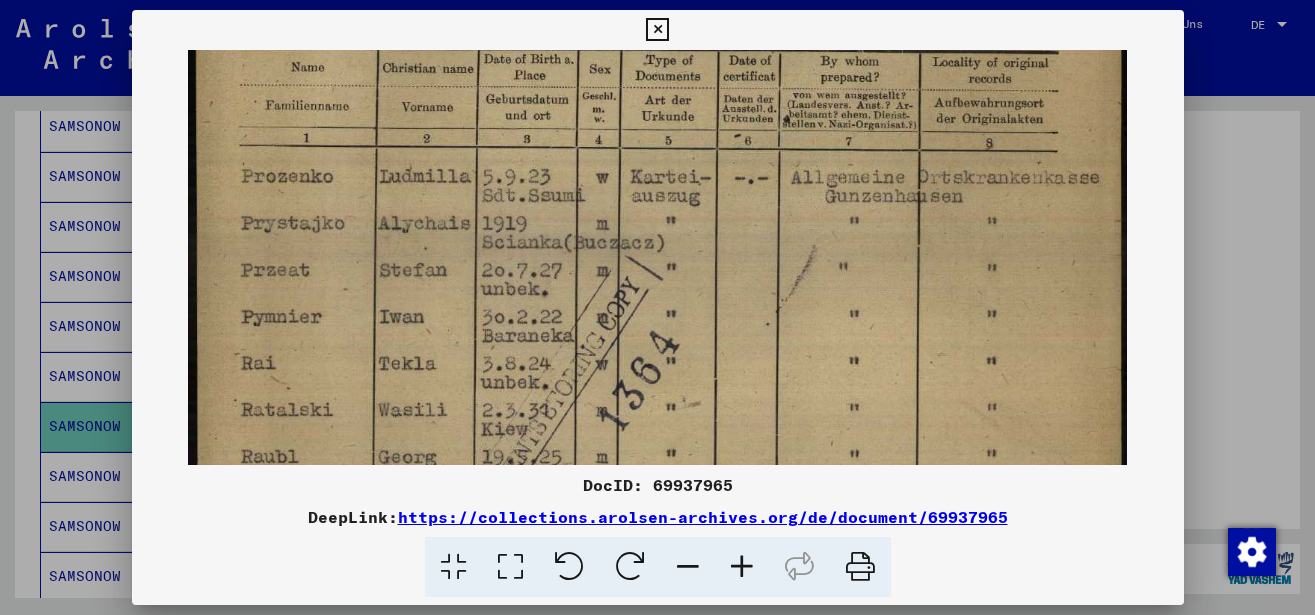 scroll, scrollTop: 344, scrollLeft: 0, axis: vertical 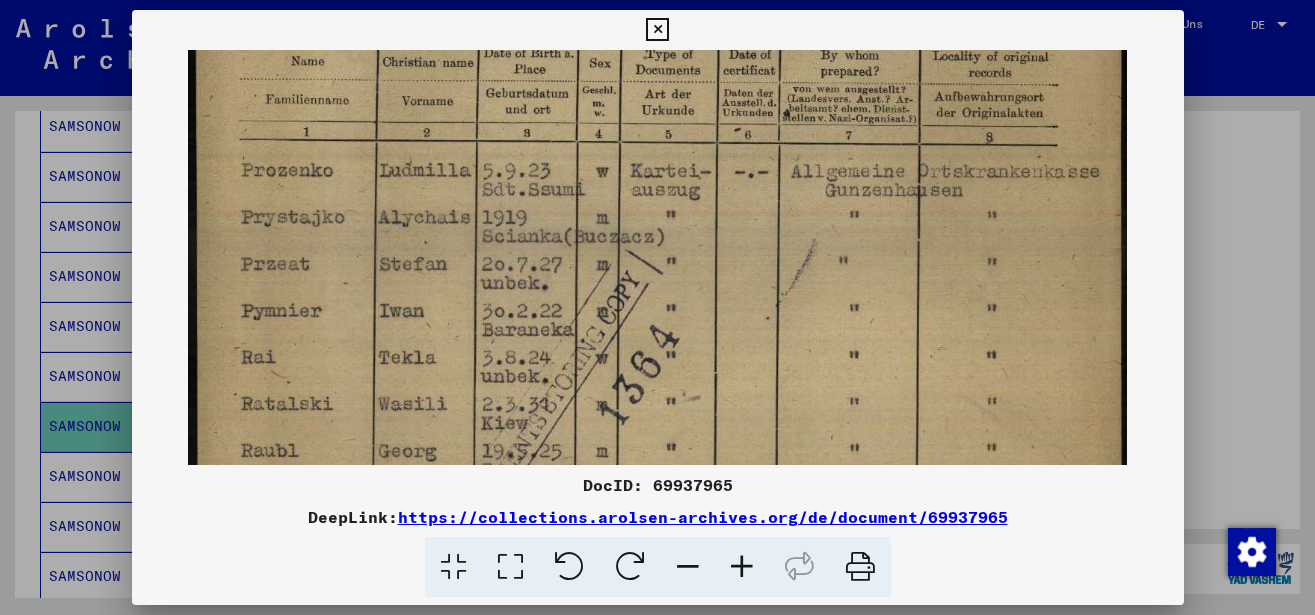 drag, startPoint x: 812, startPoint y: 359, endPoint x: 828, endPoint y: 296, distance: 65 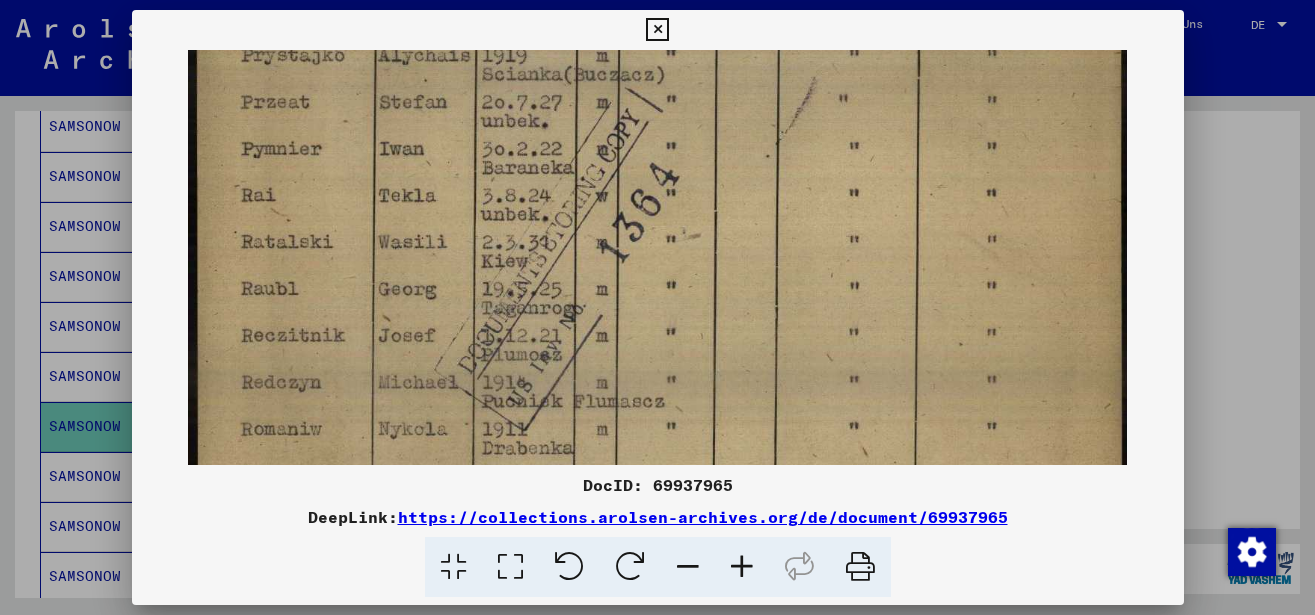 drag, startPoint x: 821, startPoint y: 347, endPoint x: 851, endPoint y: 185, distance: 164.75436 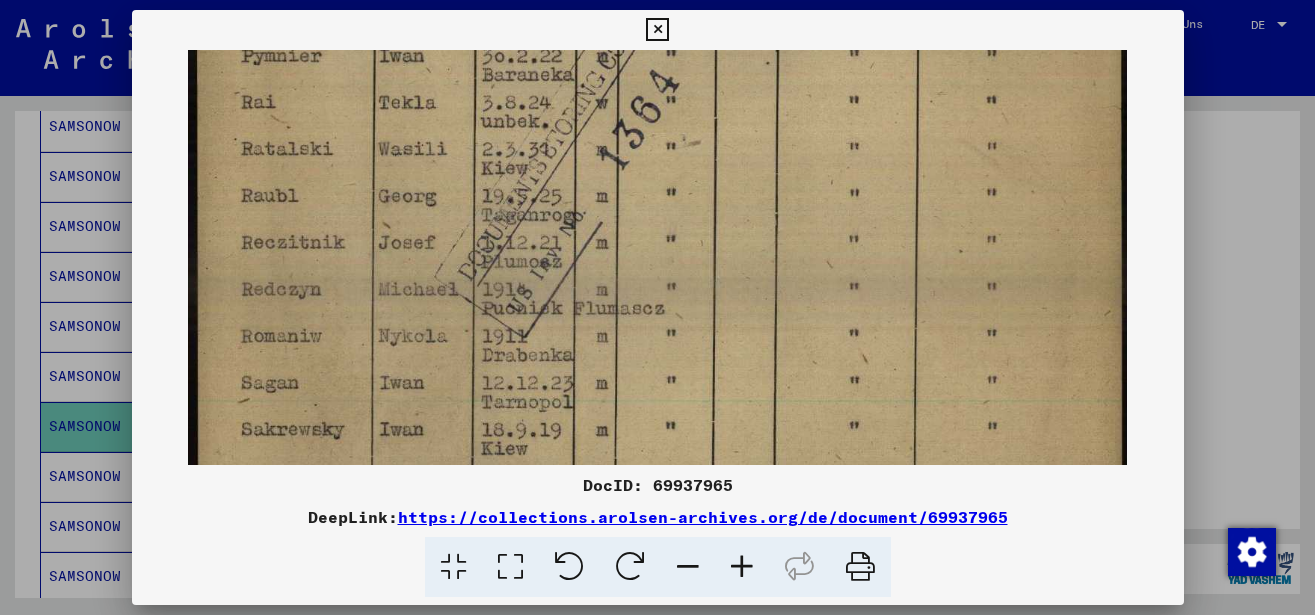 drag, startPoint x: 843, startPoint y: 234, endPoint x: 847, endPoint y: 199, distance: 35.22783 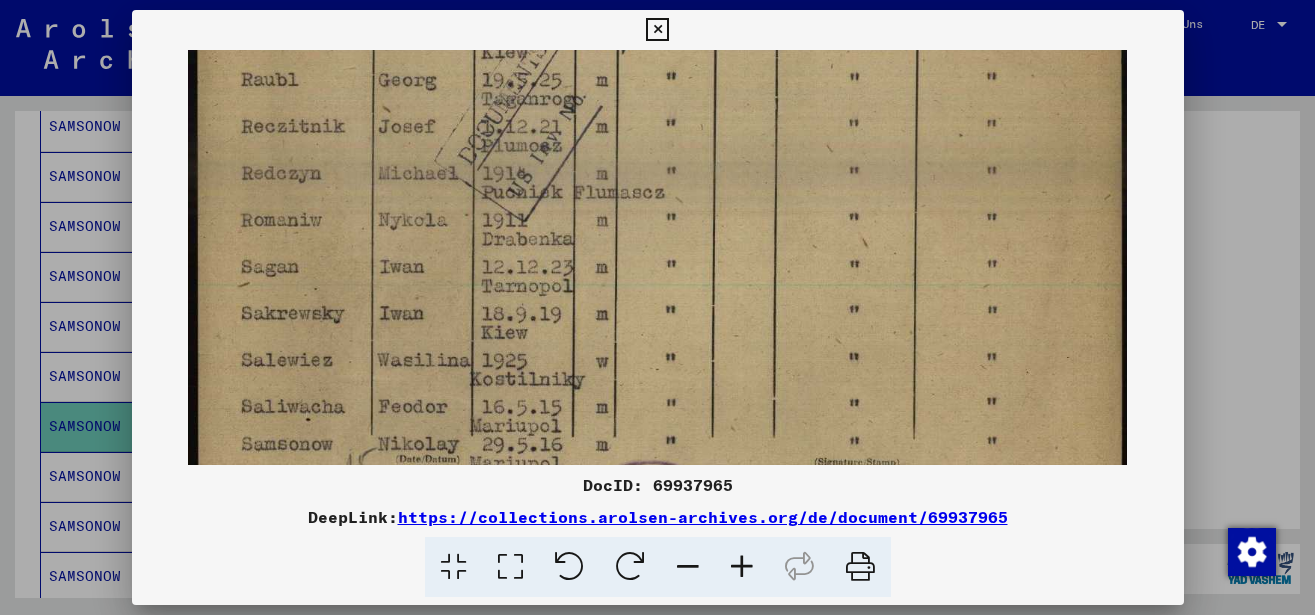drag, startPoint x: 837, startPoint y: 311, endPoint x: 860, endPoint y: 195, distance: 118.258194 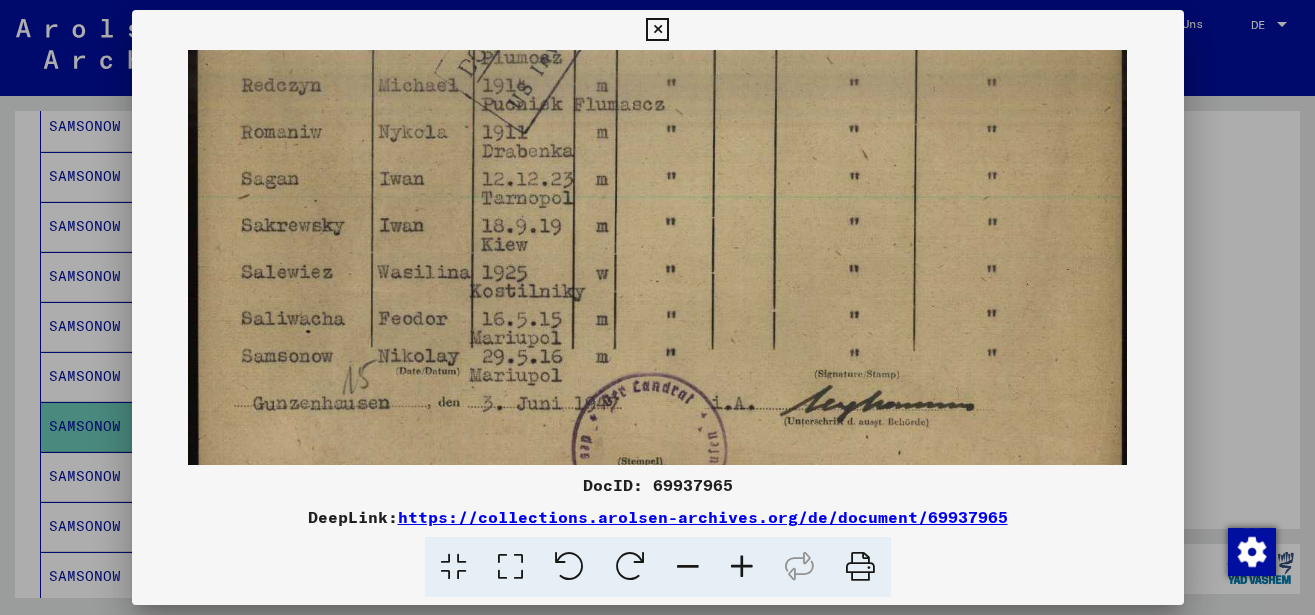 drag, startPoint x: 853, startPoint y: 206, endPoint x: 856, endPoint y: 194, distance: 12.369317 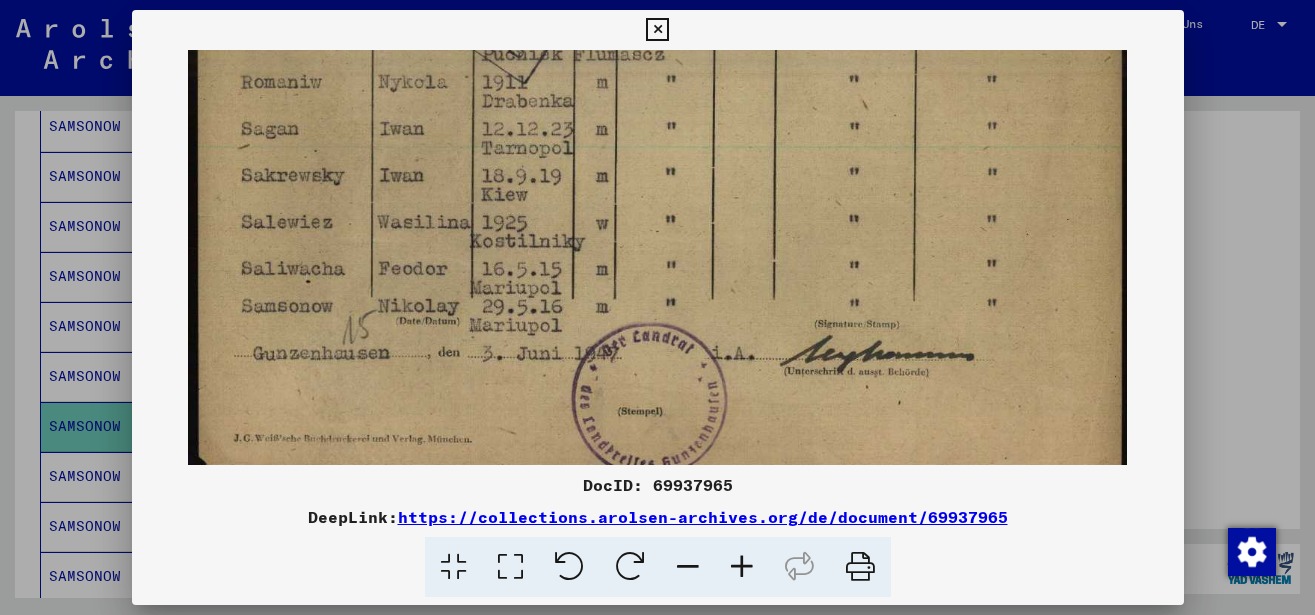 scroll, scrollTop: 858, scrollLeft: 0, axis: vertical 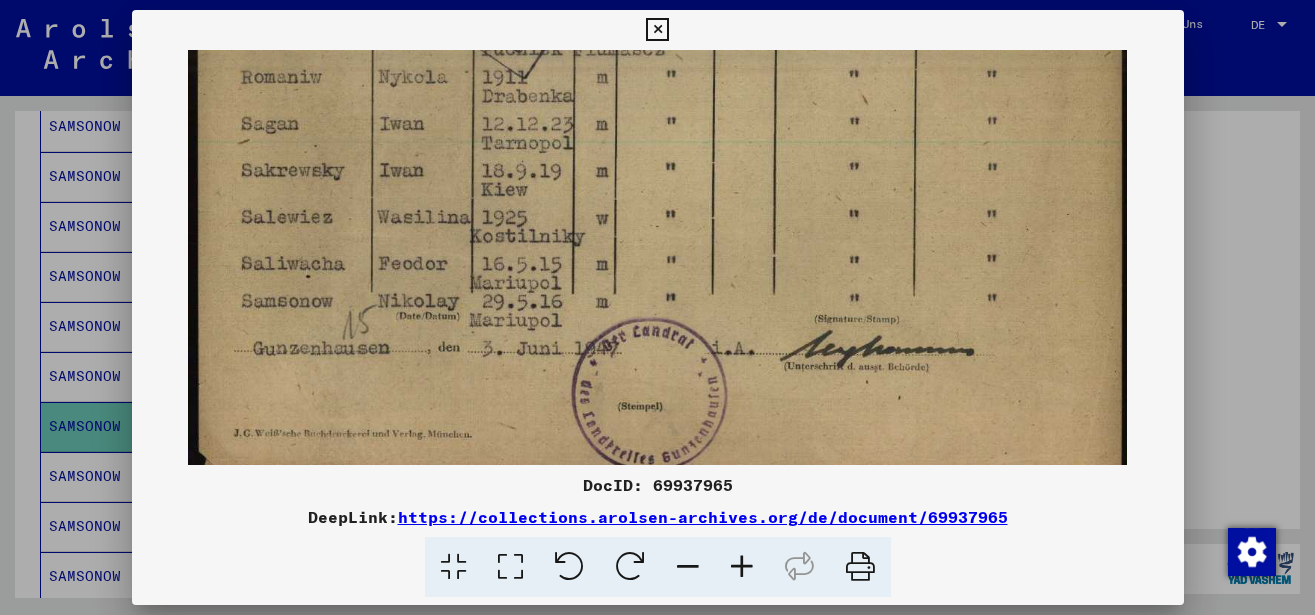 drag, startPoint x: 839, startPoint y: 277, endPoint x: 849, endPoint y: 222, distance: 55.9017 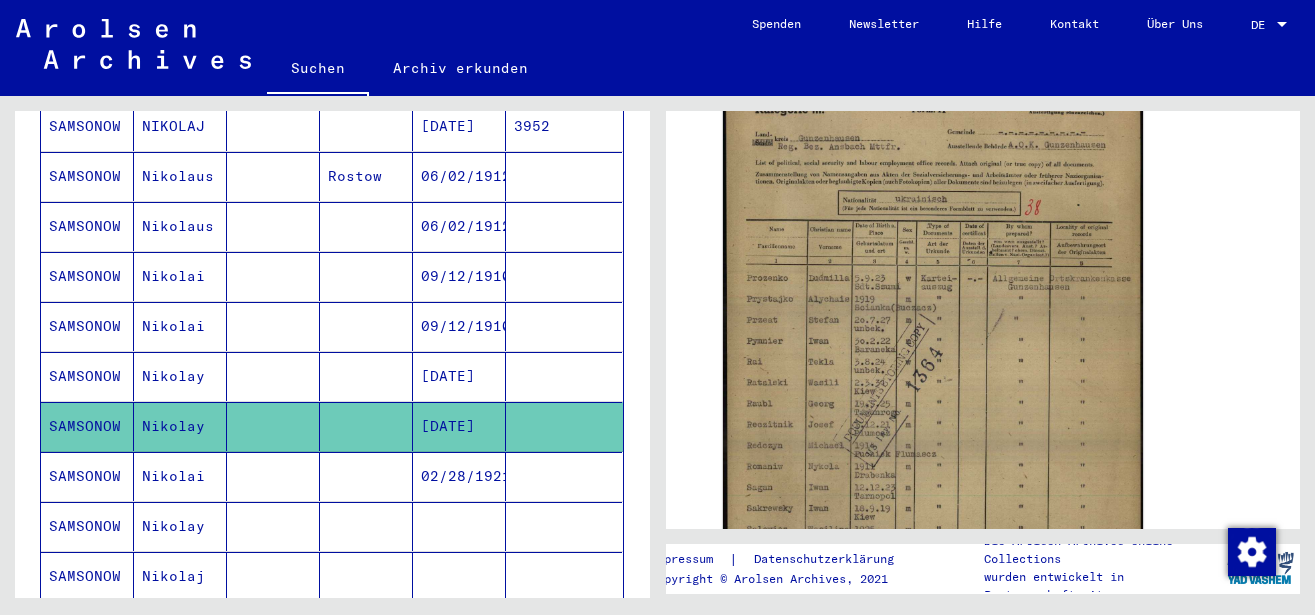 click at bounding box center (366, 426) 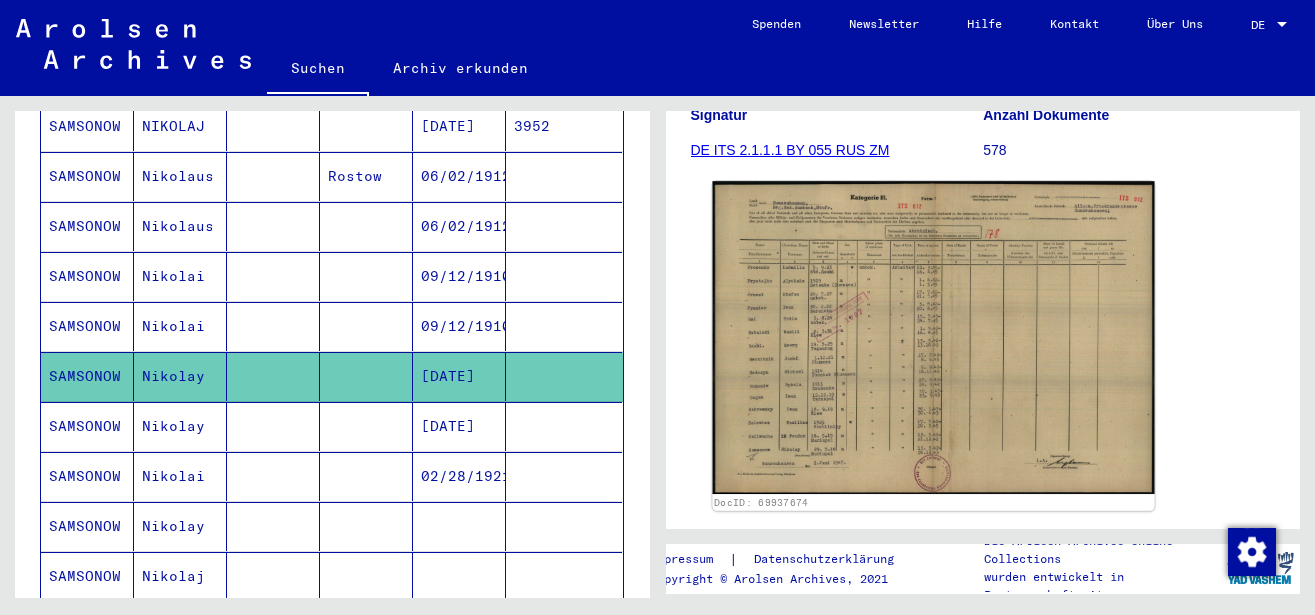 scroll, scrollTop: 432, scrollLeft: 0, axis: vertical 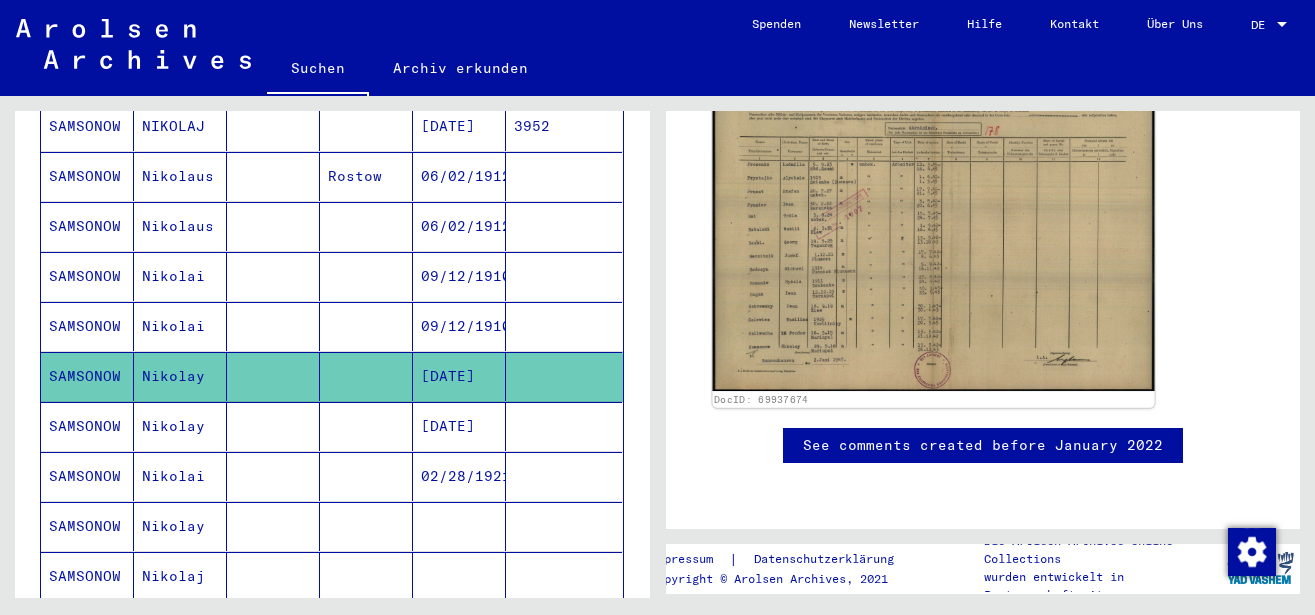 click 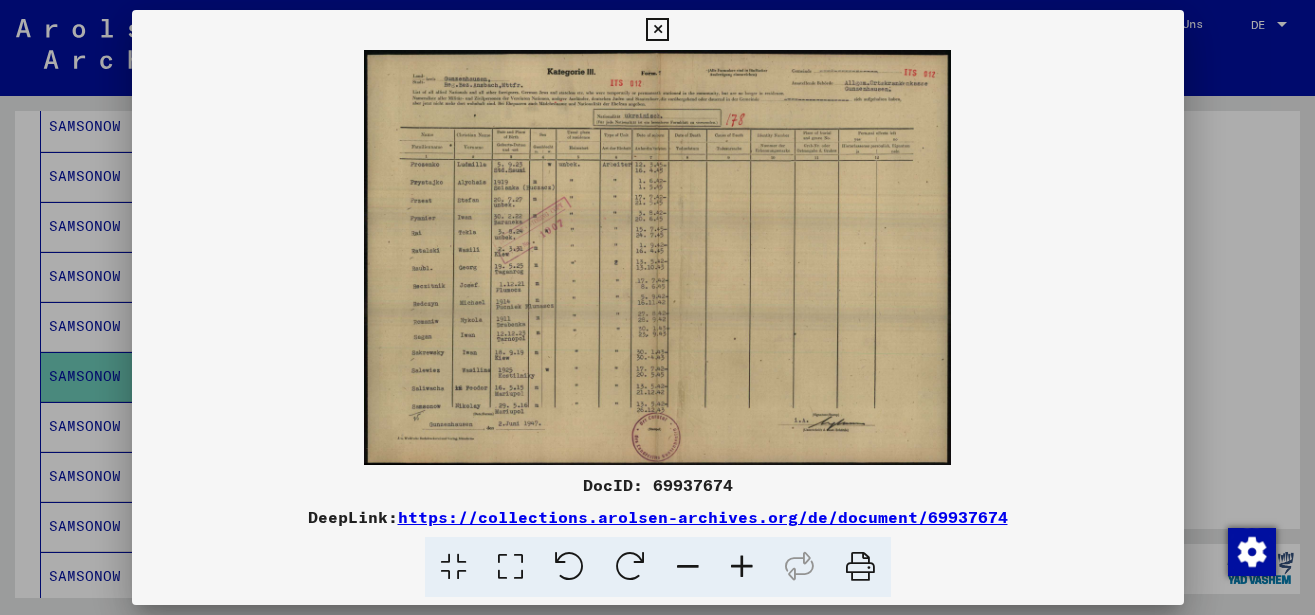 scroll, scrollTop: 432, scrollLeft: 0, axis: vertical 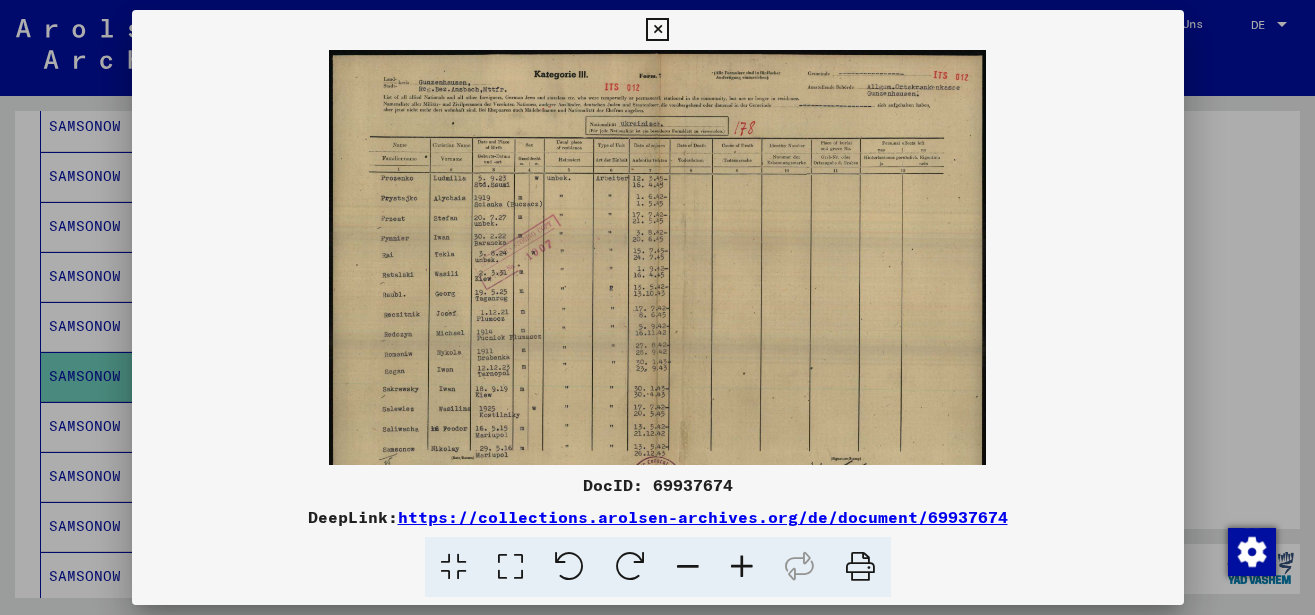 click at bounding box center (742, 567) 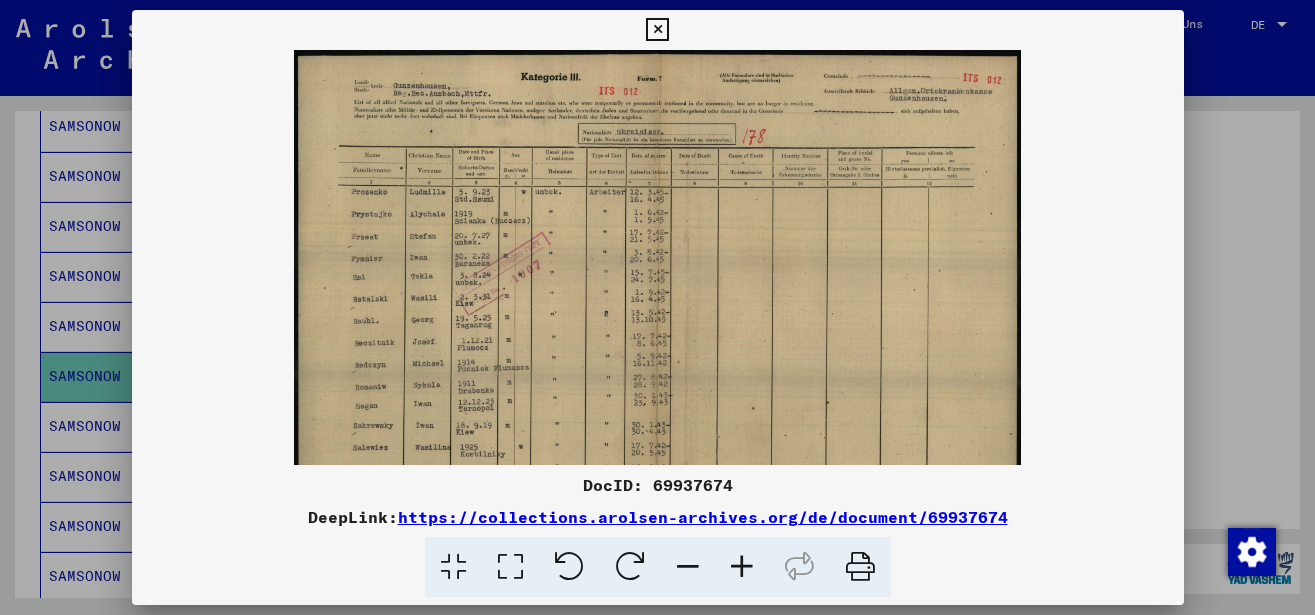 click at bounding box center (742, 567) 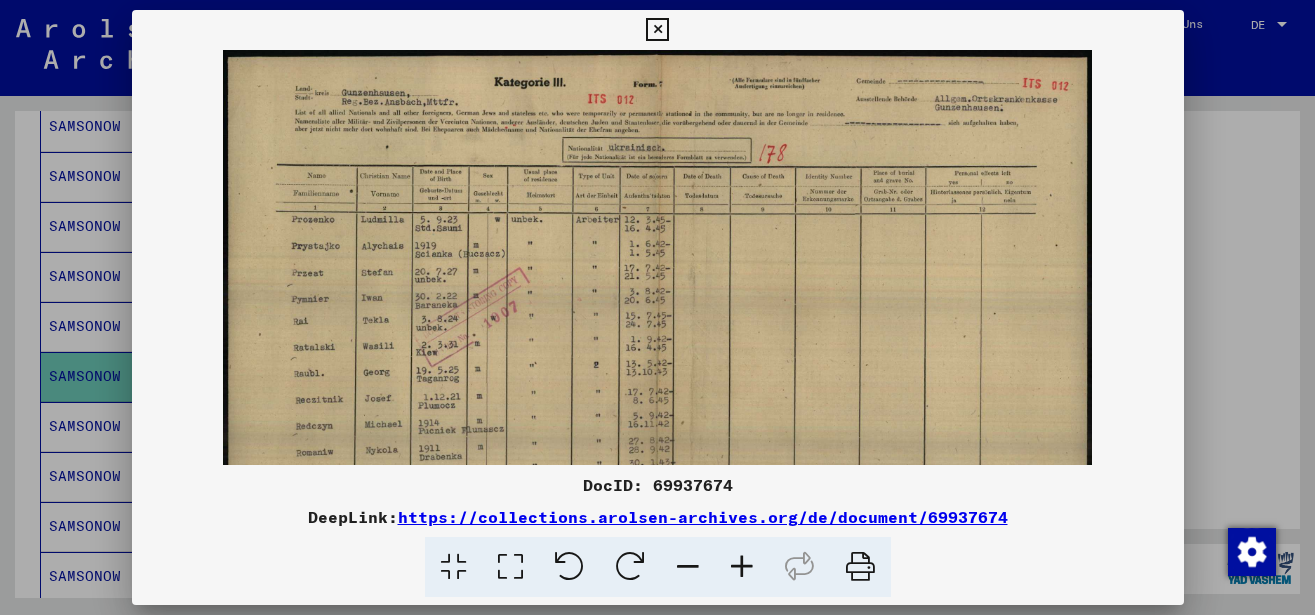 click at bounding box center (742, 567) 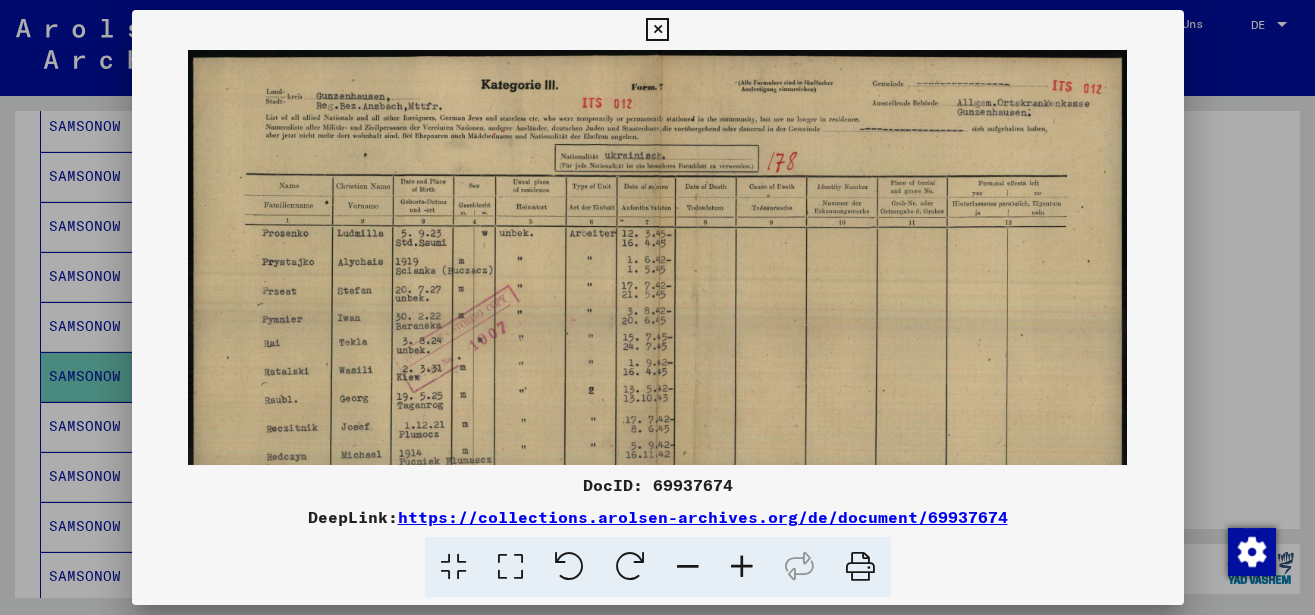 click at bounding box center (742, 567) 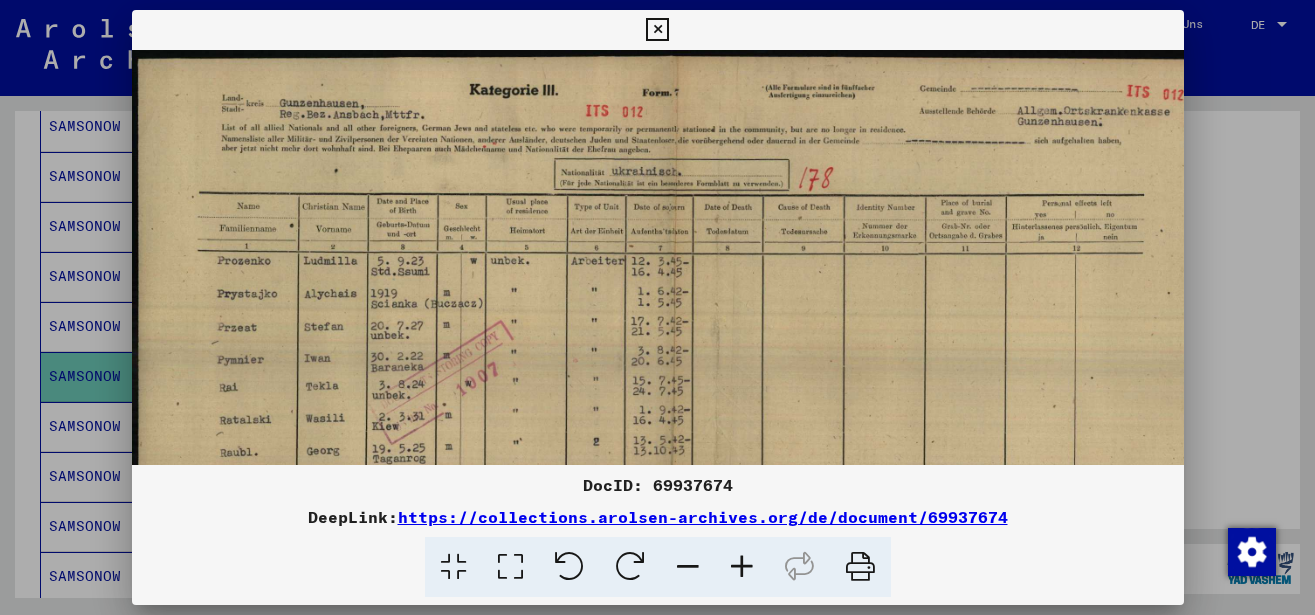 click at bounding box center (742, 567) 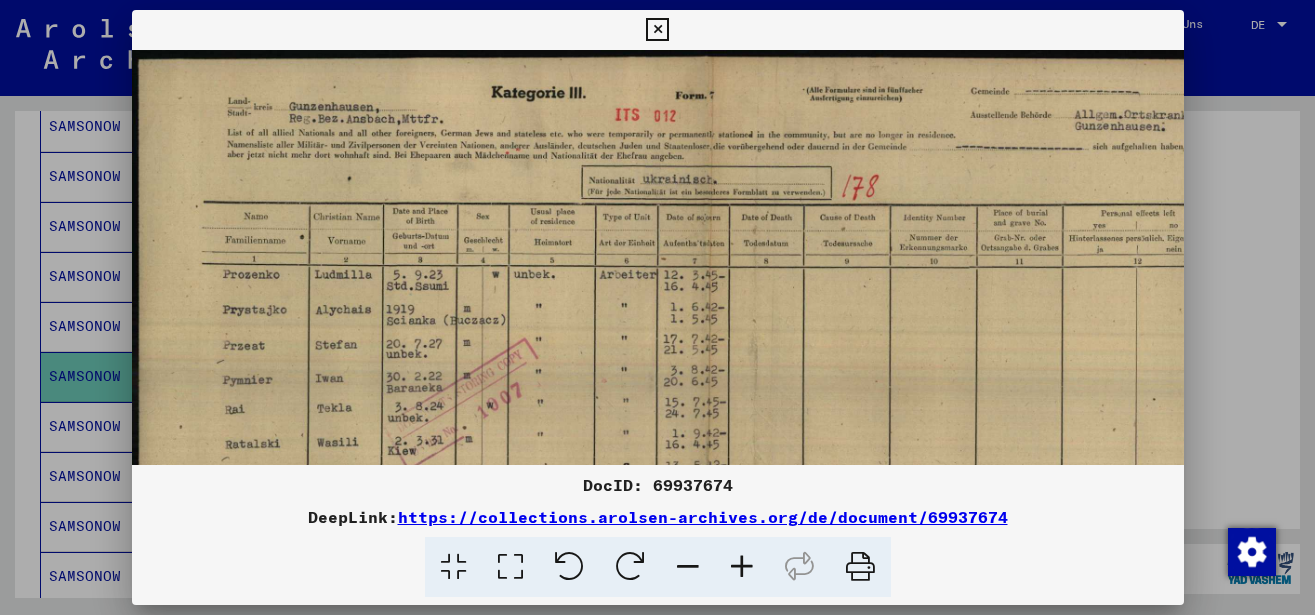 click at bounding box center (742, 567) 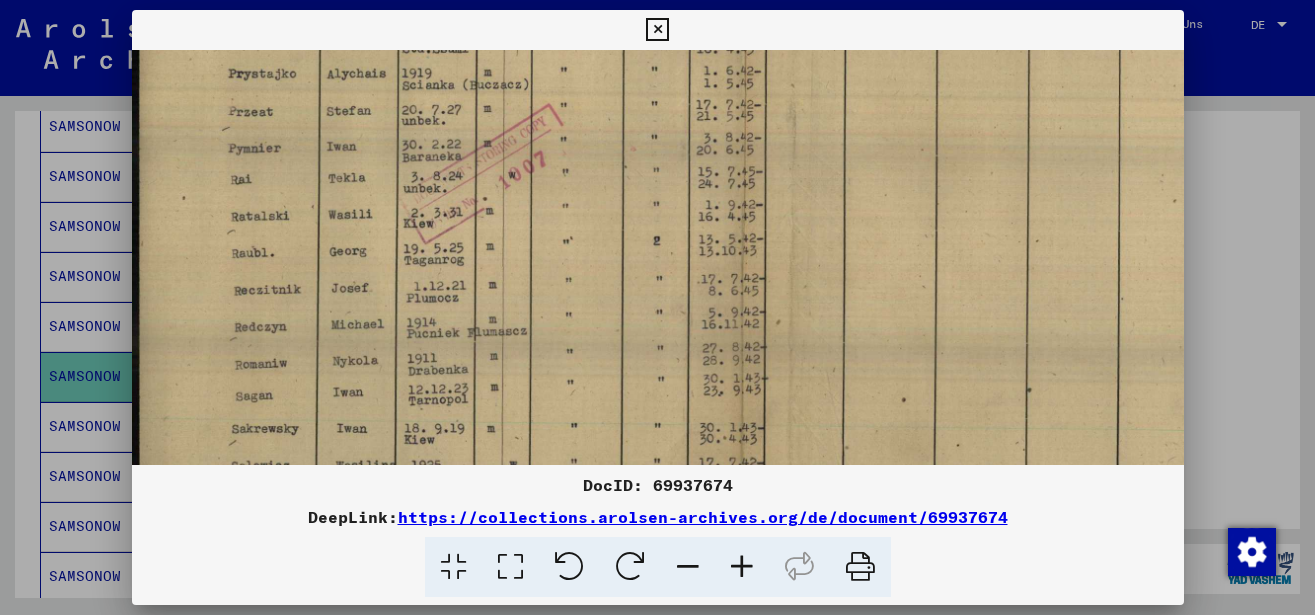drag, startPoint x: 592, startPoint y: 387, endPoint x: 614, endPoint y: 135, distance: 252.9585 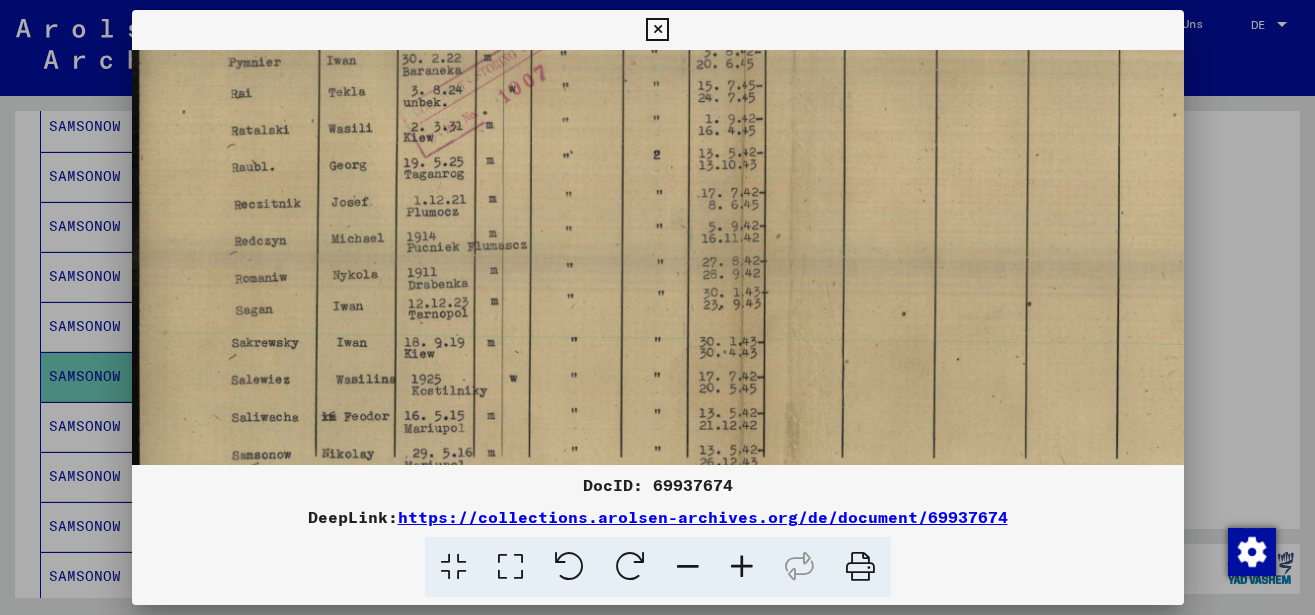scroll, scrollTop: 432, scrollLeft: 0, axis: vertical 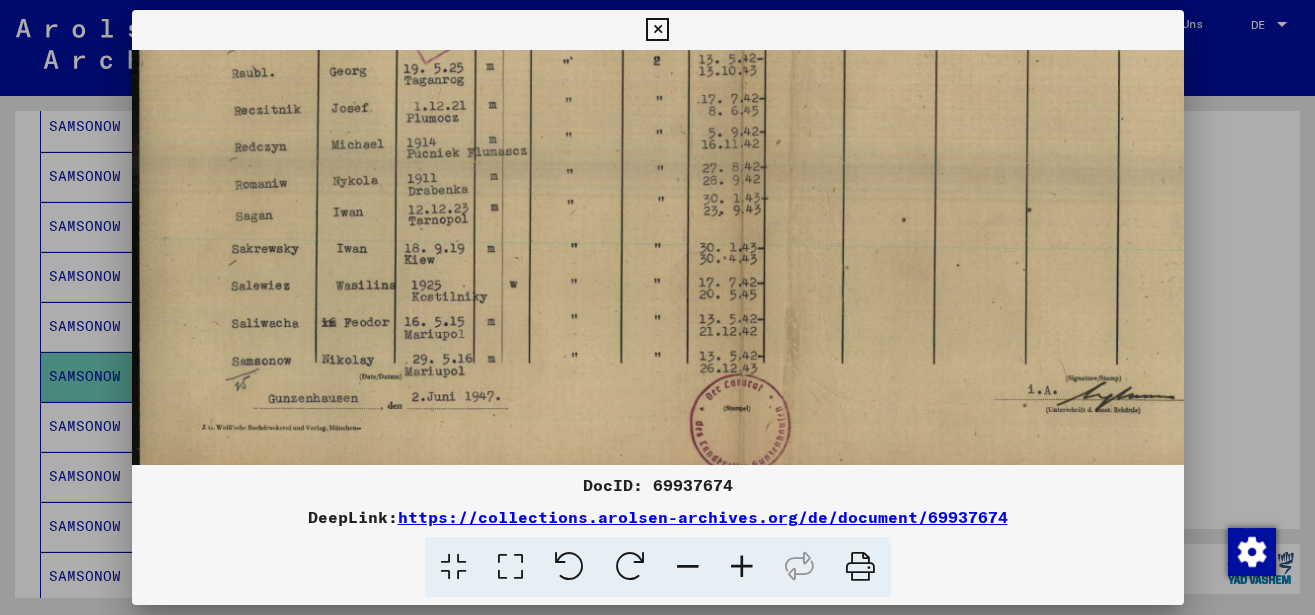 drag, startPoint x: 562, startPoint y: 199, endPoint x: 583, endPoint y: 105, distance: 96.317184 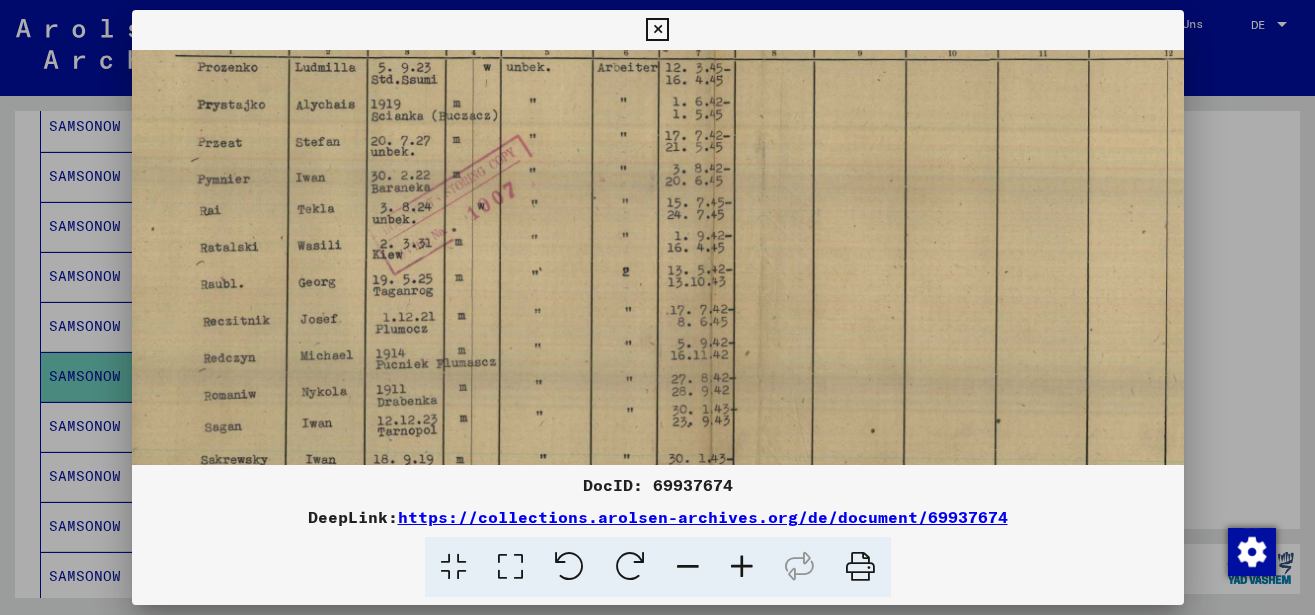 drag, startPoint x: 578, startPoint y: 196, endPoint x: 547, endPoint y: 386, distance: 192.51234 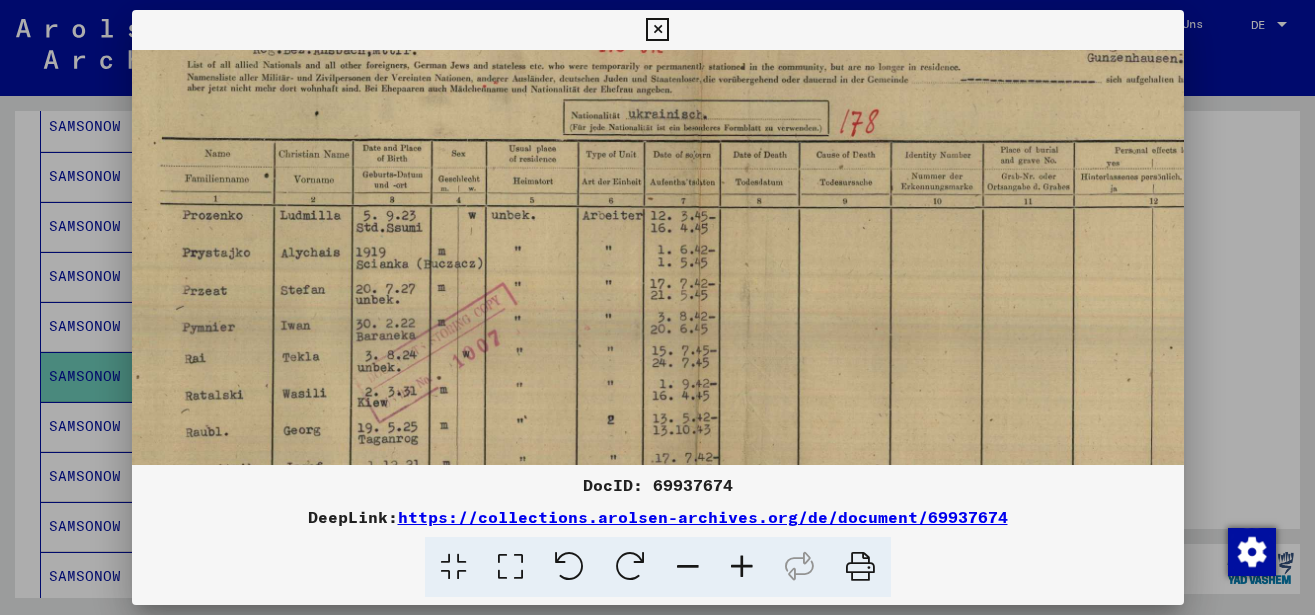 drag, startPoint x: 563, startPoint y: 353, endPoint x: 554, endPoint y: 398, distance: 45.891174 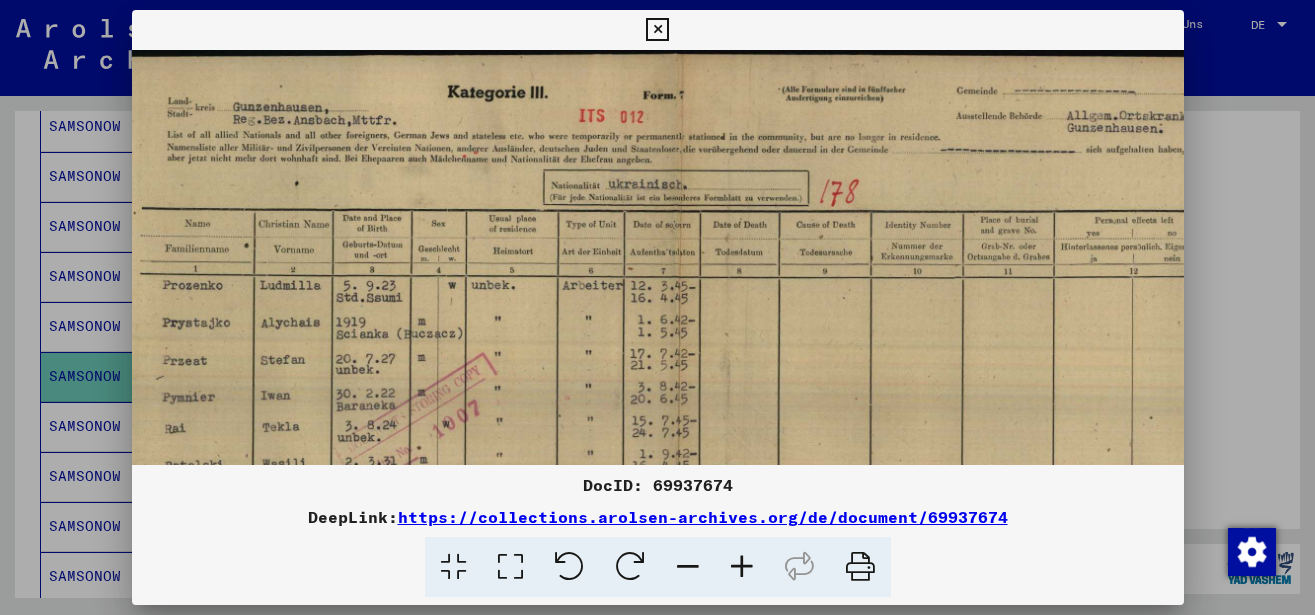scroll, scrollTop: 0, scrollLeft: 74, axis: horizontal 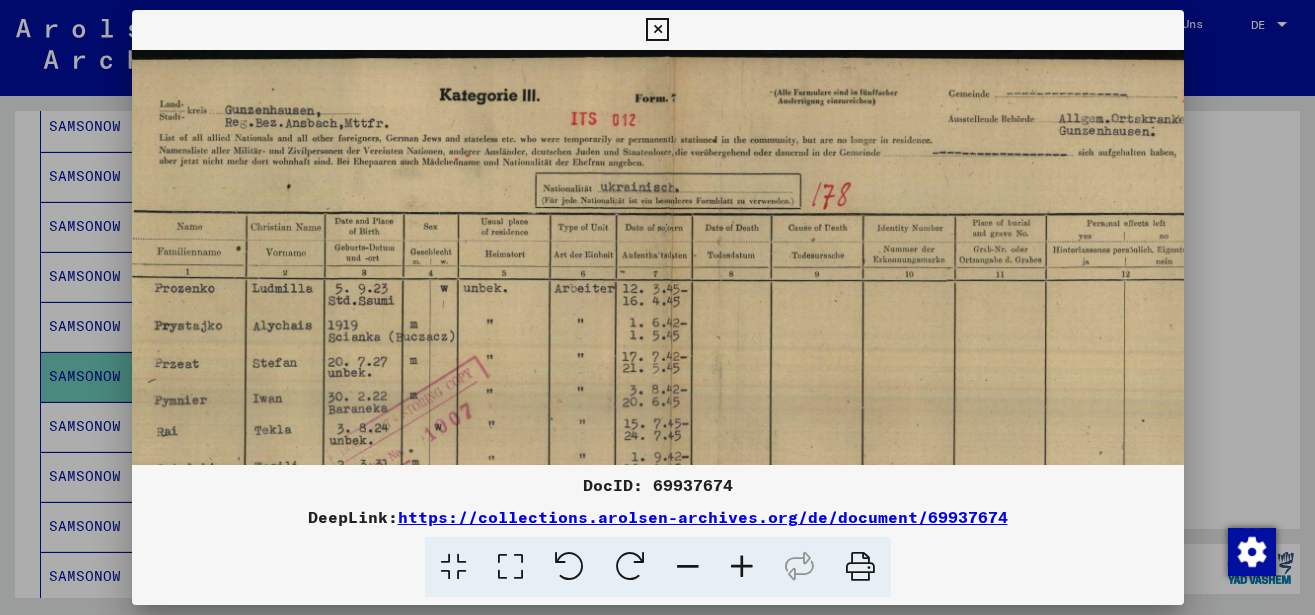 click at bounding box center [669, 482] 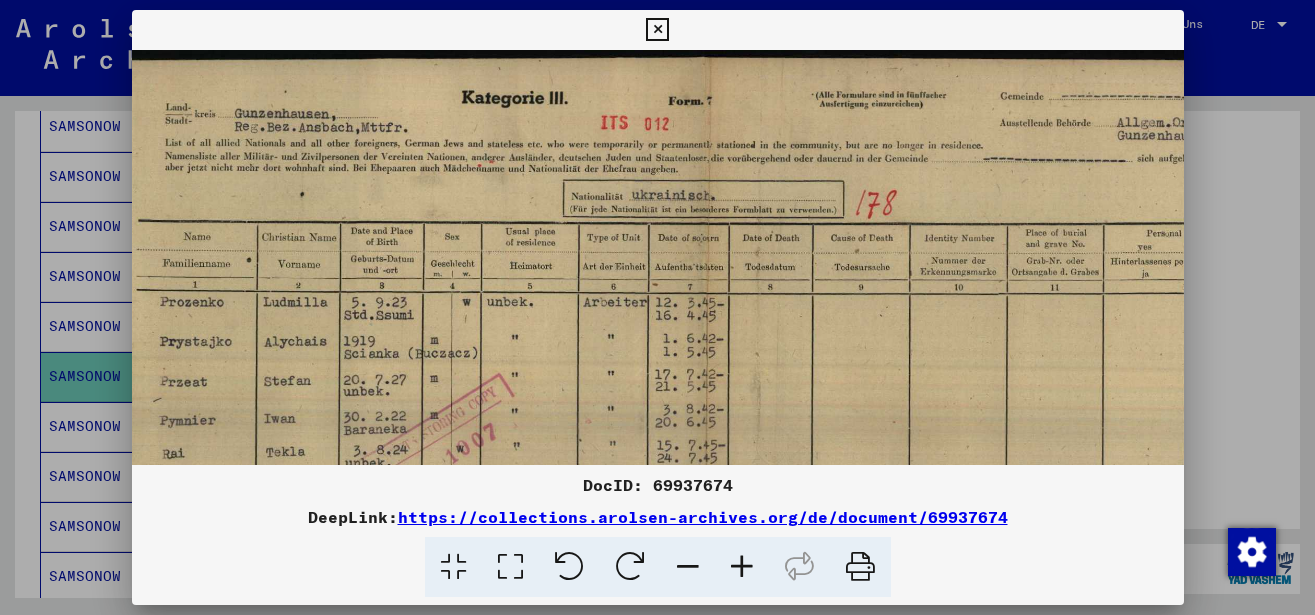 click at bounding box center (742, 567) 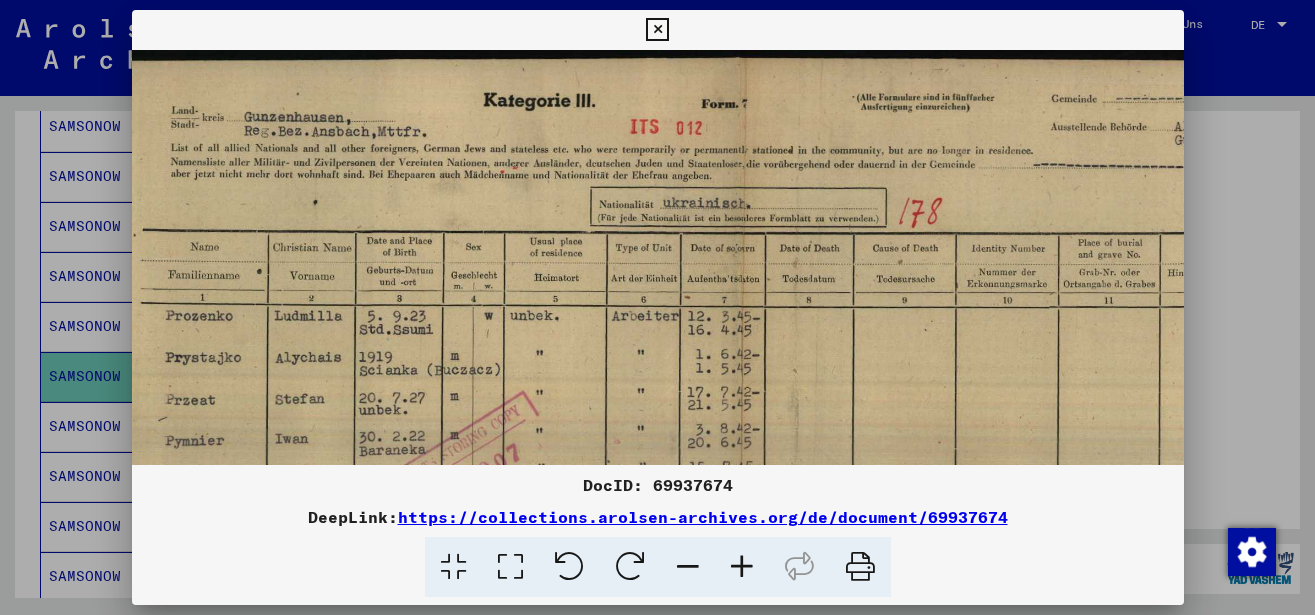 click at bounding box center (742, 567) 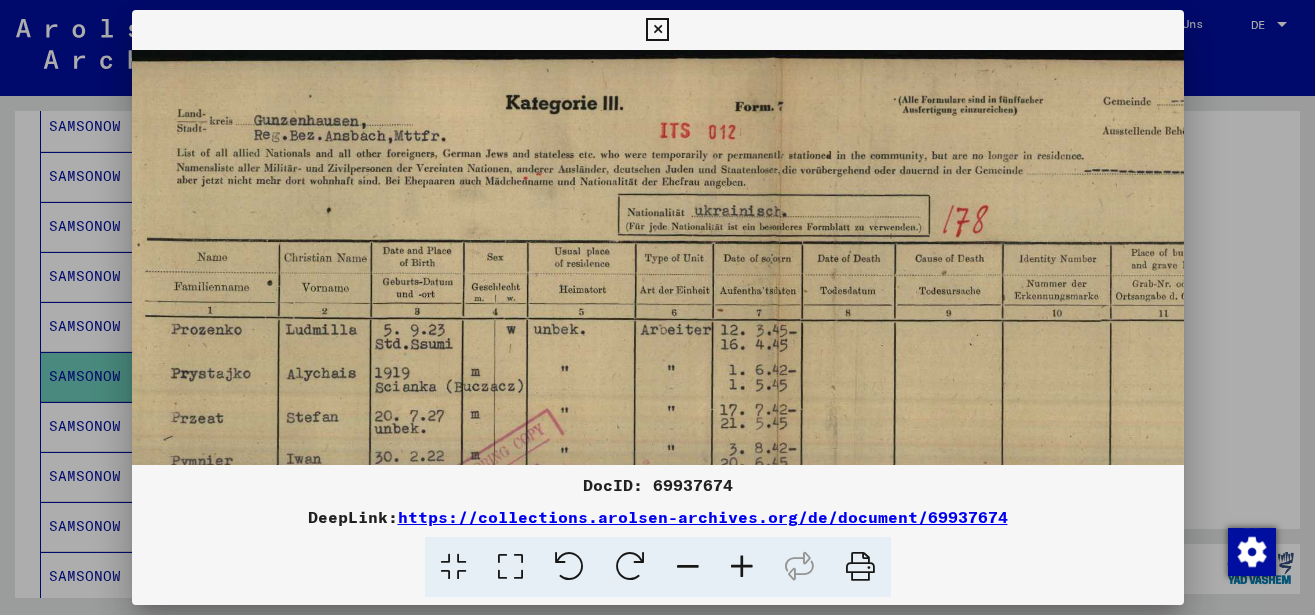click at bounding box center (742, 567) 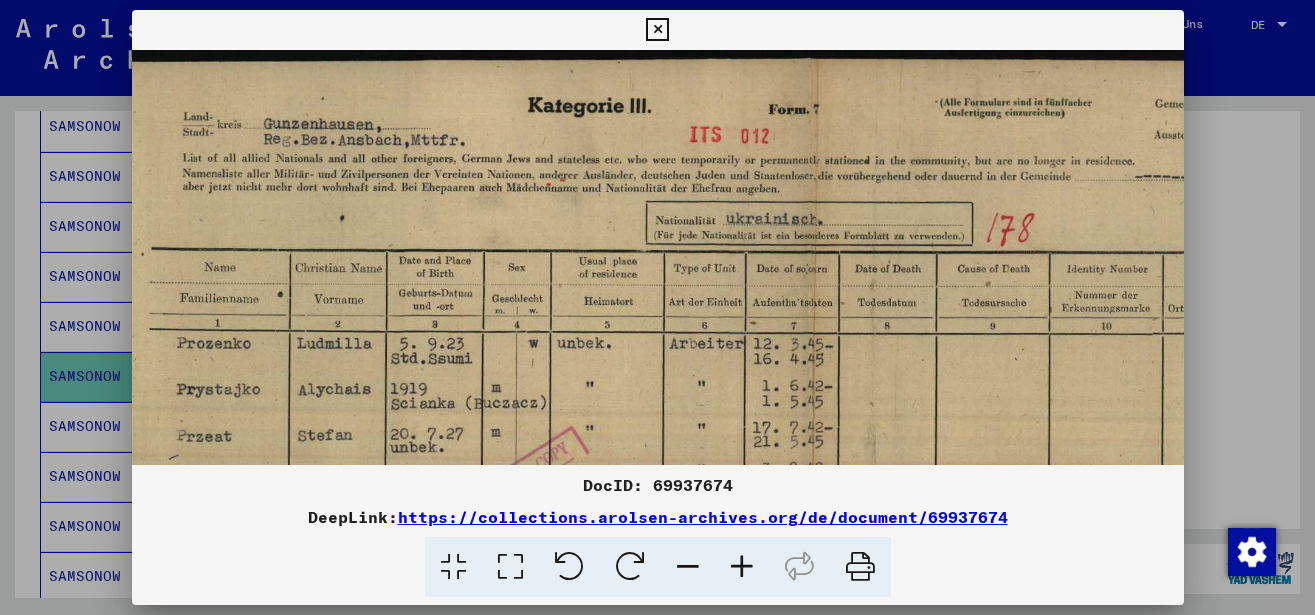 click at bounding box center (742, 567) 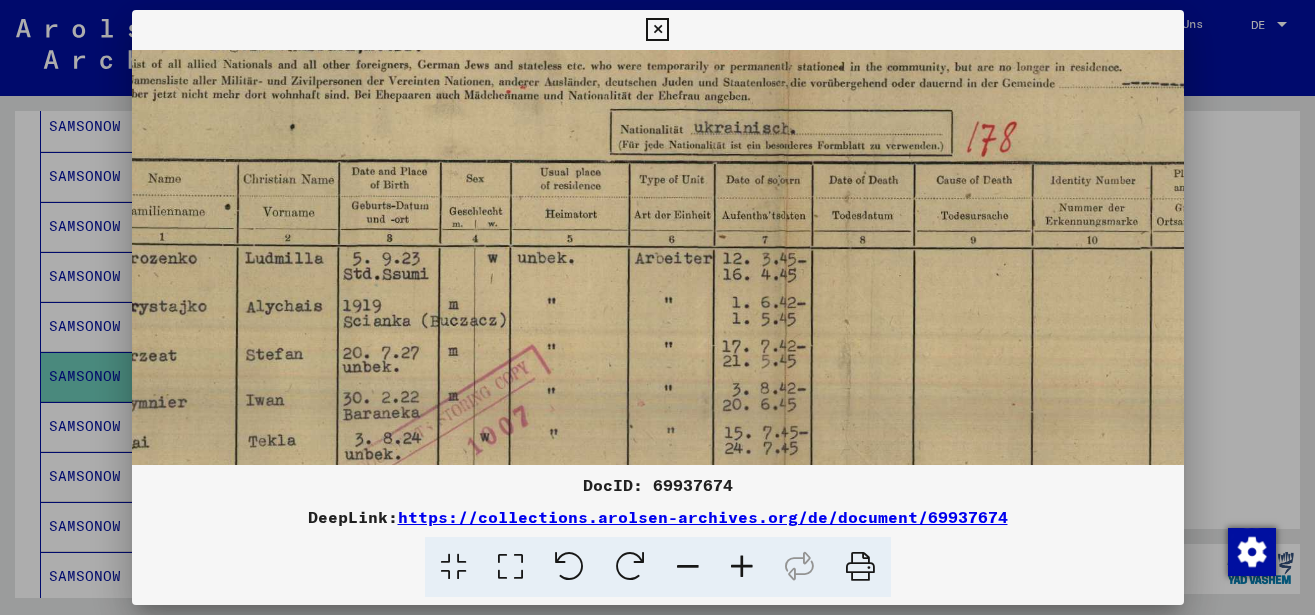 drag, startPoint x: 724, startPoint y: 312, endPoint x: 667, endPoint y: 223, distance: 105.68822 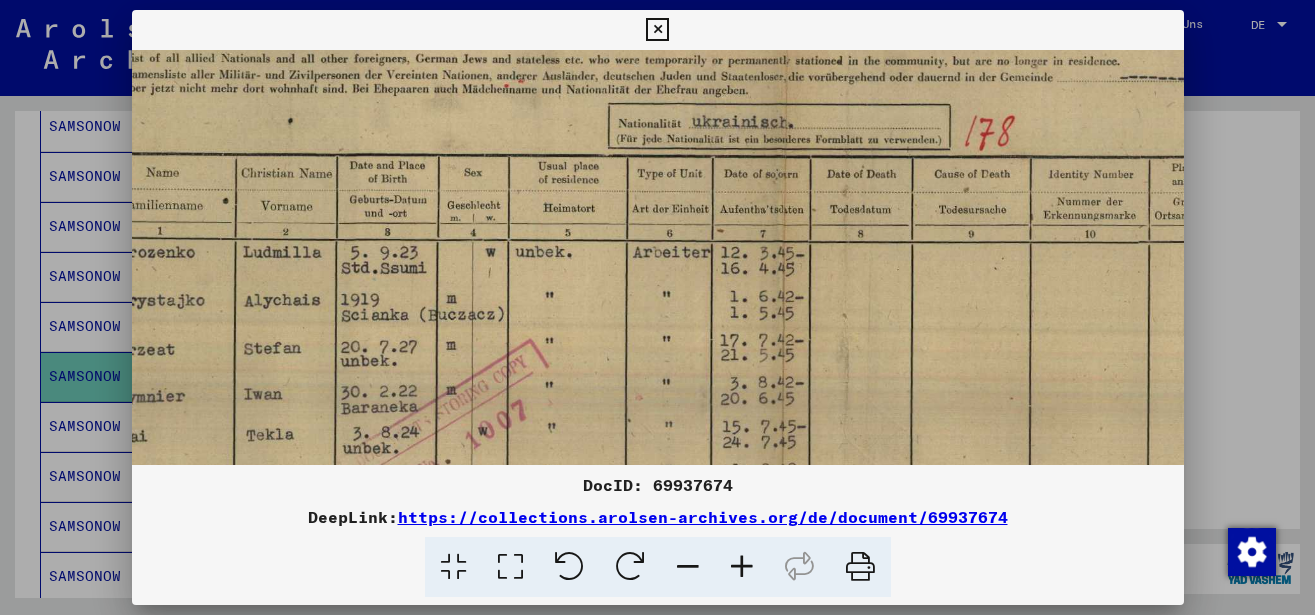 click at bounding box center (781, 502) 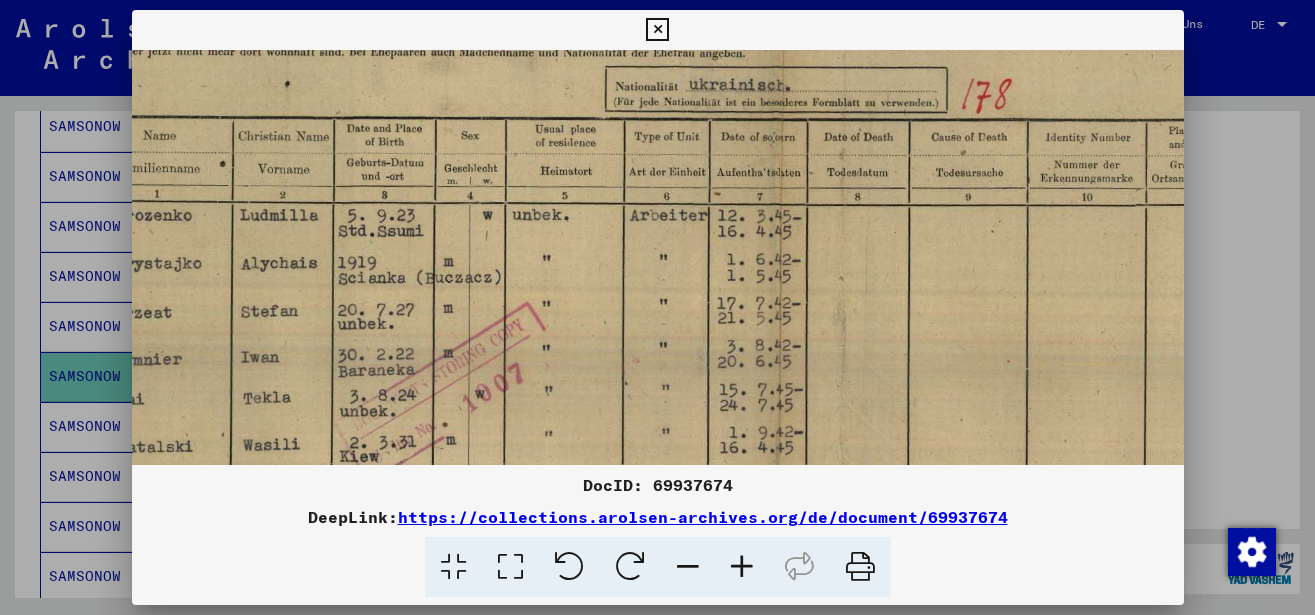 scroll, scrollTop: 144, scrollLeft: 142, axis: both 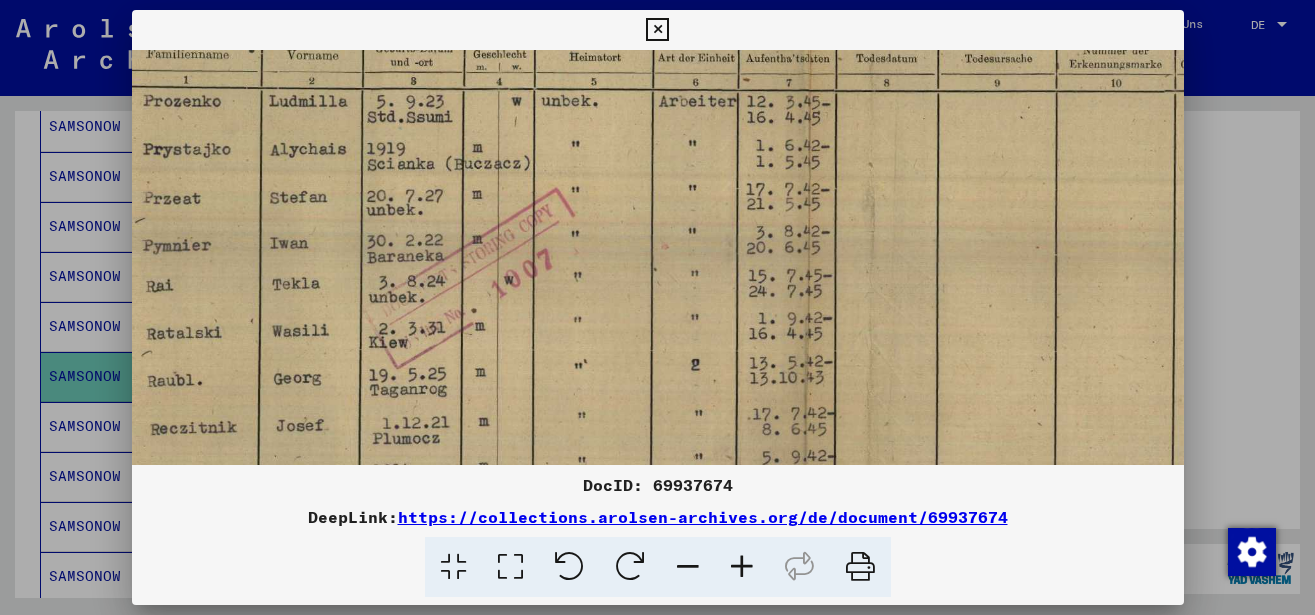drag, startPoint x: 659, startPoint y: 285, endPoint x: 689, endPoint y: 136, distance: 151.99013 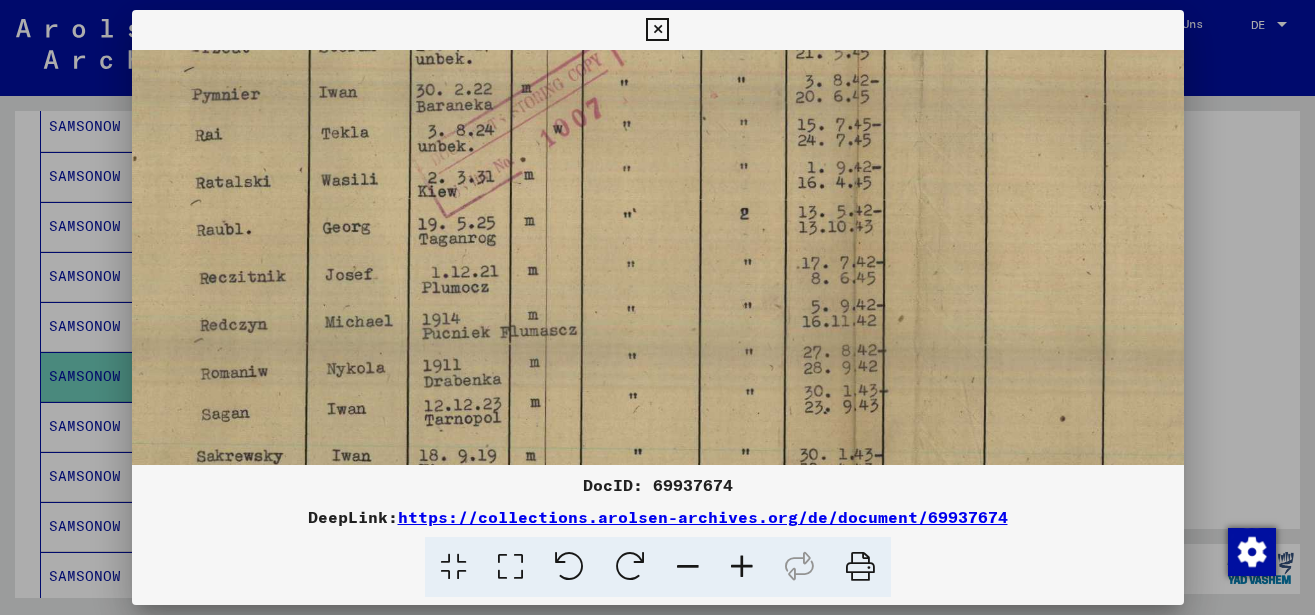 drag, startPoint x: 717, startPoint y: 202, endPoint x: 753, endPoint y: 93, distance: 114.791115 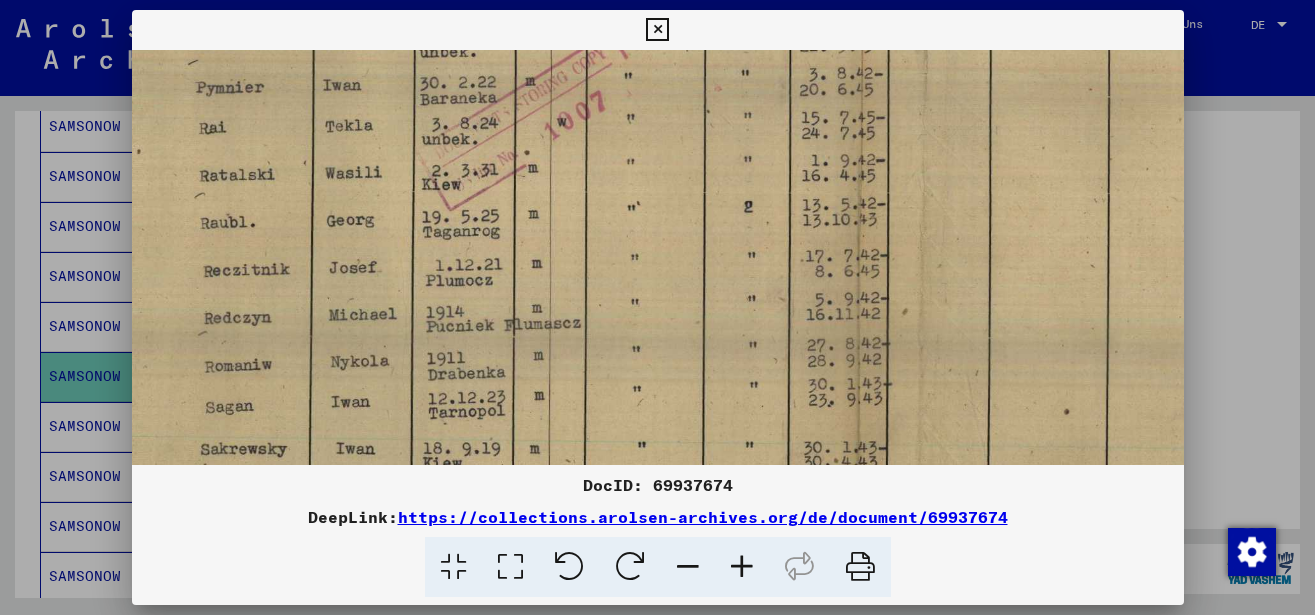 click at bounding box center [657, 30] 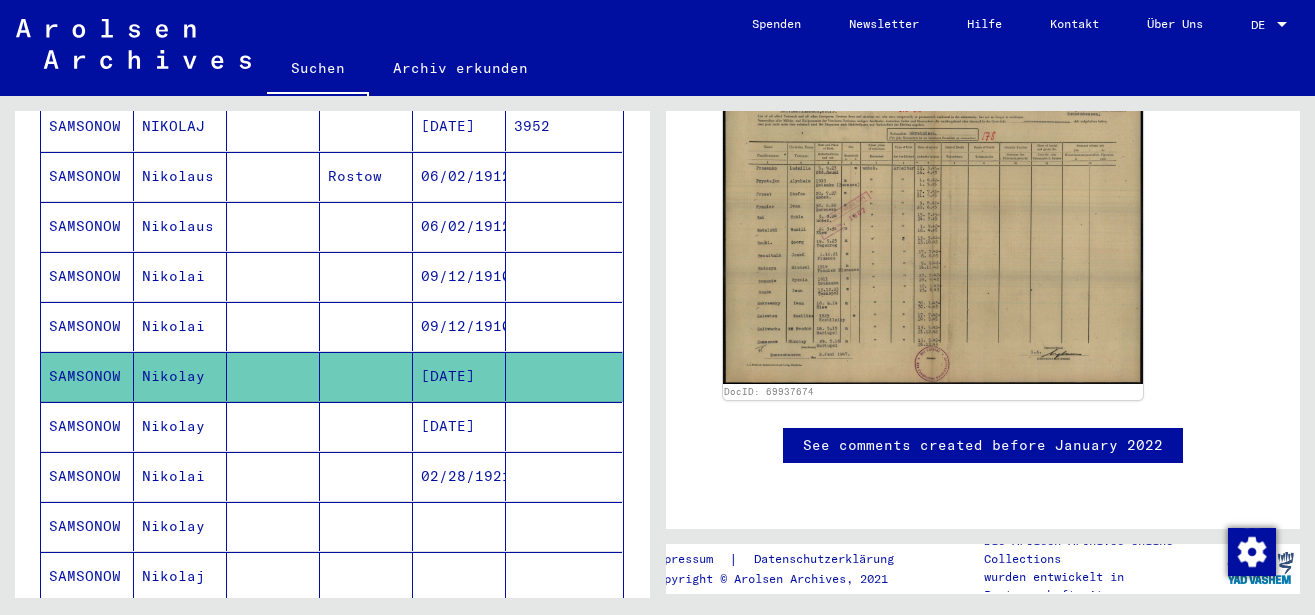 click at bounding box center [273, 476] 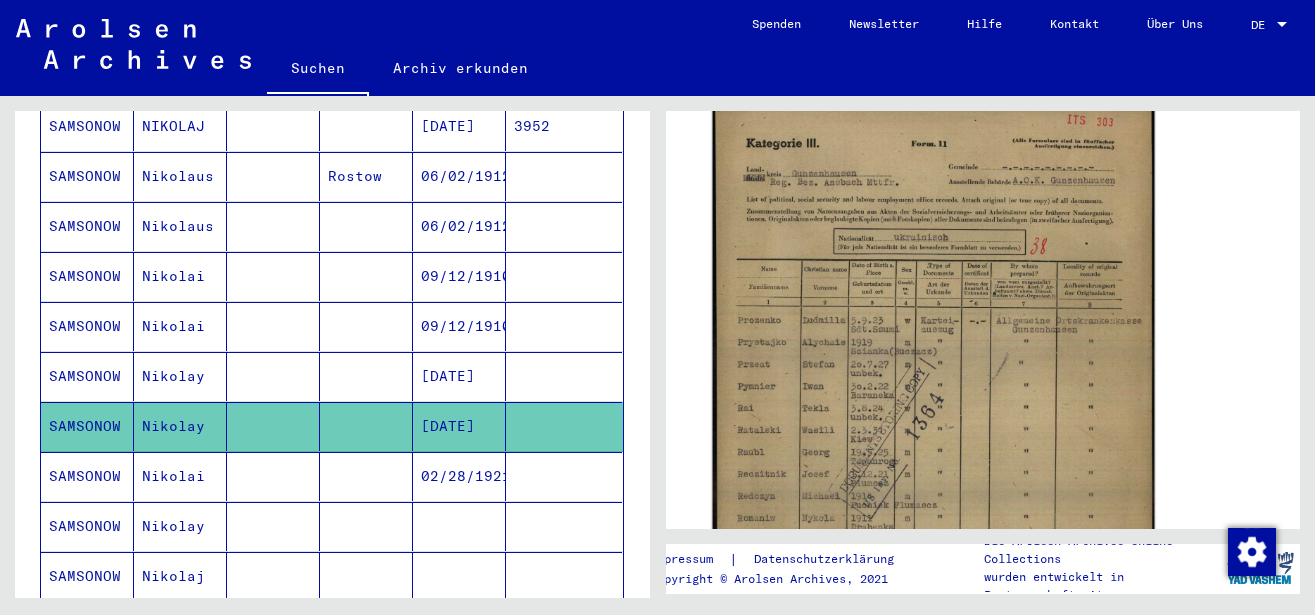 scroll, scrollTop: 432, scrollLeft: 0, axis: vertical 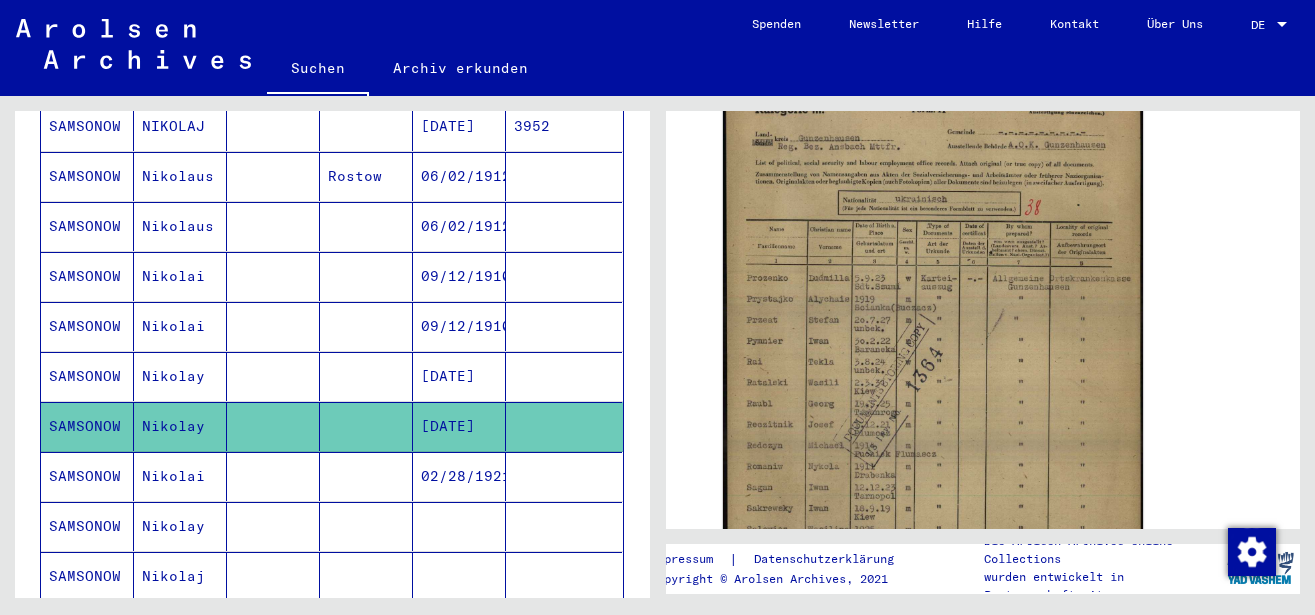 click on "09/12/1910" at bounding box center (459, 376) 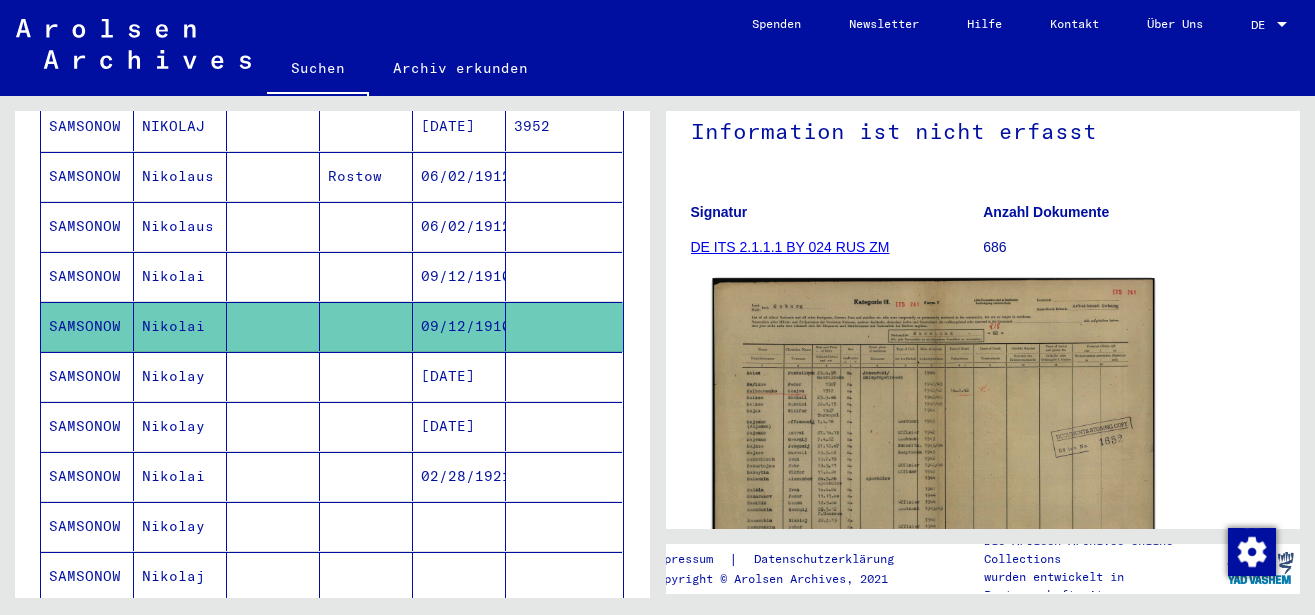 scroll, scrollTop: 324, scrollLeft: 0, axis: vertical 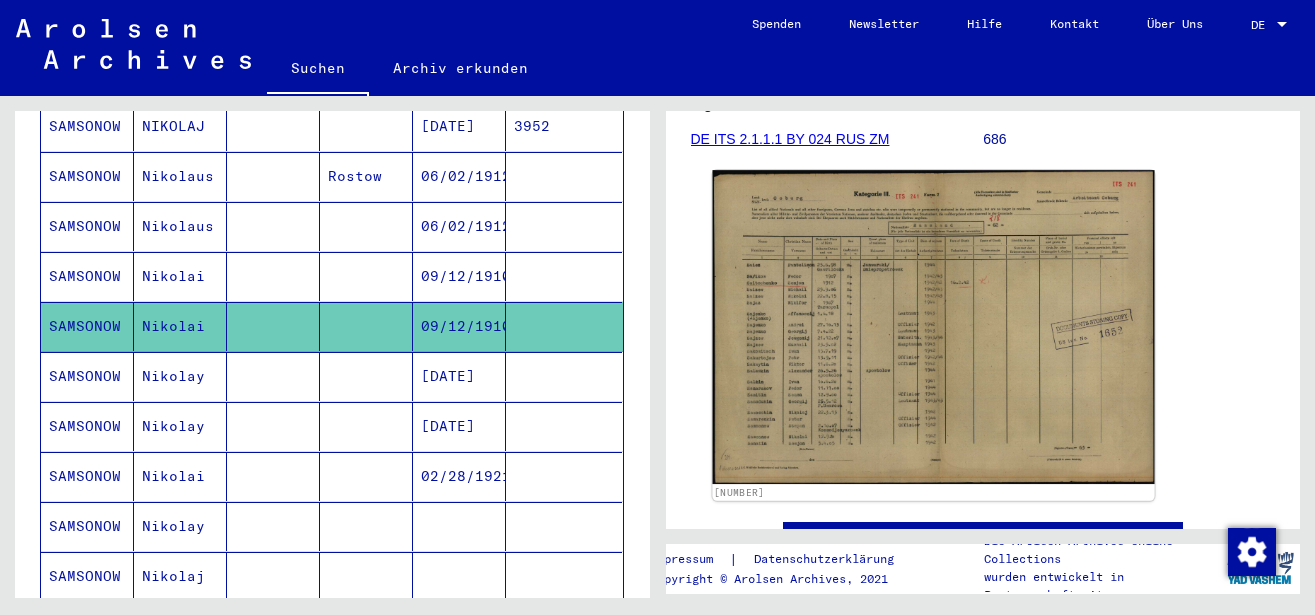 click 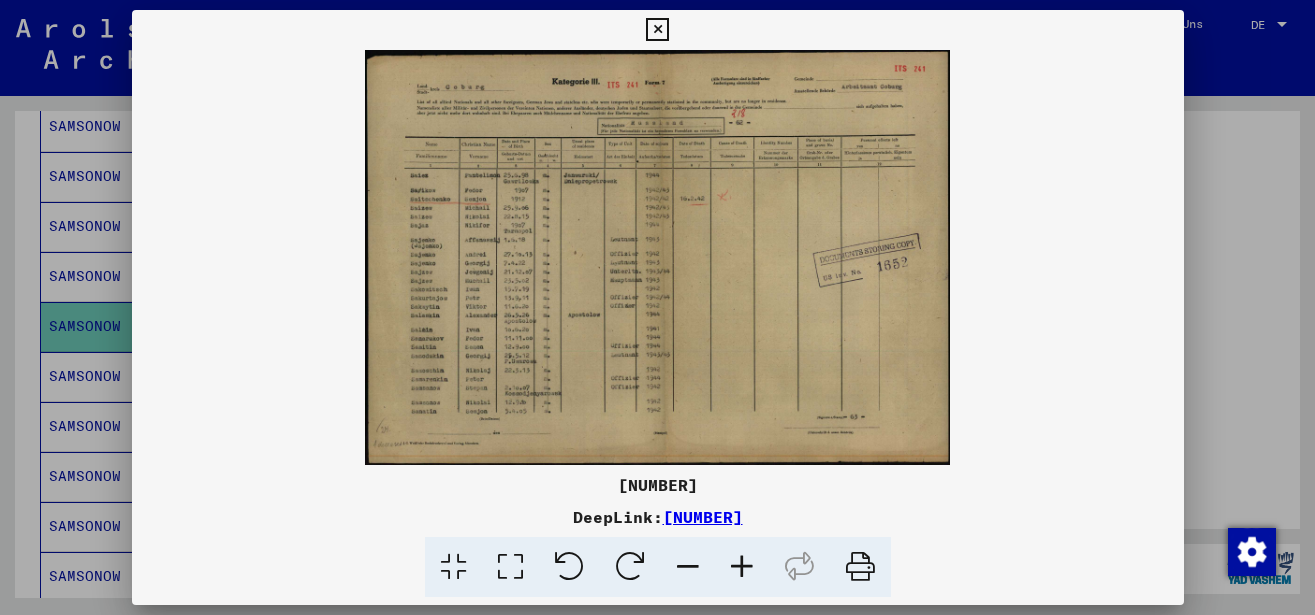 click at bounding box center [742, 567] 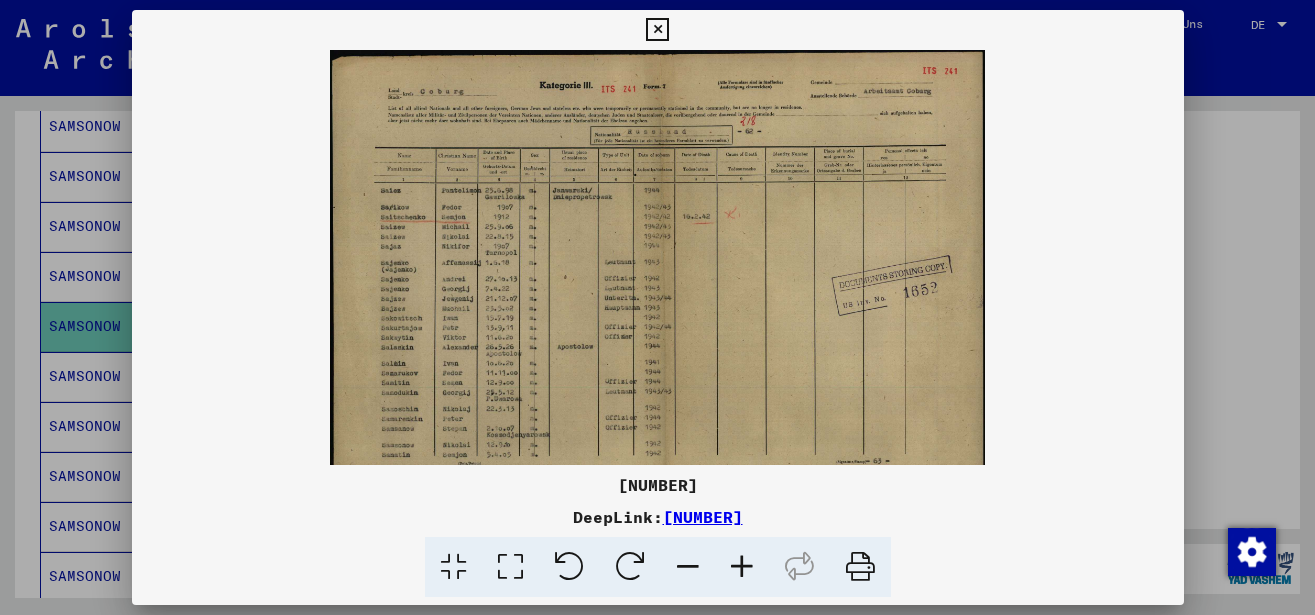 click at bounding box center [742, 567] 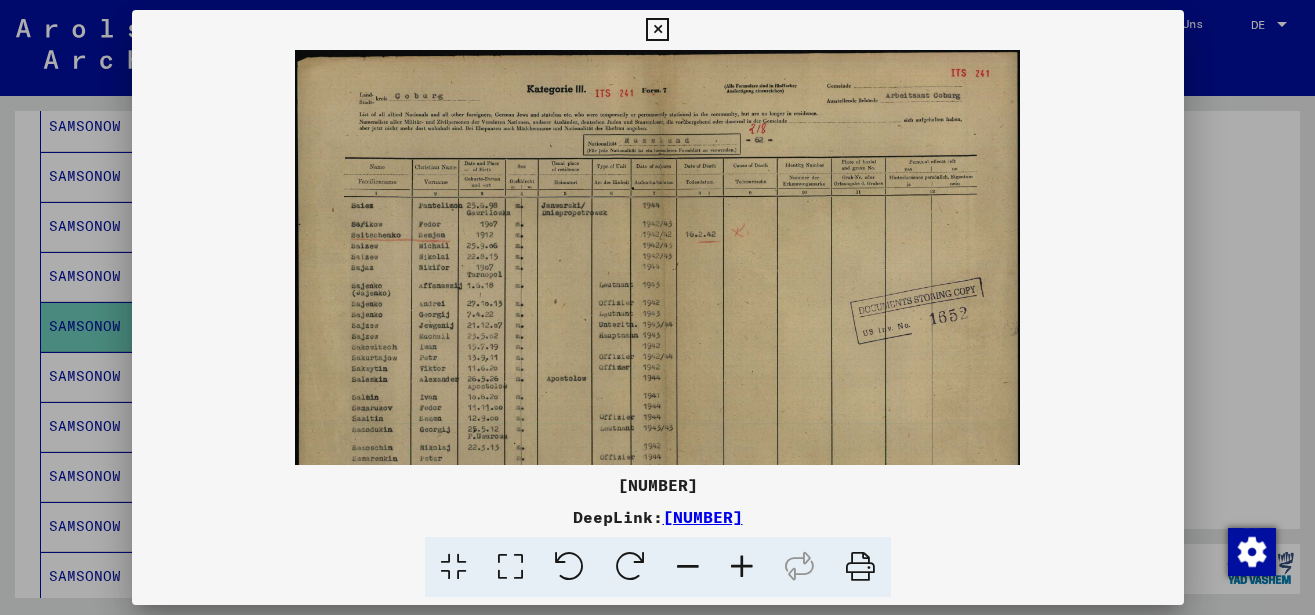 click at bounding box center [742, 567] 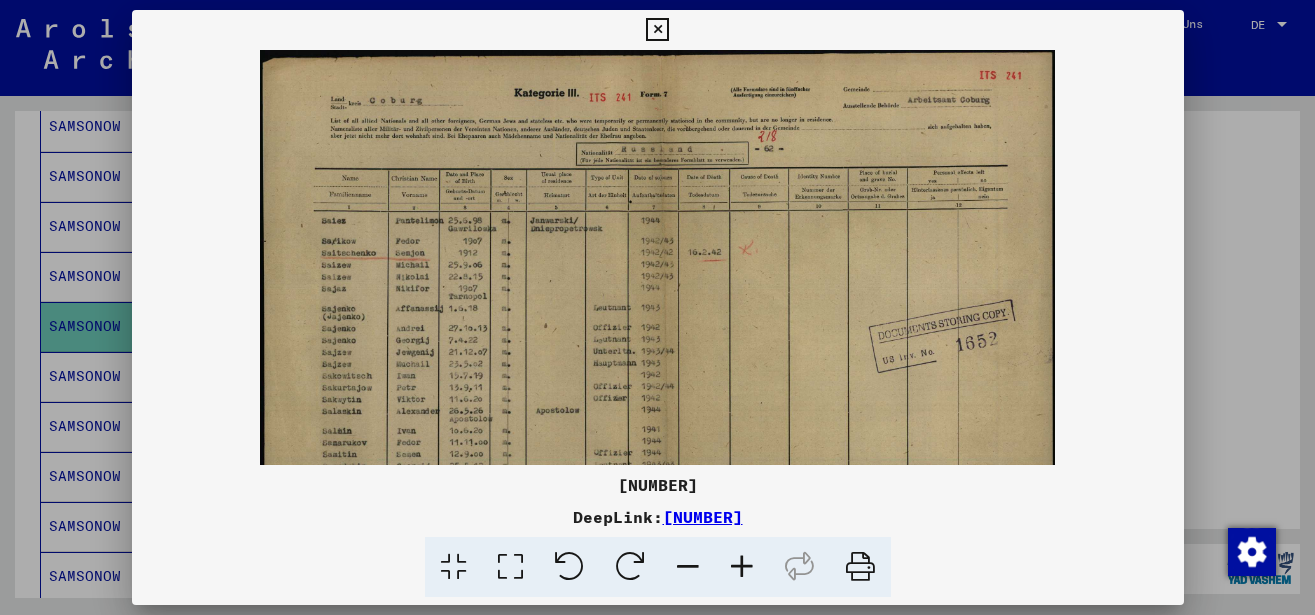 click at bounding box center (742, 567) 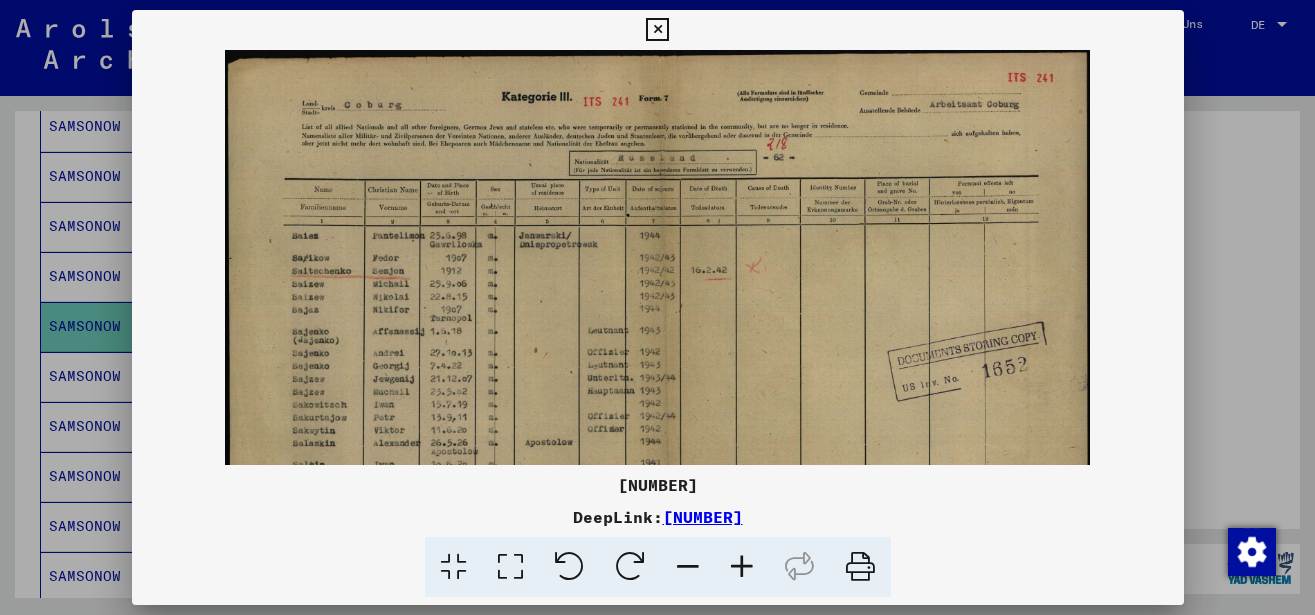 click at bounding box center [742, 567] 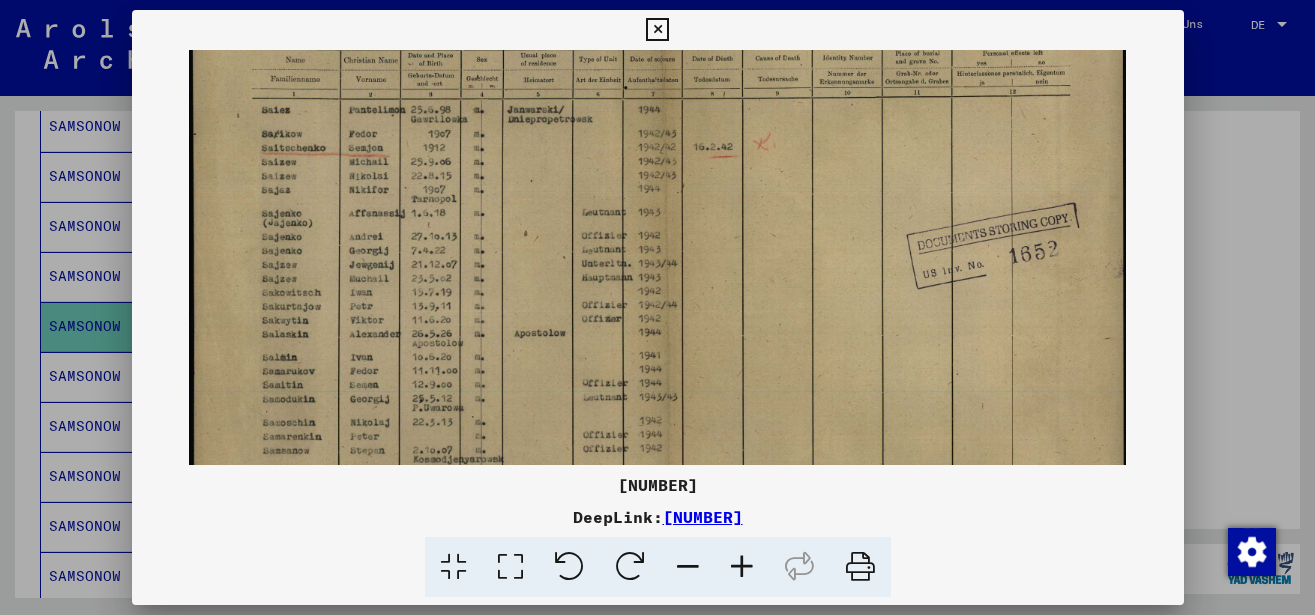 scroll, scrollTop: 233, scrollLeft: 0, axis: vertical 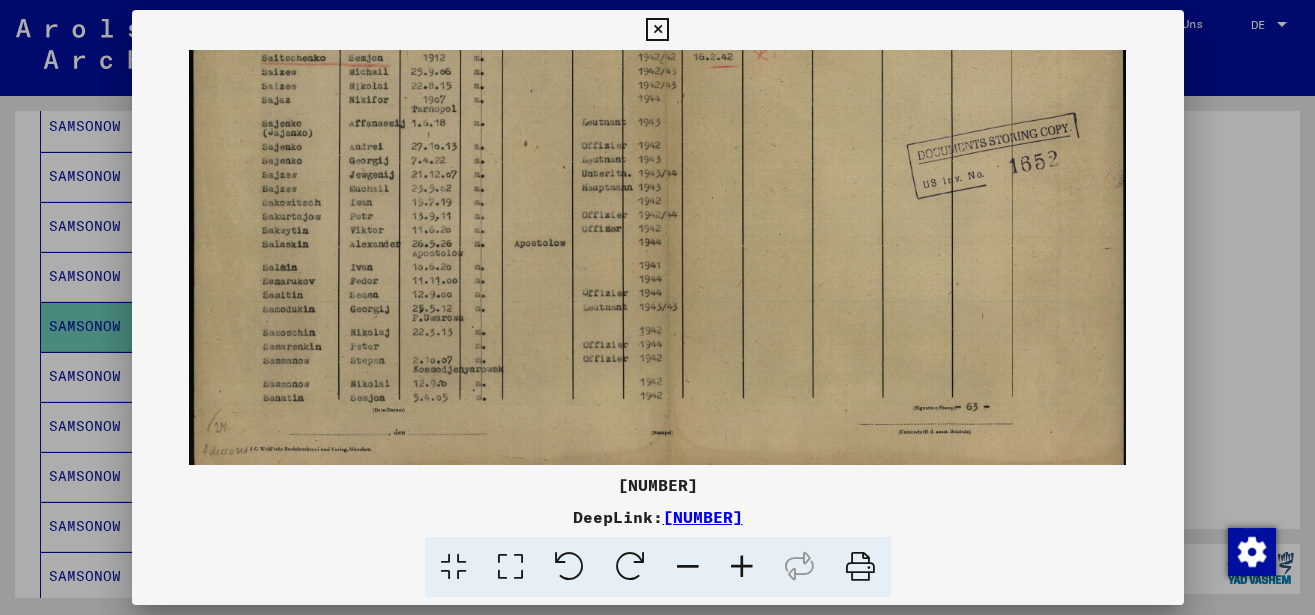 drag, startPoint x: 702, startPoint y: 309, endPoint x: 746, endPoint y: 111, distance: 202.82997 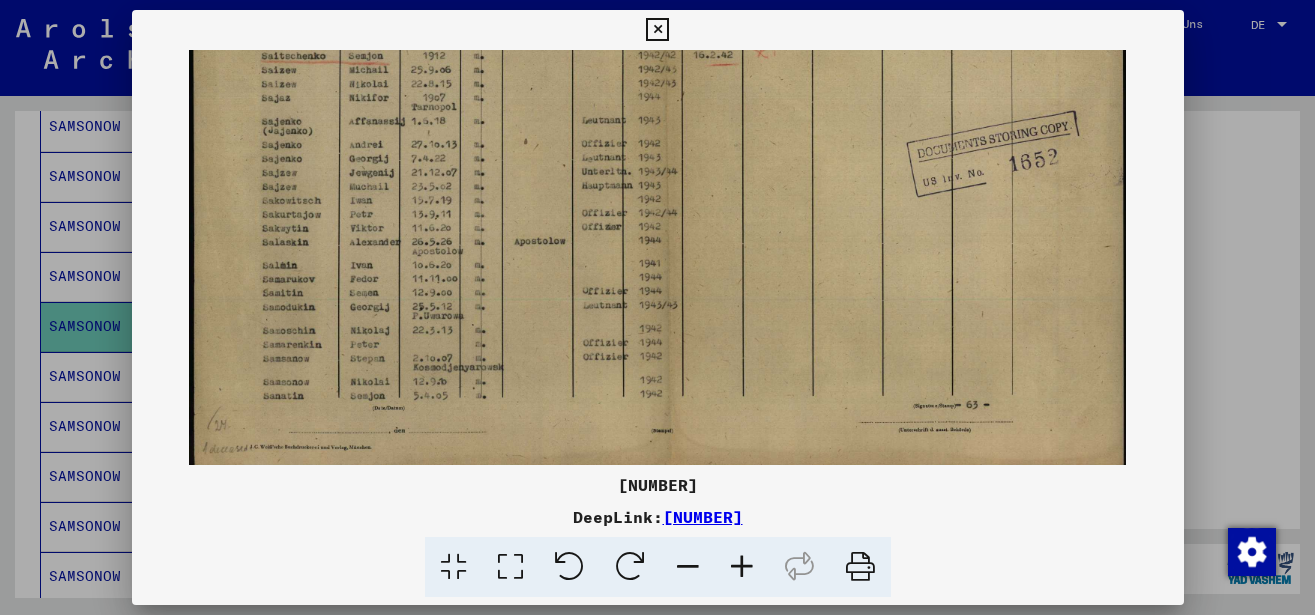 click at bounding box center (742, 567) 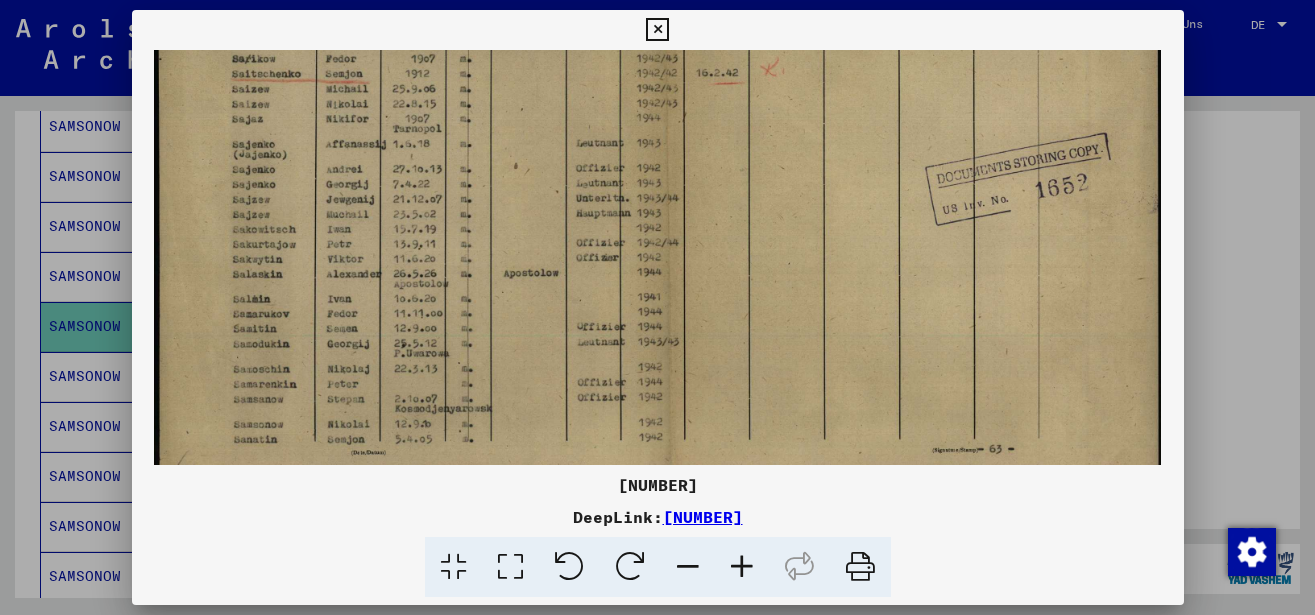 click at bounding box center (742, 567) 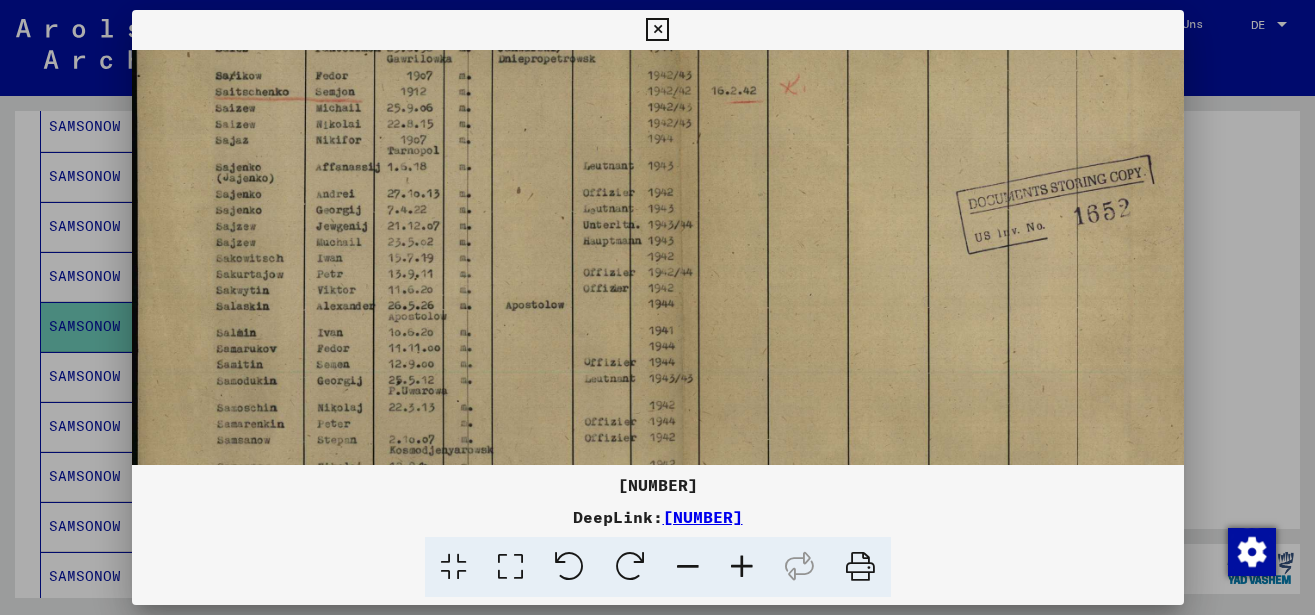 click at bounding box center (742, 567) 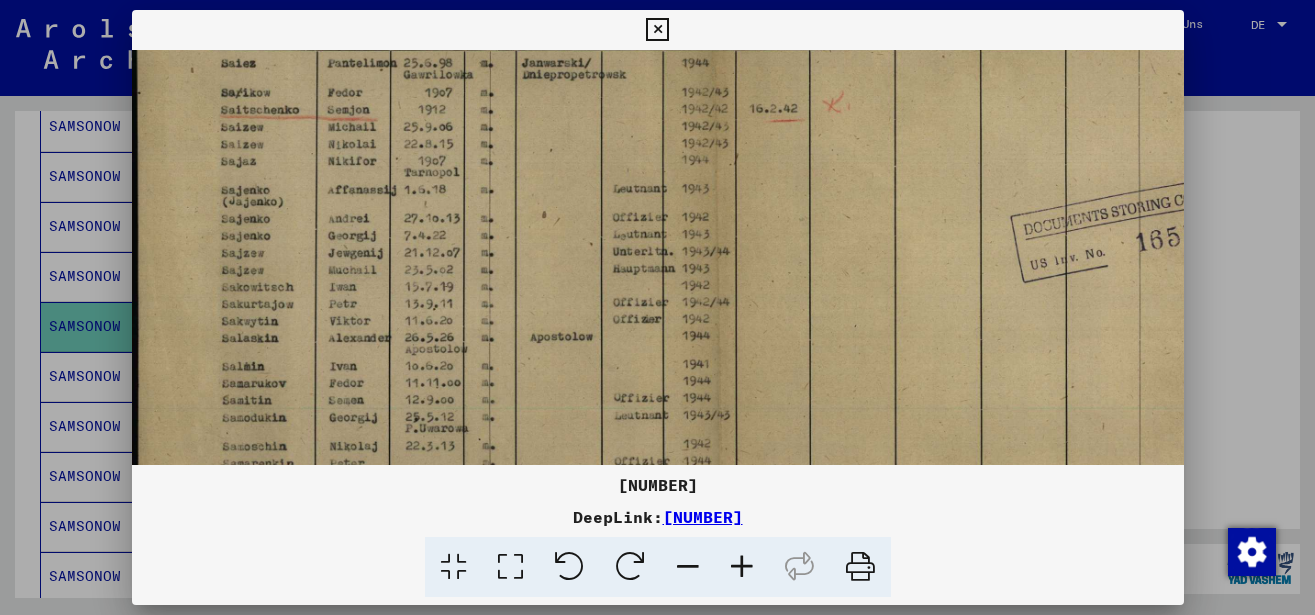 click at bounding box center [742, 567] 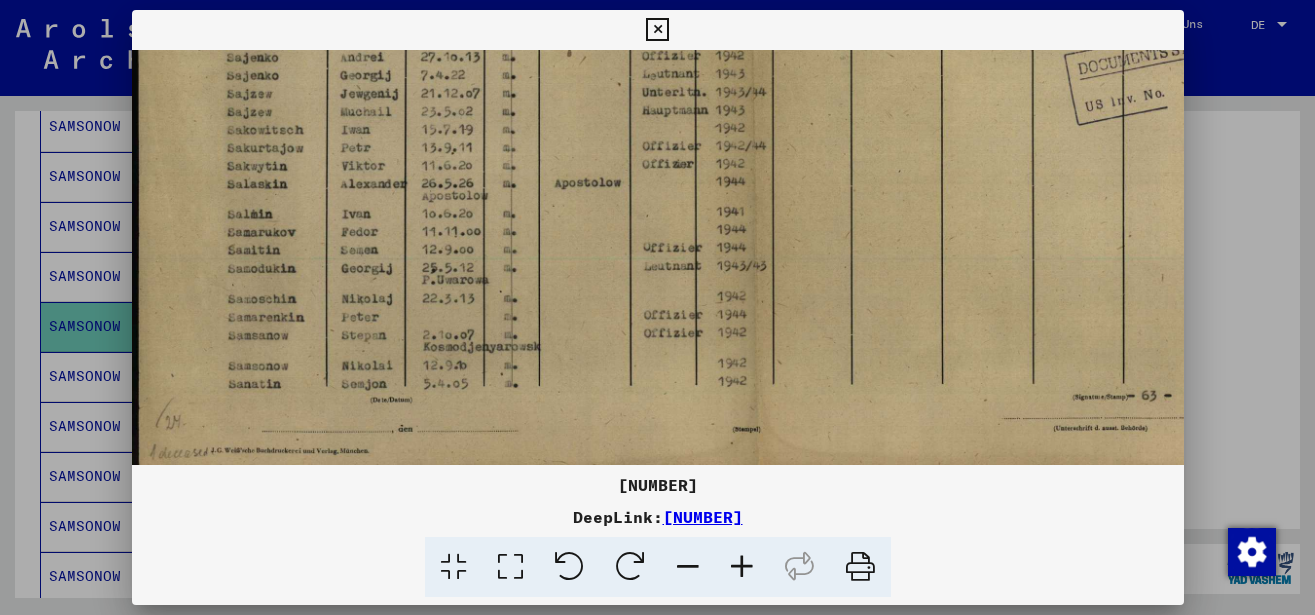 drag, startPoint x: 385, startPoint y: 321, endPoint x: 421, endPoint y: 134, distance: 190.43372 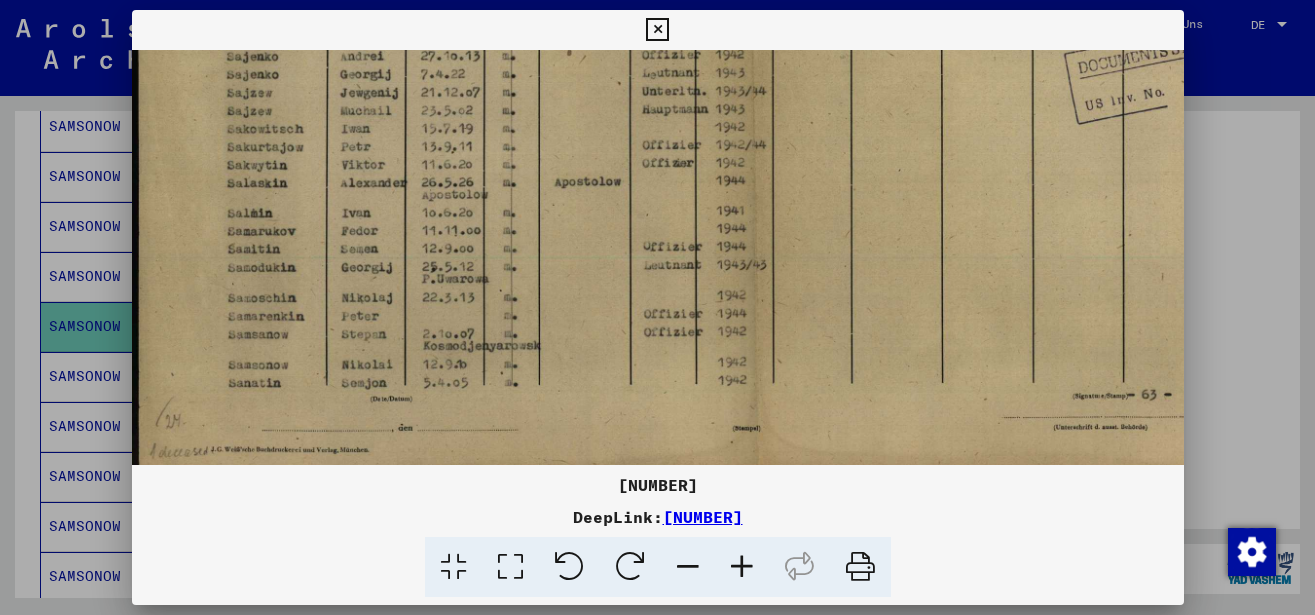 click at bounding box center (742, 567) 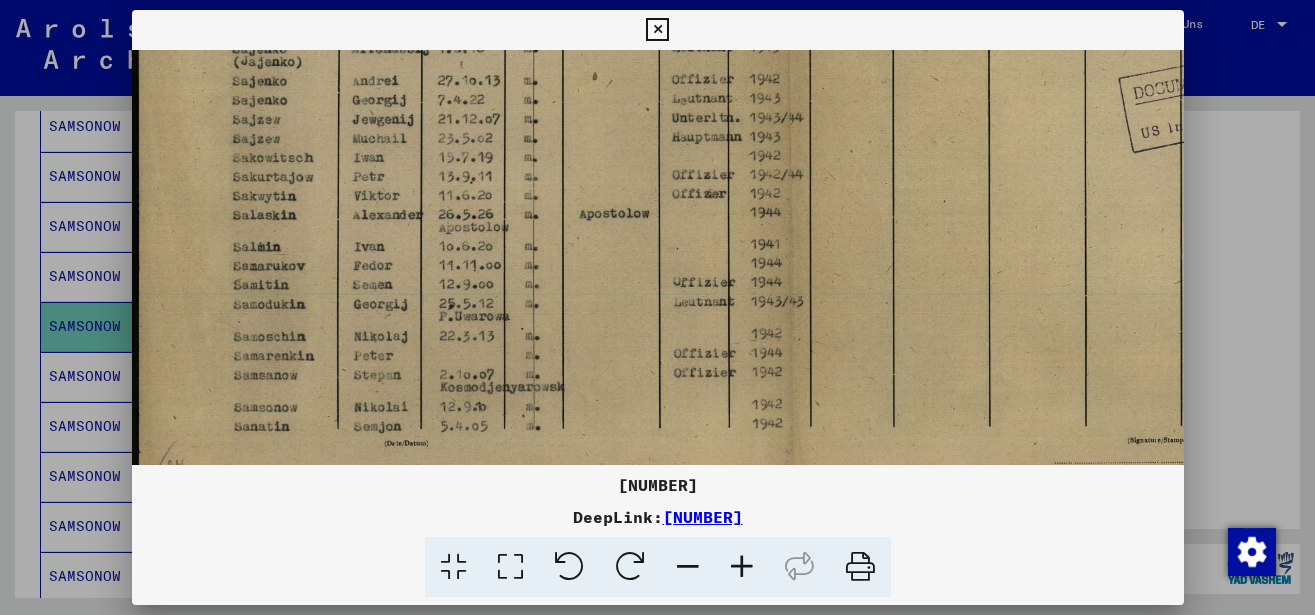 click at bounding box center [742, 567] 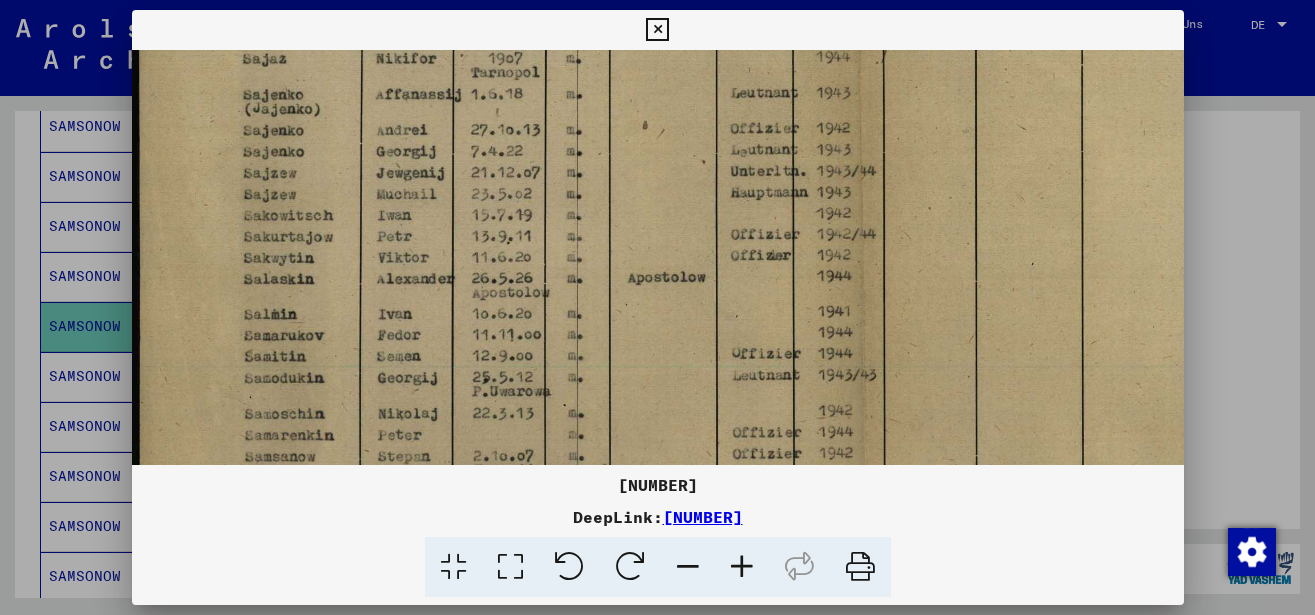 click at bounding box center [742, 567] 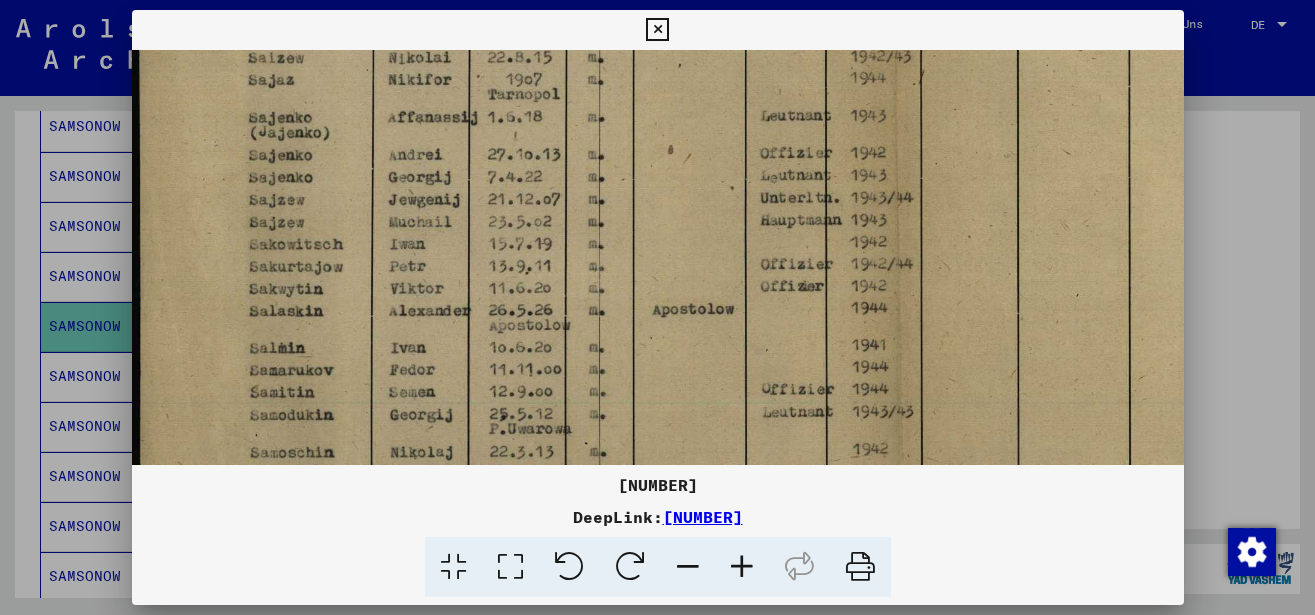 click at bounding box center [742, 567] 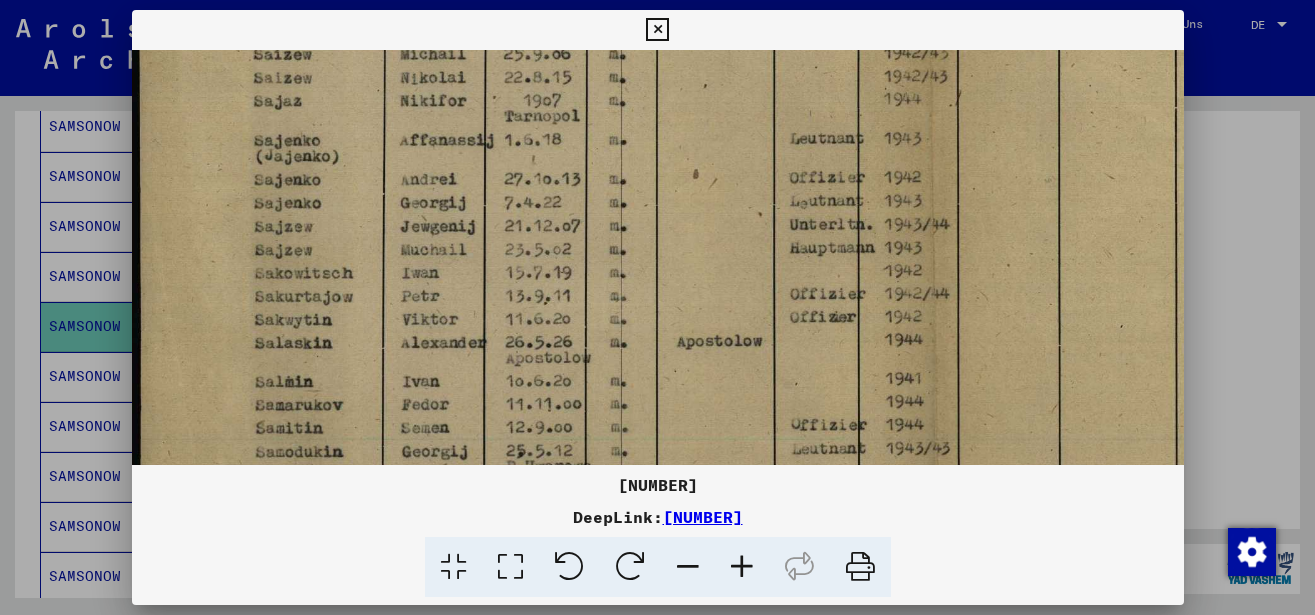 scroll, scrollTop: 533, scrollLeft: 0, axis: vertical 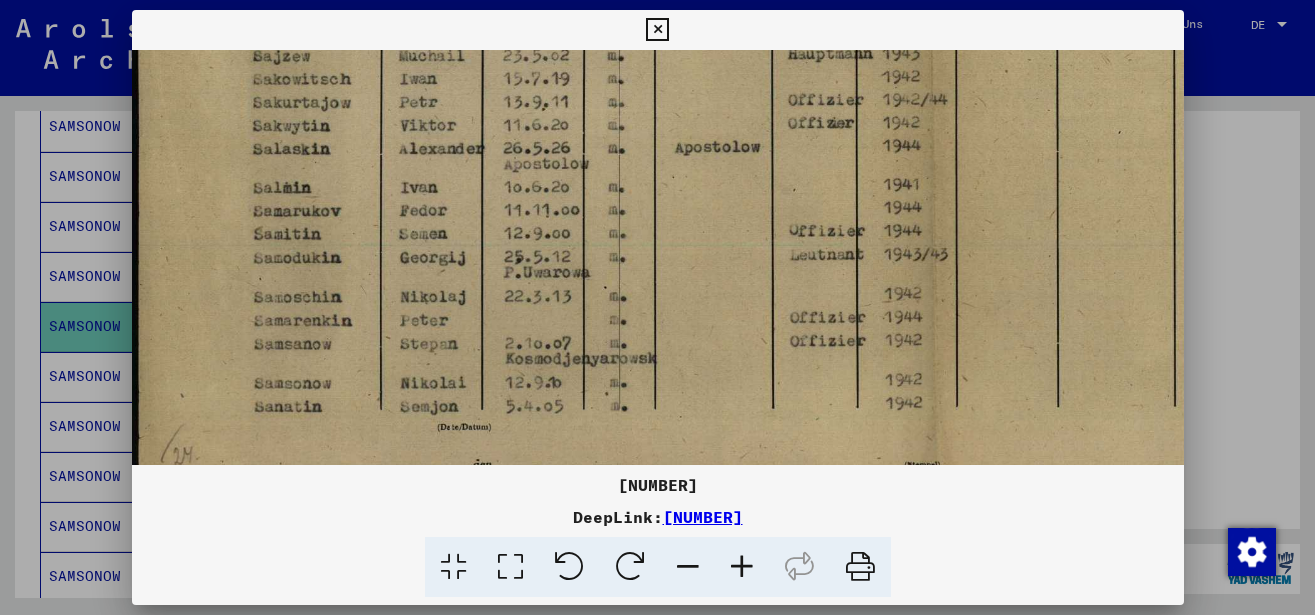 drag, startPoint x: 508, startPoint y: 368, endPoint x: 513, endPoint y: 172, distance: 196.06377 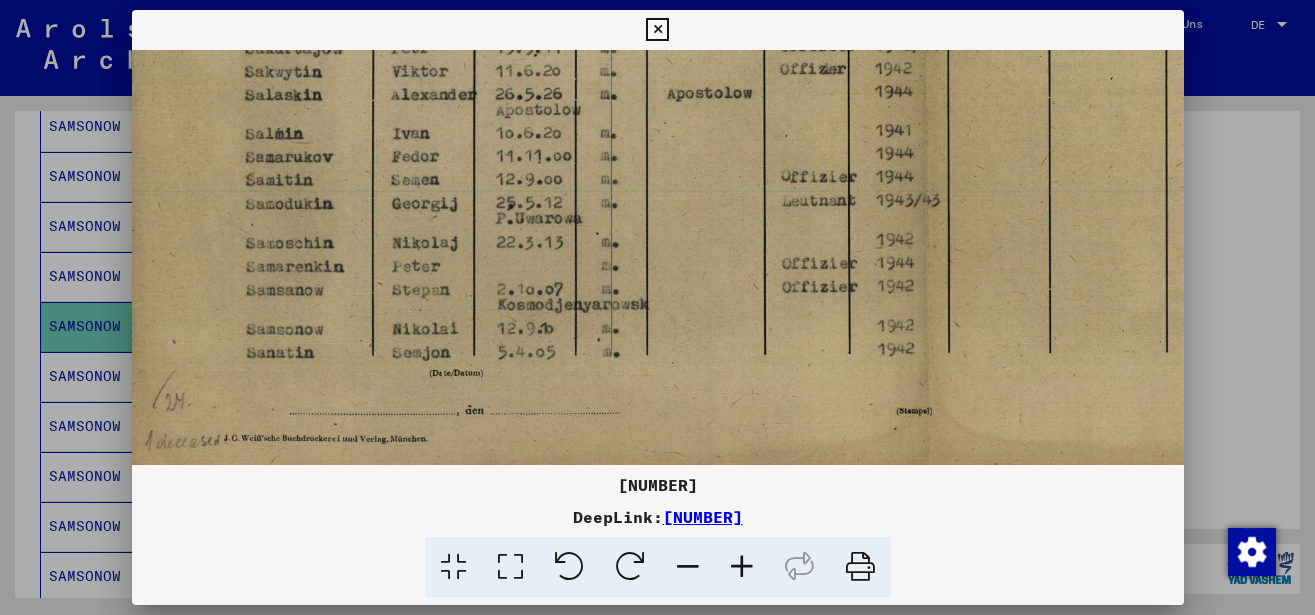 drag, startPoint x: 510, startPoint y: 320, endPoint x: 502, endPoint y: 266, distance: 54.589375 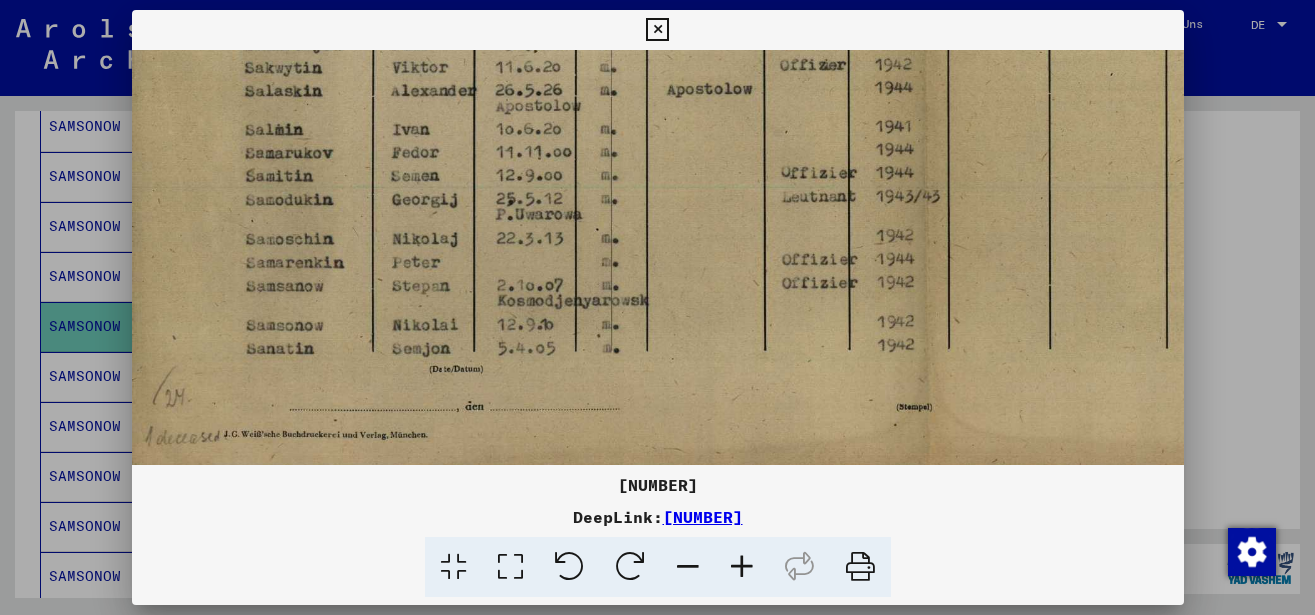 click at bounding box center (742, 567) 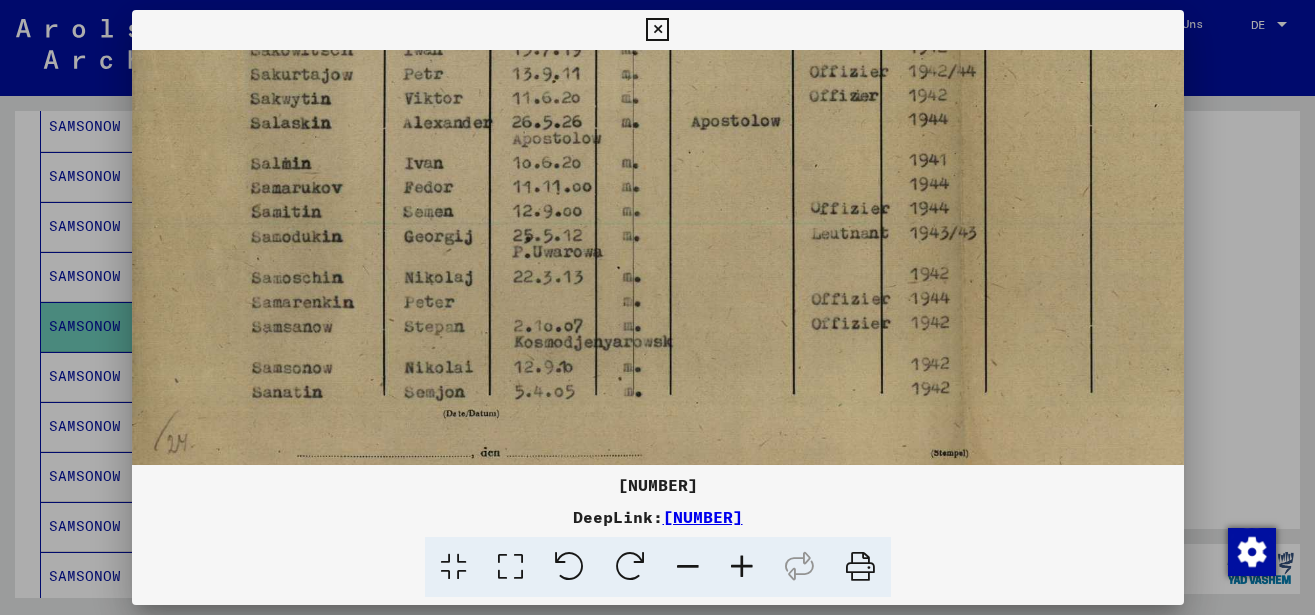 click at bounding box center [742, 567] 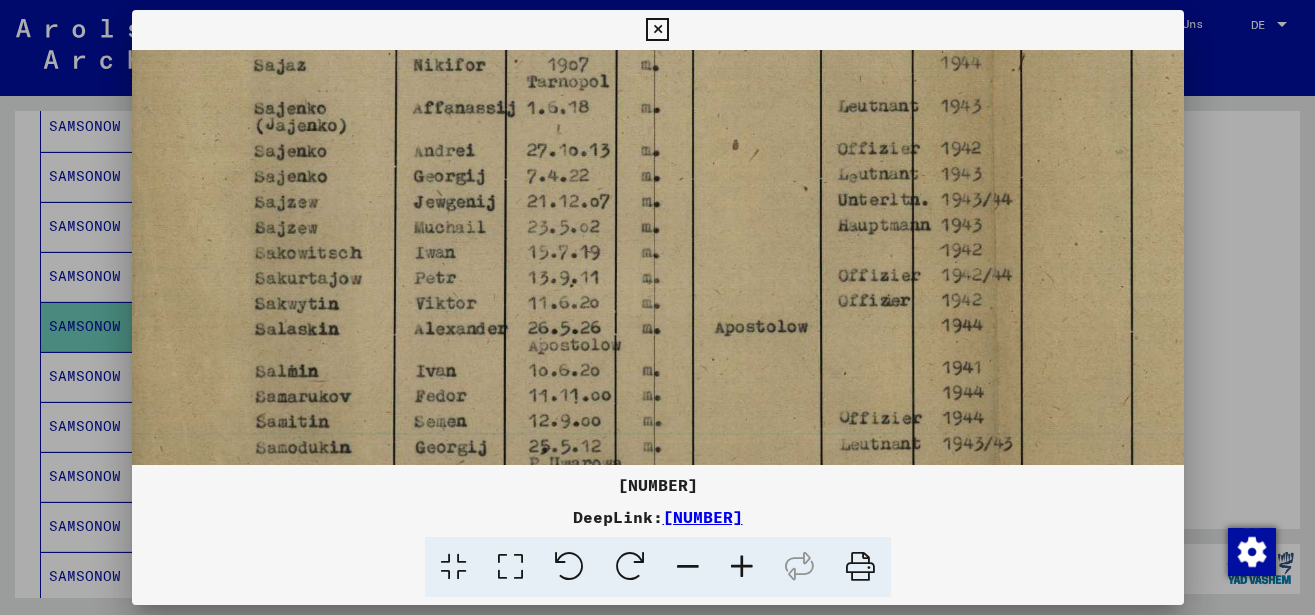 drag, startPoint x: 757, startPoint y: 363, endPoint x: 755, endPoint y: 477, distance: 114.01754 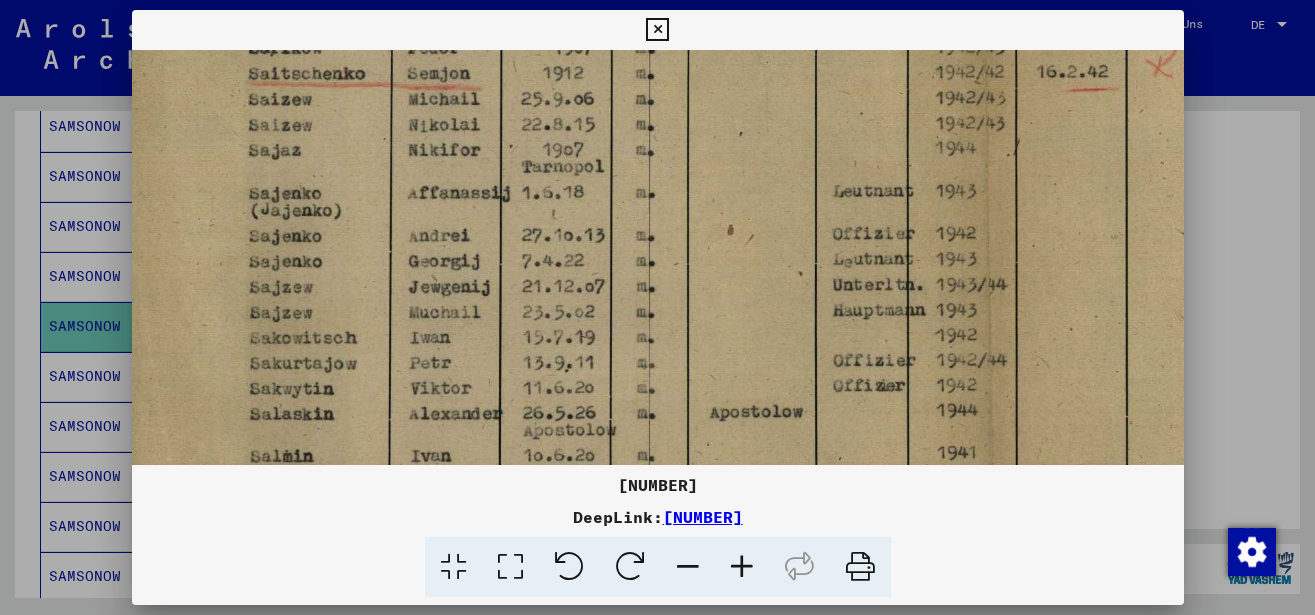 drag, startPoint x: 758, startPoint y: 411, endPoint x: 756, endPoint y: 423, distance: 12.165525 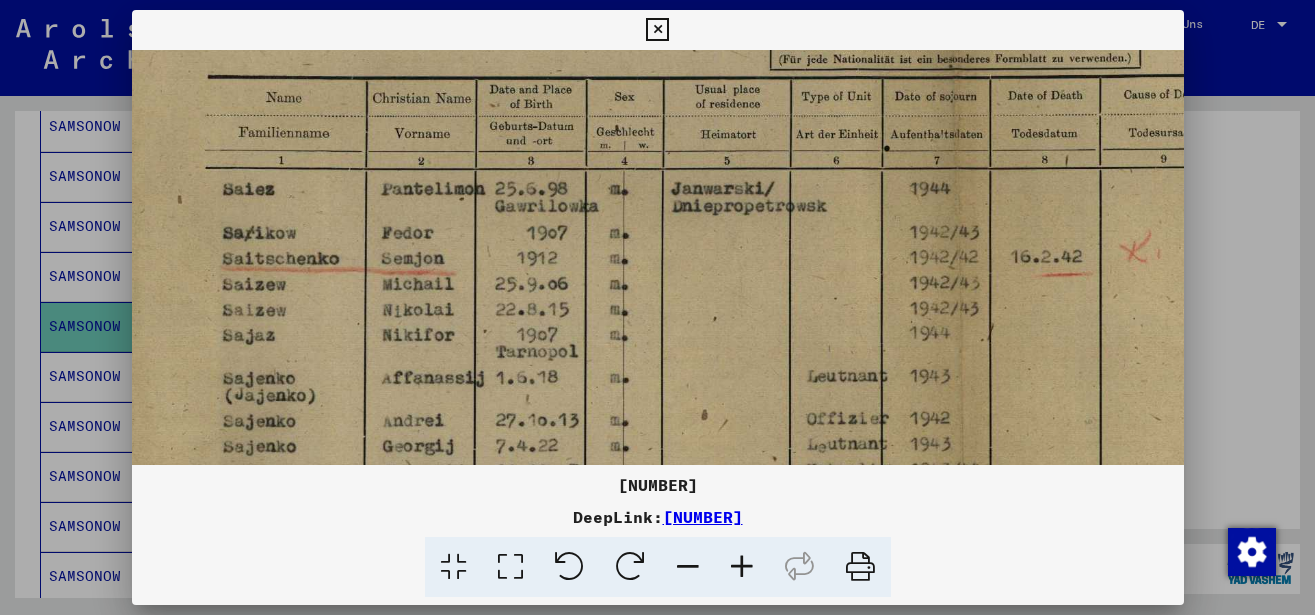 click at bounding box center [945, 429] 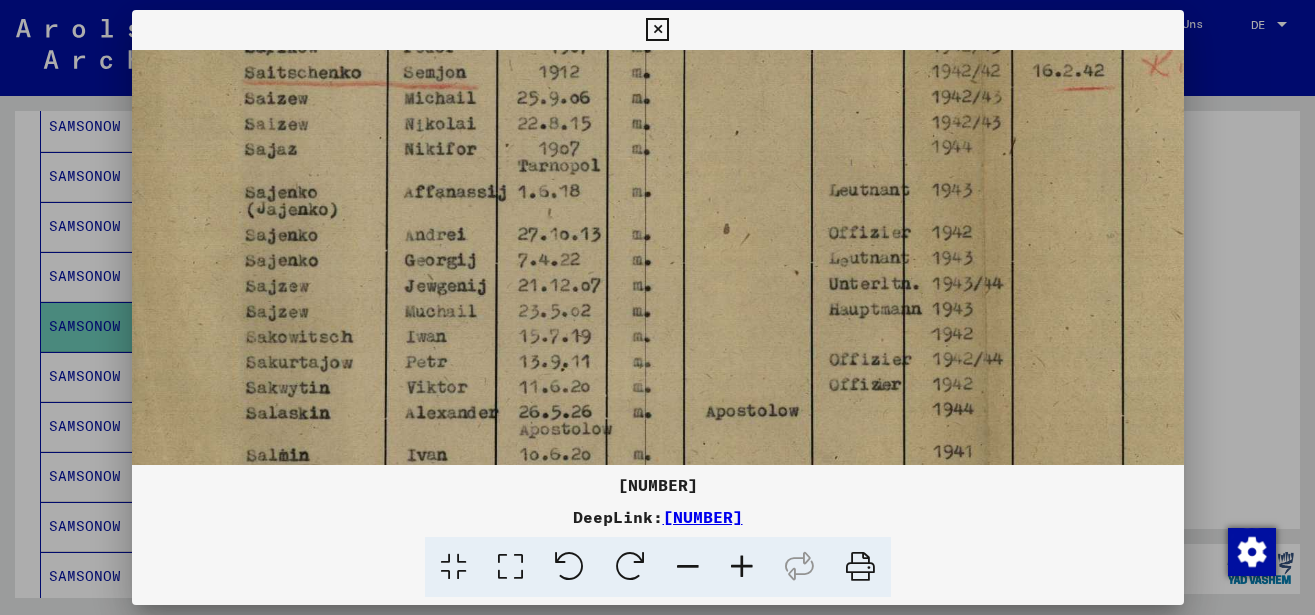 drag, startPoint x: 768, startPoint y: 262, endPoint x: 784, endPoint y: 165, distance: 98.31073 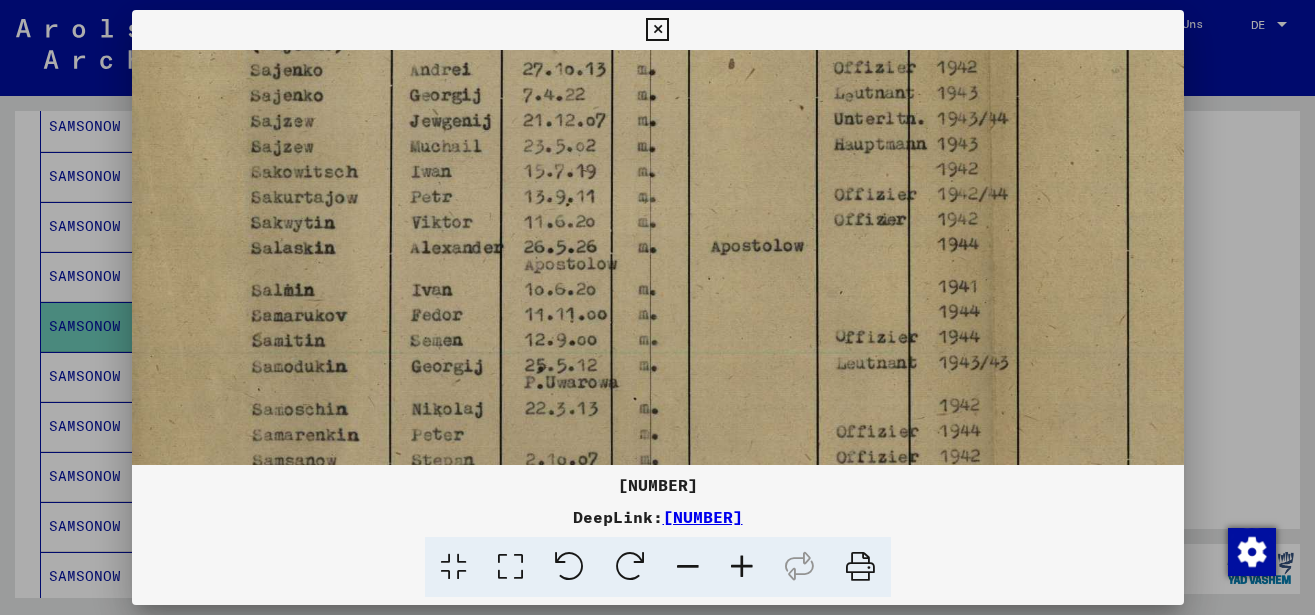 drag, startPoint x: 709, startPoint y: 314, endPoint x: 714, endPoint y: 180, distance: 134.09325 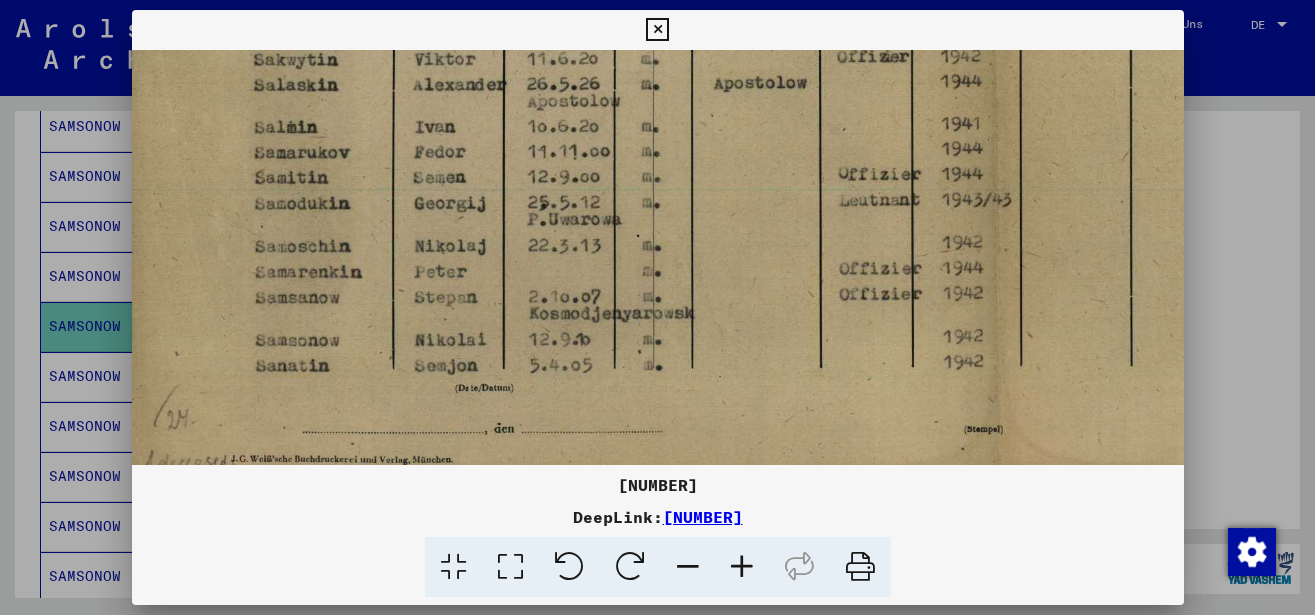 drag, startPoint x: 713, startPoint y: 248, endPoint x: 718, endPoint y: 172, distance: 76.1643 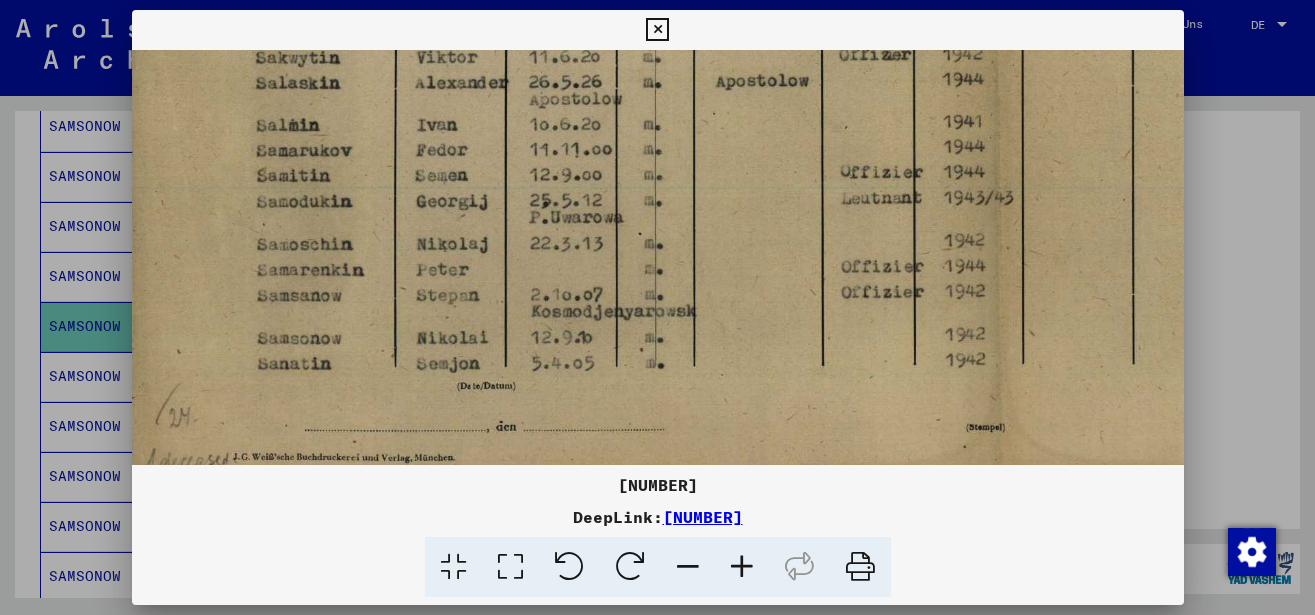 click at bounding box center (657, 30) 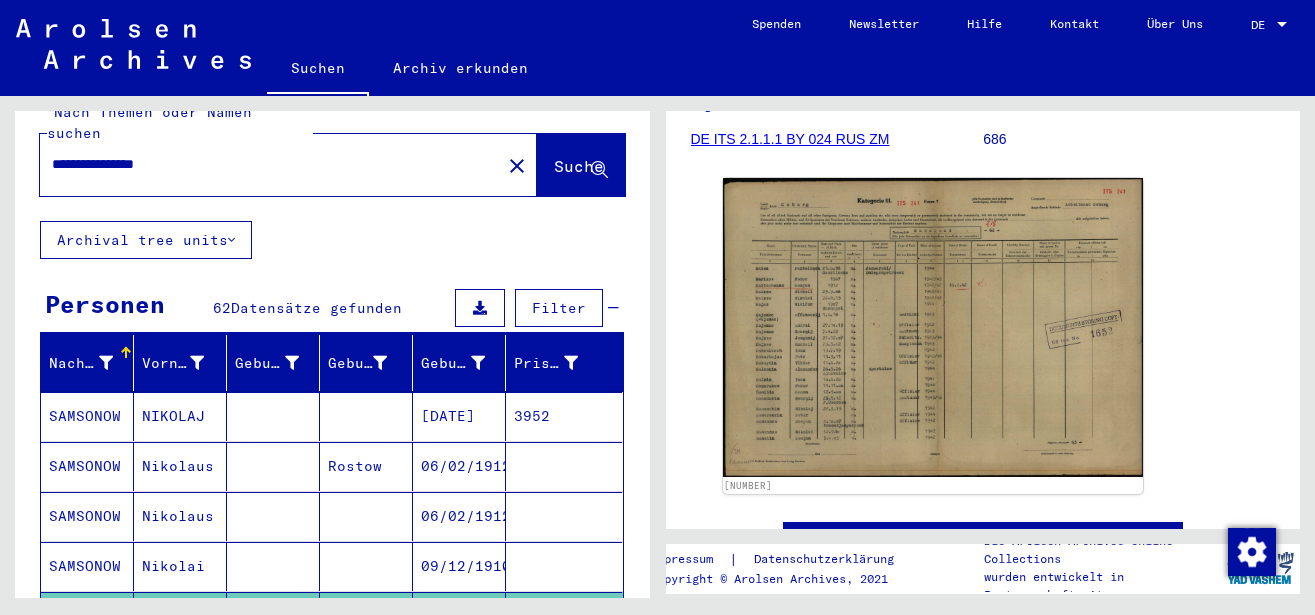 scroll, scrollTop: 0, scrollLeft: 0, axis: both 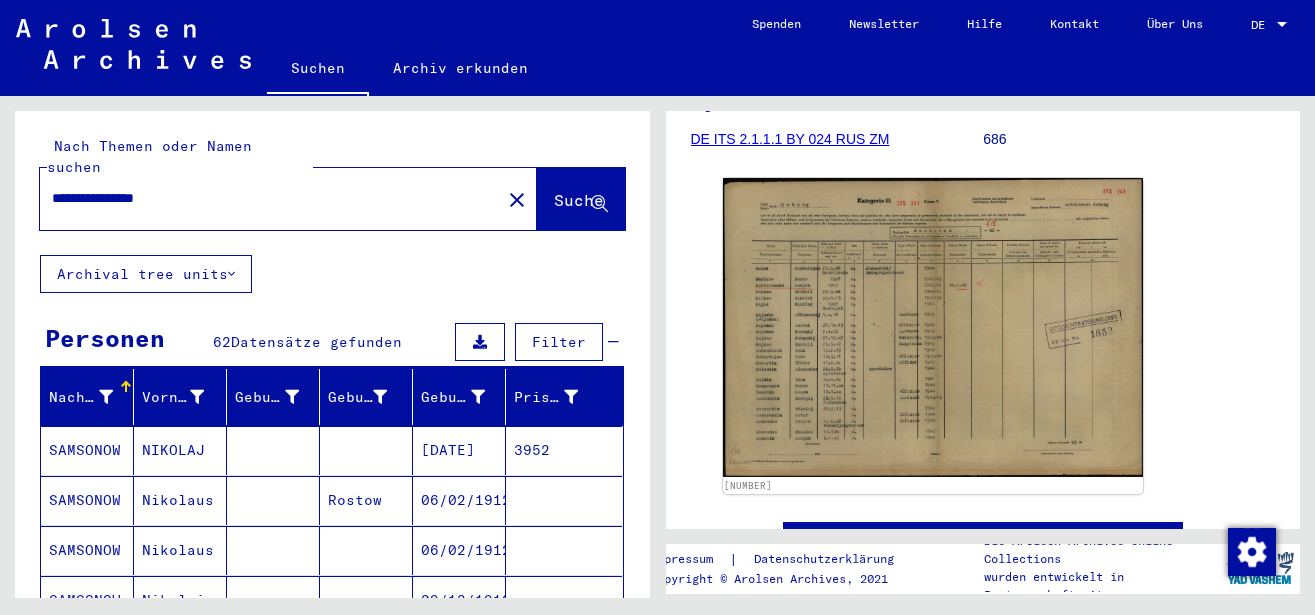 click on "**********" at bounding box center [270, 198] 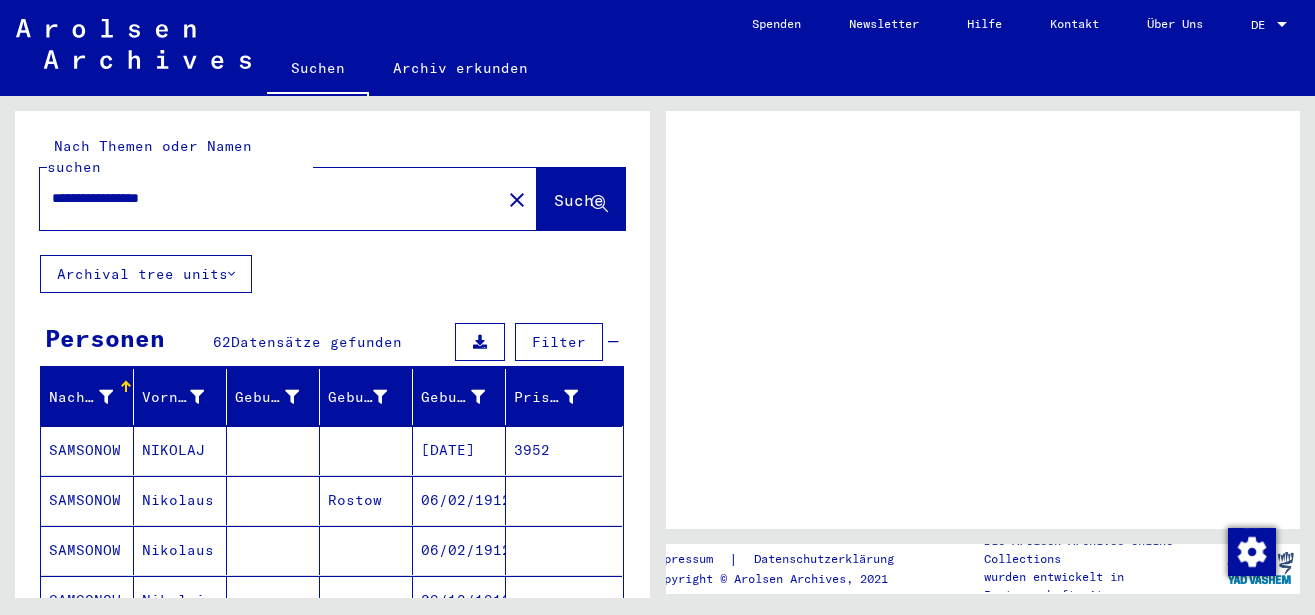 scroll, scrollTop: 0, scrollLeft: 0, axis: both 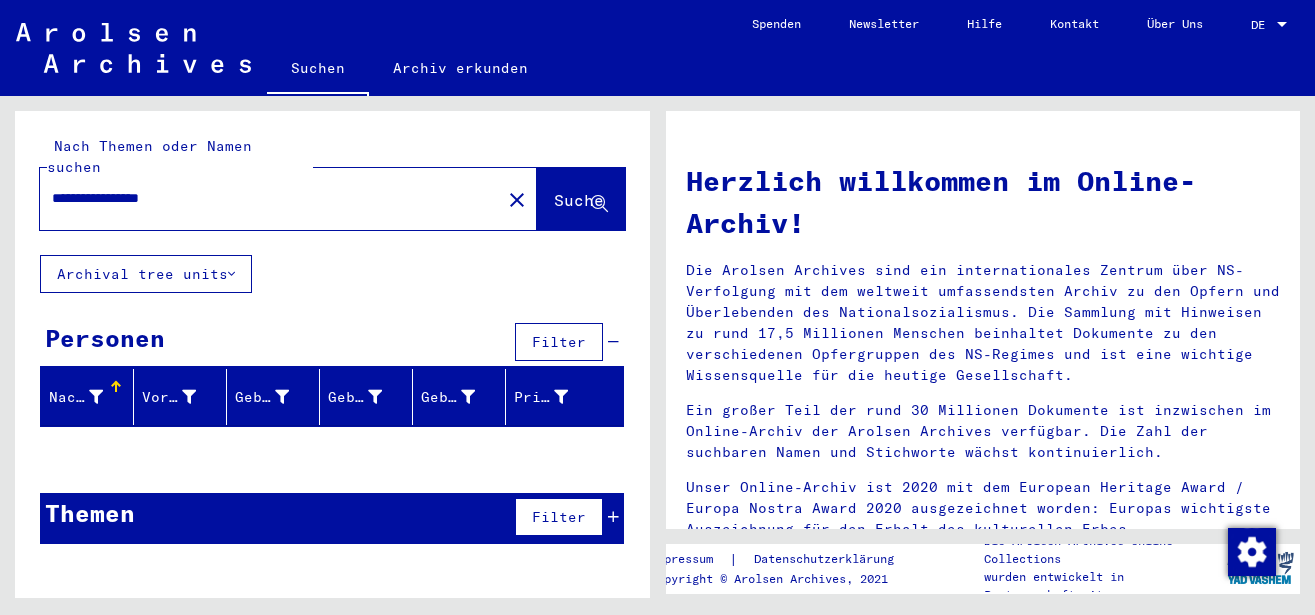 click on "**********" at bounding box center [264, 198] 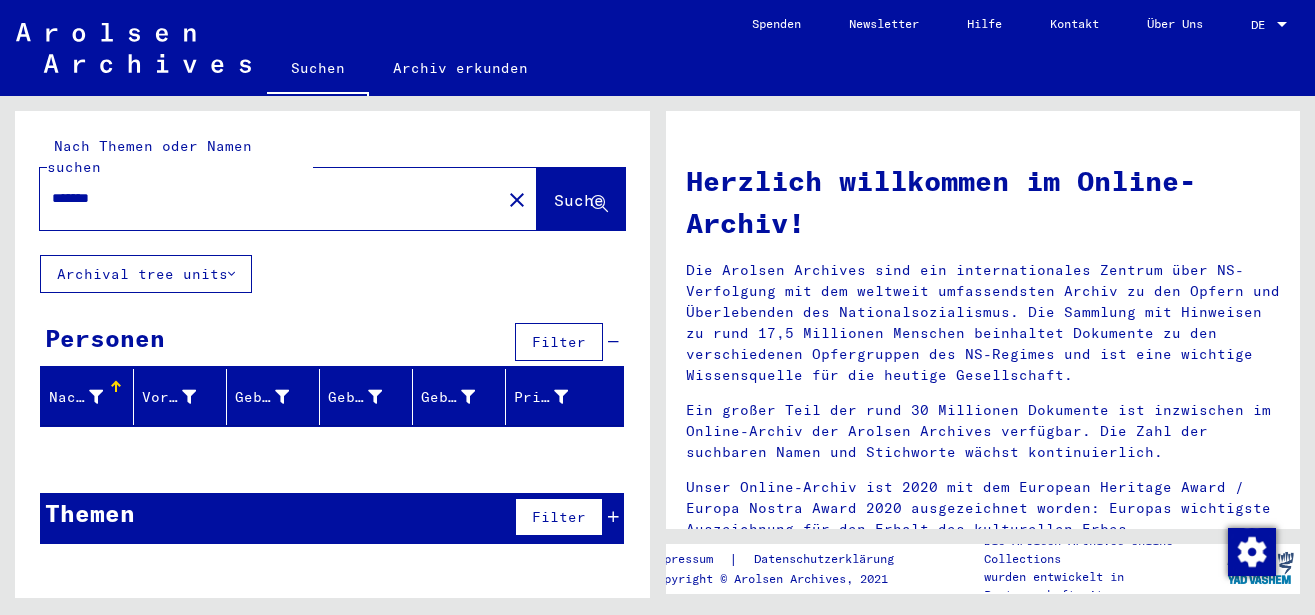 type on "*******" 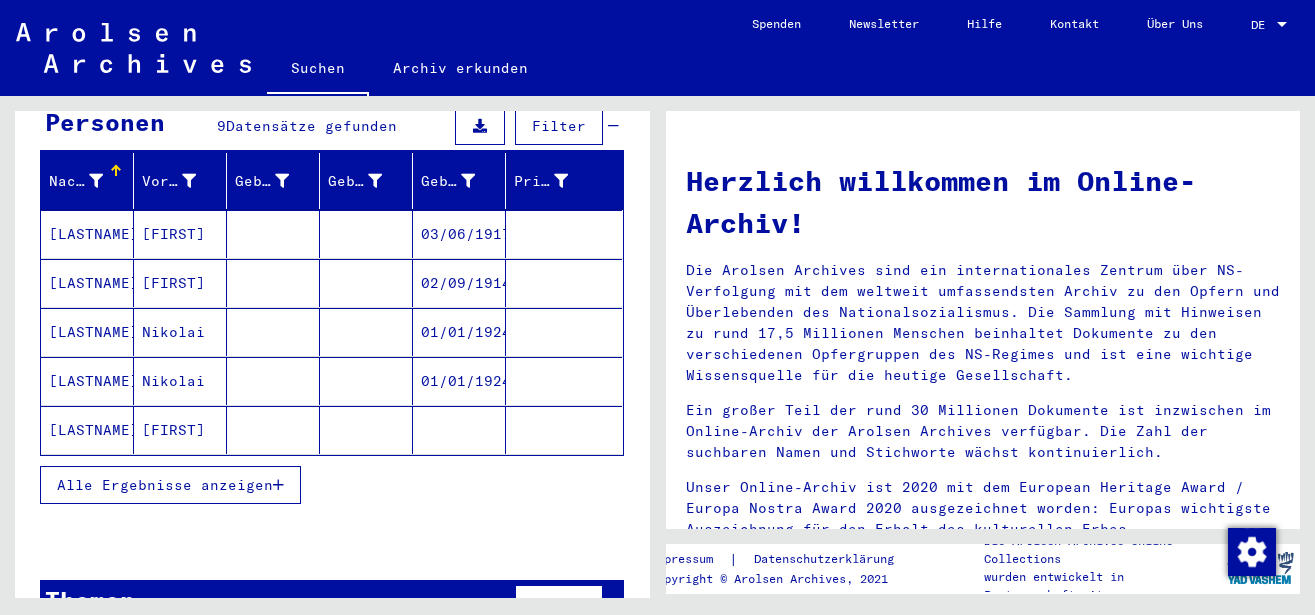 scroll, scrollTop: 250, scrollLeft: 0, axis: vertical 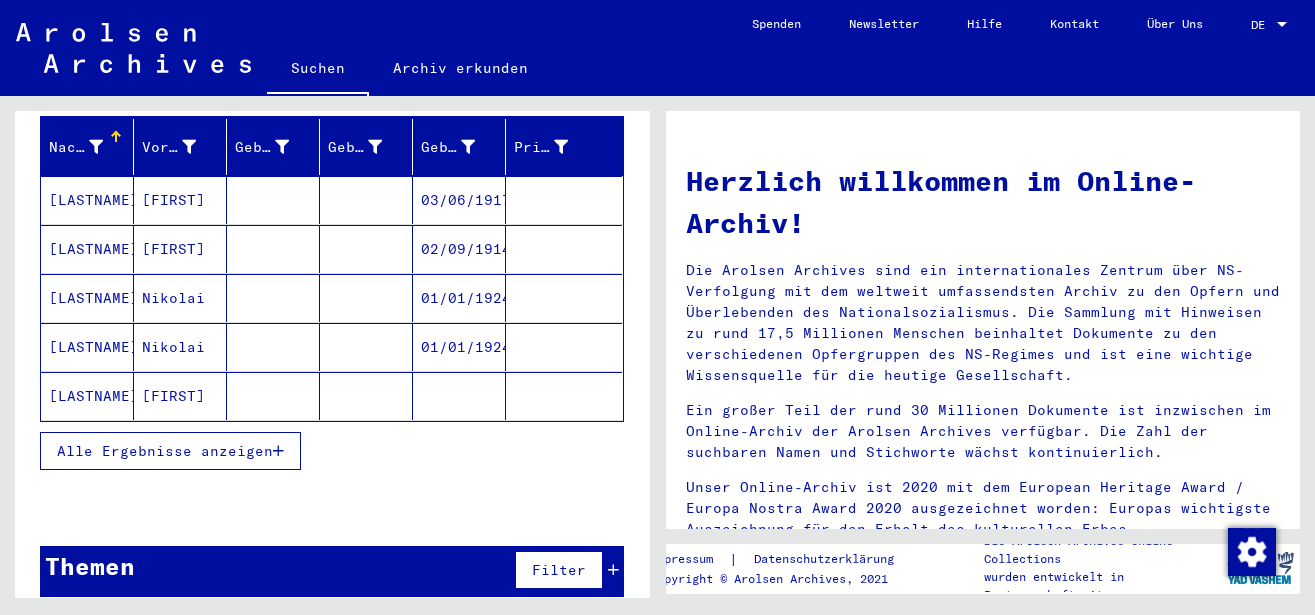 click at bounding box center (278, 451) 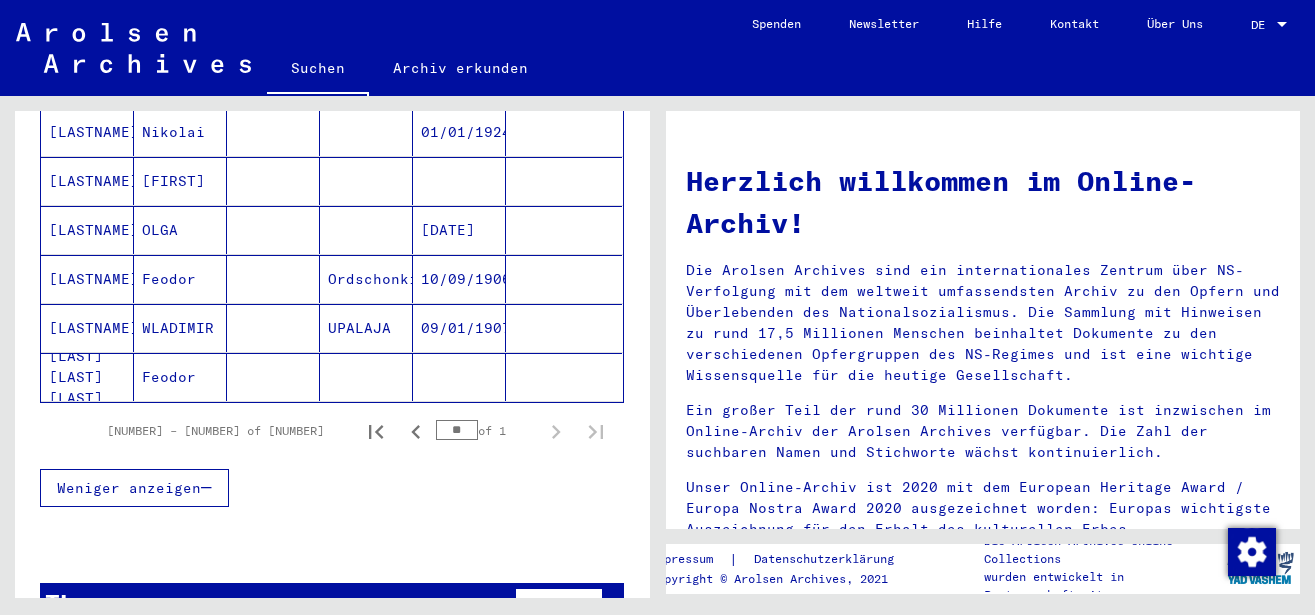 scroll, scrollTop: 502, scrollLeft: 0, axis: vertical 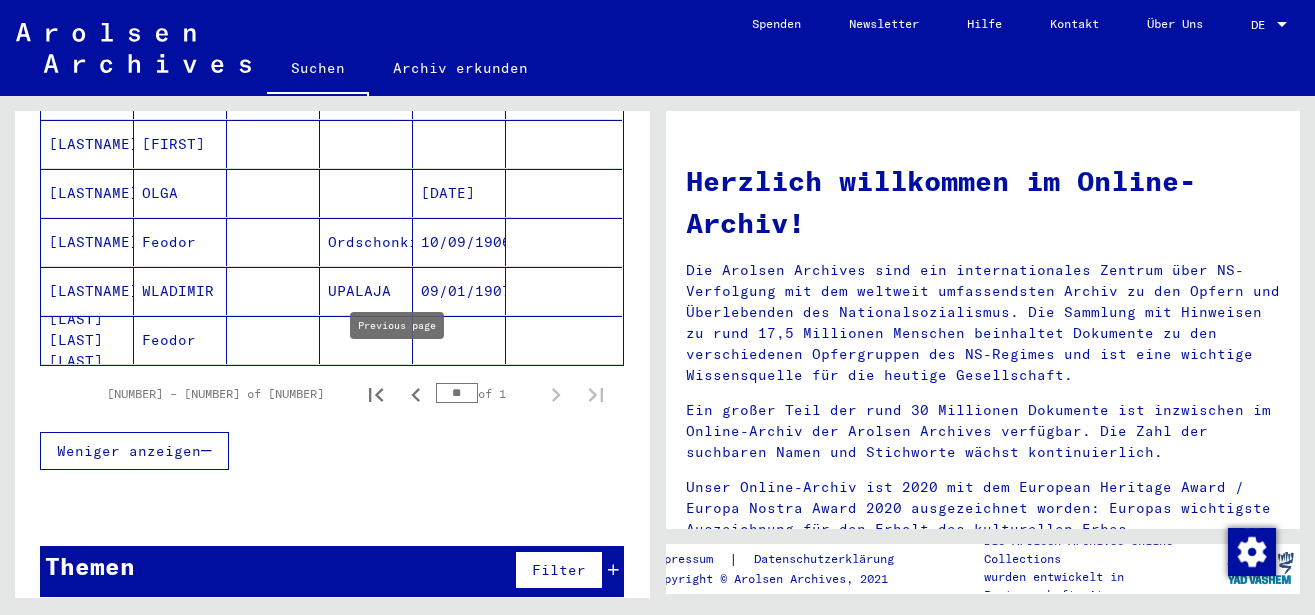 click 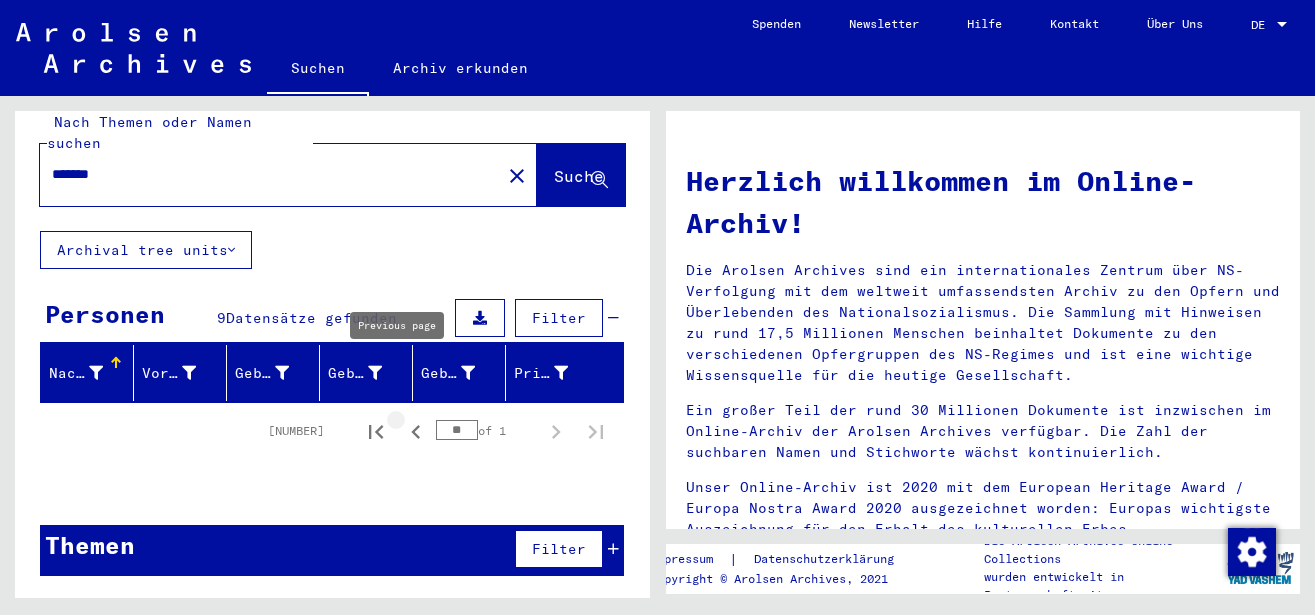 scroll, scrollTop: 3, scrollLeft: 0, axis: vertical 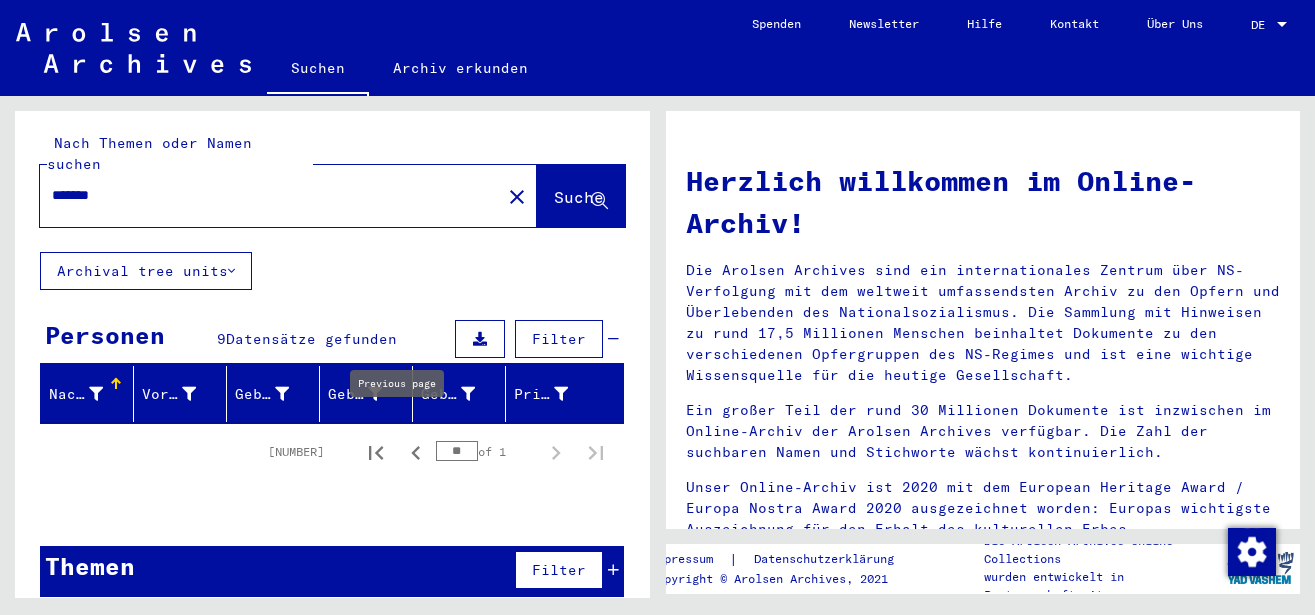 click 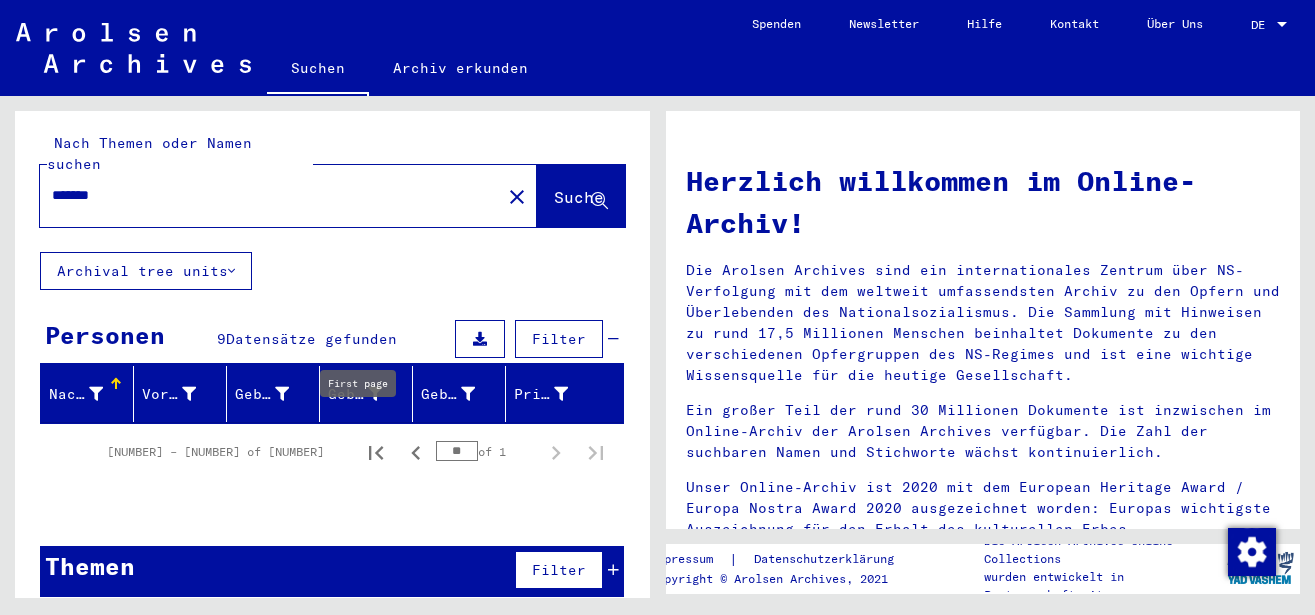 click 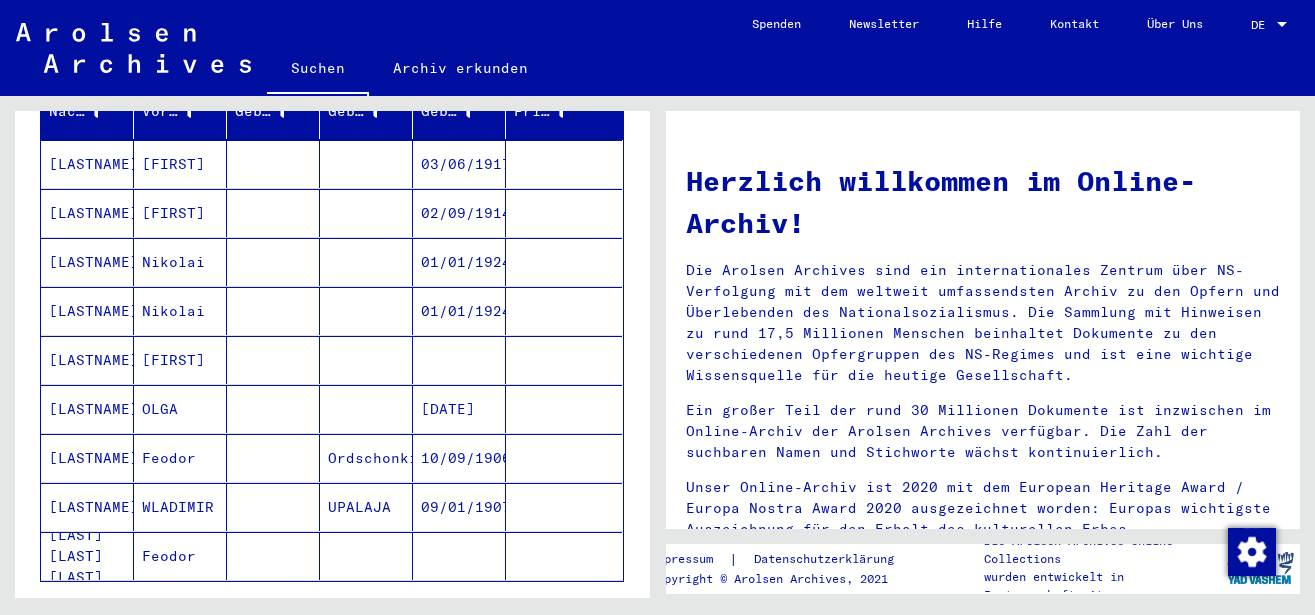 scroll, scrollTop: 178, scrollLeft: 0, axis: vertical 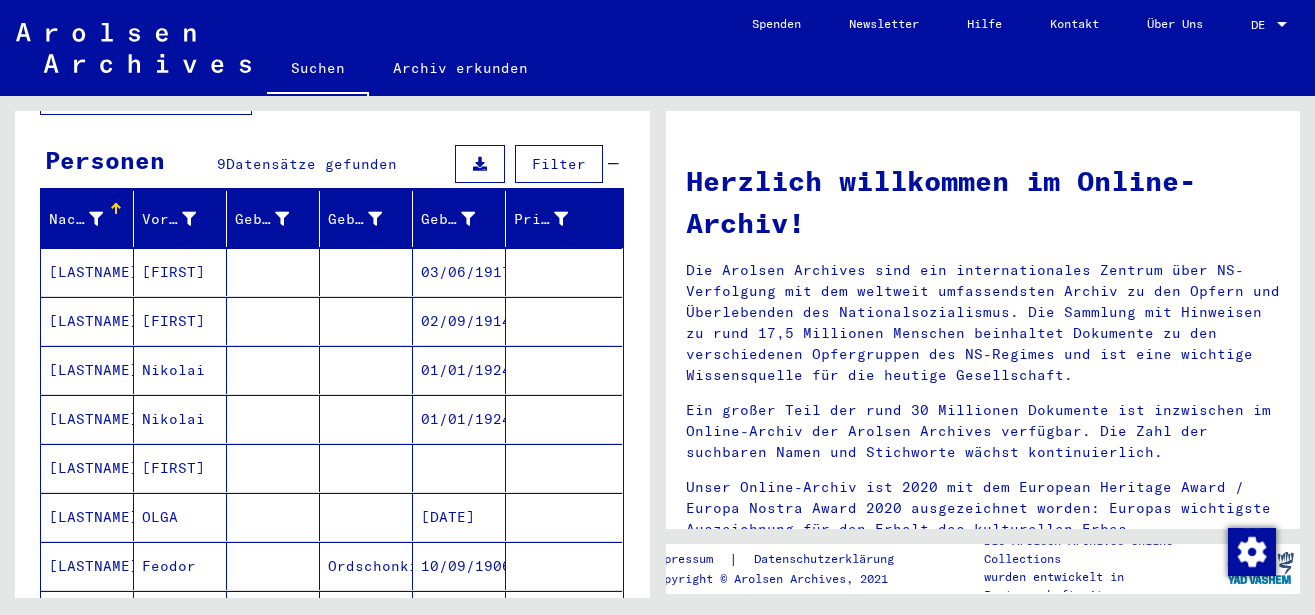 click on "[FIRST]" at bounding box center (180, 370) 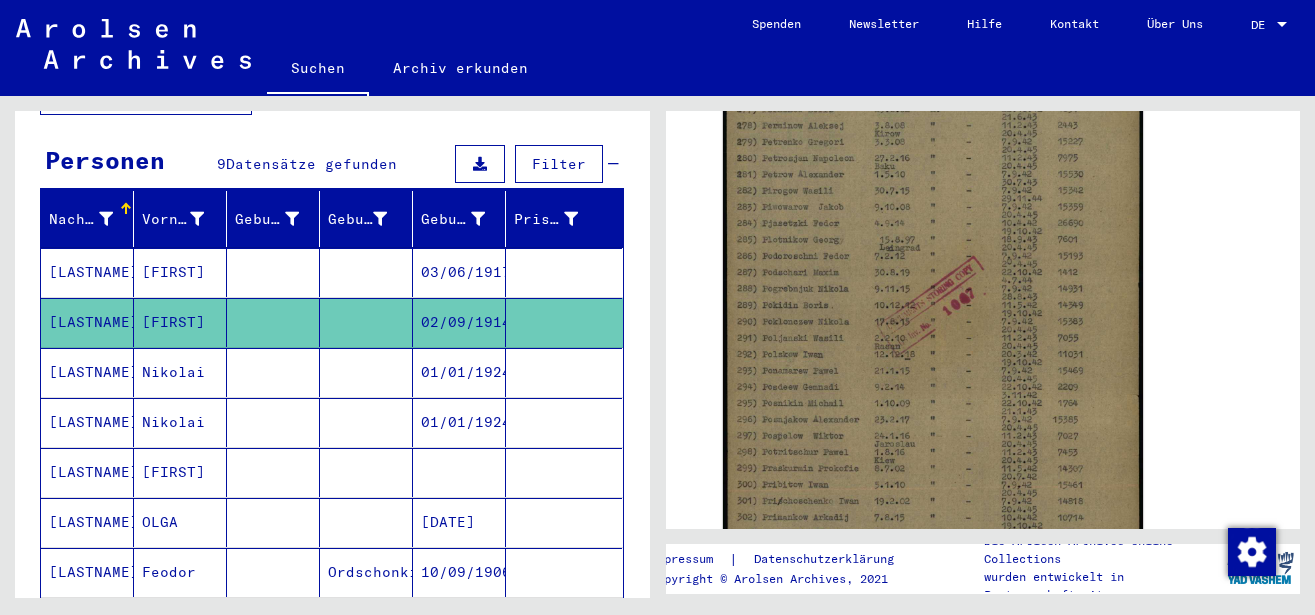 scroll, scrollTop: 432, scrollLeft: 0, axis: vertical 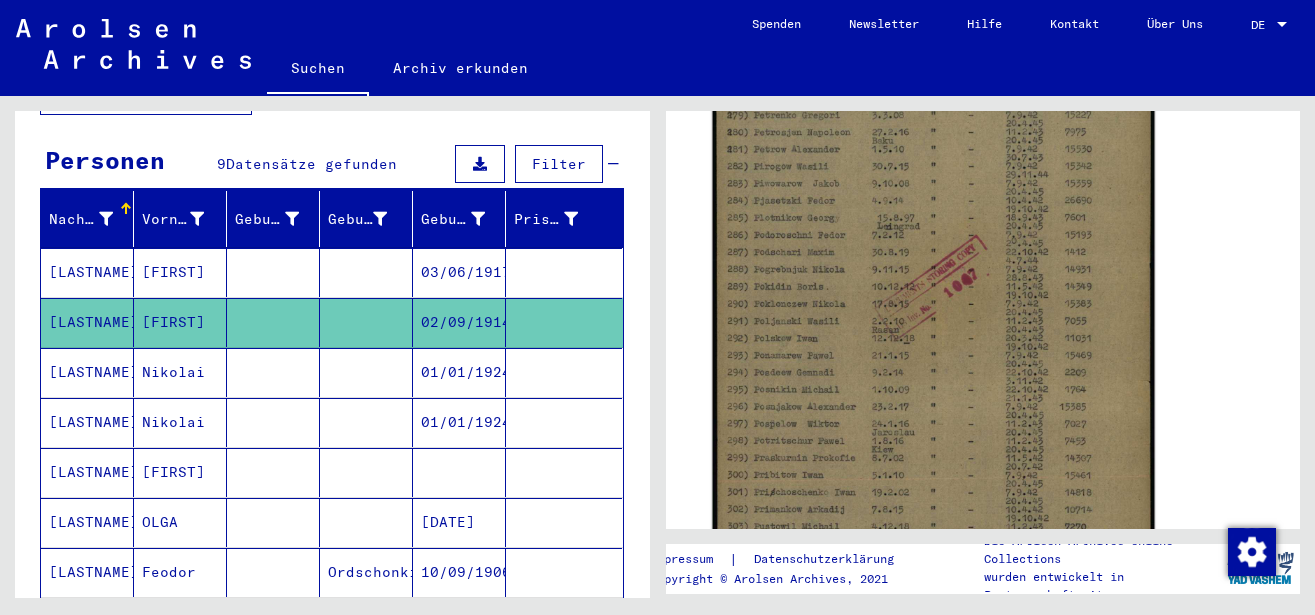 click 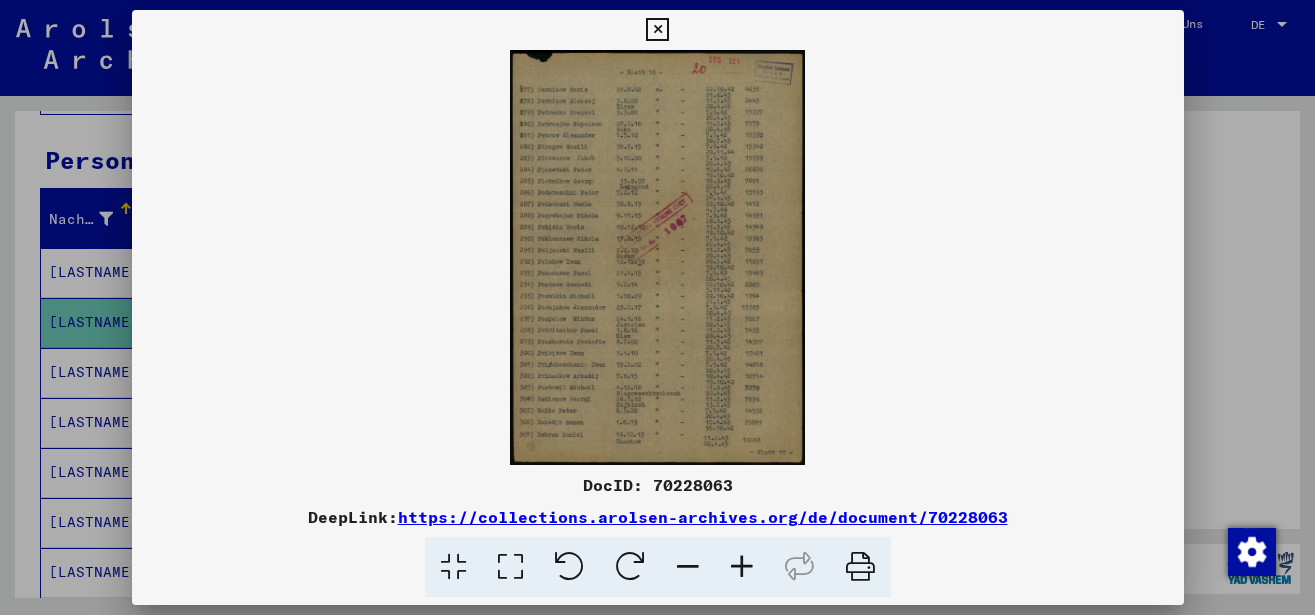 scroll, scrollTop: 432, scrollLeft: 0, axis: vertical 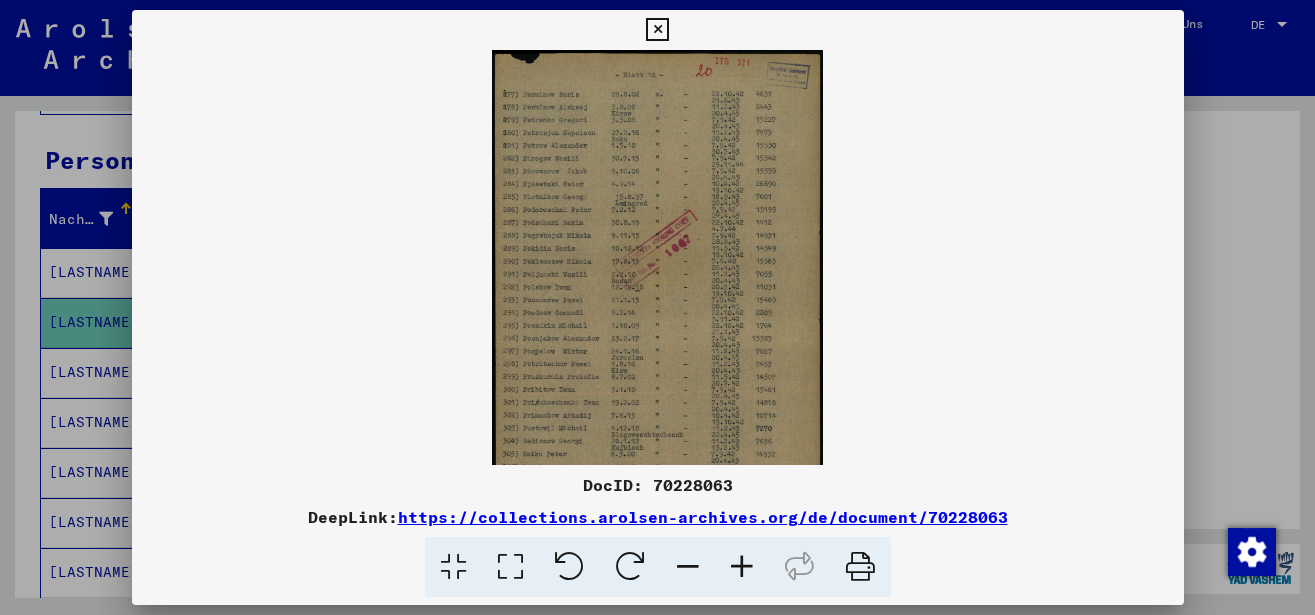 click at bounding box center [742, 567] 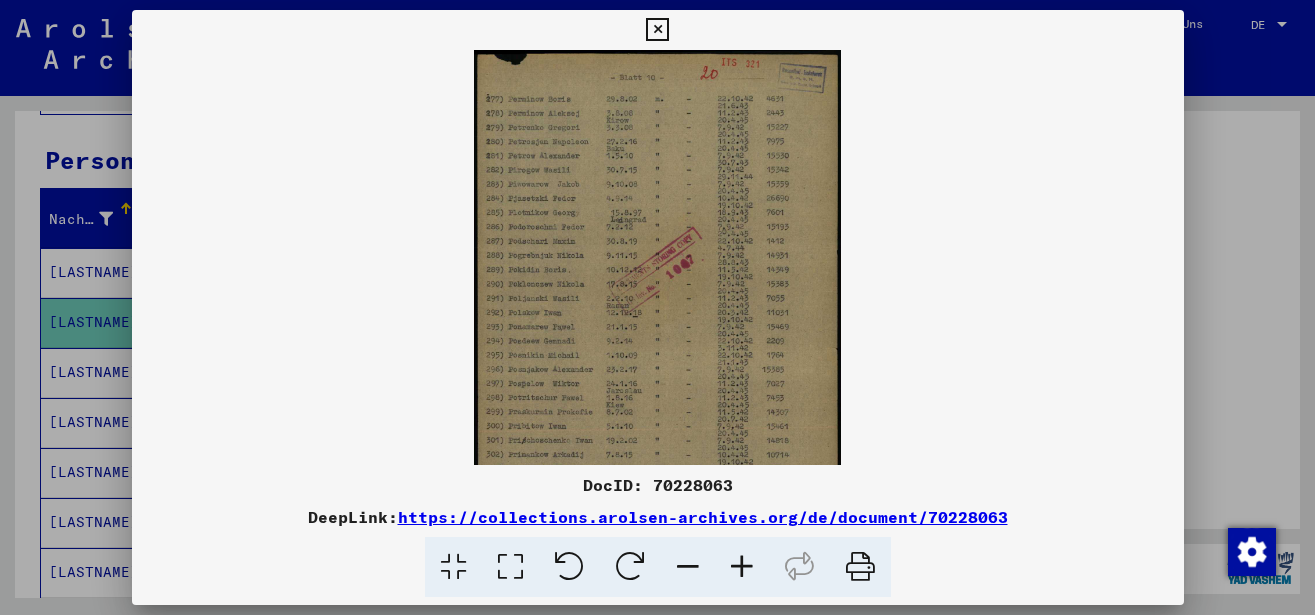 click at bounding box center [742, 567] 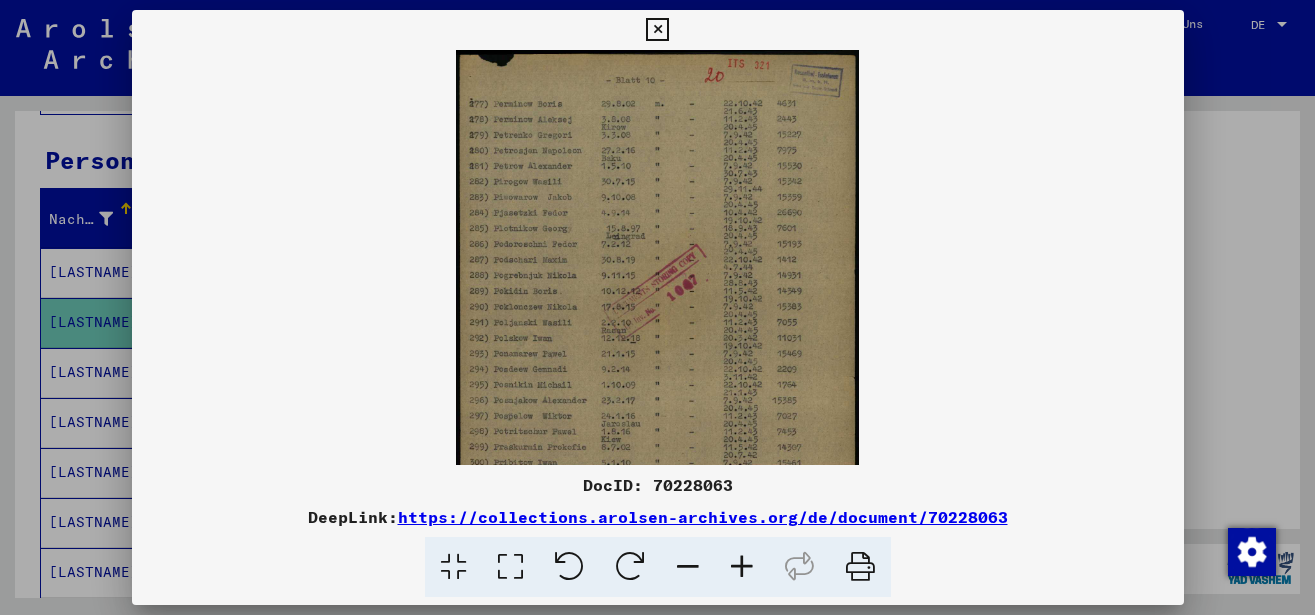 click at bounding box center [742, 567] 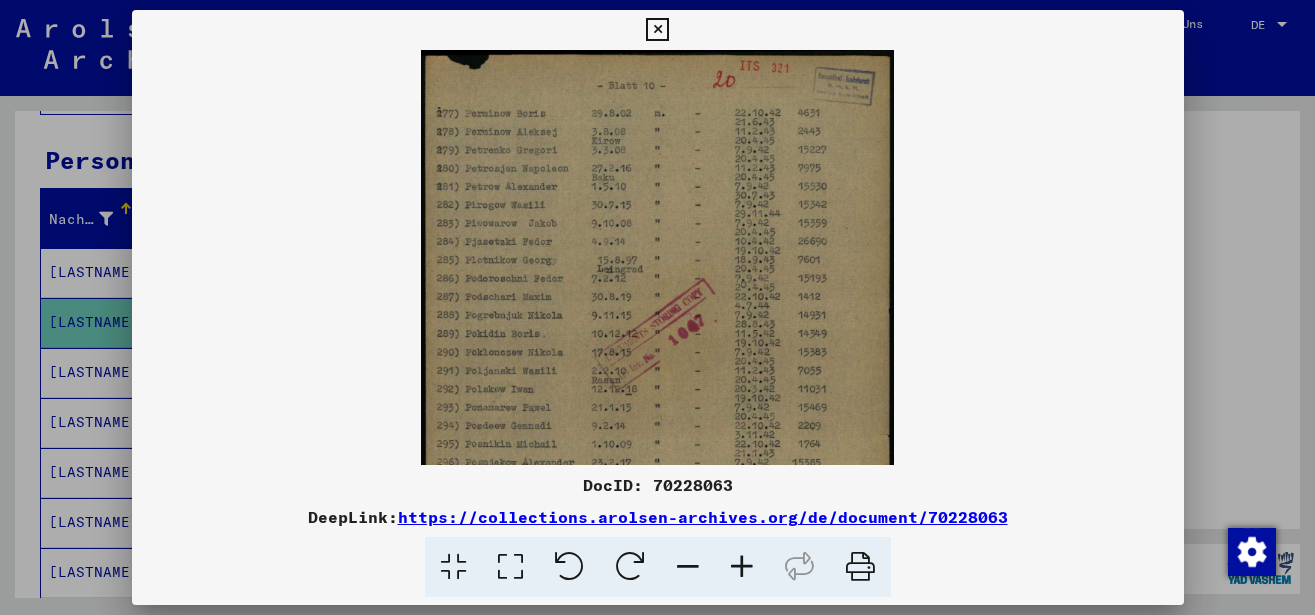 click at bounding box center [742, 567] 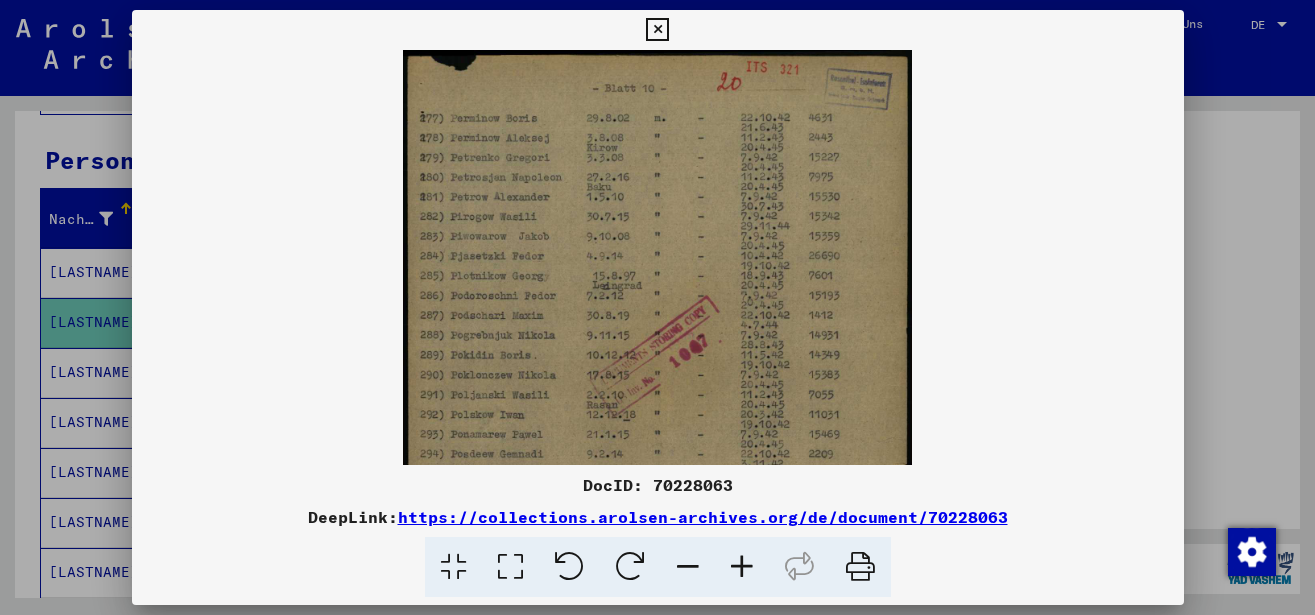 click at bounding box center (742, 567) 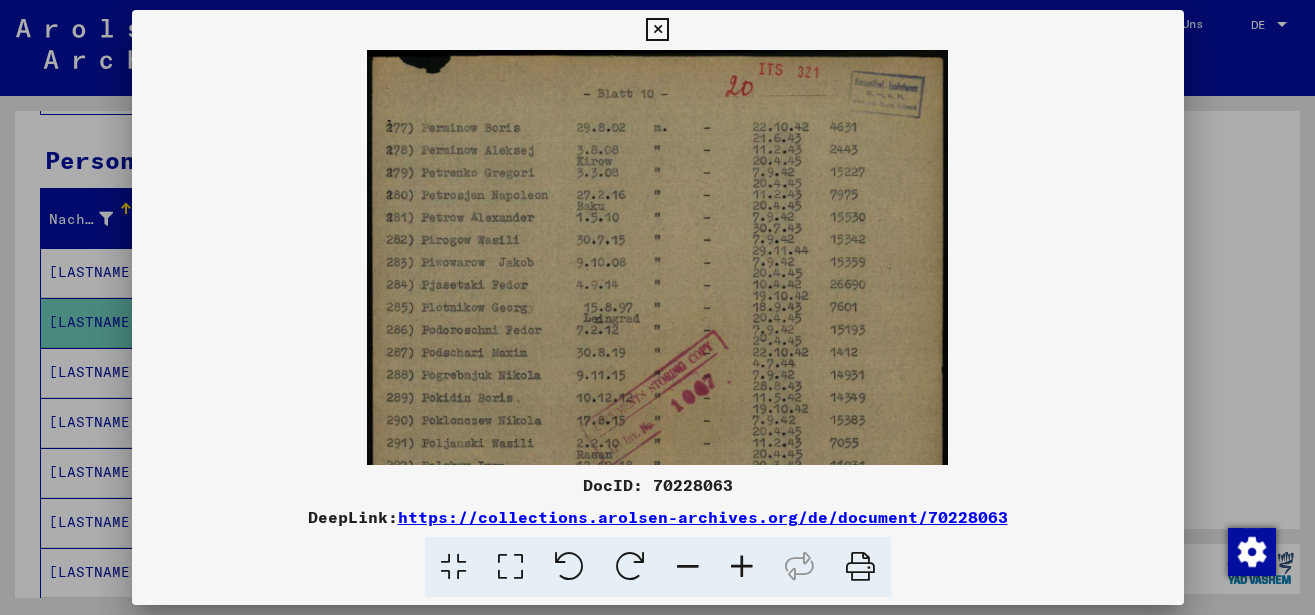 click at bounding box center [742, 567] 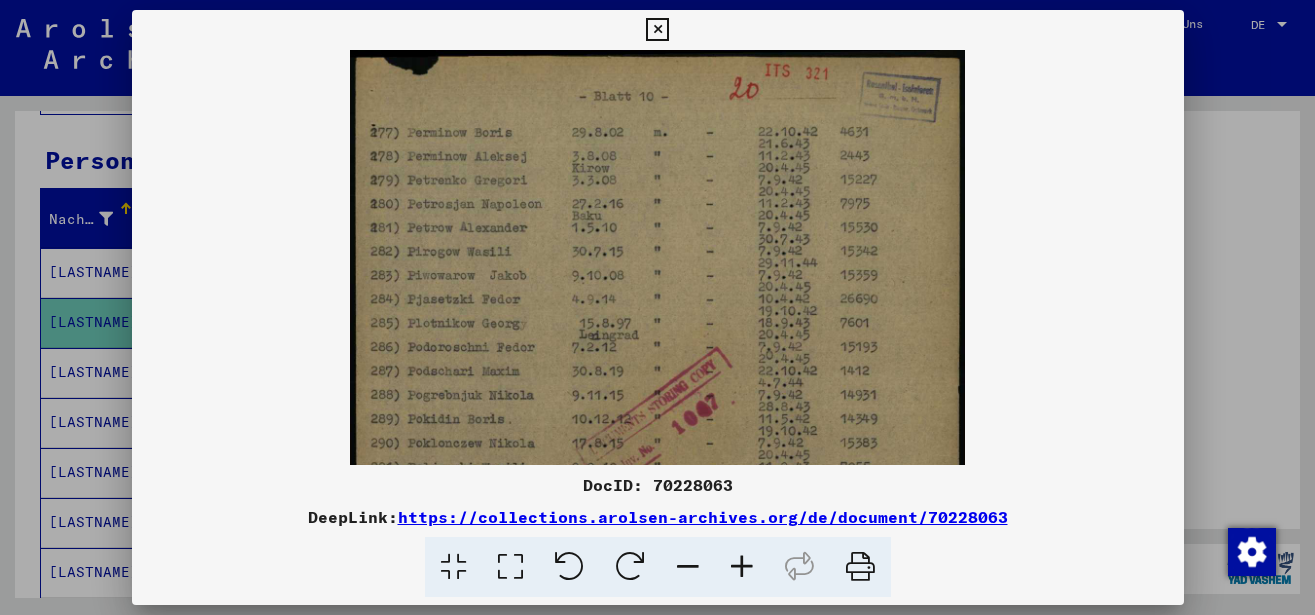 click at bounding box center (742, 567) 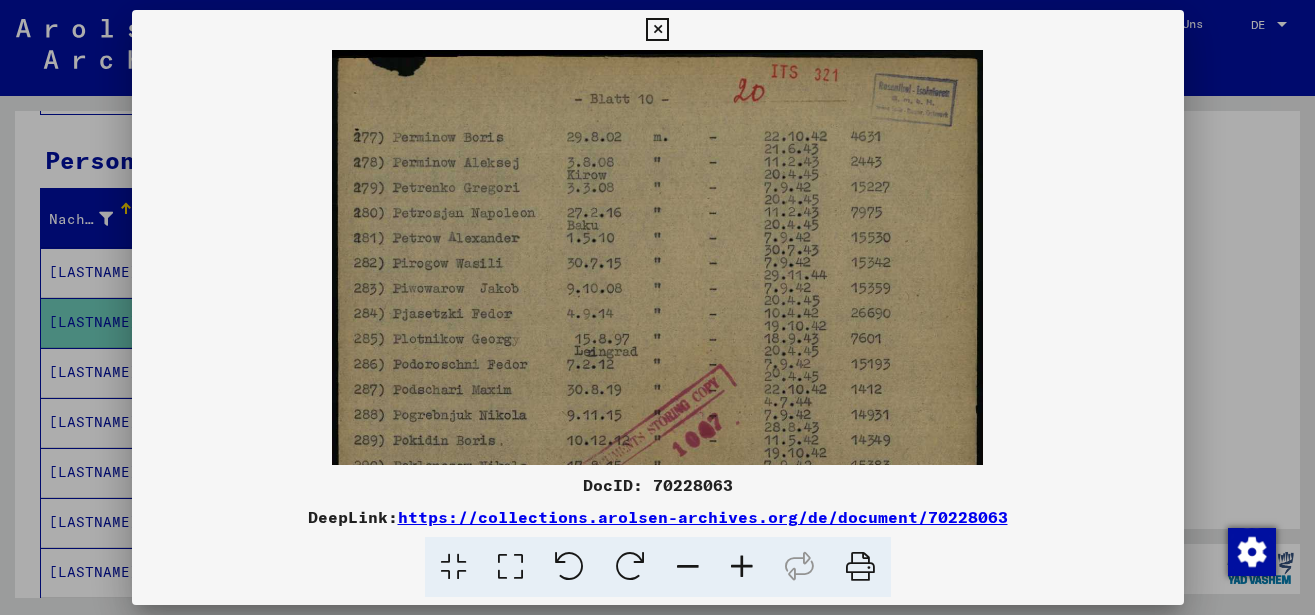 click at bounding box center (742, 567) 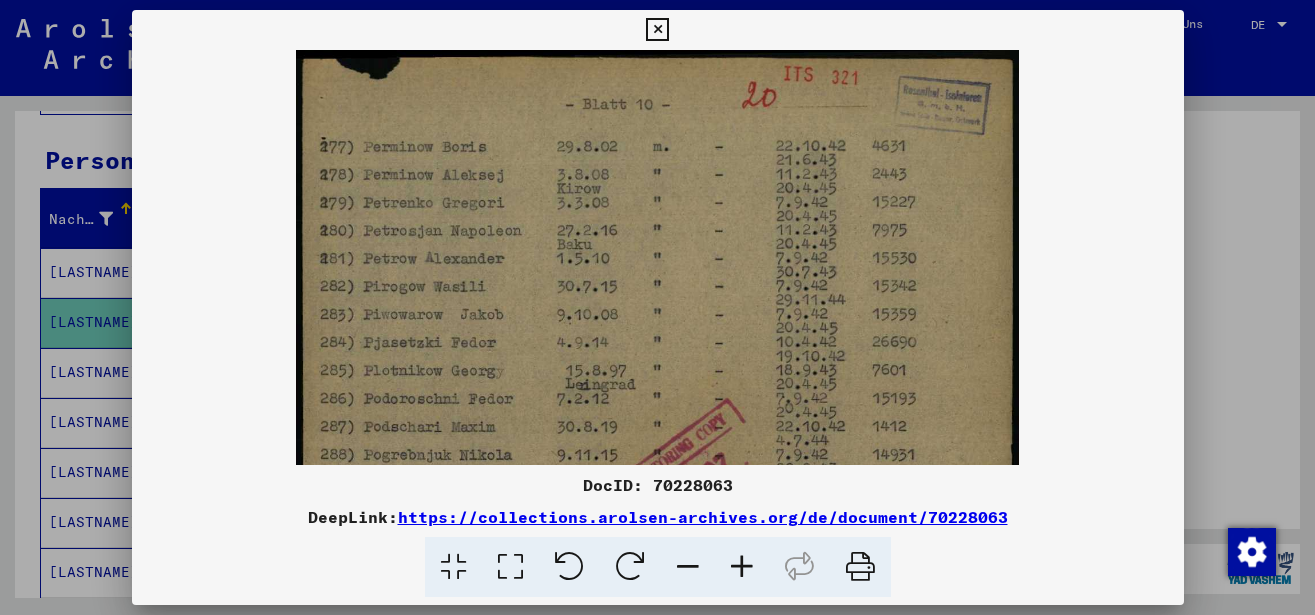 click at bounding box center [742, 567] 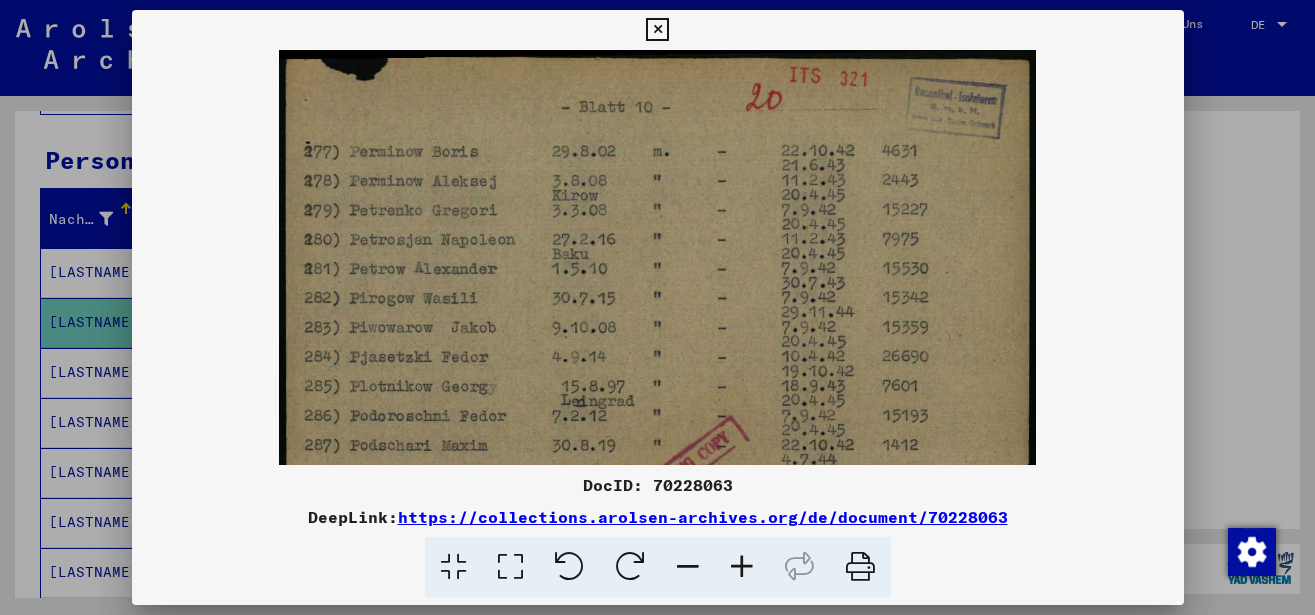 click at bounding box center [742, 567] 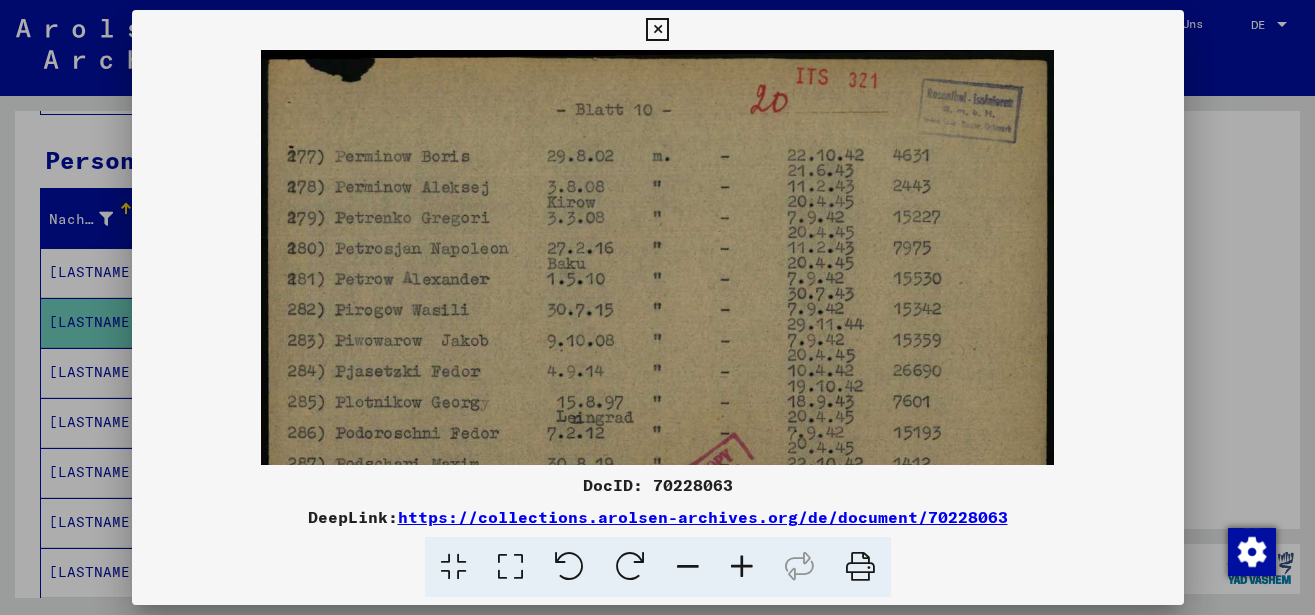 click at bounding box center [742, 567] 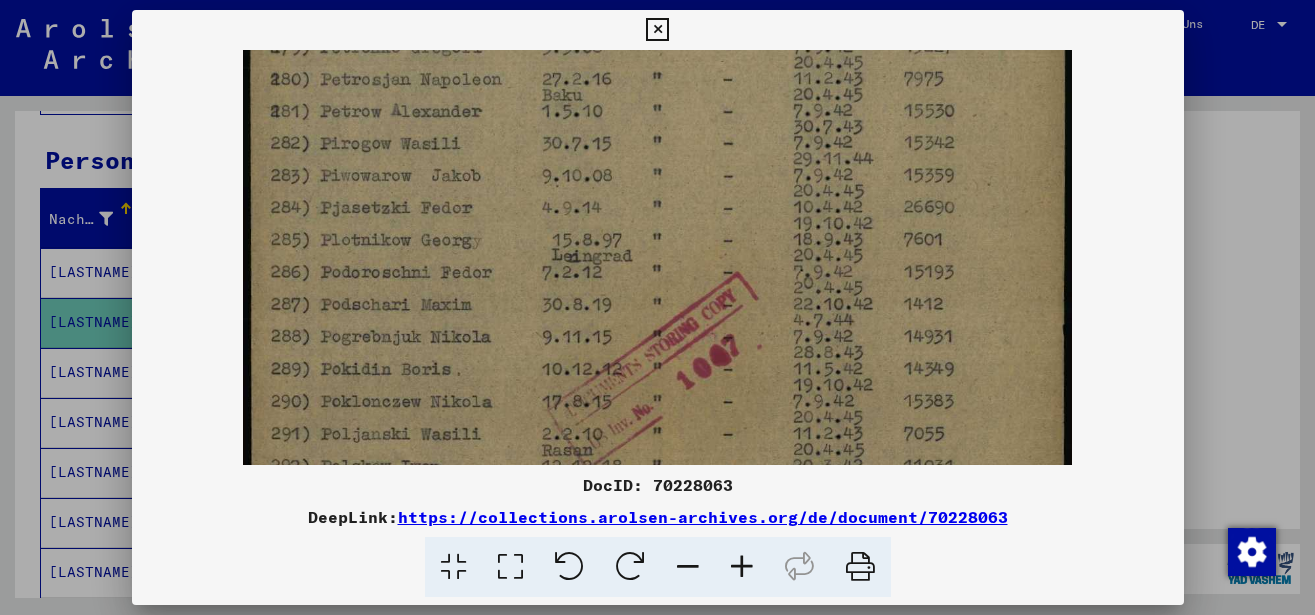 drag, startPoint x: 504, startPoint y: 252, endPoint x: 513, endPoint y: 156, distance: 96.42095 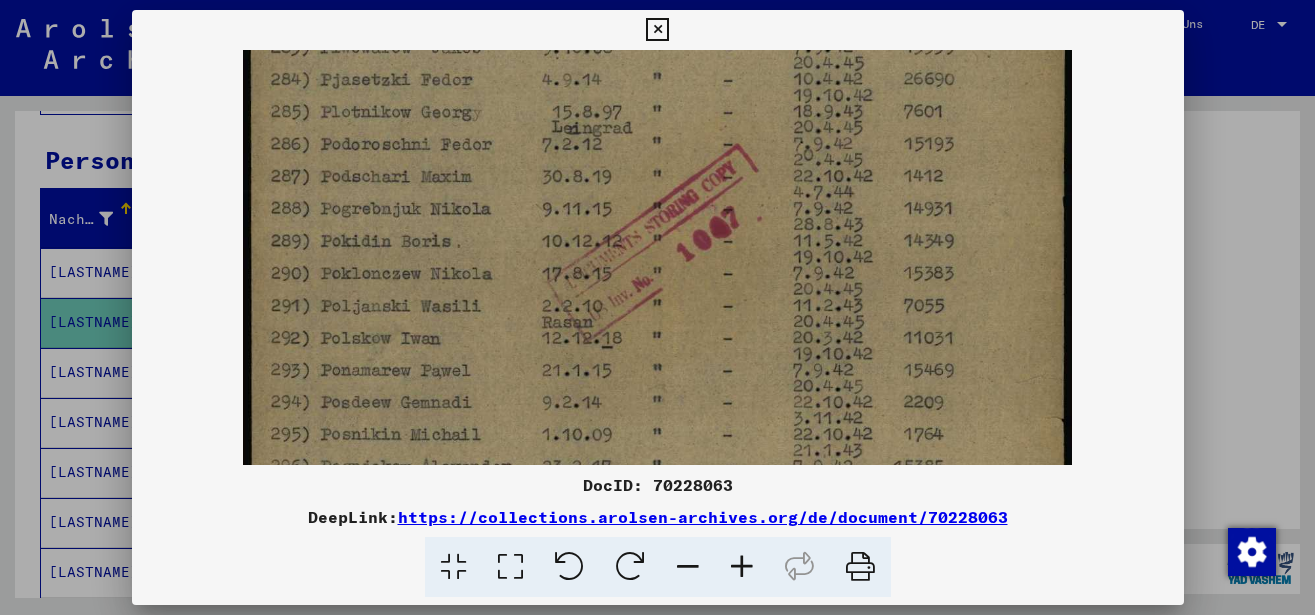drag, startPoint x: 531, startPoint y: 196, endPoint x: 540, endPoint y: 151, distance: 45.891174 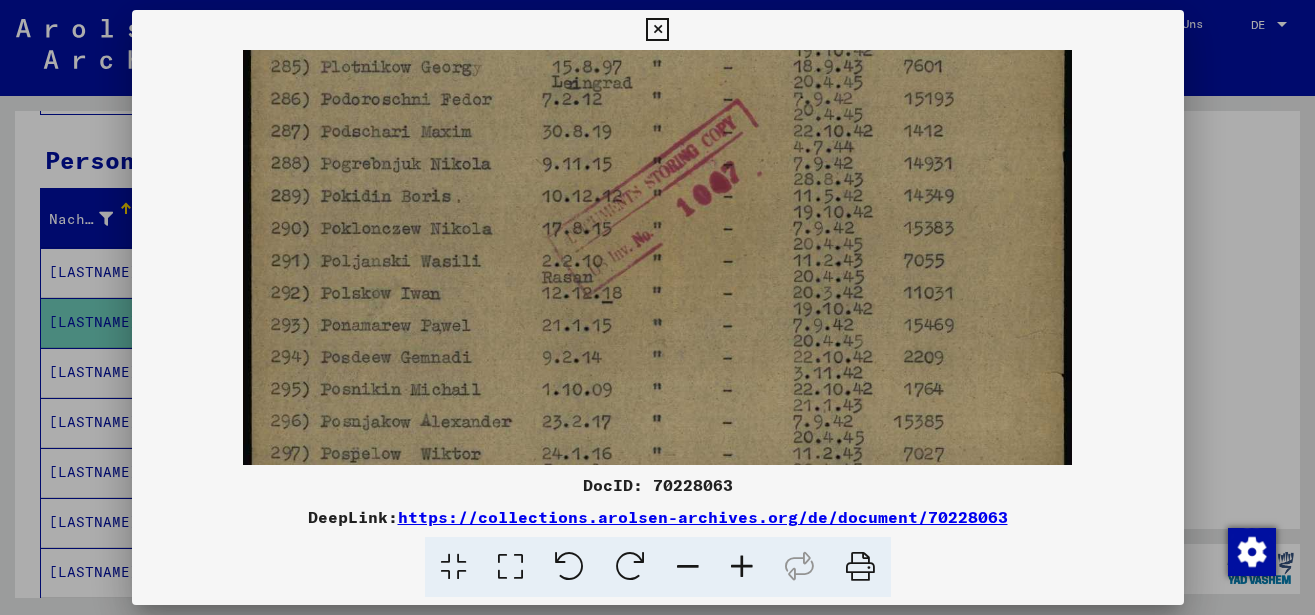scroll, scrollTop: 381, scrollLeft: 0, axis: vertical 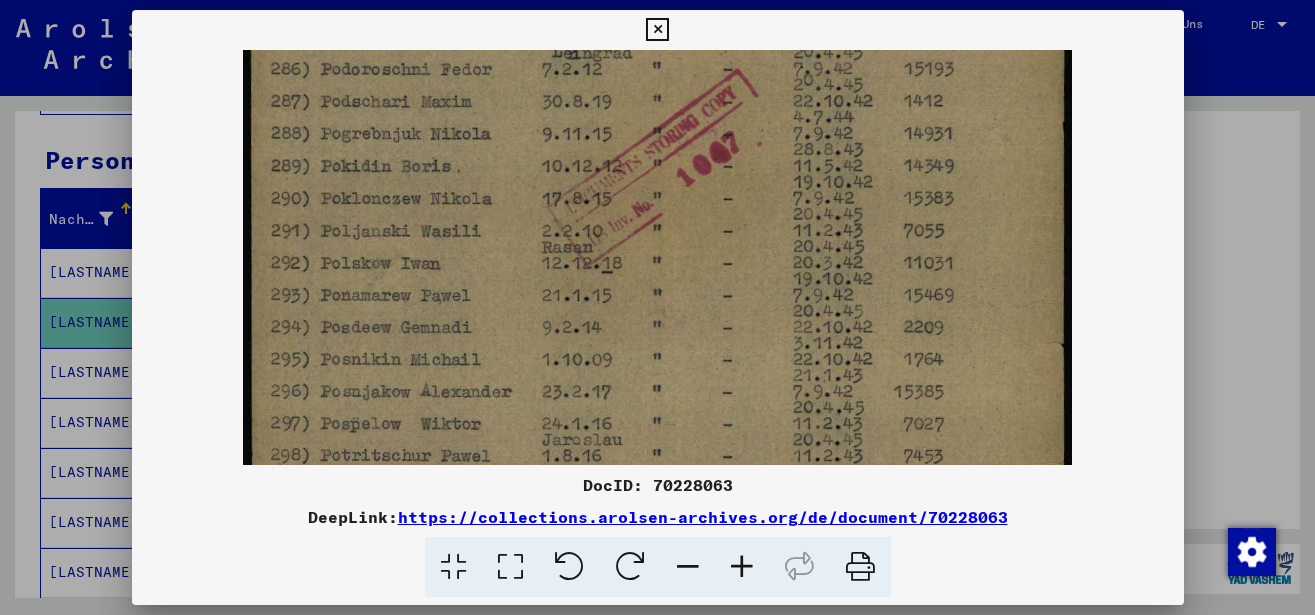 drag, startPoint x: 501, startPoint y: 227, endPoint x: 501, endPoint y: 203, distance: 24 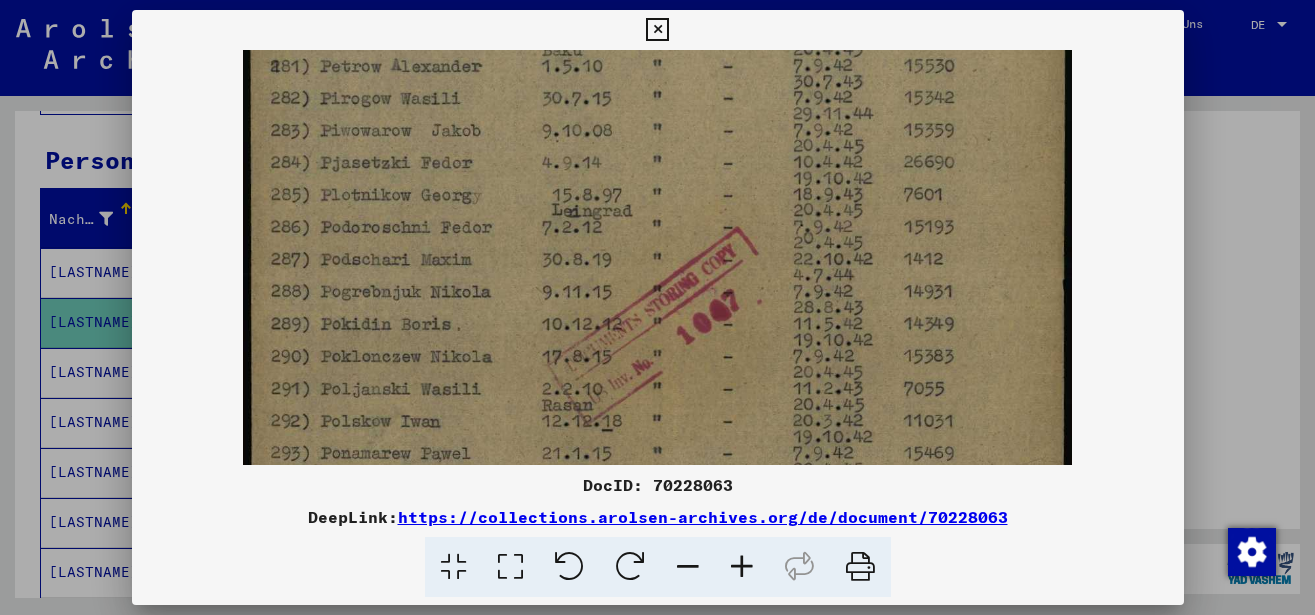 drag, startPoint x: 498, startPoint y: 270, endPoint x: 495, endPoint y: 316, distance: 46.09772 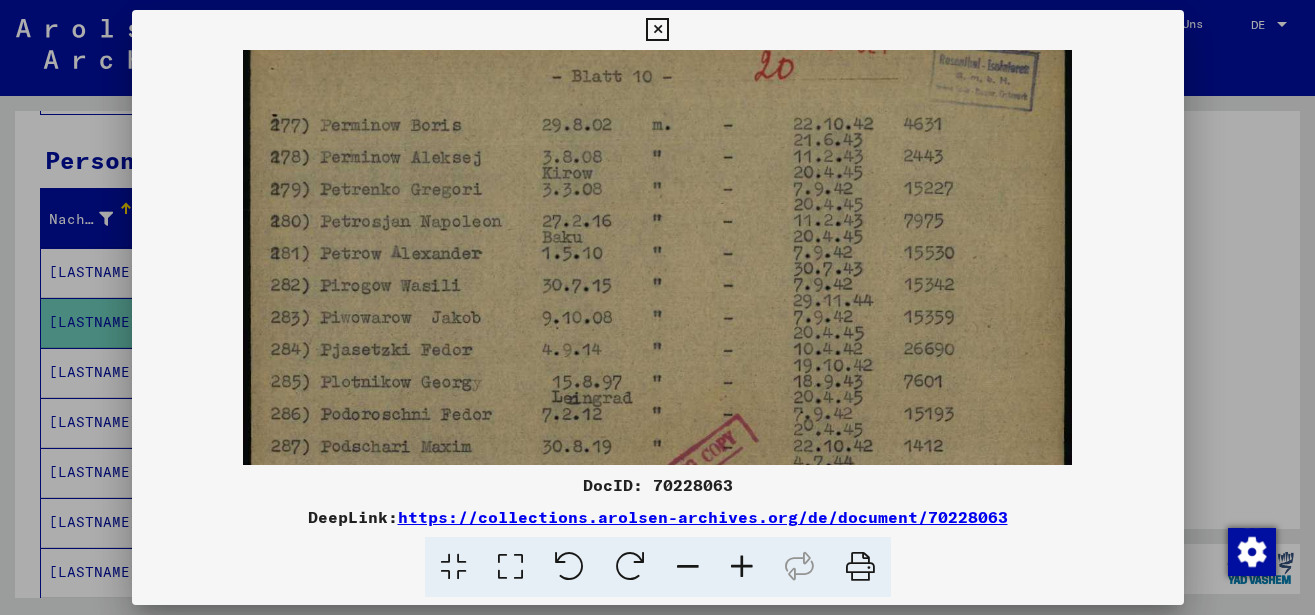 drag, startPoint x: 515, startPoint y: 318, endPoint x: 514, endPoint y: 416, distance: 98.005104 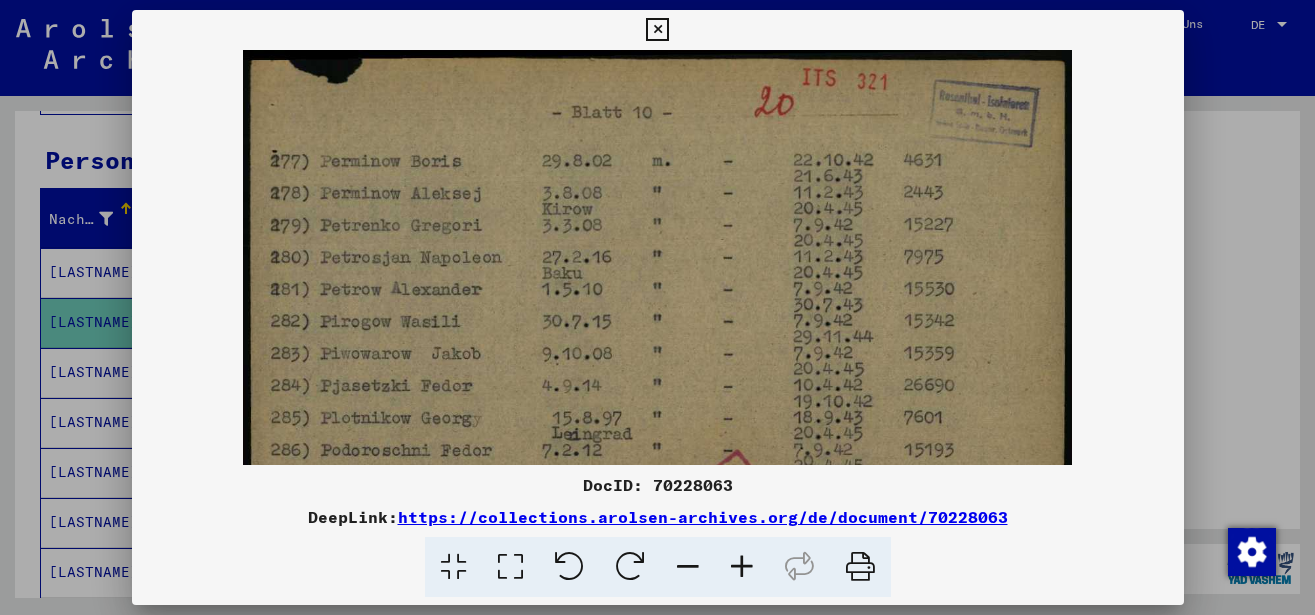 click at bounding box center (657, 632) 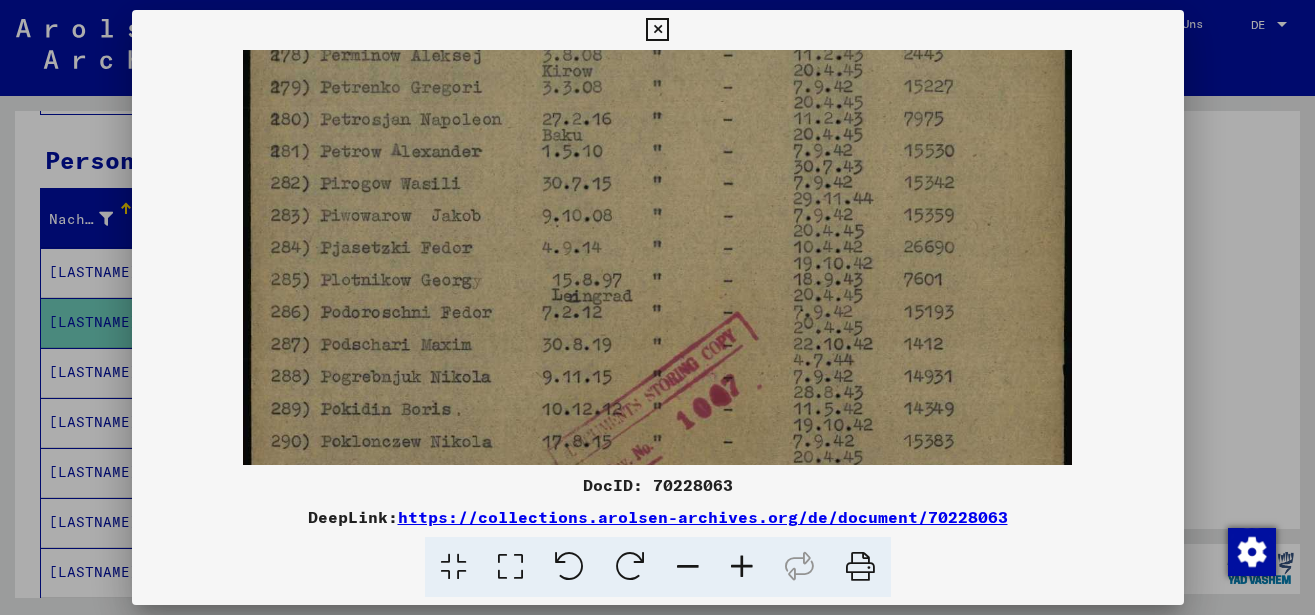scroll, scrollTop: 161, scrollLeft: 0, axis: vertical 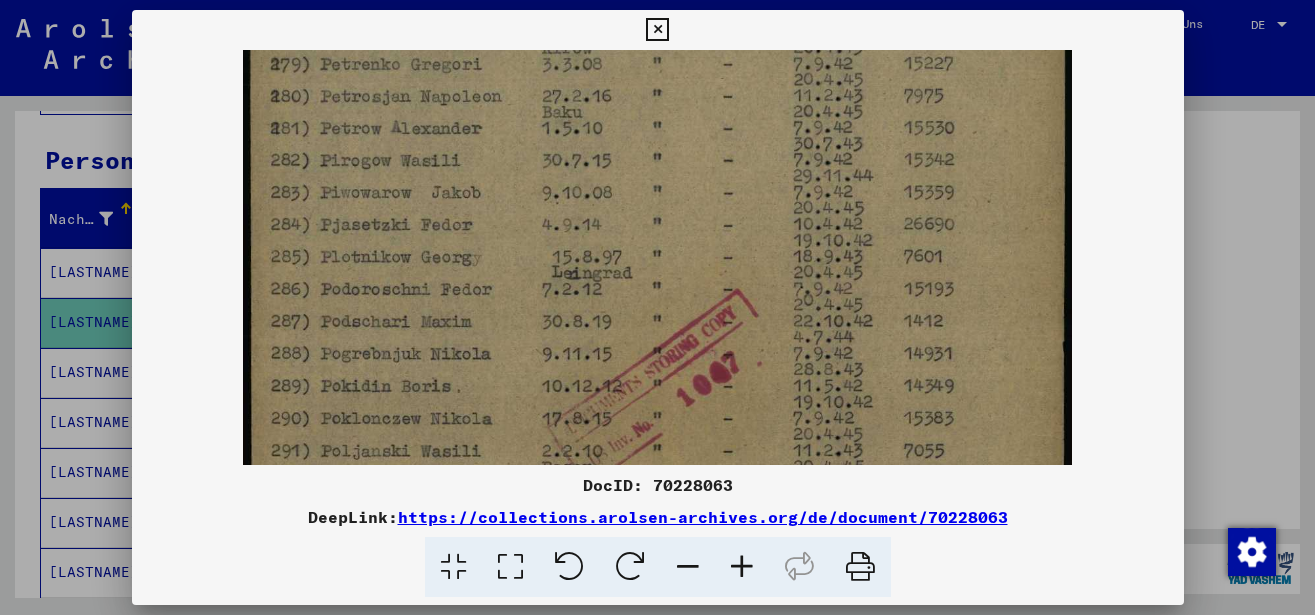 drag, startPoint x: 524, startPoint y: 290, endPoint x: 540, endPoint y: 187, distance: 104.23531 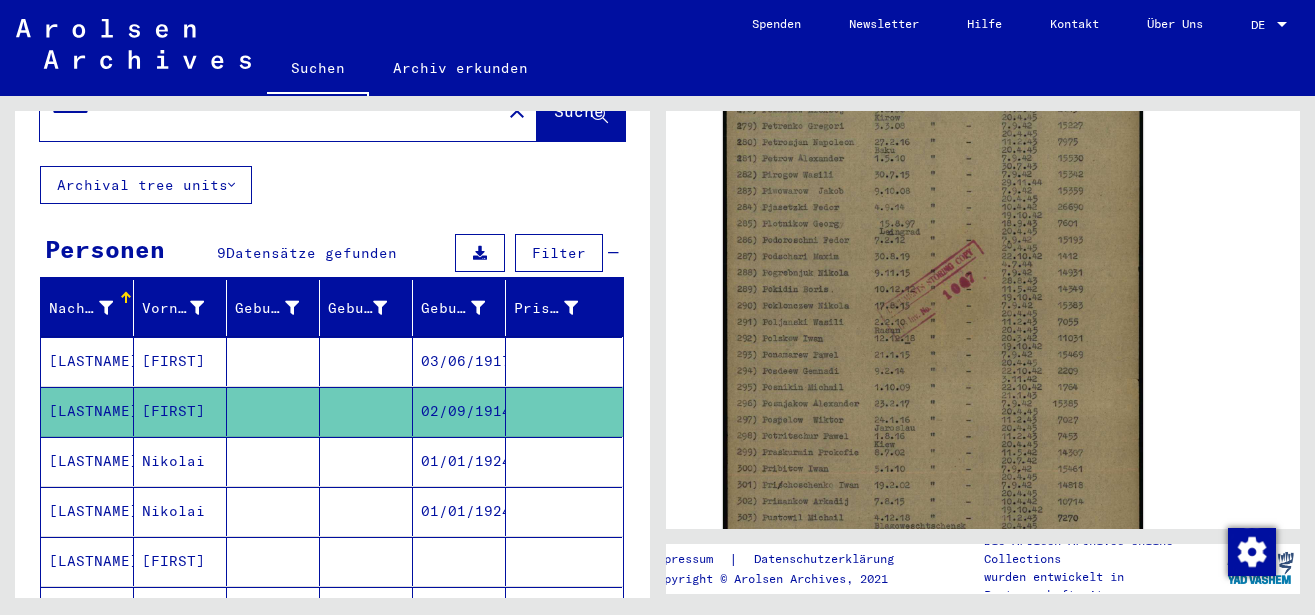 scroll, scrollTop: 0, scrollLeft: 0, axis: both 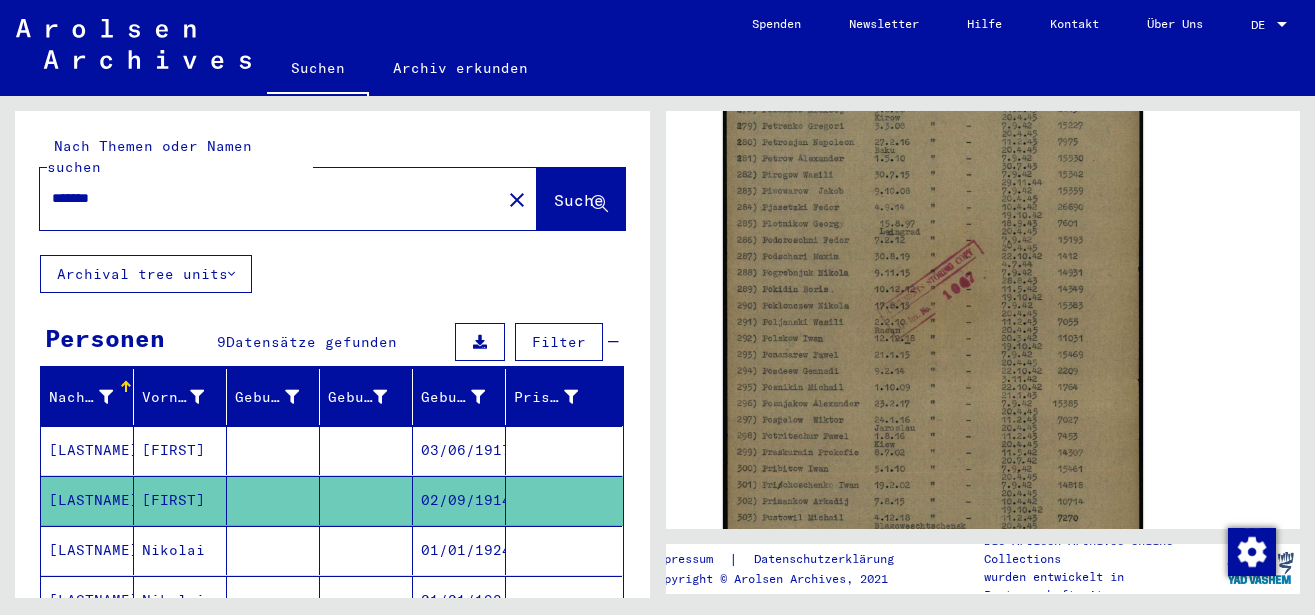 click on "*******" at bounding box center (270, 198) 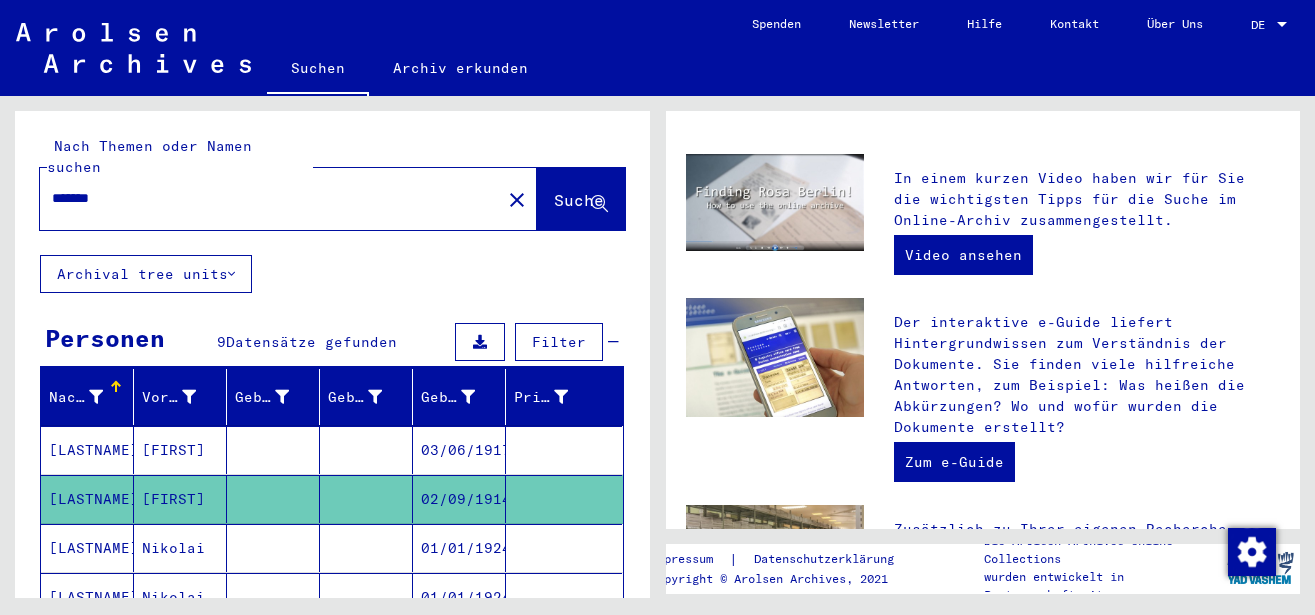 scroll, scrollTop: 0, scrollLeft: 0, axis: both 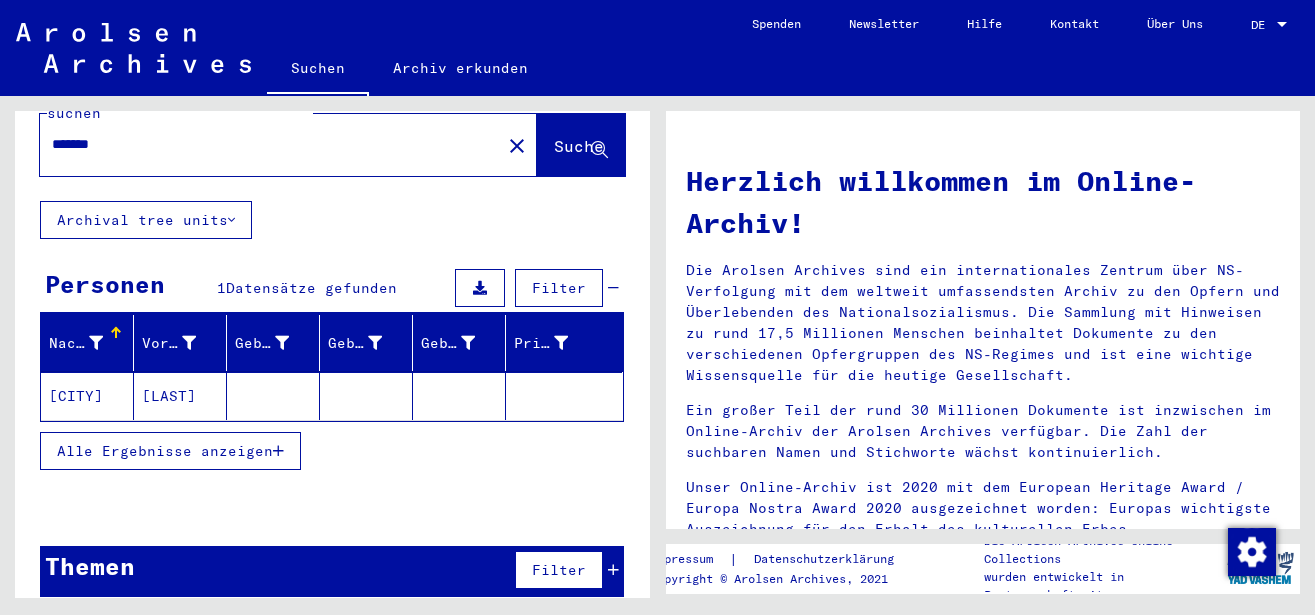 click on "[LAST]" 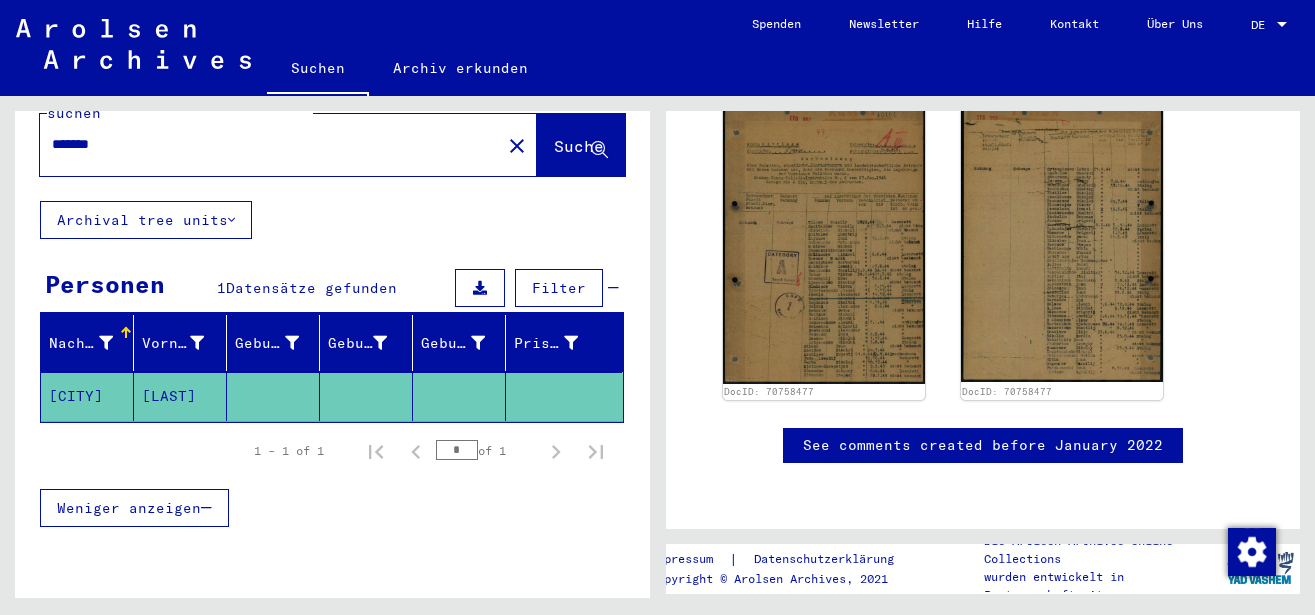 scroll, scrollTop: 432, scrollLeft: 0, axis: vertical 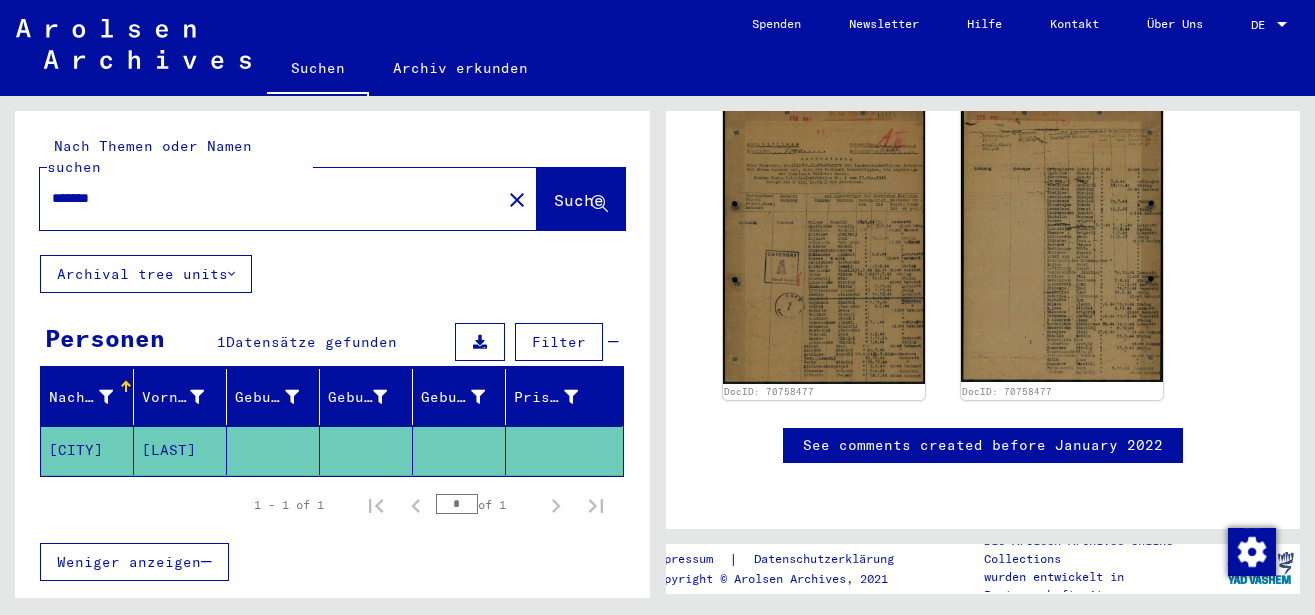click on "*******" at bounding box center [270, 198] 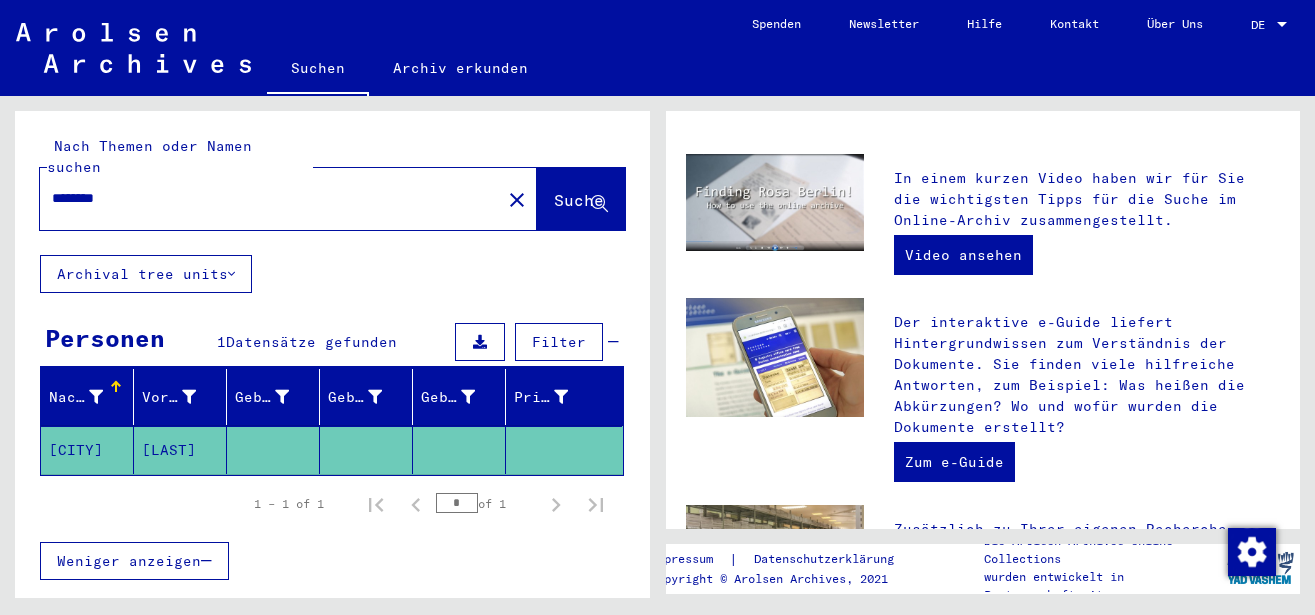 scroll, scrollTop: 0, scrollLeft: 0, axis: both 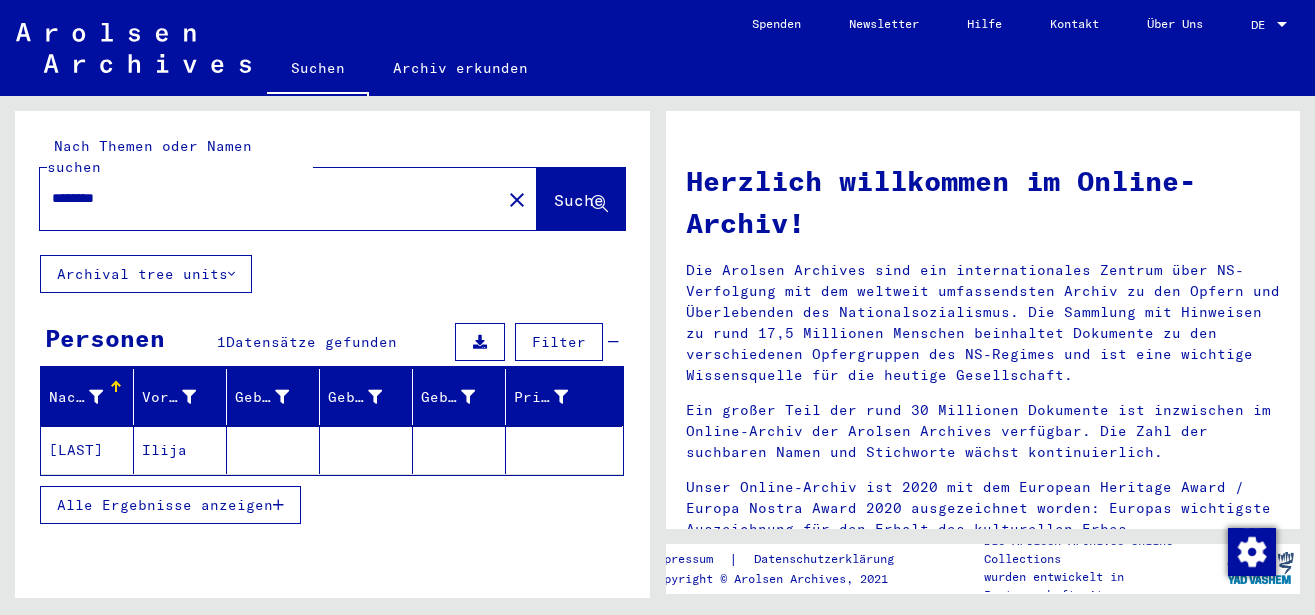 click on "********" at bounding box center [264, 198] 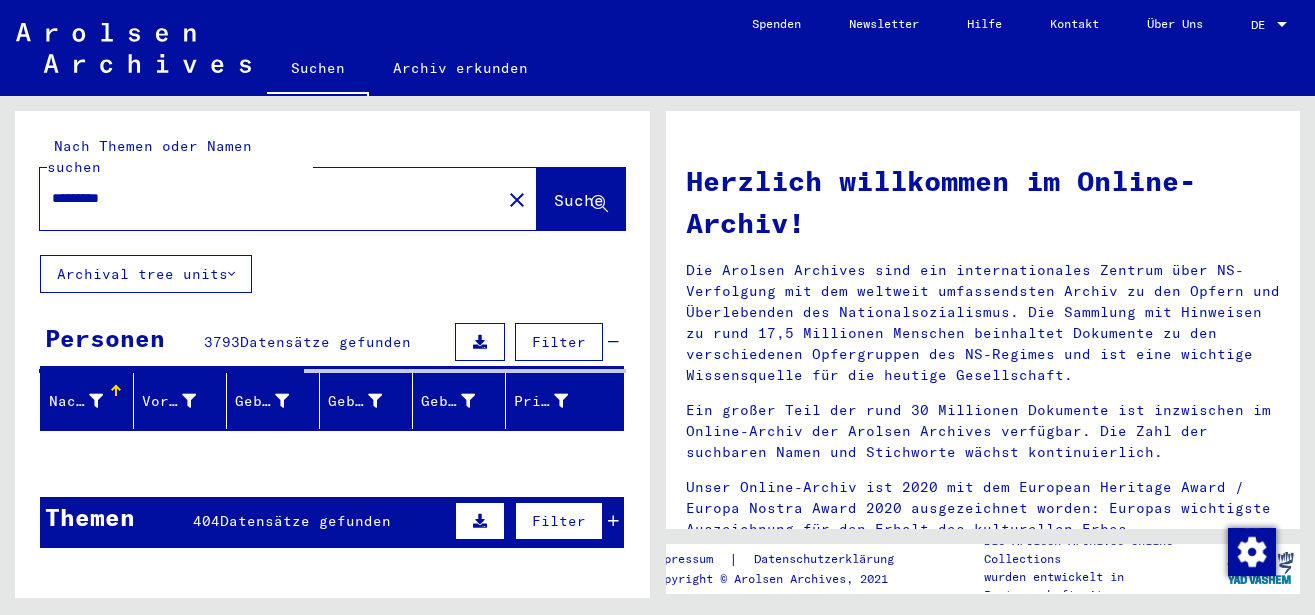 click on "*********" at bounding box center (264, 198) 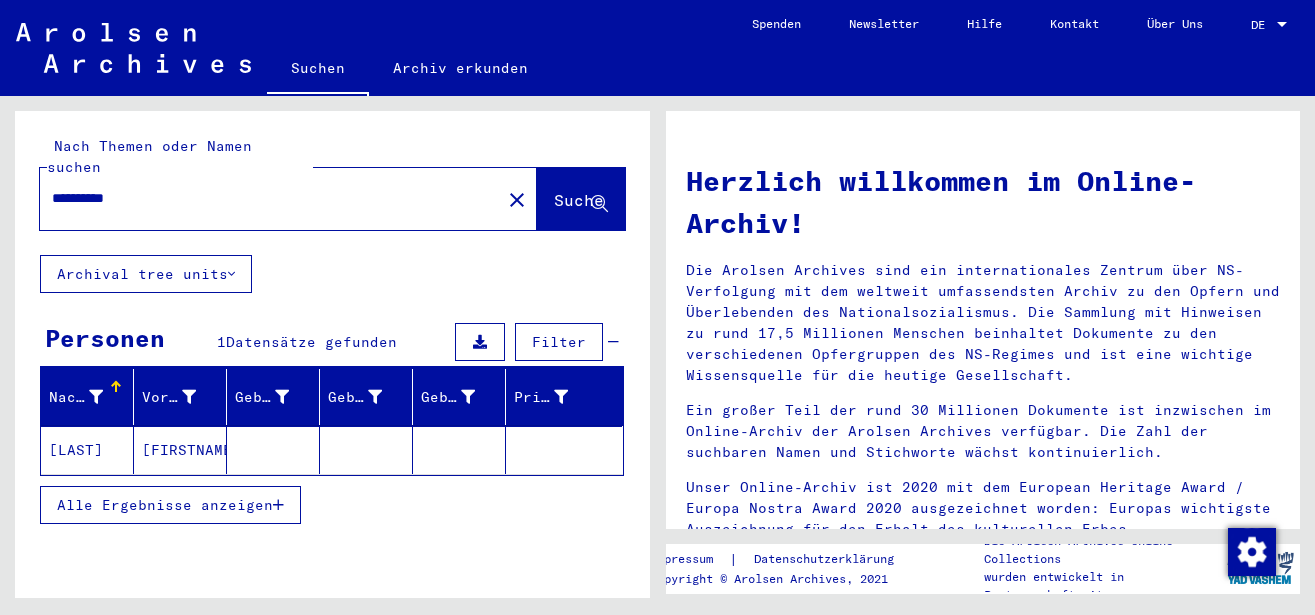 click on "[FIRSTNAME]" 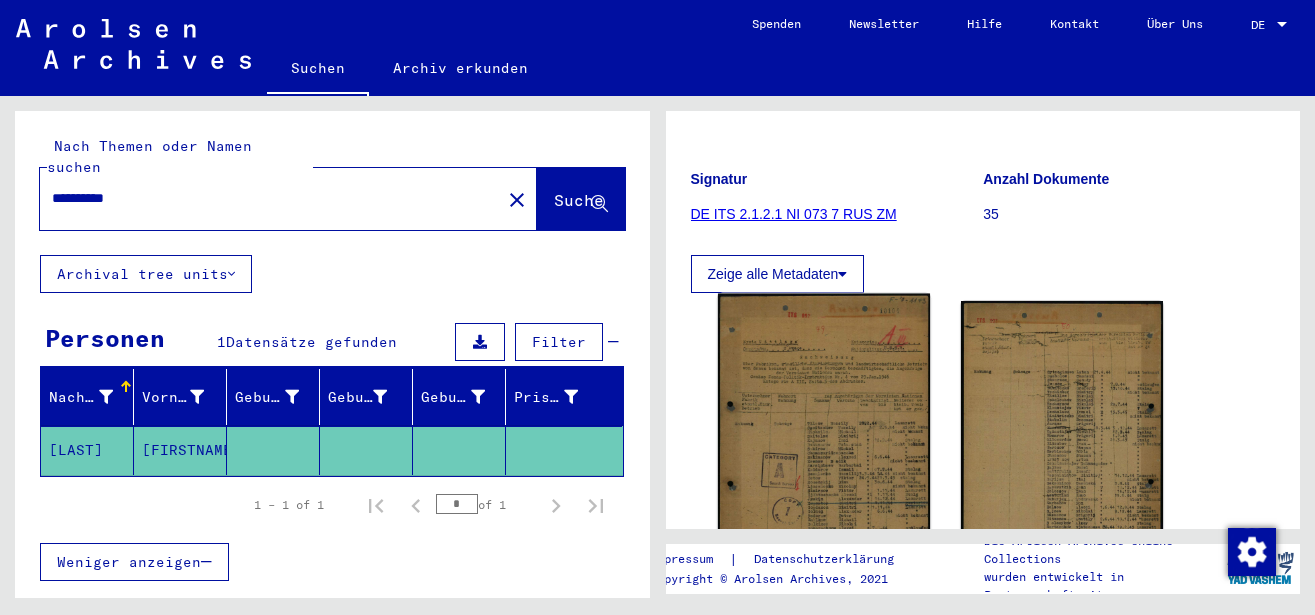 scroll, scrollTop: 108, scrollLeft: 0, axis: vertical 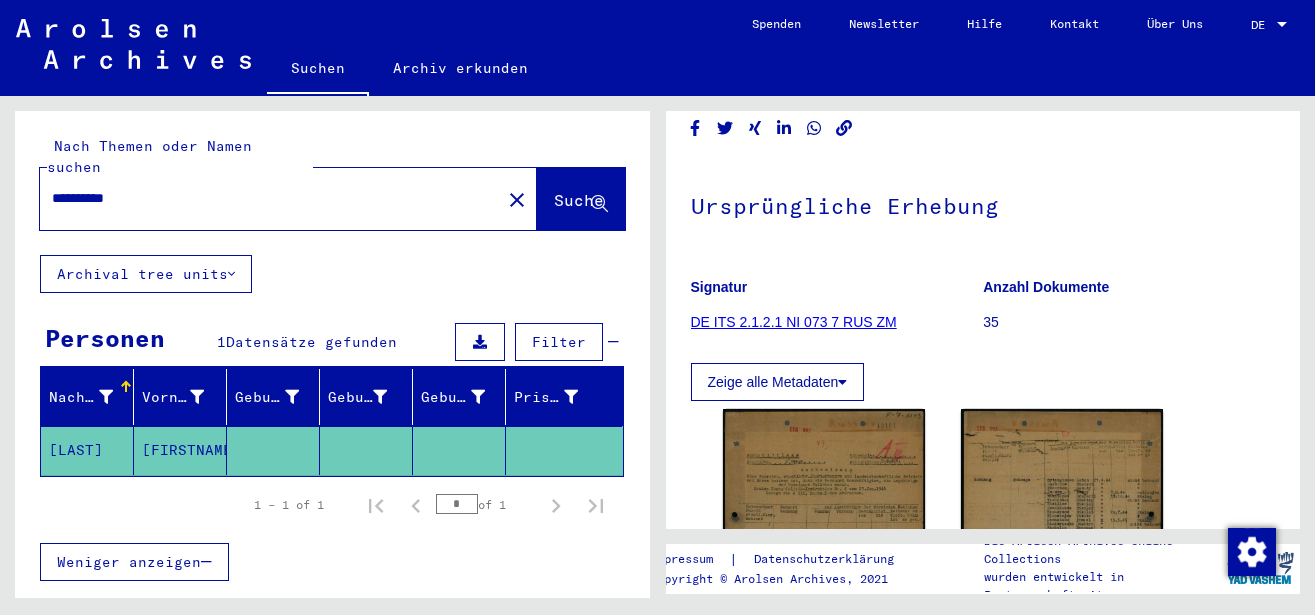 click on "**********" at bounding box center [270, 198] 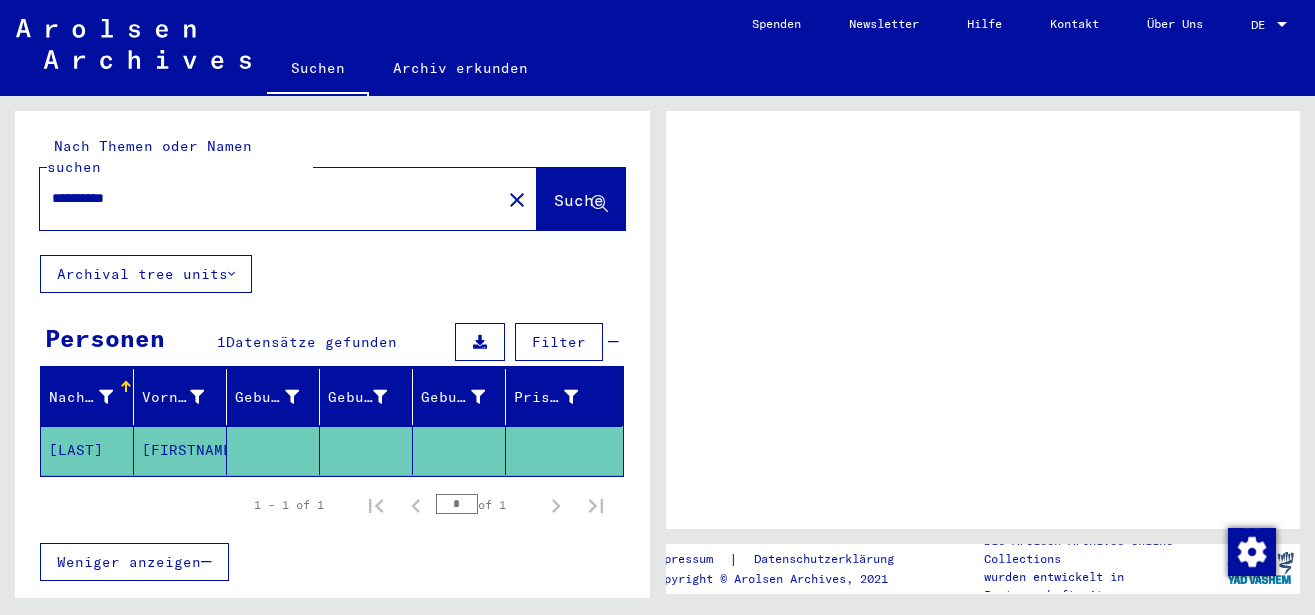 scroll, scrollTop: 0, scrollLeft: 0, axis: both 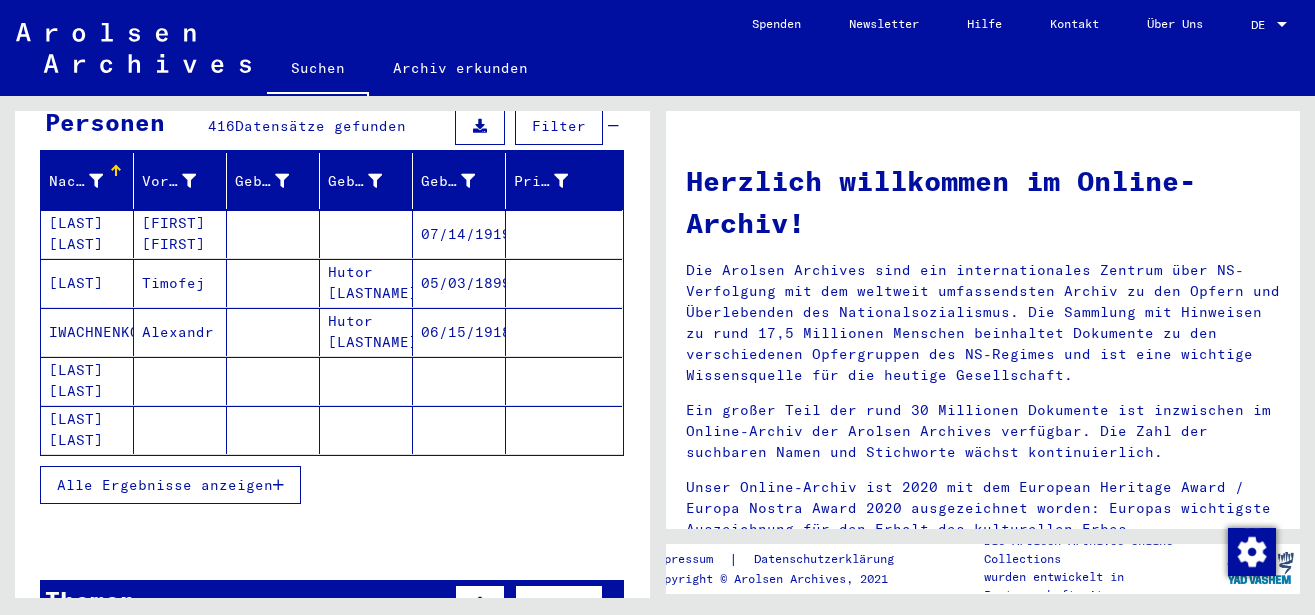 click at bounding box center [278, 485] 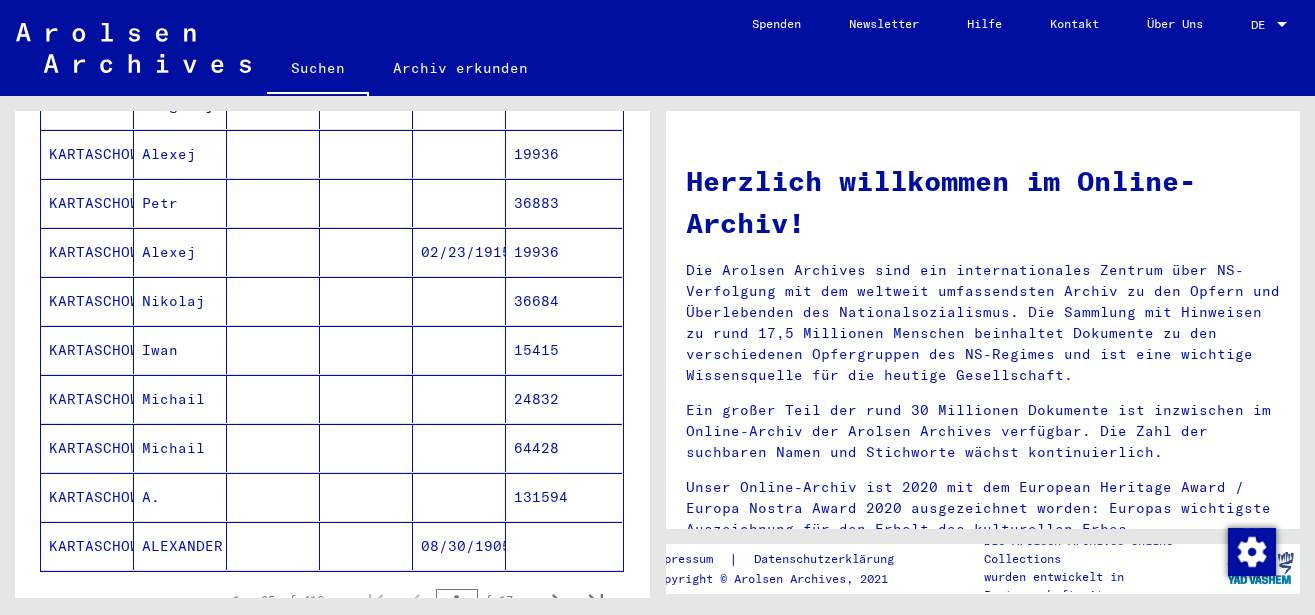 scroll, scrollTop: 1188, scrollLeft: 0, axis: vertical 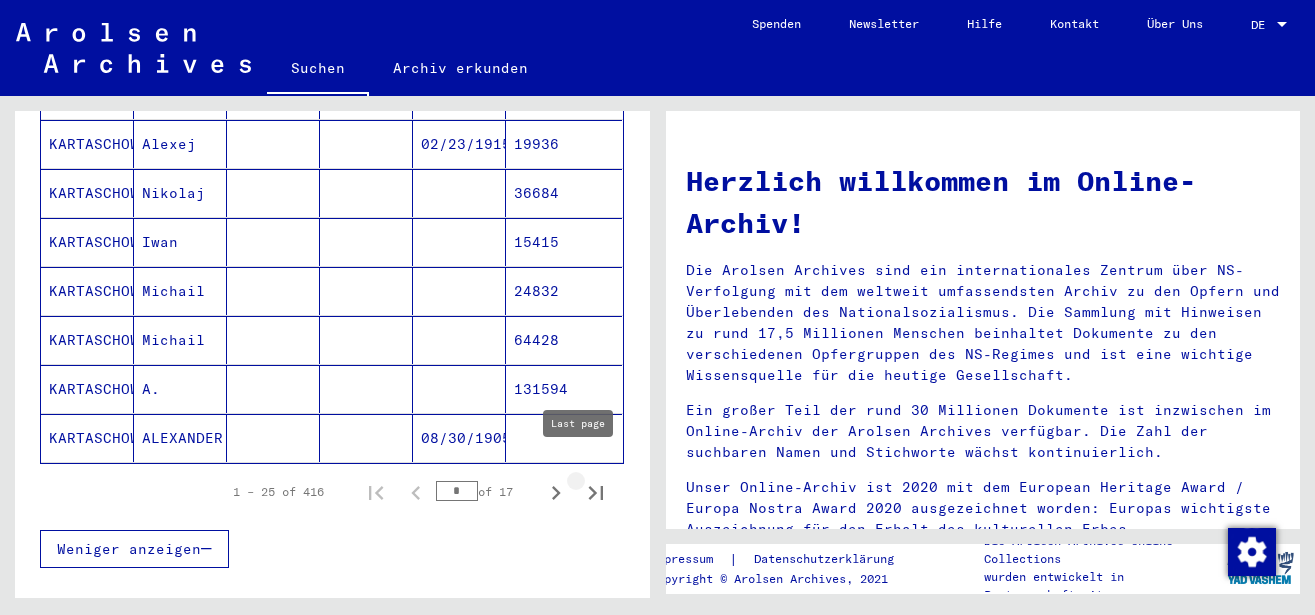 click 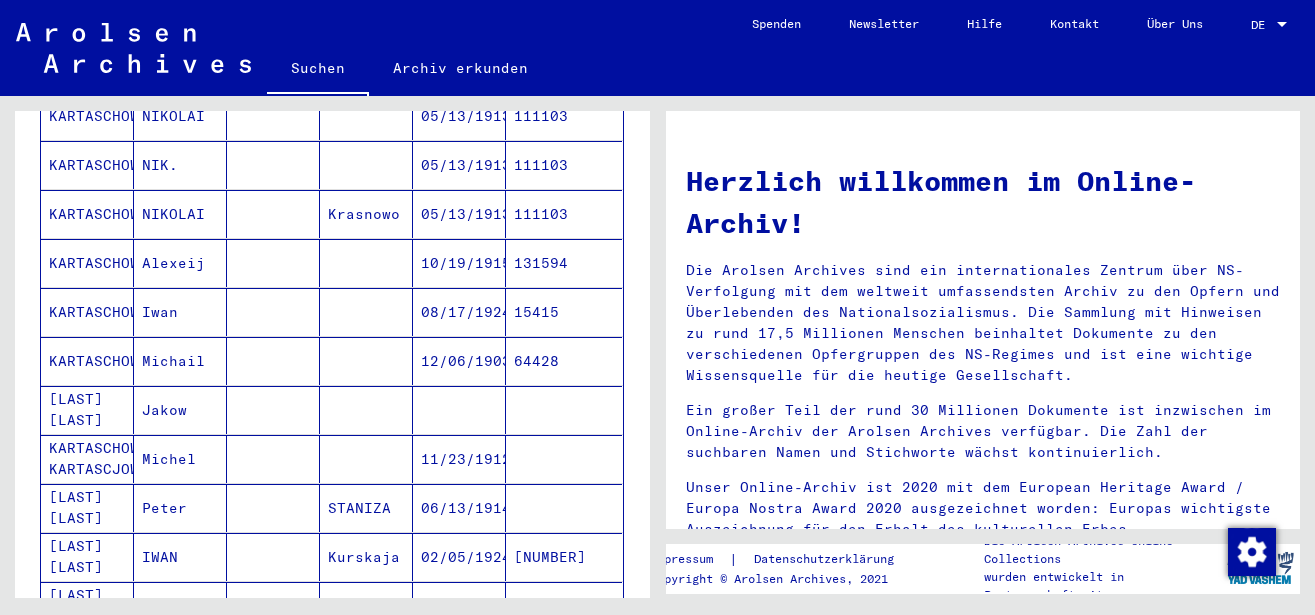 scroll, scrollTop: 108, scrollLeft: 0, axis: vertical 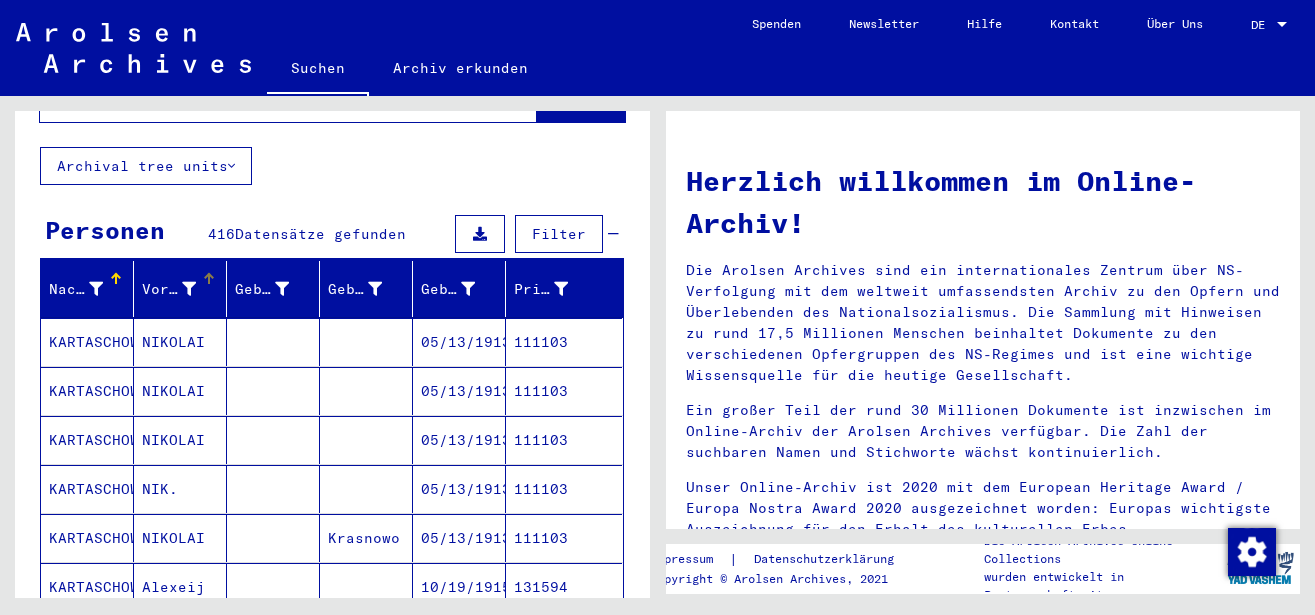 click on "Vorname" at bounding box center (169, 289) 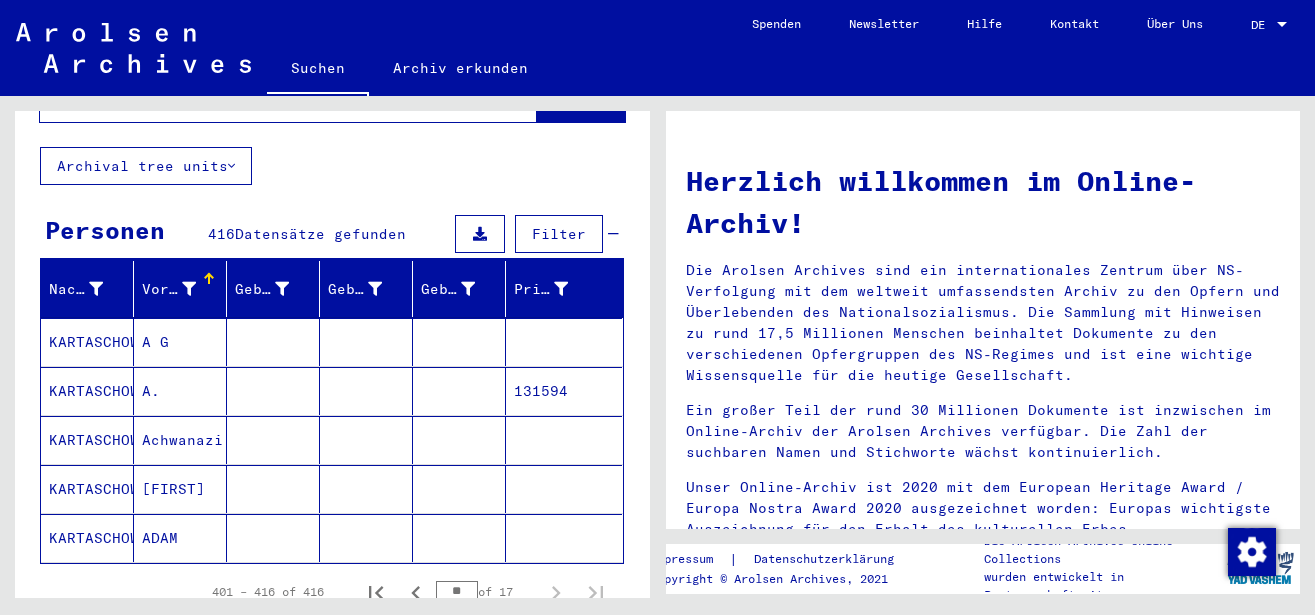 scroll, scrollTop: 216, scrollLeft: 0, axis: vertical 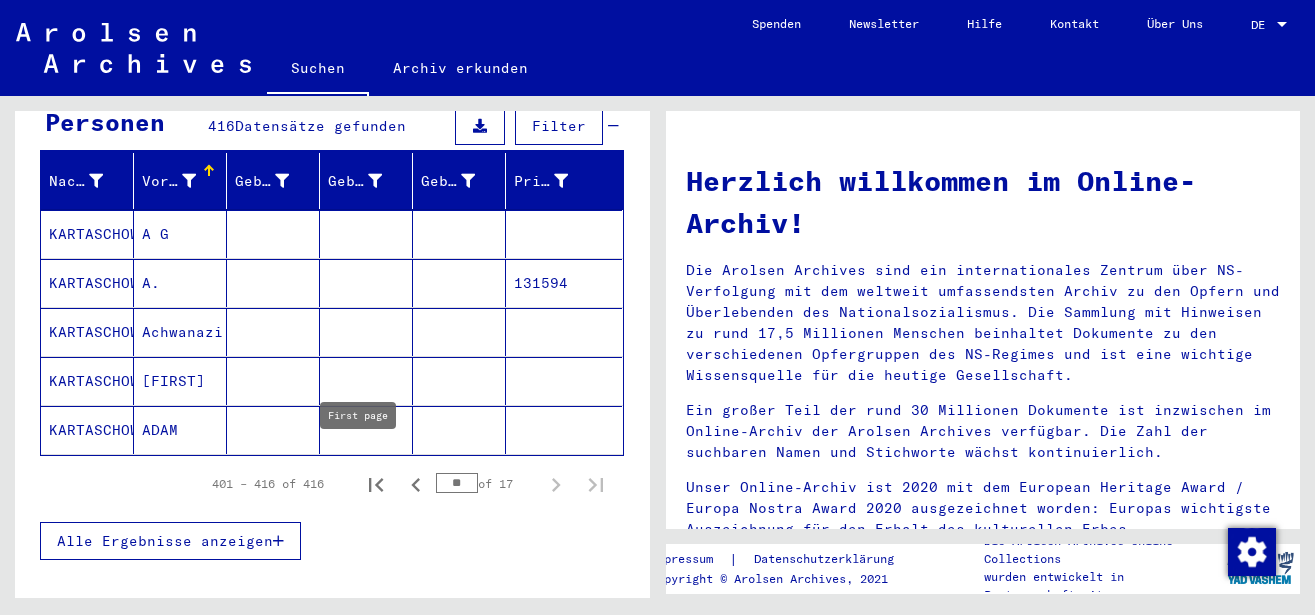 click 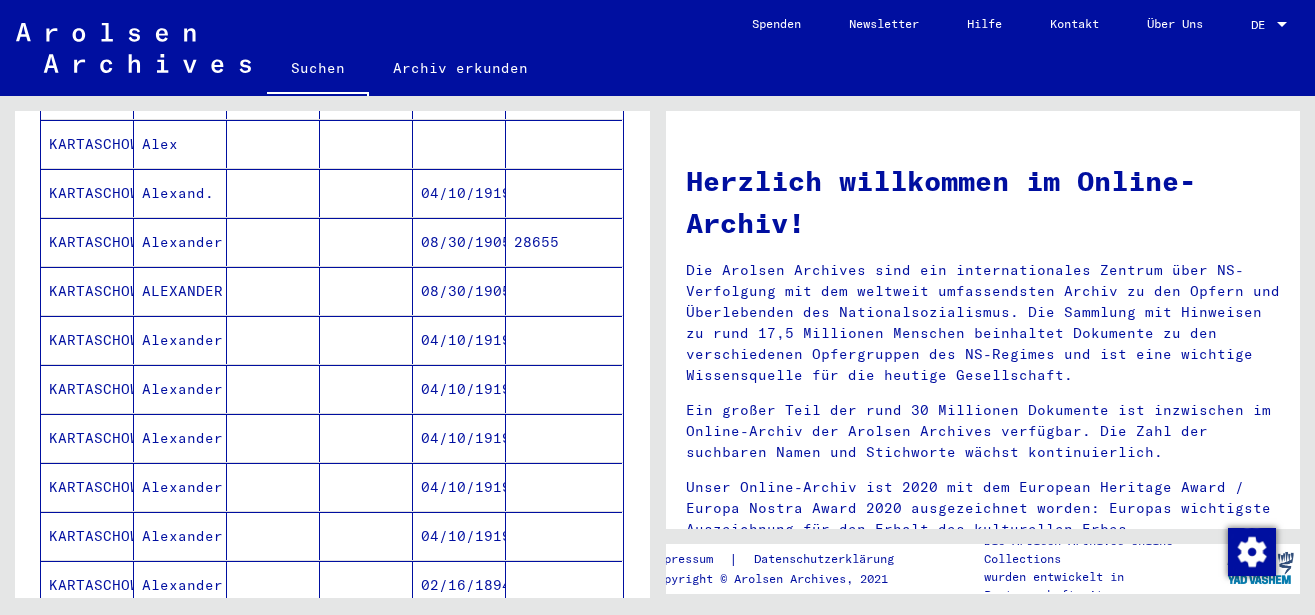 scroll, scrollTop: 1188, scrollLeft: 0, axis: vertical 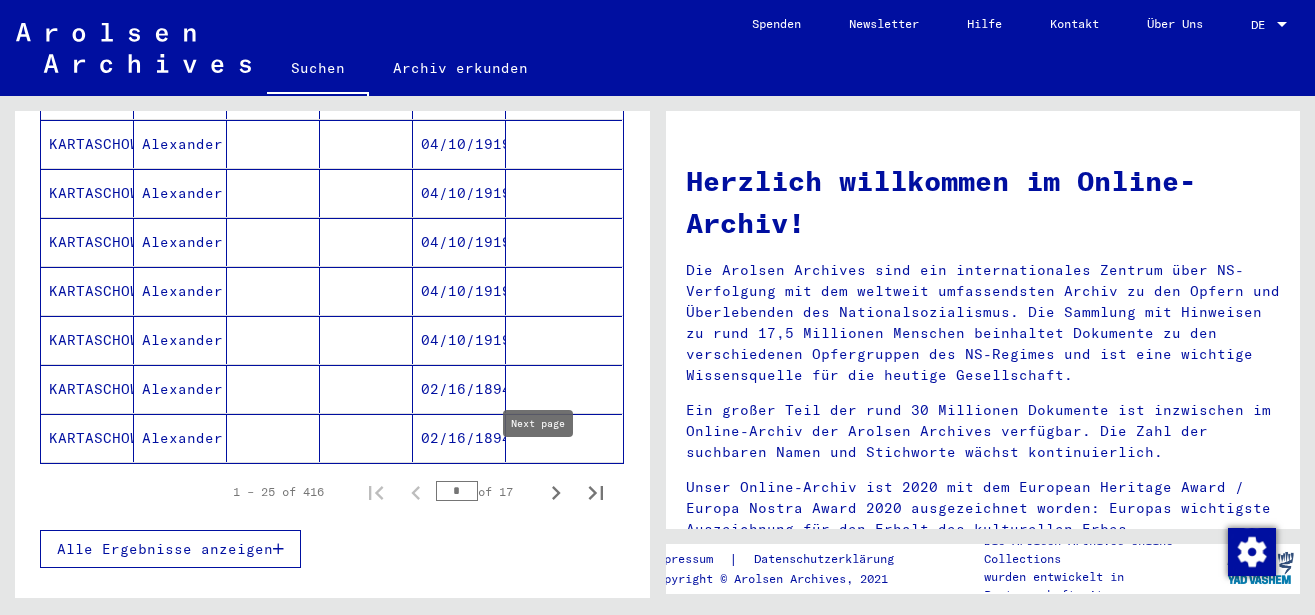 click 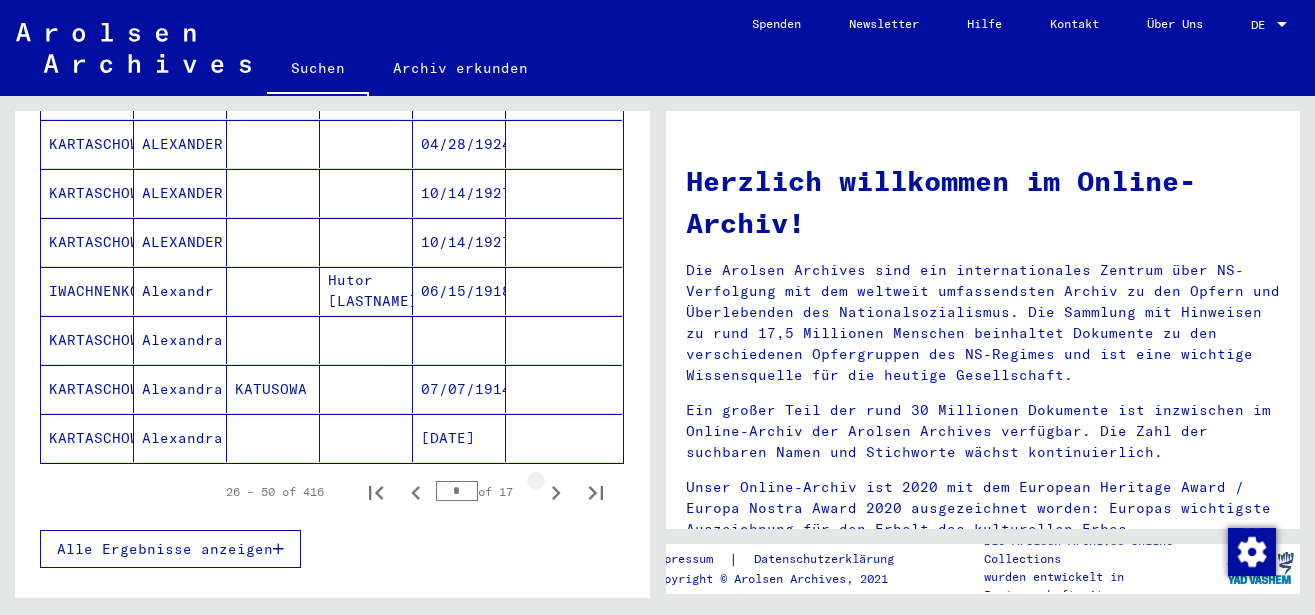 click 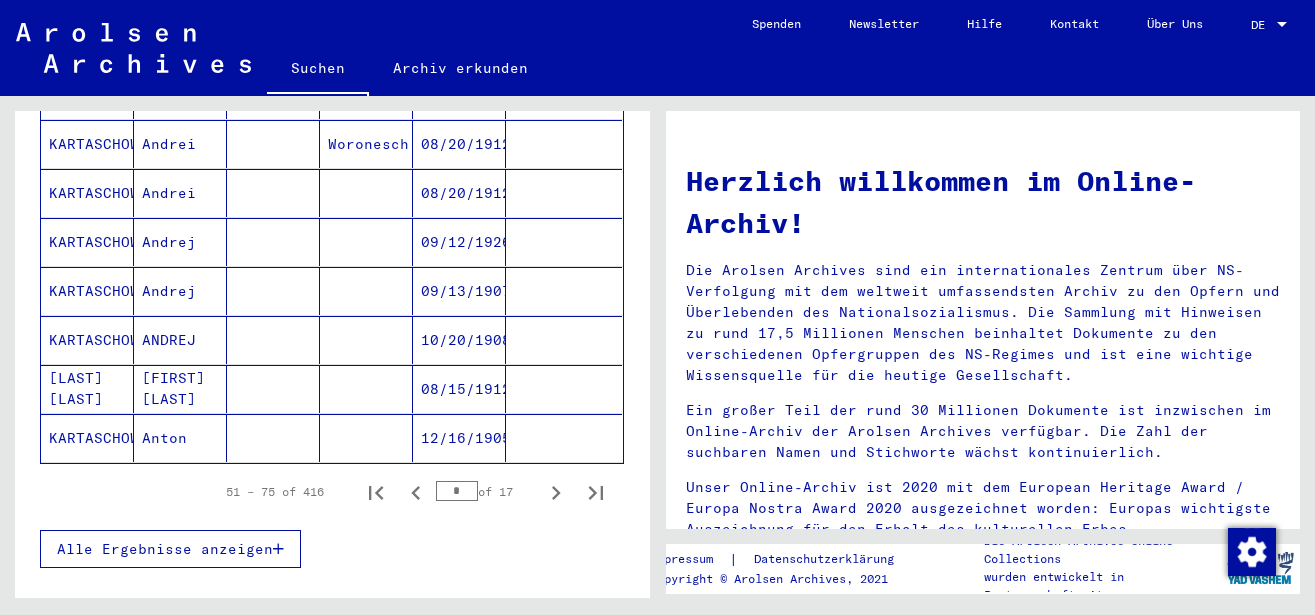 click 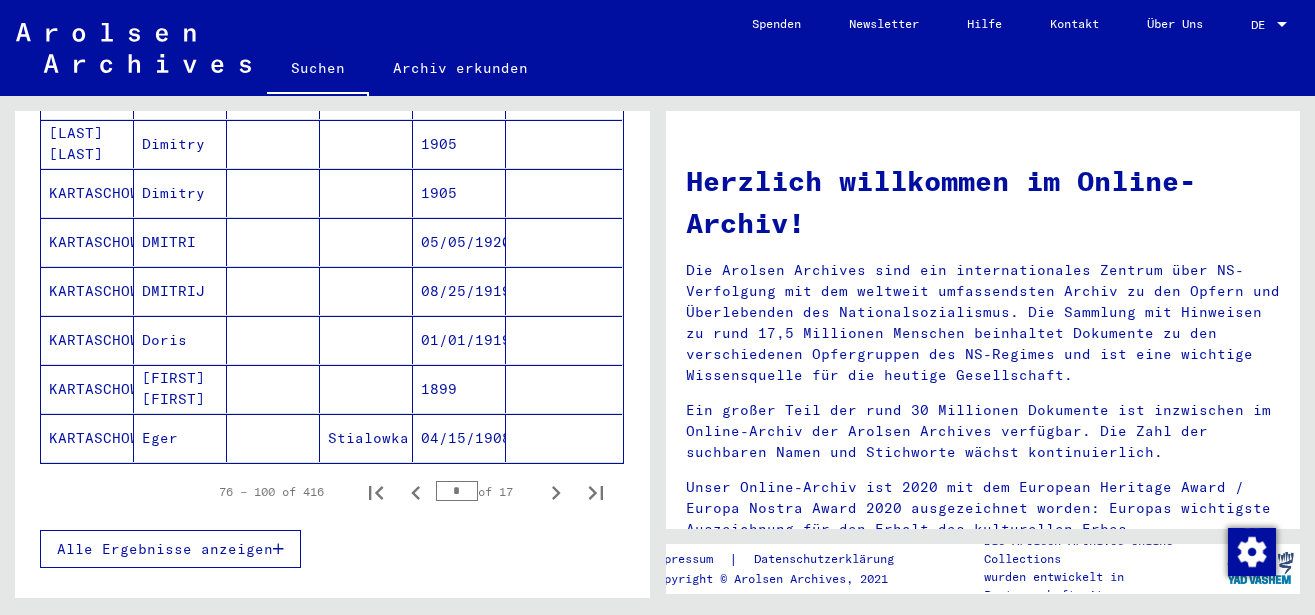 click 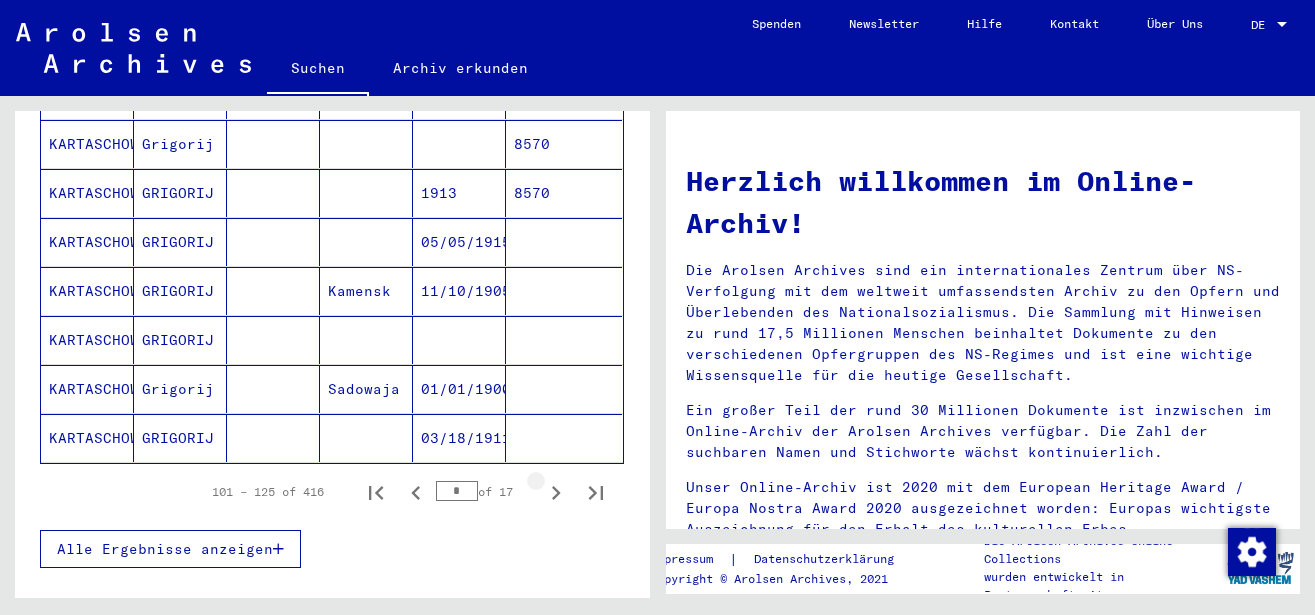 click 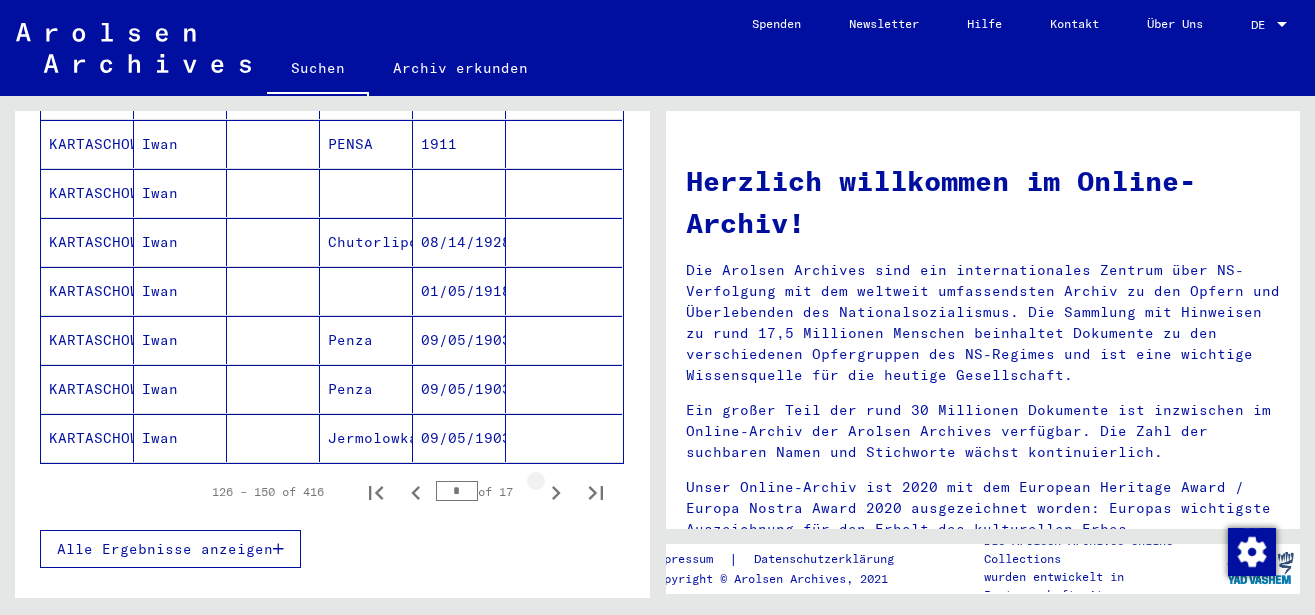 click 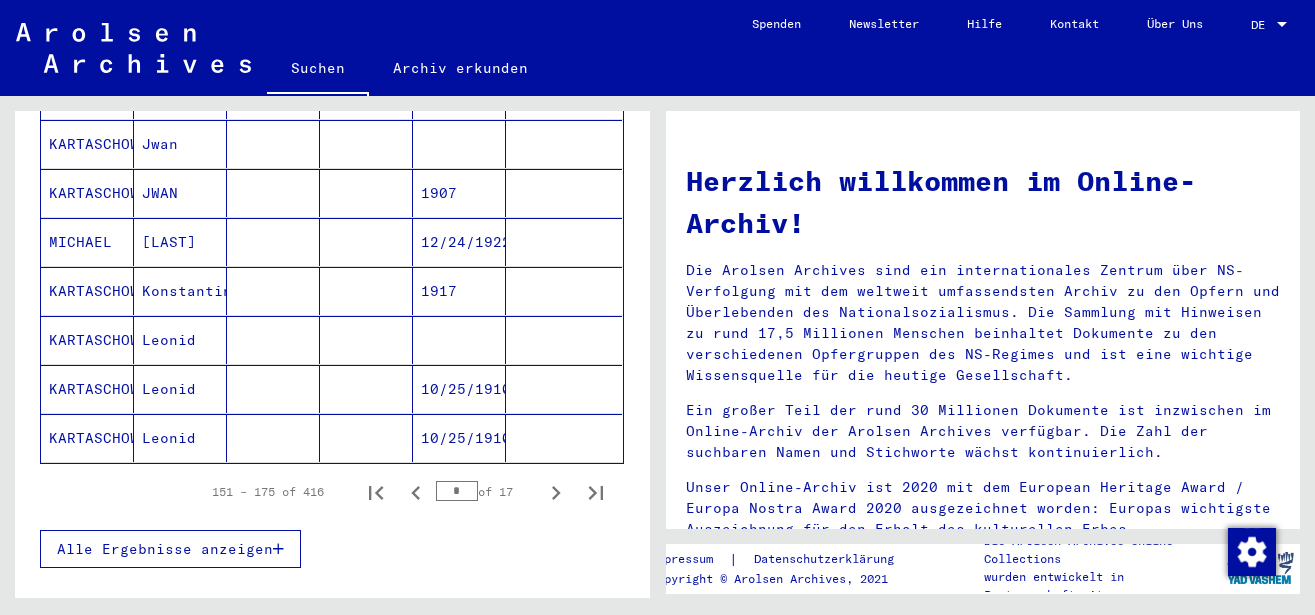 click 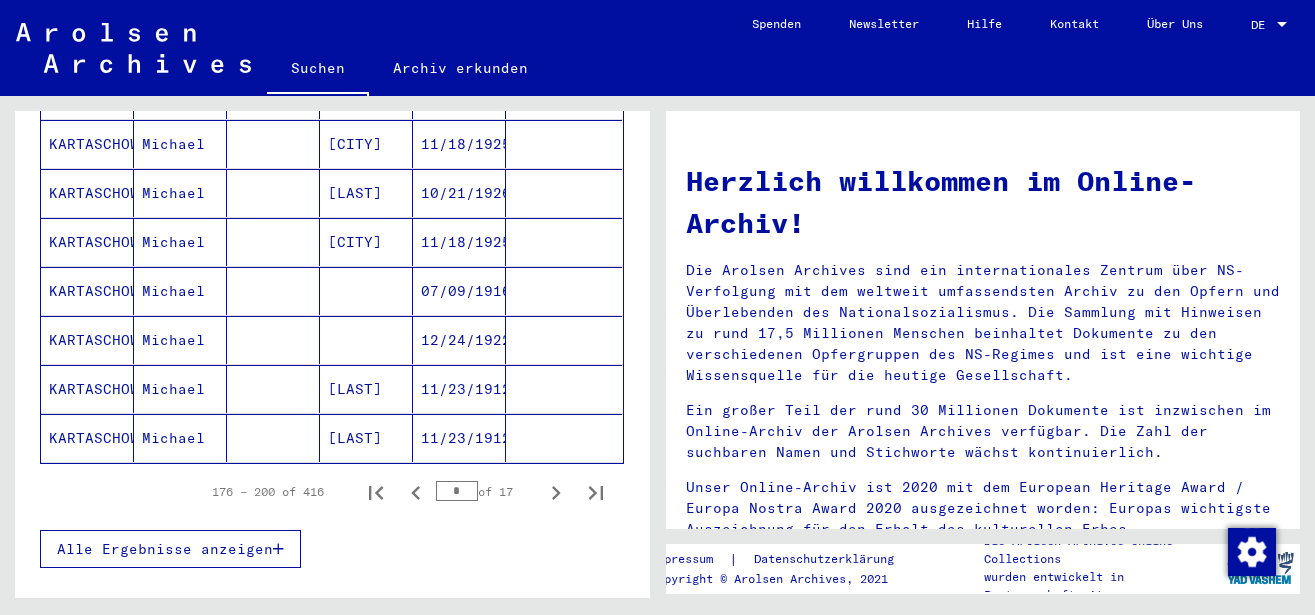 click 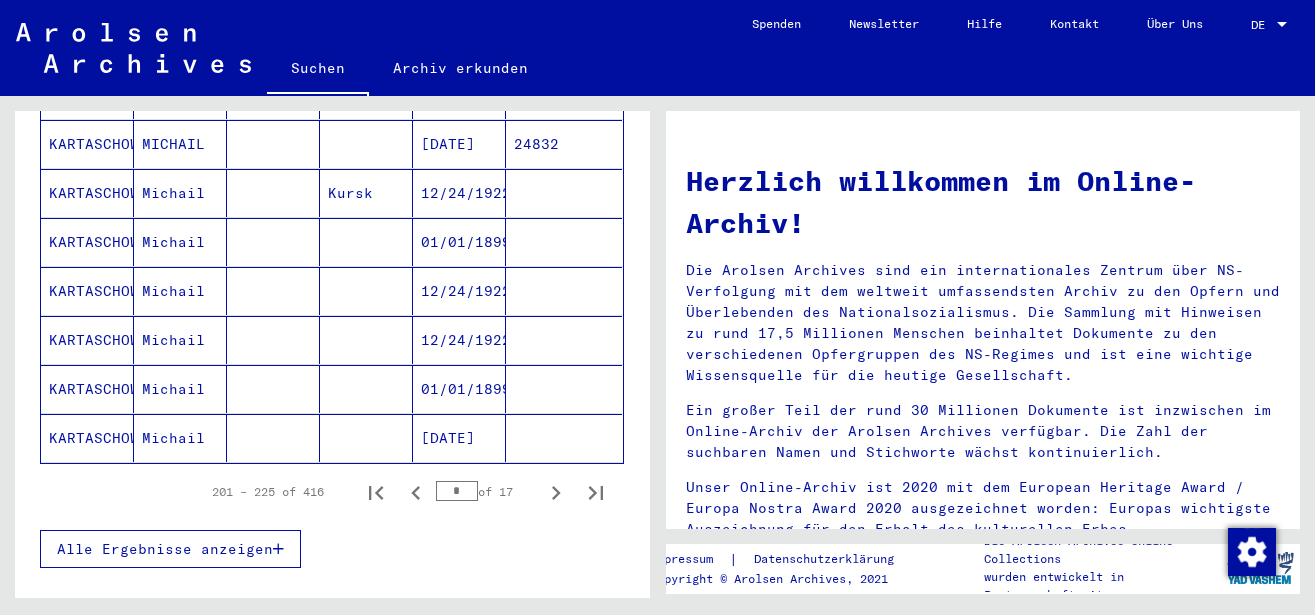 click 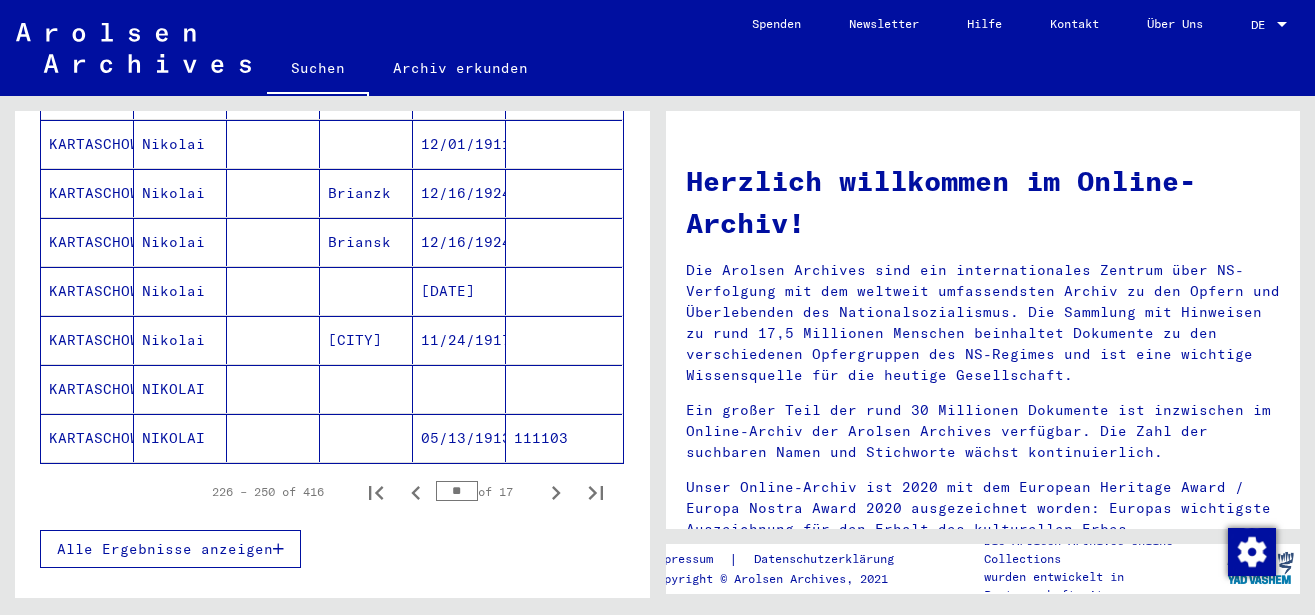 click 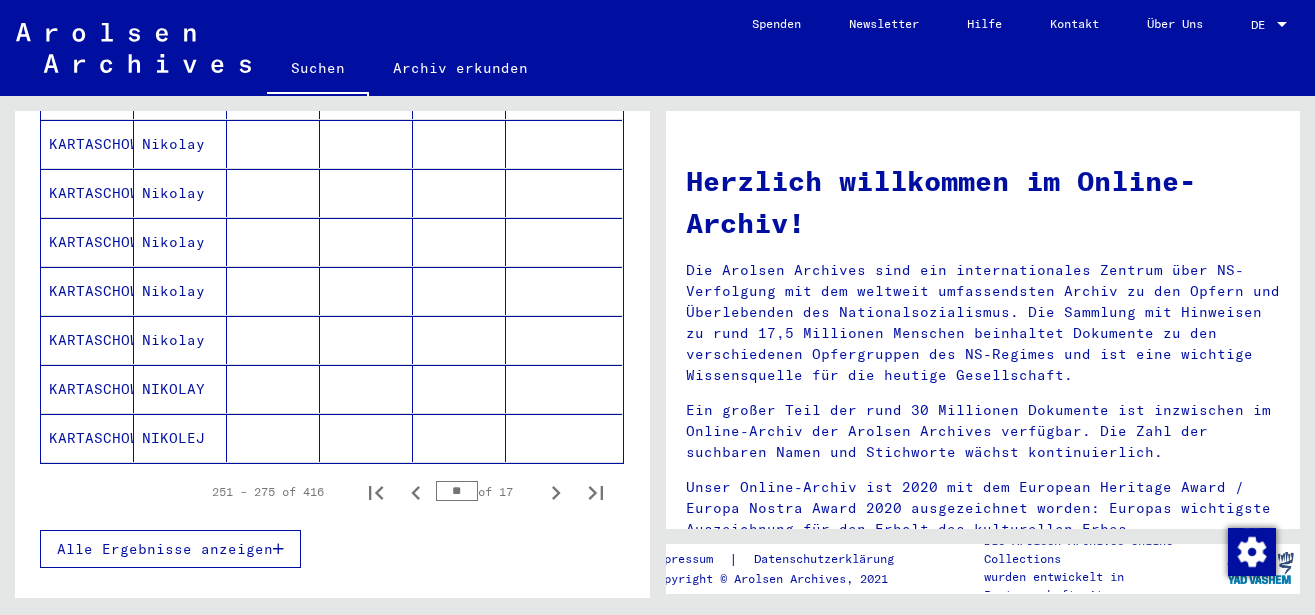 click 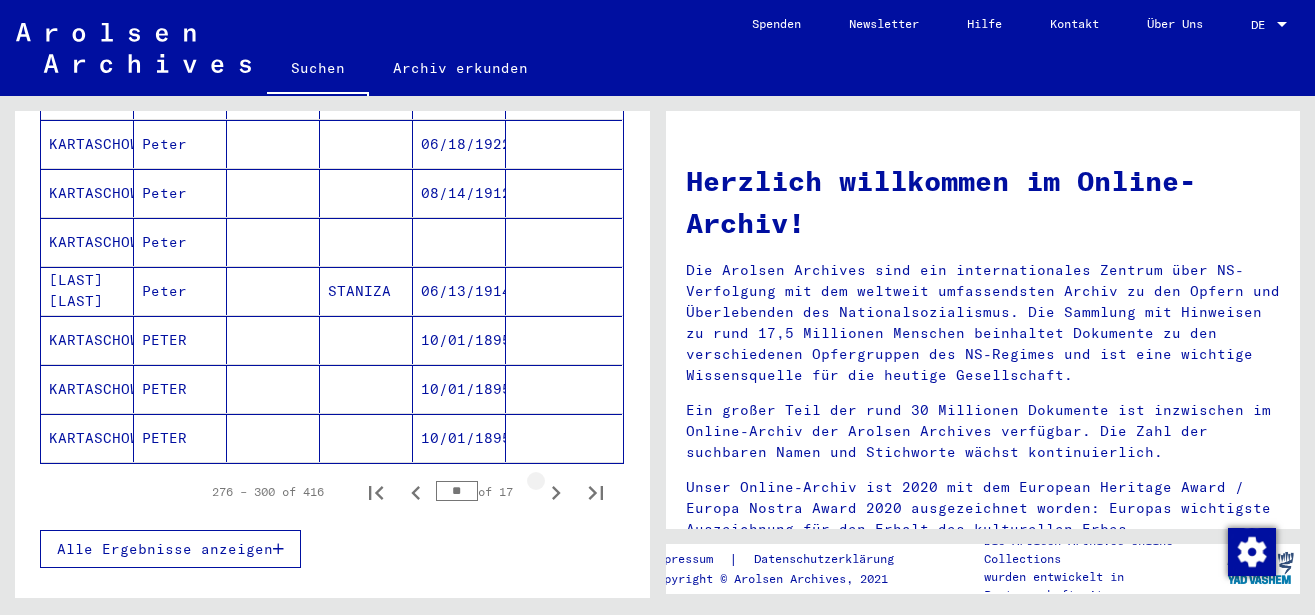 click 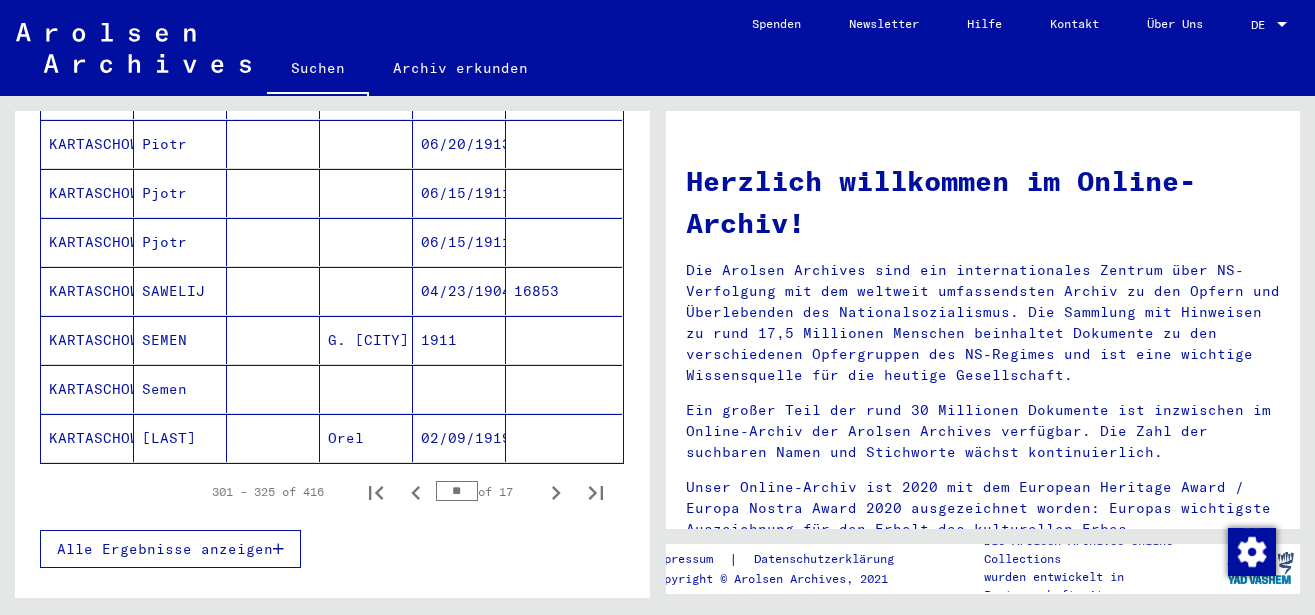 click 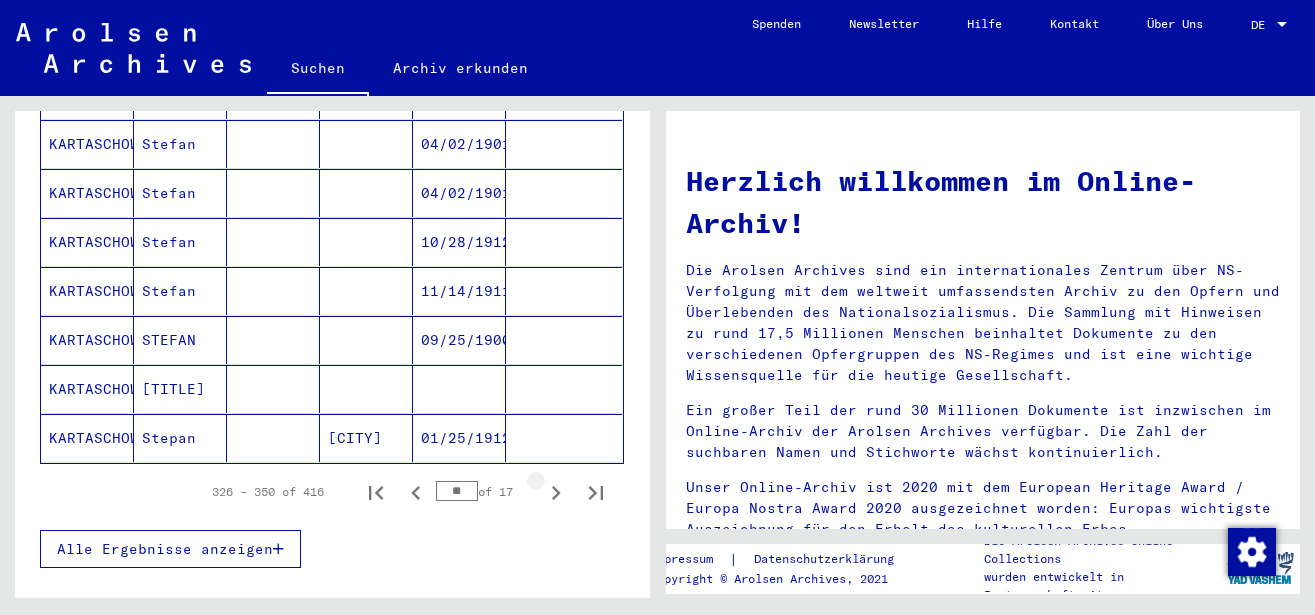 click 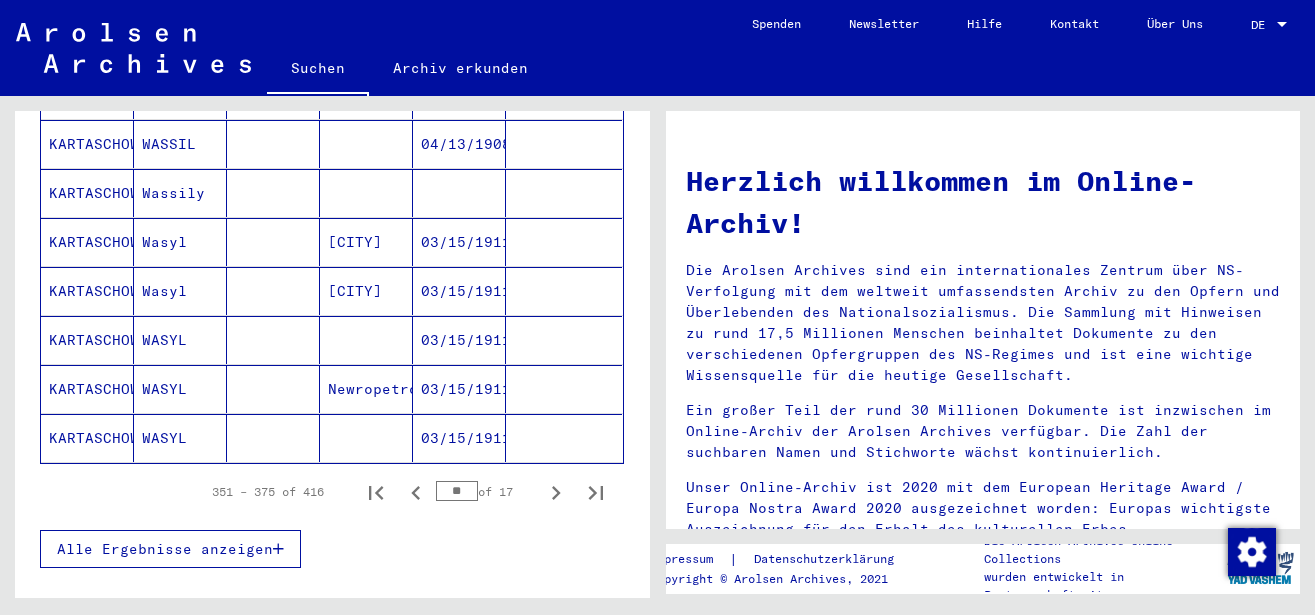 click 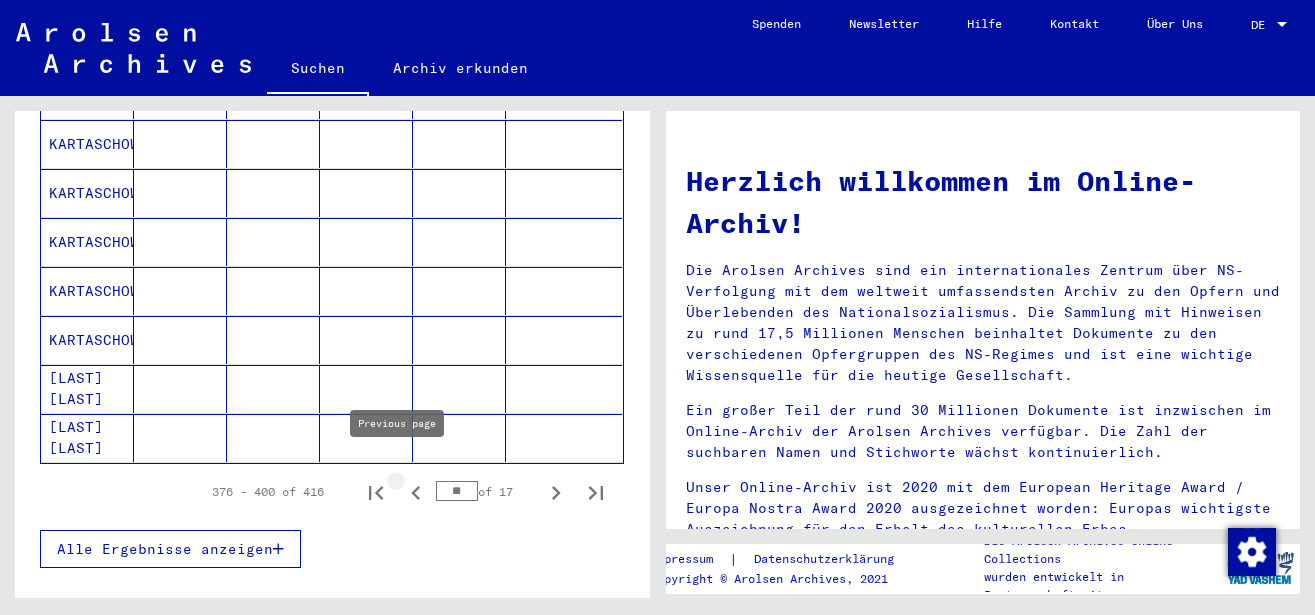 click 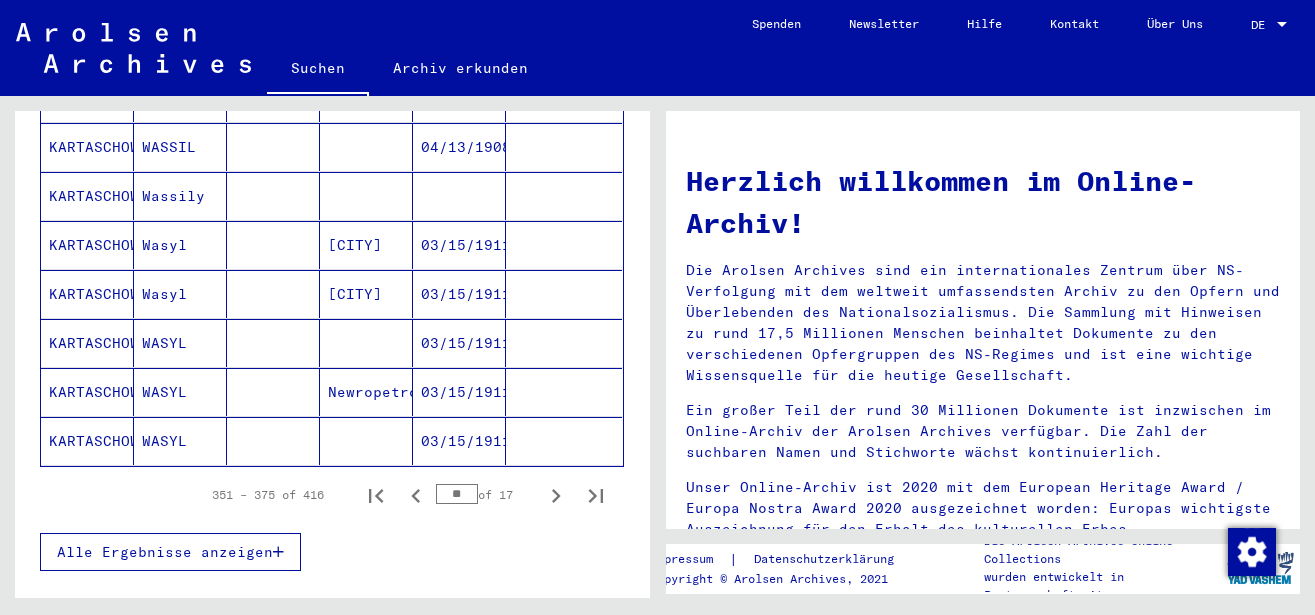 scroll, scrollTop: 1188, scrollLeft: 0, axis: vertical 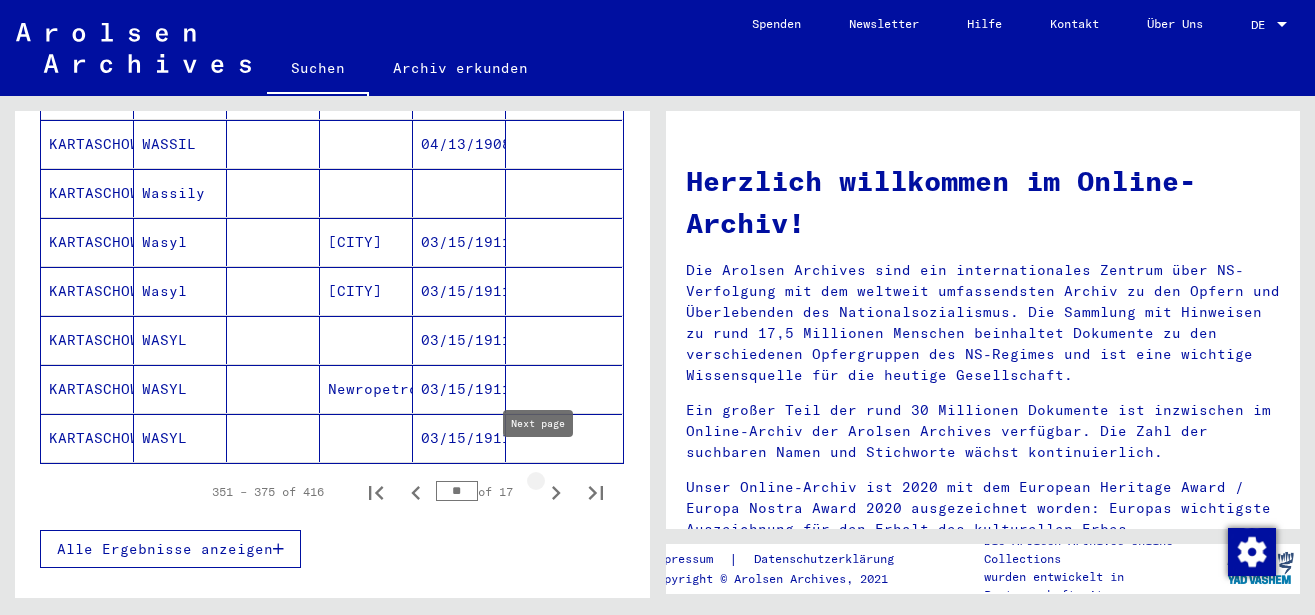 click 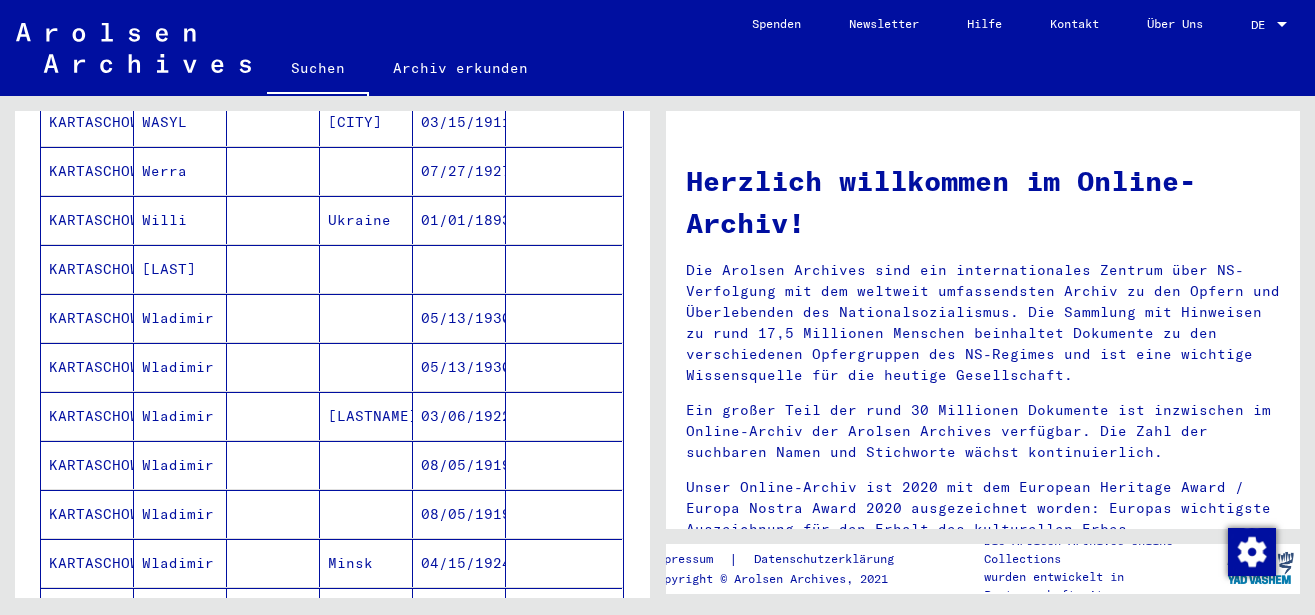scroll, scrollTop: 324, scrollLeft: 0, axis: vertical 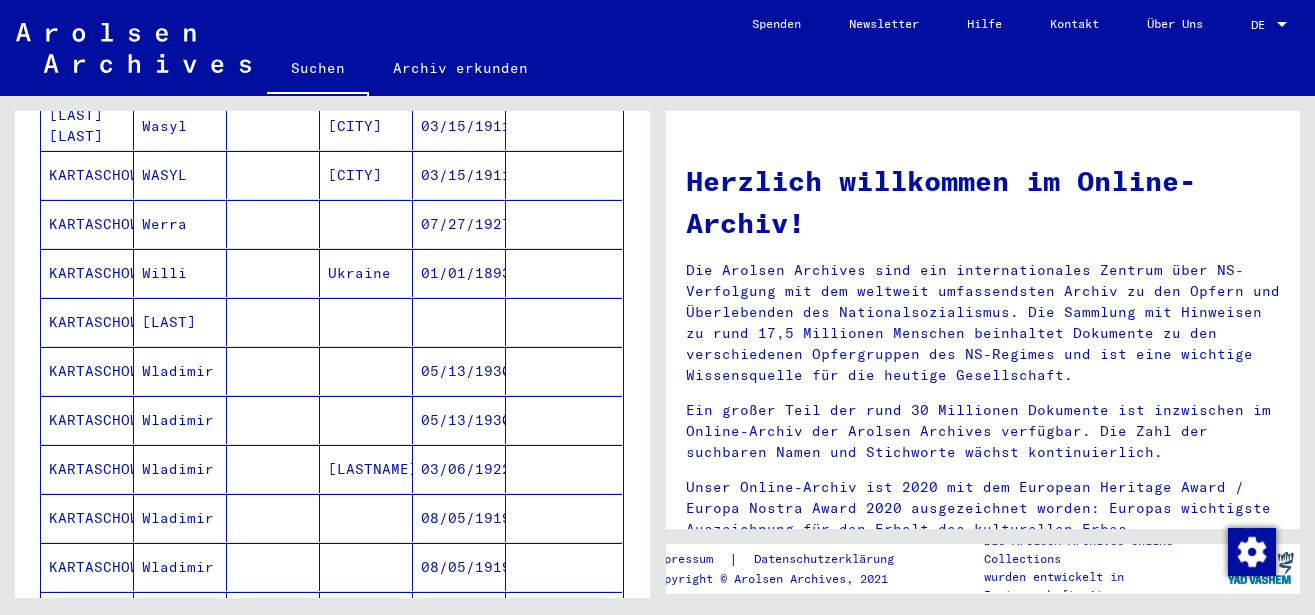 click on "KARTASCHOW" at bounding box center [87, 371] 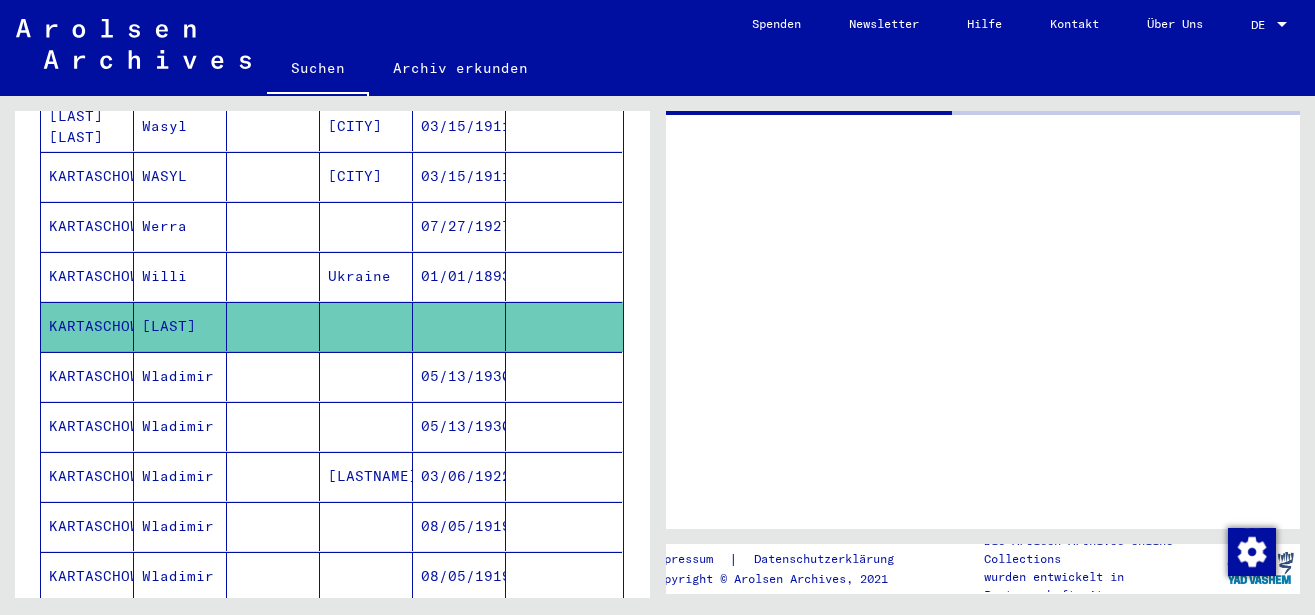 scroll, scrollTop: 324, scrollLeft: 0, axis: vertical 